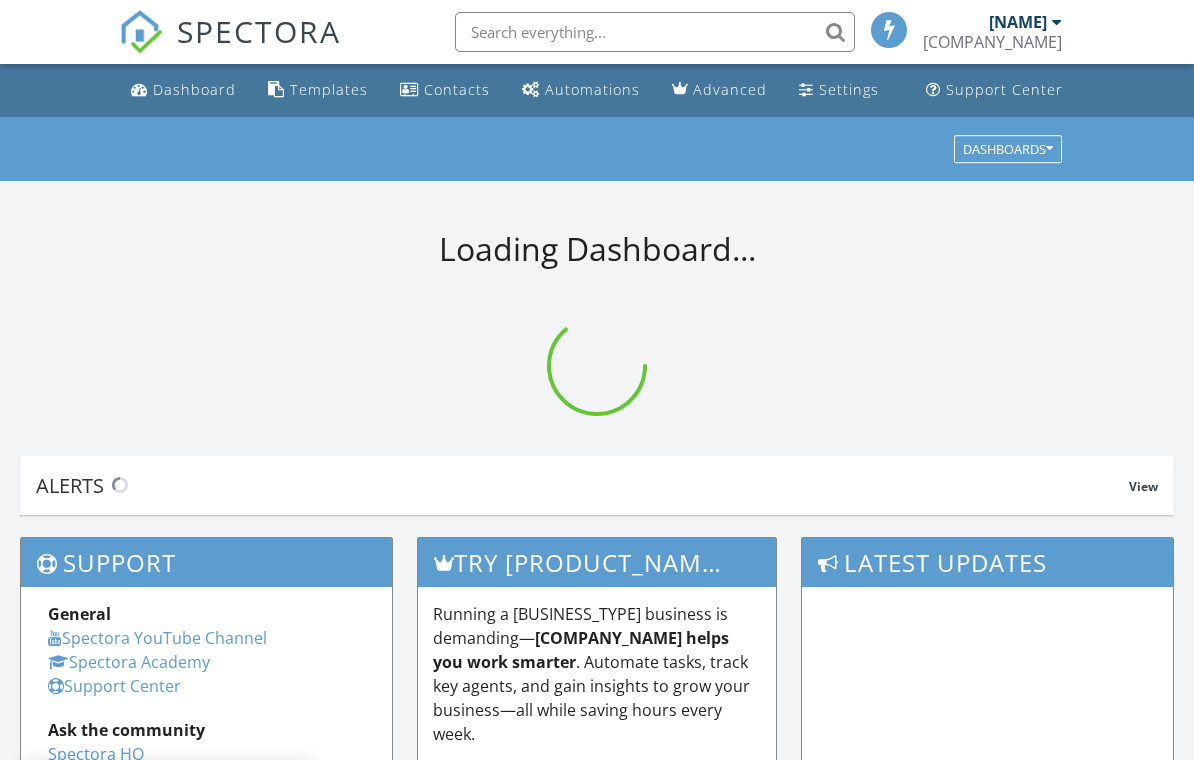 scroll, scrollTop: 0, scrollLeft: 0, axis: both 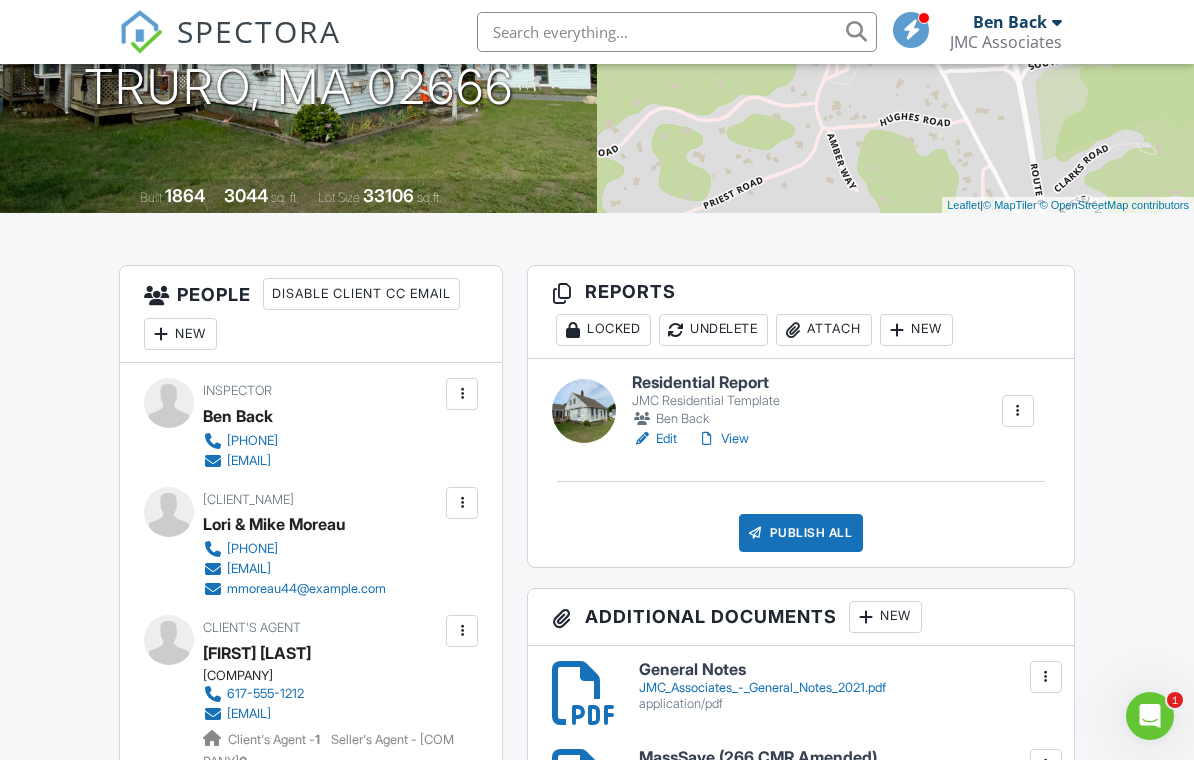 click on "Edit" at bounding box center (654, 439) 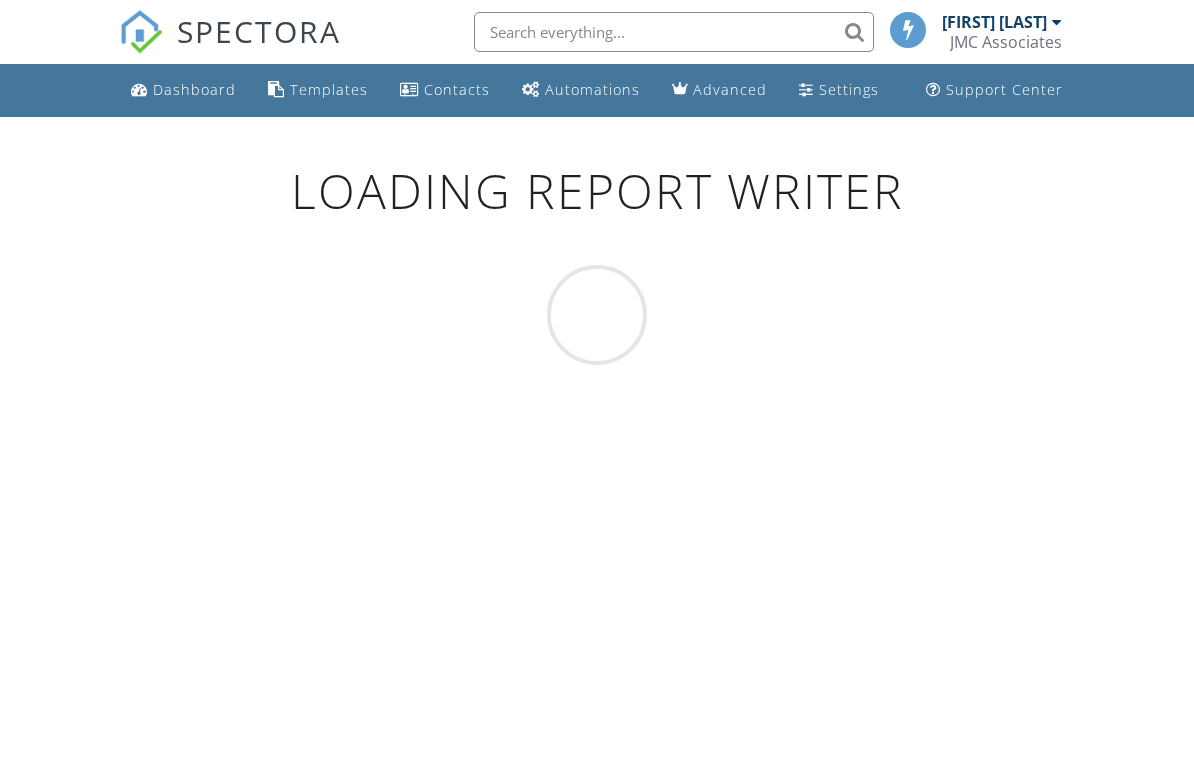 scroll, scrollTop: 0, scrollLeft: 0, axis: both 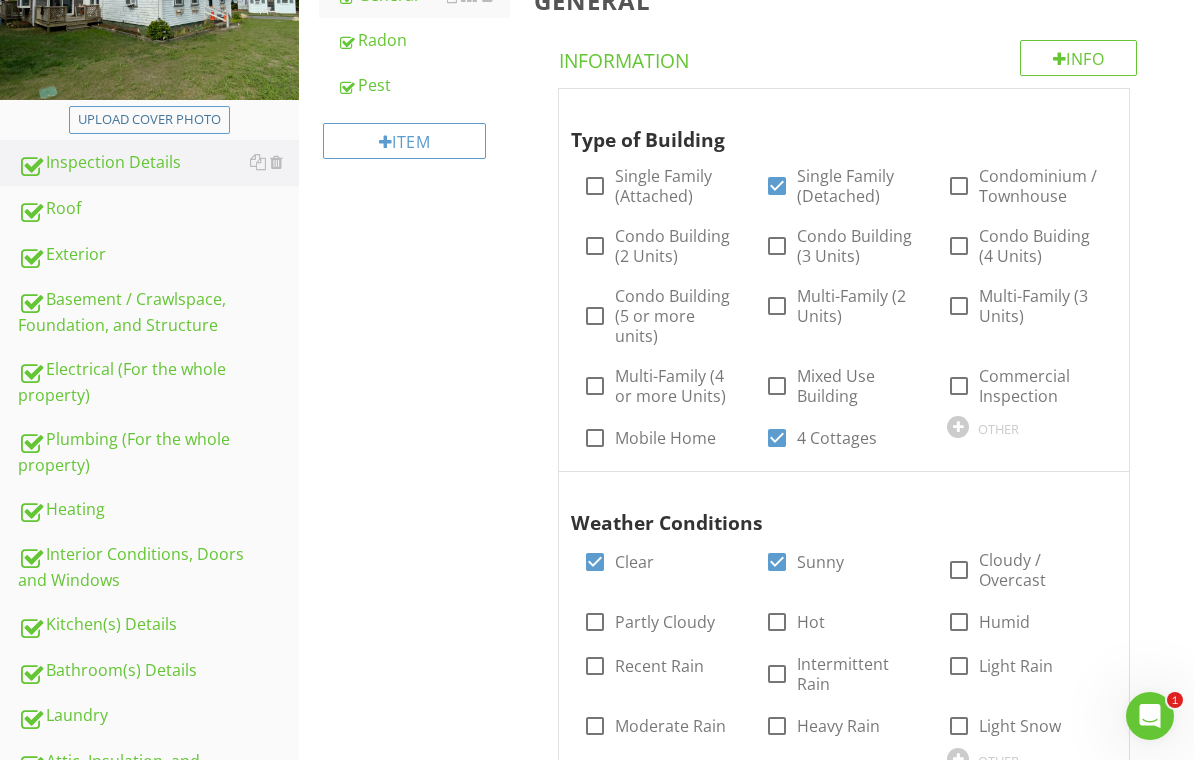 click on "Plumbing (For the whole property)" at bounding box center (158, 452) 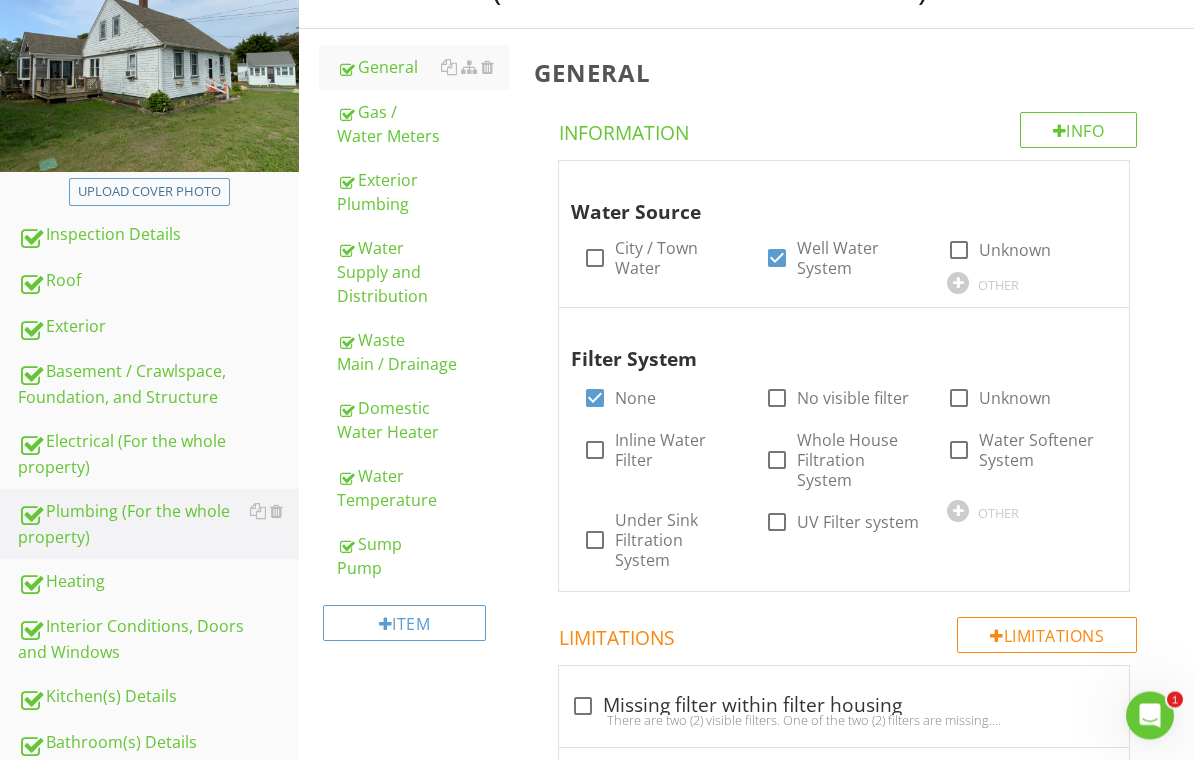 scroll, scrollTop: 249, scrollLeft: 0, axis: vertical 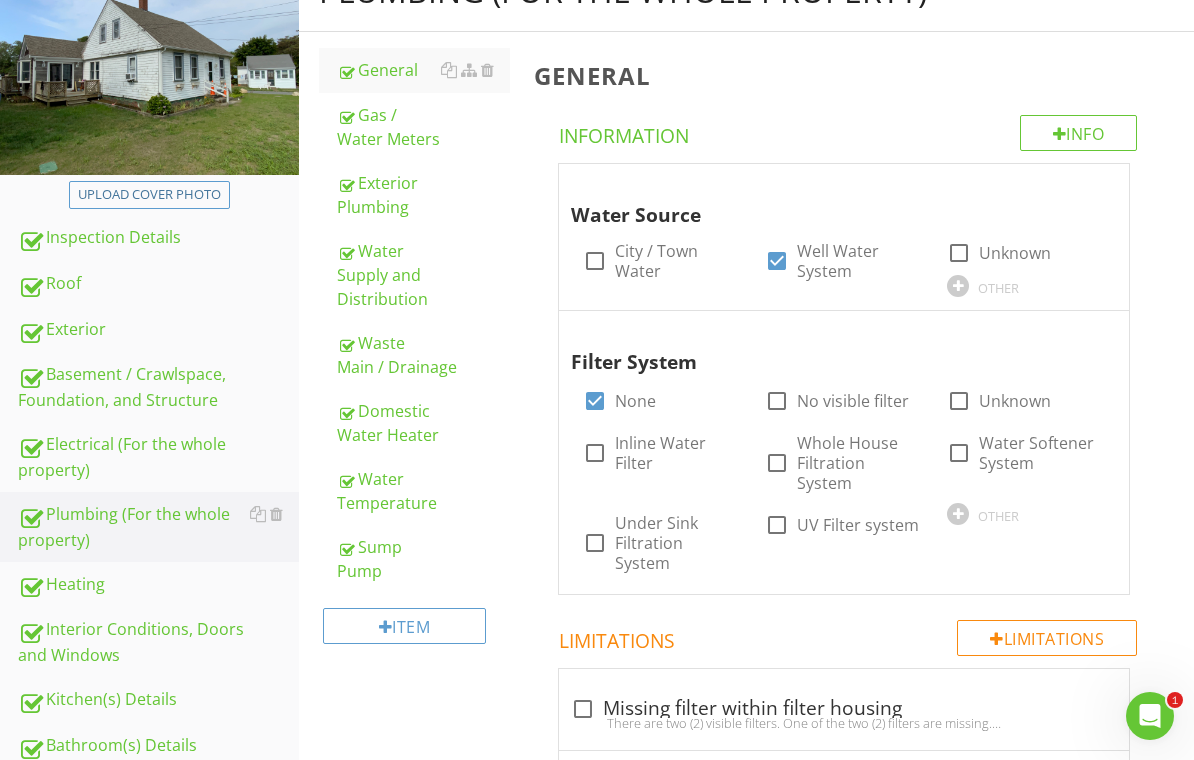 click on "Domestic Water Heater" at bounding box center [424, 423] 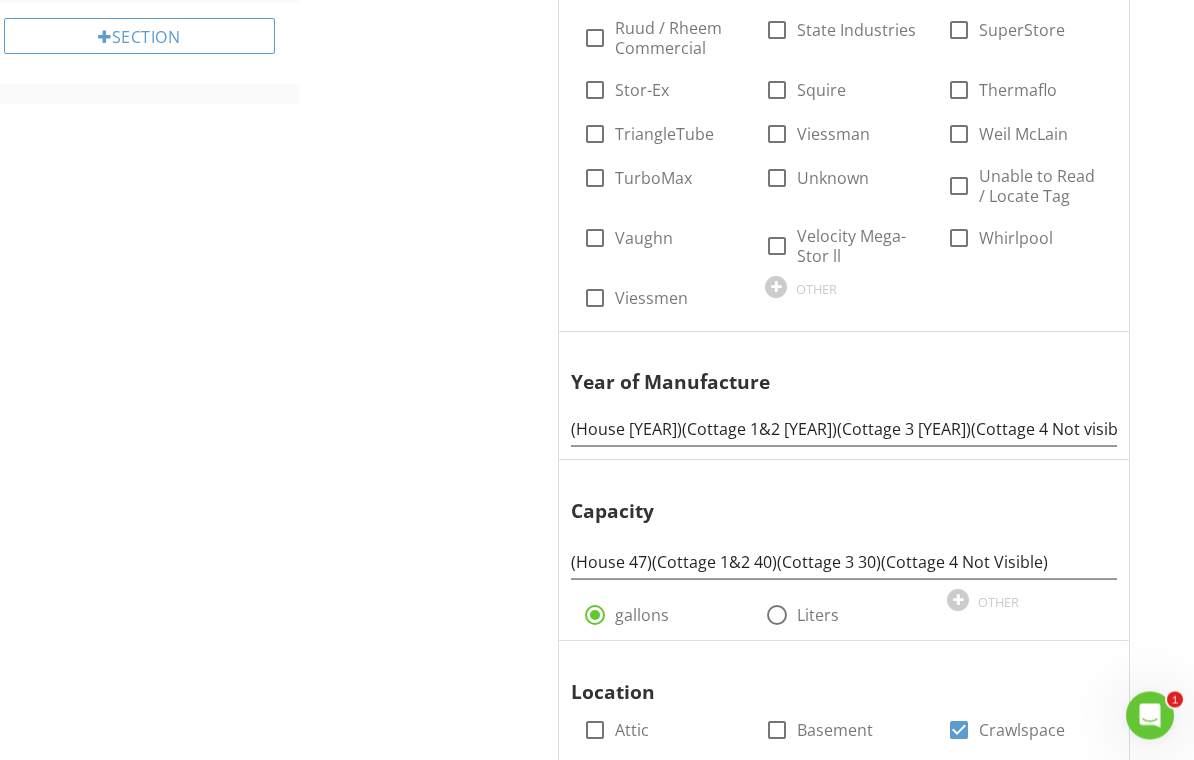 scroll, scrollTop: 1378, scrollLeft: 0, axis: vertical 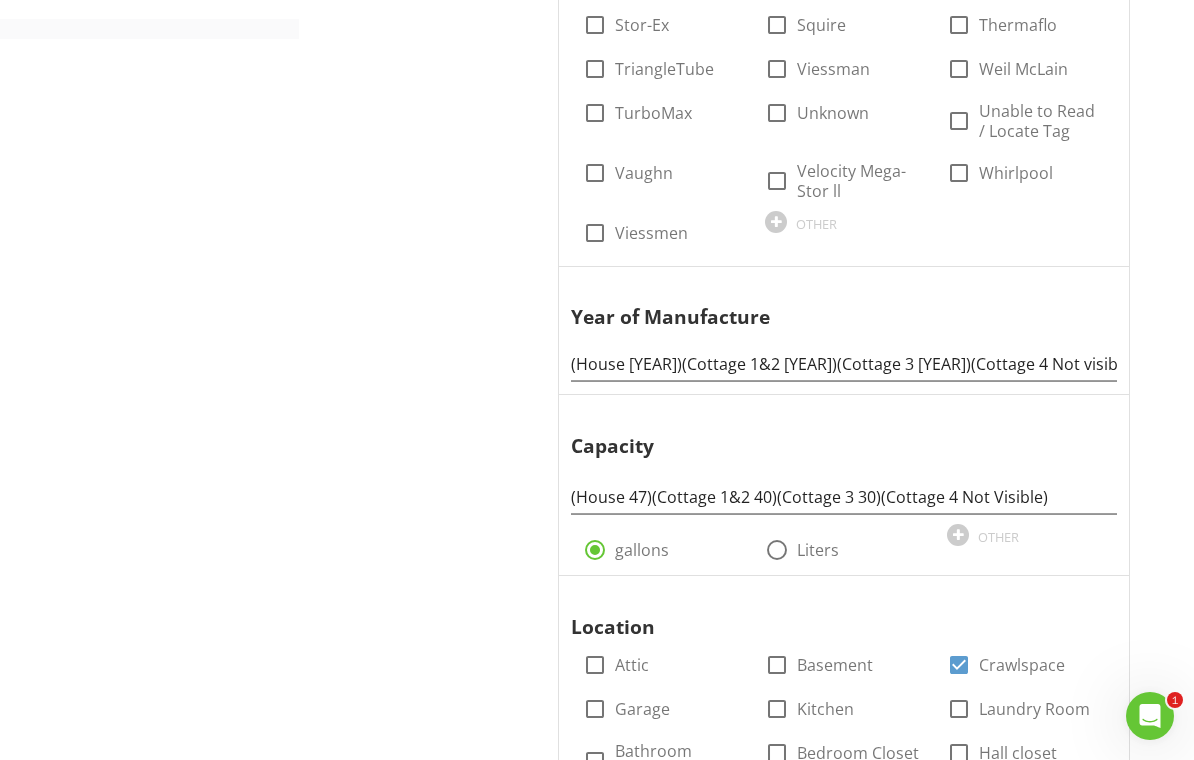 click on "Domestic Water Heater
Info
Information
Number of Water Heaters
4         OTHER
Power Source/Type
check_box Electric   check_box_outline_blank Gas   check_box_outline_blank Solar   check_box Propane   check_box_outline_blank Indirect   check_box_outline_blank Tankless   check_box_outline_blank Unknown   check_box_outline_blank No located   check_box_outline_blank Oil   check_box_outline_blank Electric Heat Pump   check_box_outline_blank On Demand   check_box_outline_blank Hybrid Electric / Electric Heat Pump   check_box_outline_blank Not Accessible         OTHER
Manufacturer
check_box_outline_blank American Water Heater Co.   check_box_outline_blank Amtrol   check_box_outline_blank Aqua-Plex   check_box_outline_blank AO Smith   Bosch" at bounding box center (858, 1657) 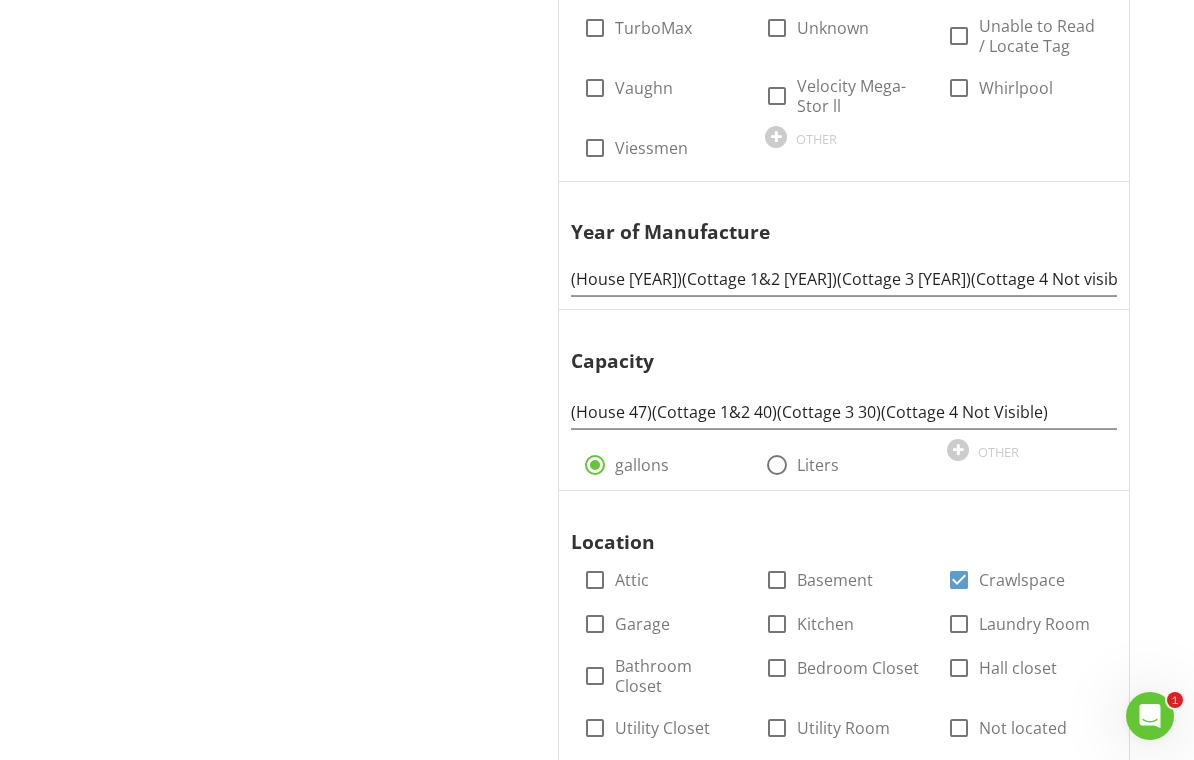 scroll, scrollTop: 1156, scrollLeft: 0, axis: vertical 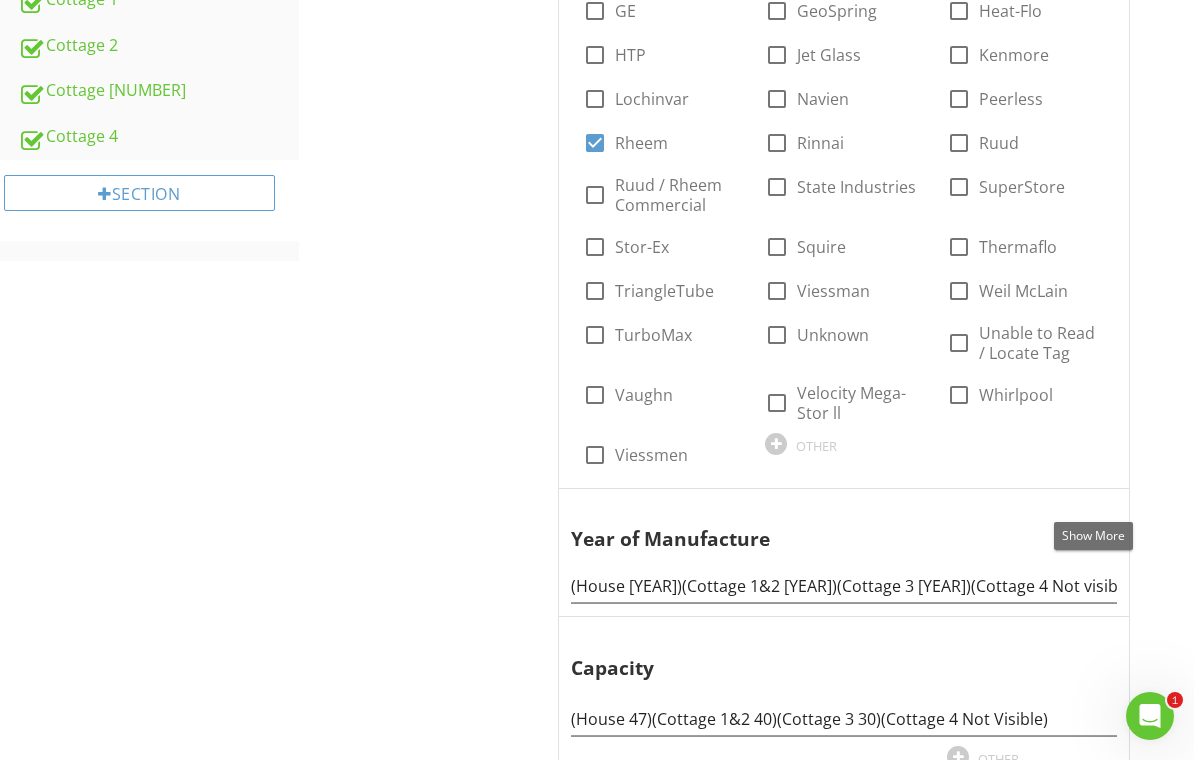 click on "Year of Manufacture
(House 2009)(Cottage 1&2 2020)(Cottage 3 2021)(Cottage 4 Not visible)" at bounding box center [844, 553] 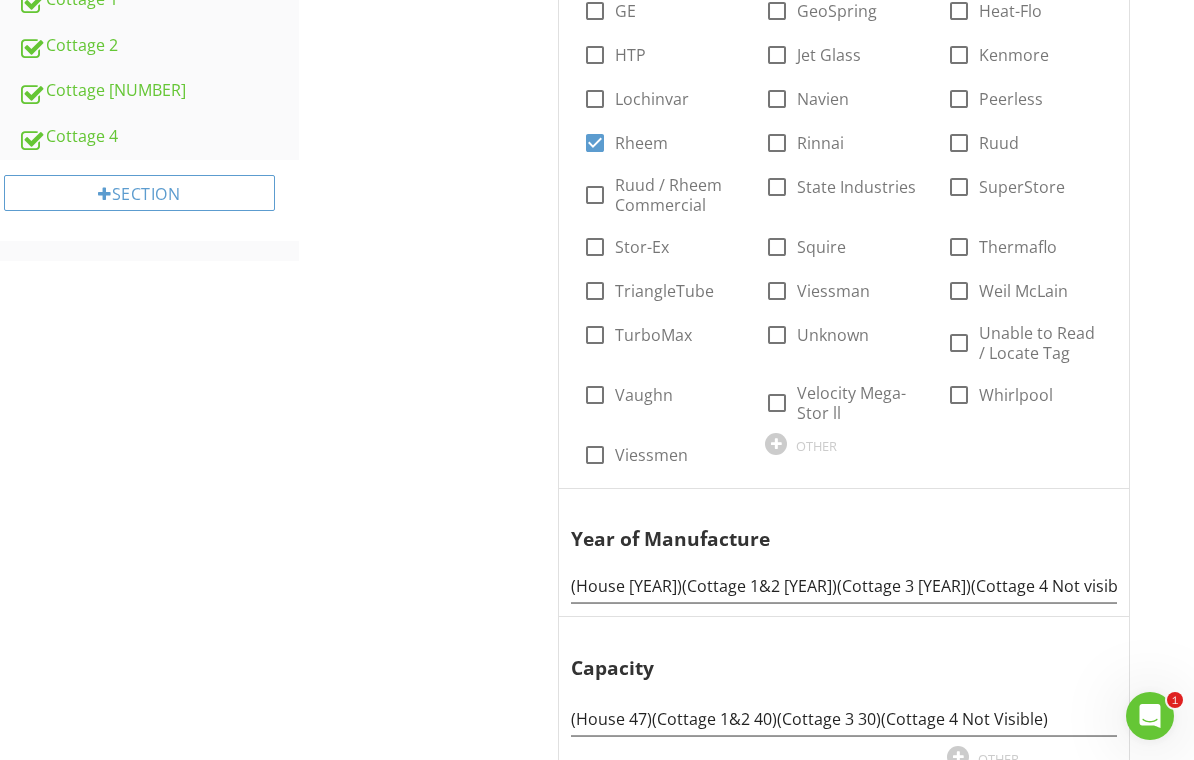 click at bounding box center [1093, 508] 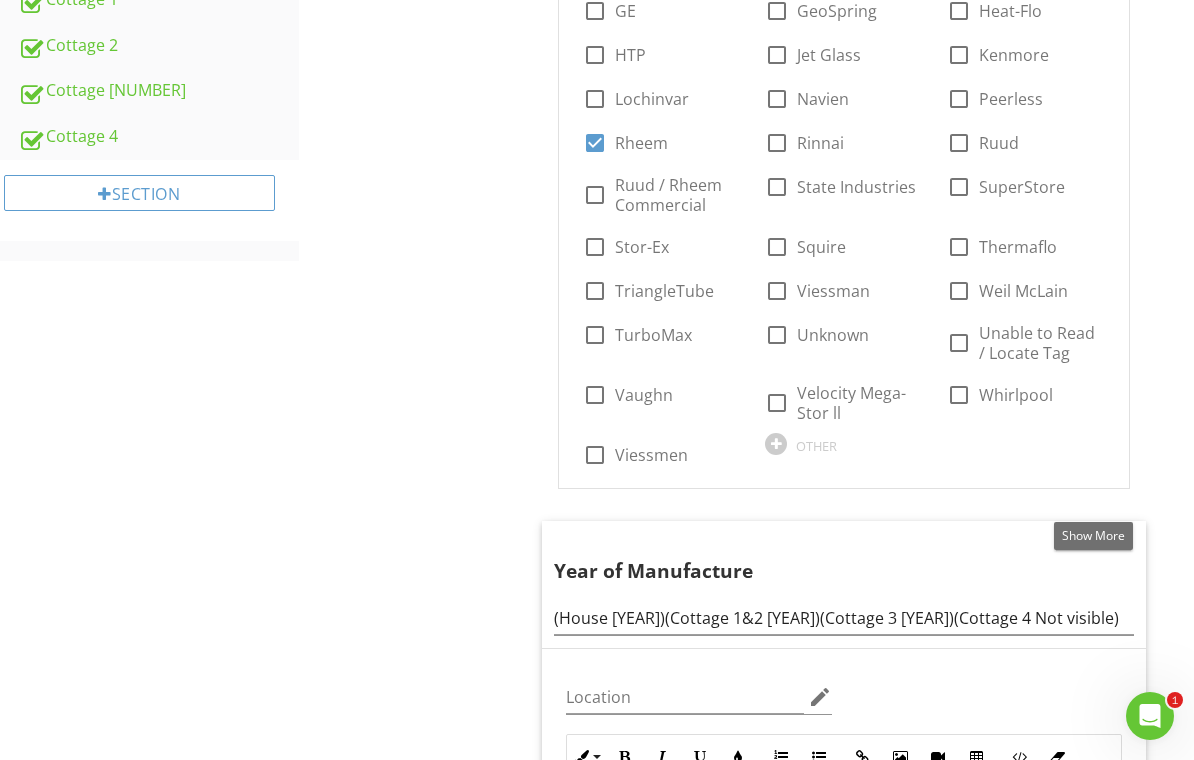 click on "Domestic Water Heater
Info
Information
Number of Water Heaters
4         OTHER
Power Source/Type
check_box Electric   check_box_outline_blank Gas   check_box_outline_blank Solar   check_box Propane   check_box_outline_blank Indirect   check_box_outline_blank Tankless   check_box_outline_blank Unknown   check_box_outline_blank No located   check_box_outline_blank Oil   check_box_outline_blank Electric Heat Pump   check_box_outline_blank On Demand   check_box_outline_blank Hybrid Electric / Electric Heat Pump   check_box_outline_blank Not Accessible         OTHER
Manufacturer
check_box_outline_blank American Water Heater Co.   check_box_outline_blank Amtrol   check_box_outline_blank Aqua-Plex   check_box_outline_blank AO Smith   Bosch" at bounding box center (858, 2141) 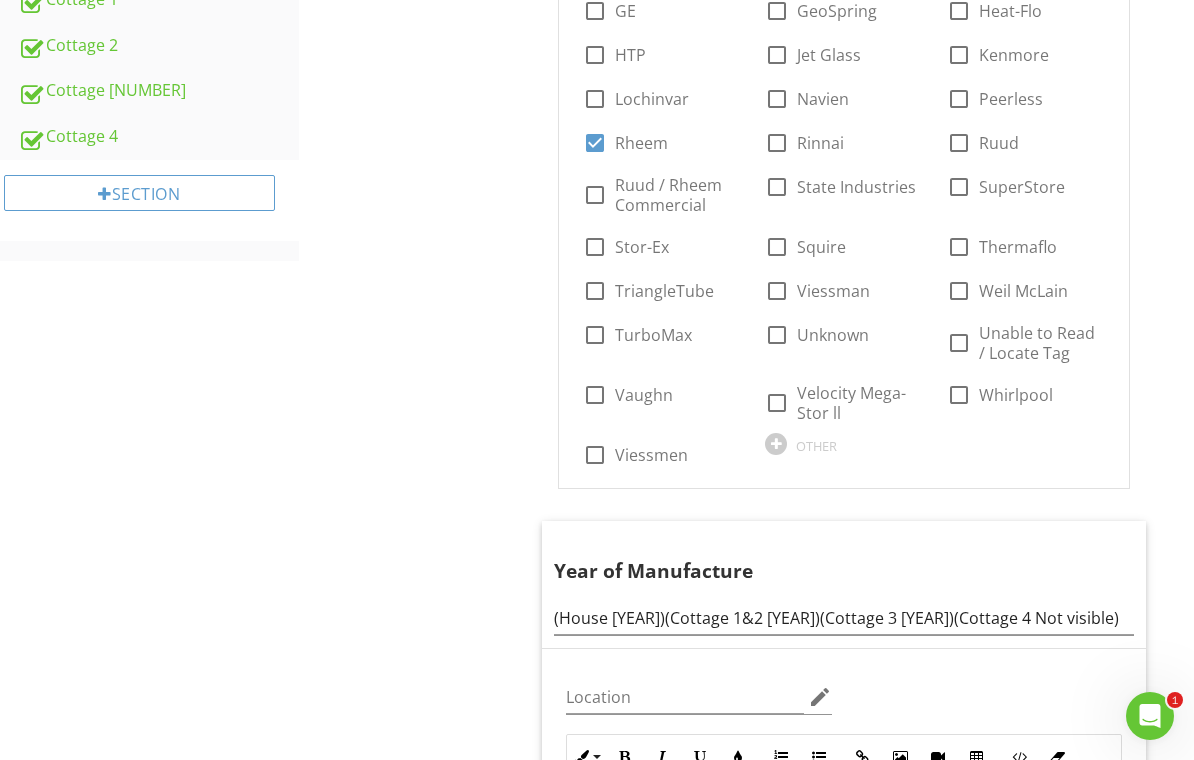 click on "Domestic Water Heater
Info
Information
Number of Water Heaters
4         OTHER
Power Source/Type
check_box Electric   check_box_outline_blank Gas   check_box_outline_blank Solar   check_box Propane   check_box_outline_blank Indirect   check_box_outline_blank Tankless   check_box_outline_blank Unknown   check_box_outline_blank No located   check_box_outline_blank Oil   check_box_outline_blank Electric Heat Pump   check_box_outline_blank On Demand   check_box_outline_blank Hybrid Electric / Electric Heat Pump   check_box_outline_blank Not Accessible         OTHER
Manufacturer
check_box_outline_blank American Water Heater Co.   check_box_outline_blank Amtrol   check_box_outline_blank Aqua-Plex   check_box_outline_blank AO Smith   Bosch" at bounding box center [858, 2141] 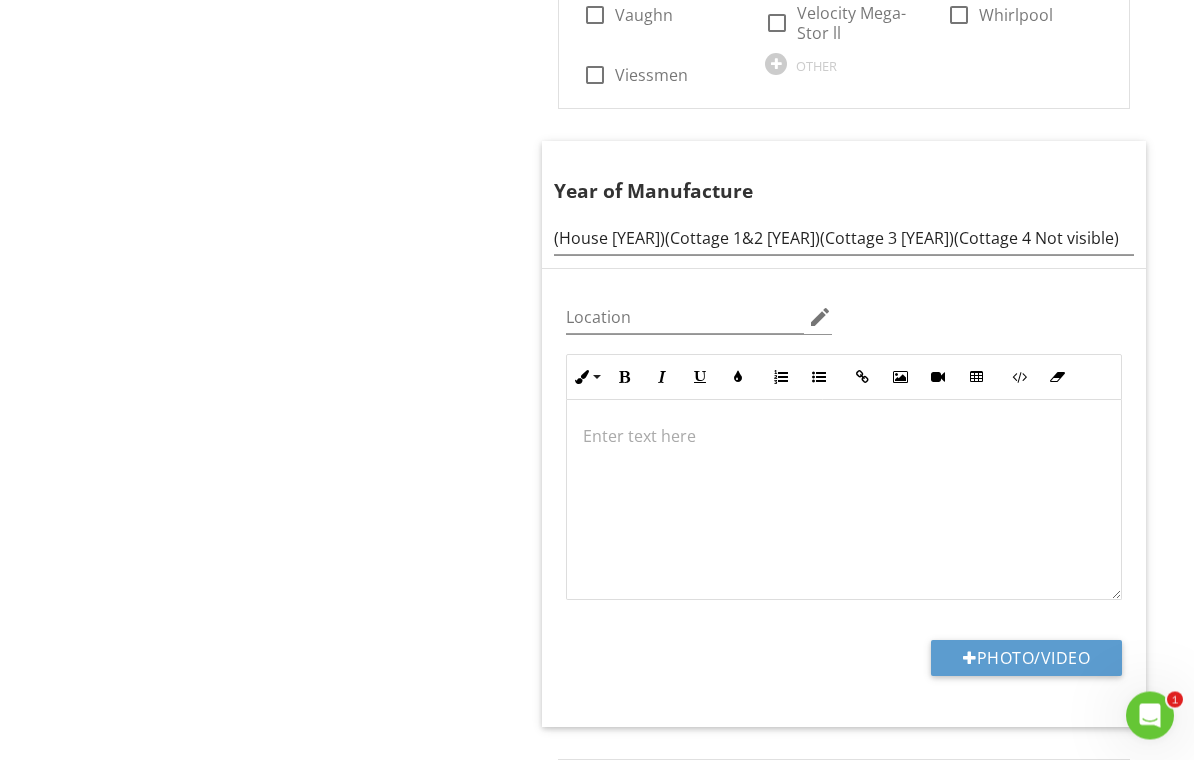 scroll, scrollTop: 1536, scrollLeft: 0, axis: vertical 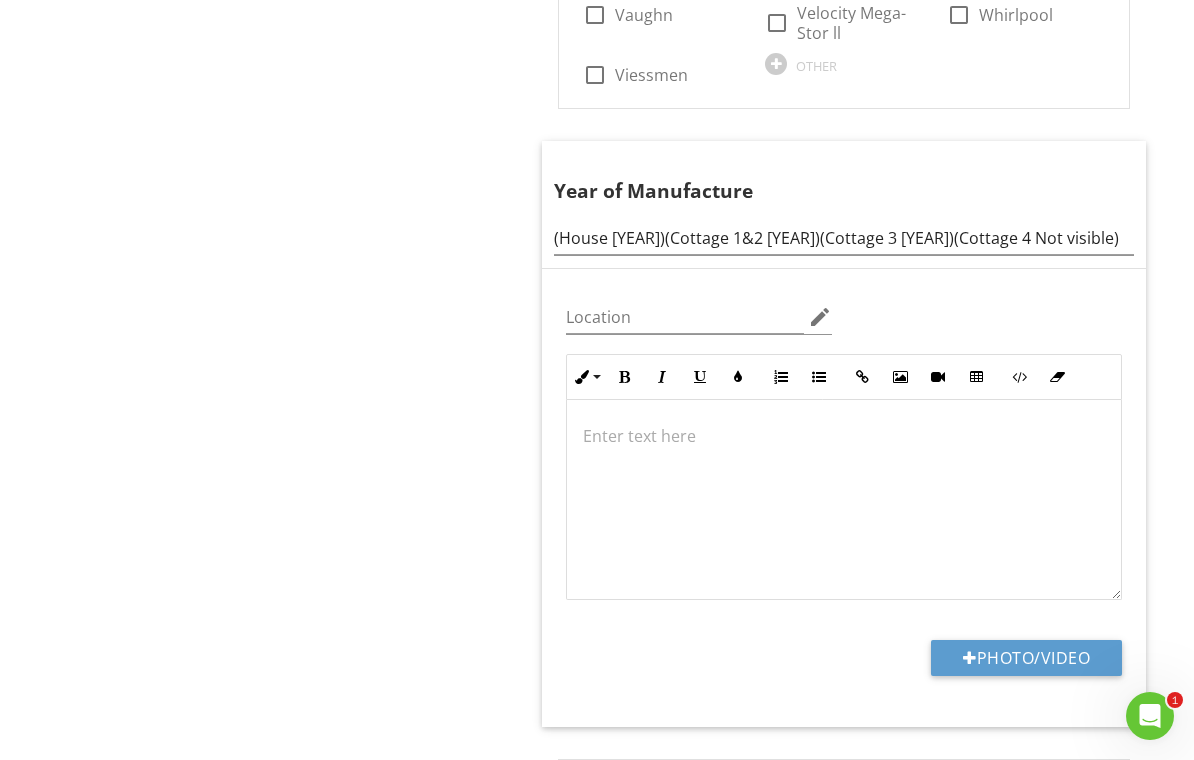 click on "Photo/Video" at bounding box center (1026, 658) 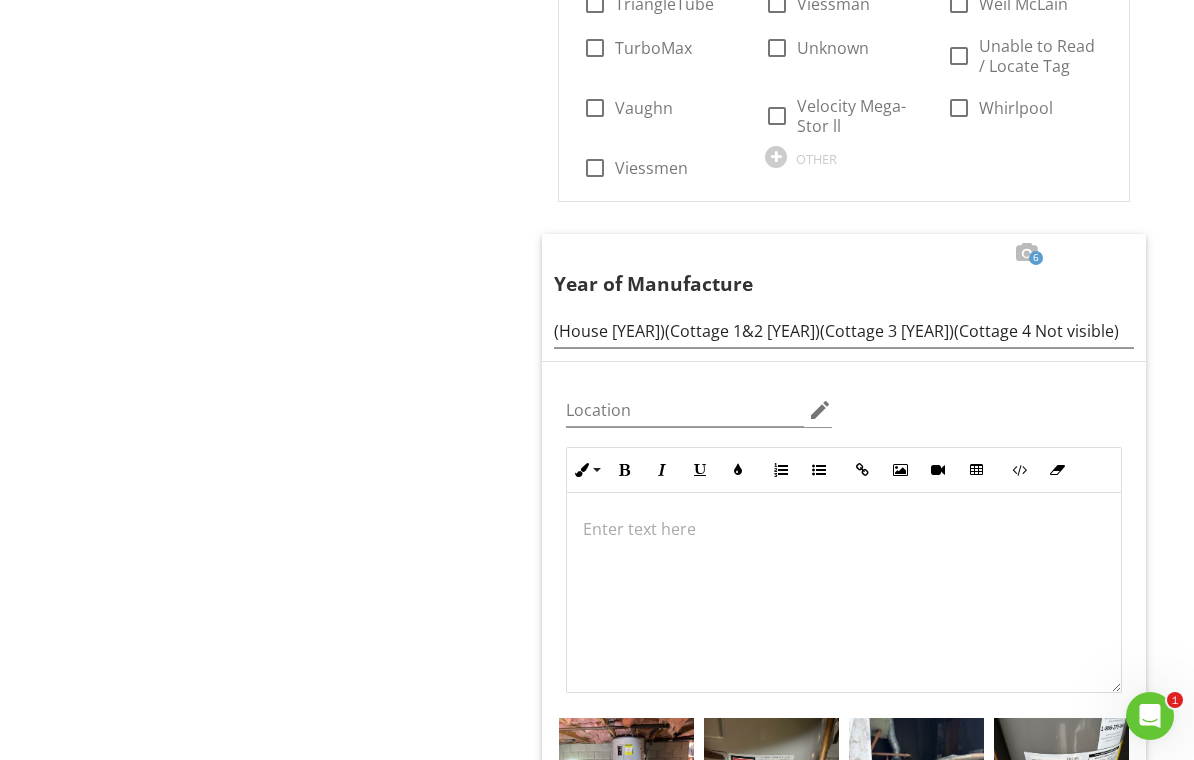 scroll, scrollTop: 1441, scrollLeft: 0, axis: vertical 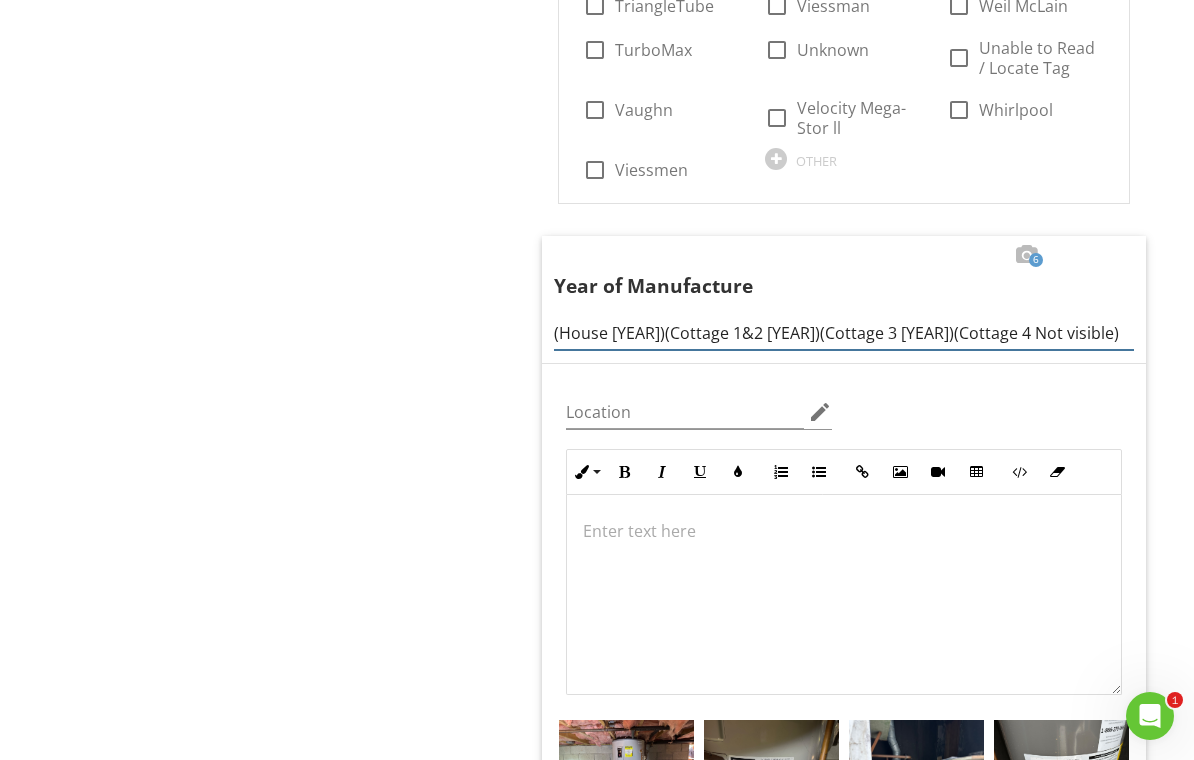 click on "(House 2009)(Cottage 1&2 2020)(Cottage 3 2021)(Cottage 4 Not visible)" at bounding box center (844, 333) 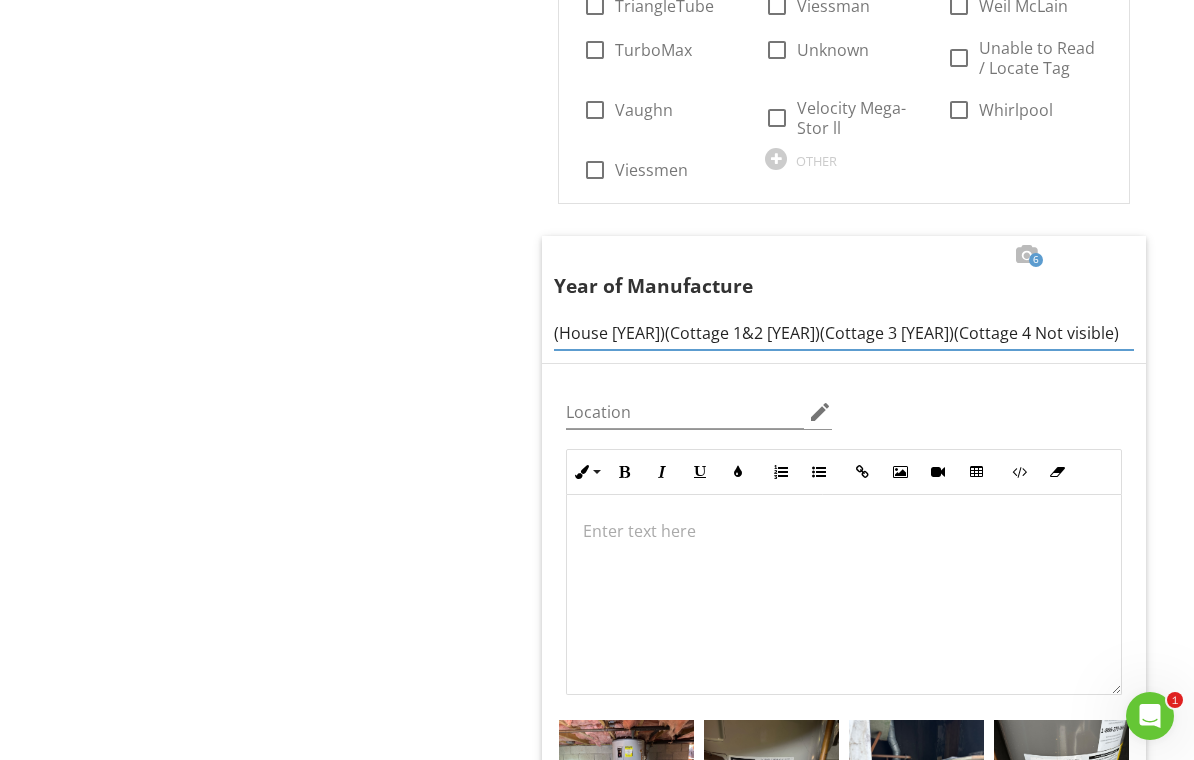 scroll, scrollTop: 1440, scrollLeft: 0, axis: vertical 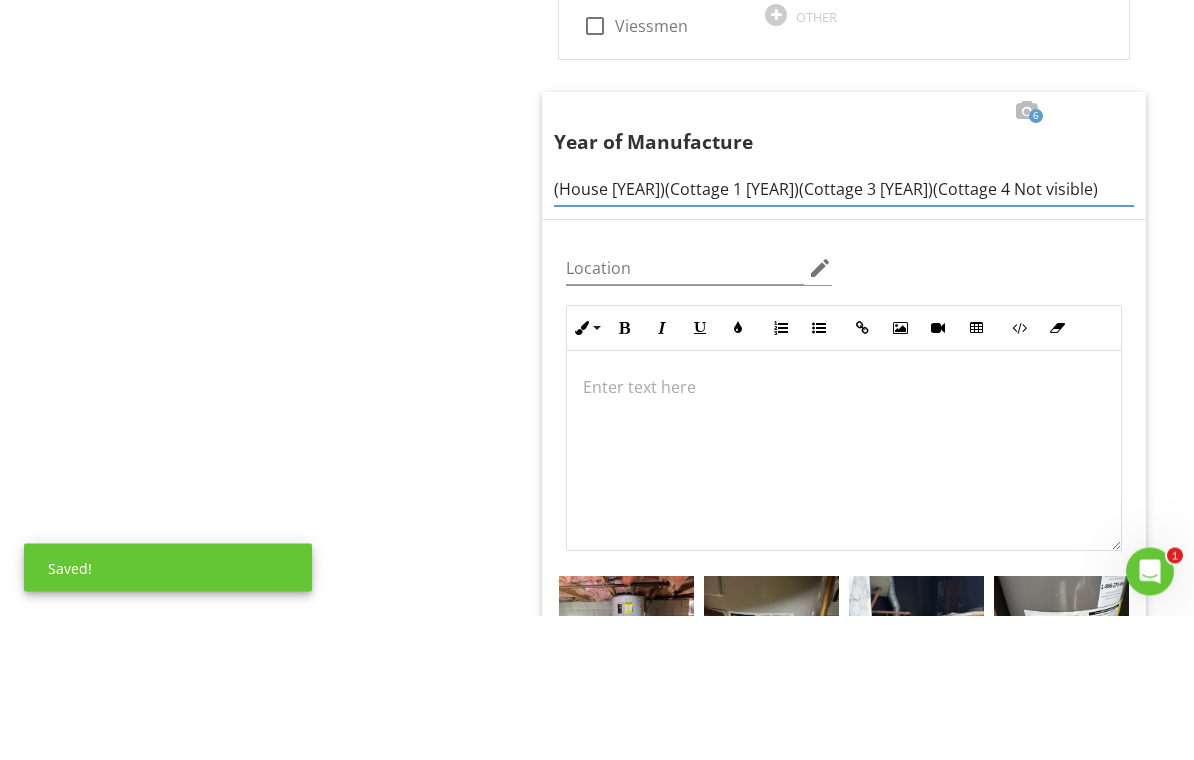click on "(House 2009)(Cottage 1 2020)(Cottage 3 2021)(Cottage 4 Not visible)" at bounding box center (844, 334) 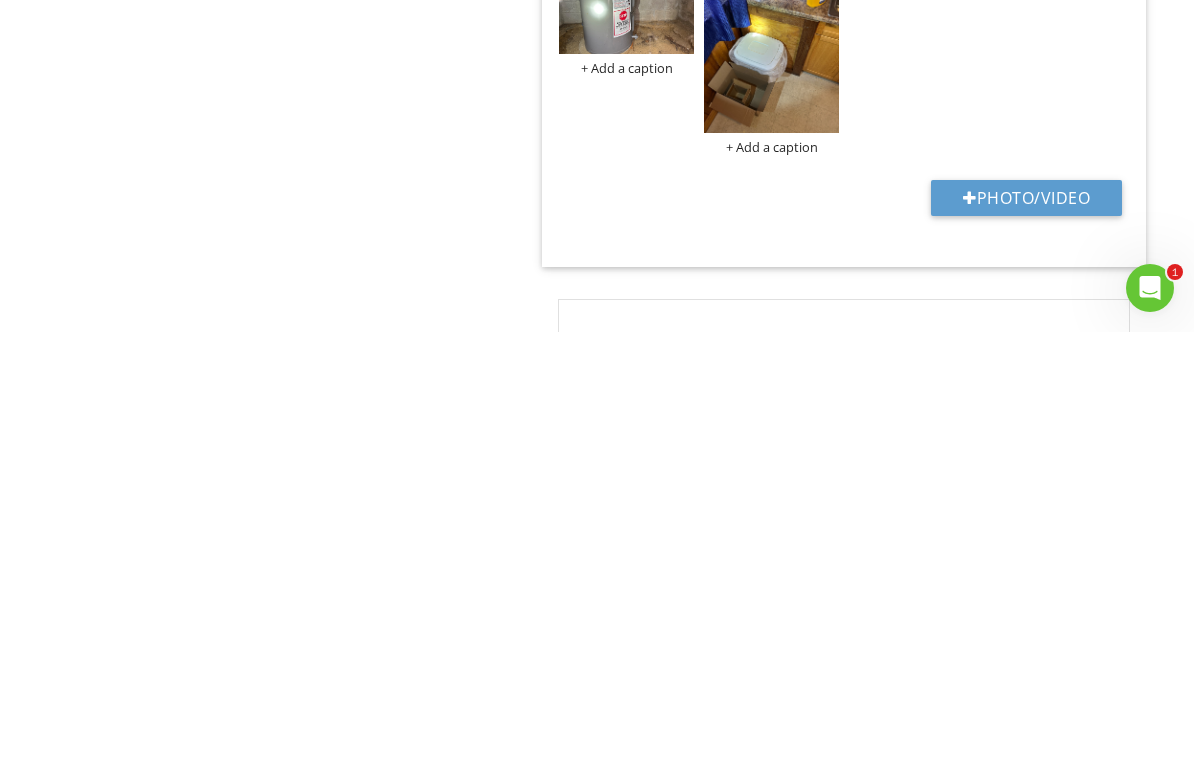 scroll, scrollTop: 2013, scrollLeft: 0, axis: vertical 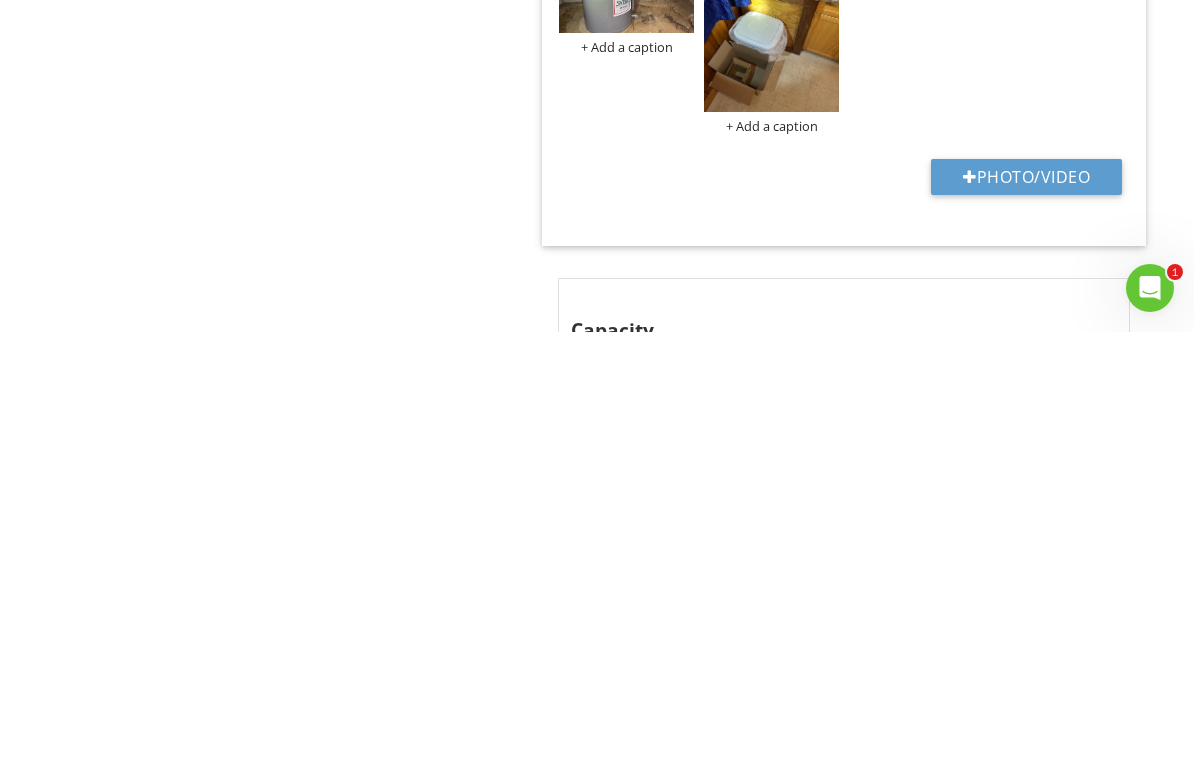type on "(House 2009)(Cottage 1 2020)(Cottage 3&2 2021)(Cottage 4 Not visible)" 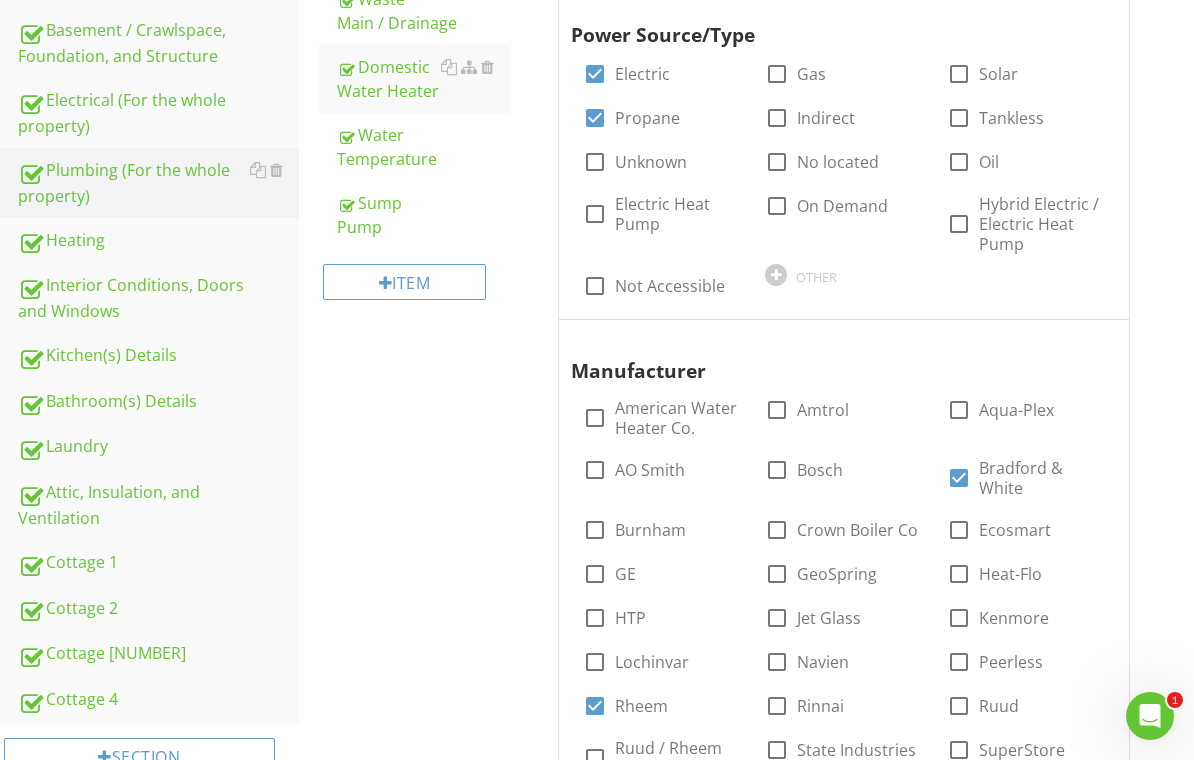 scroll, scrollTop: 244, scrollLeft: 0, axis: vertical 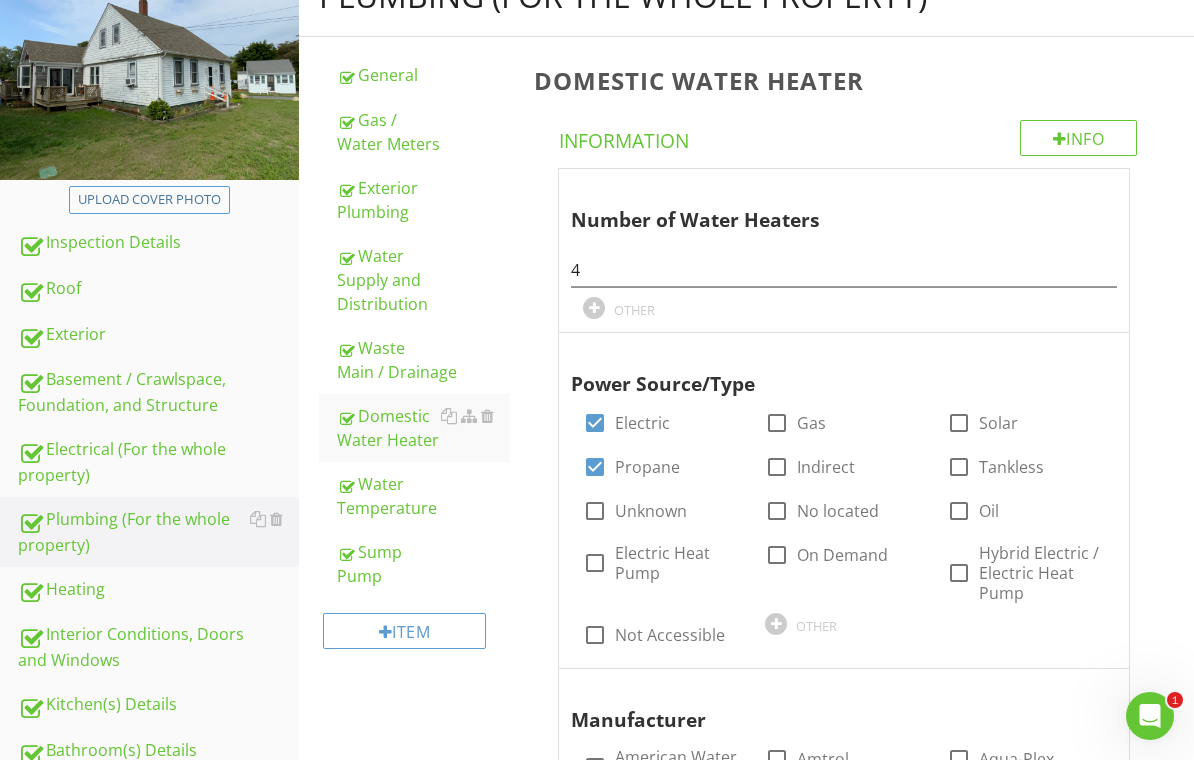 click on "Water Temperature" at bounding box center [424, 496] 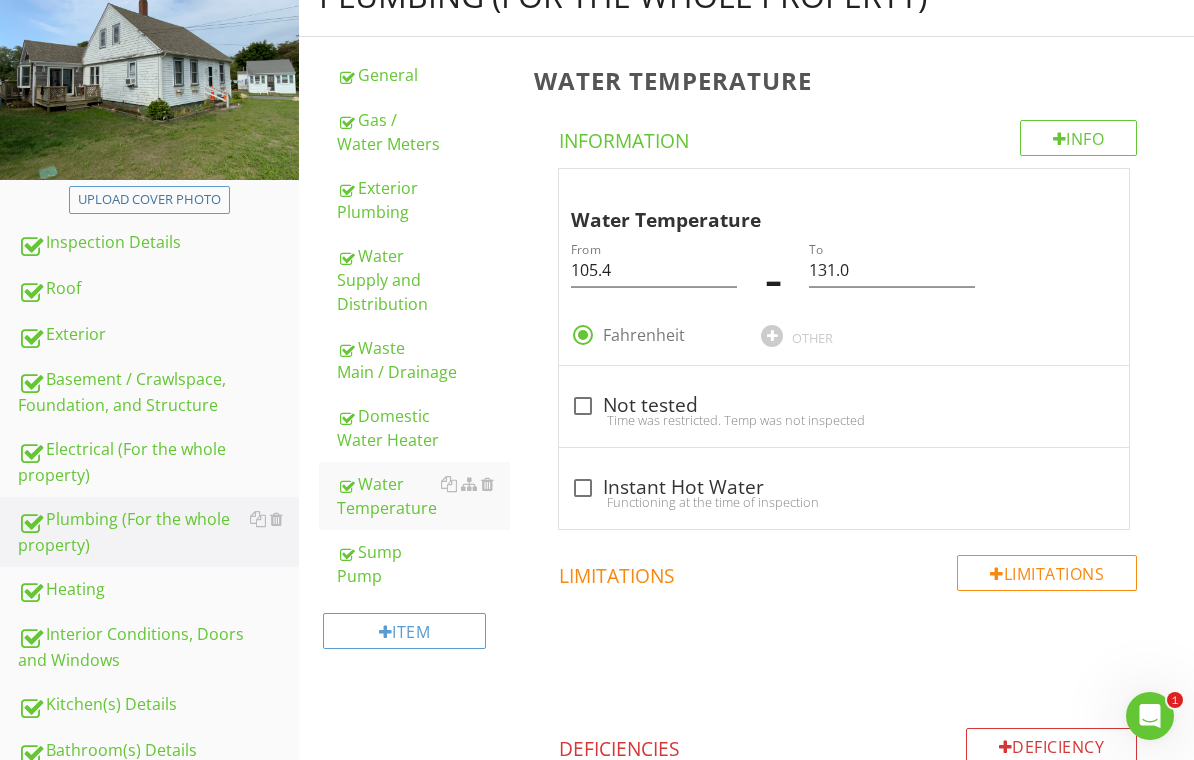 click at bounding box center [1093, 188] 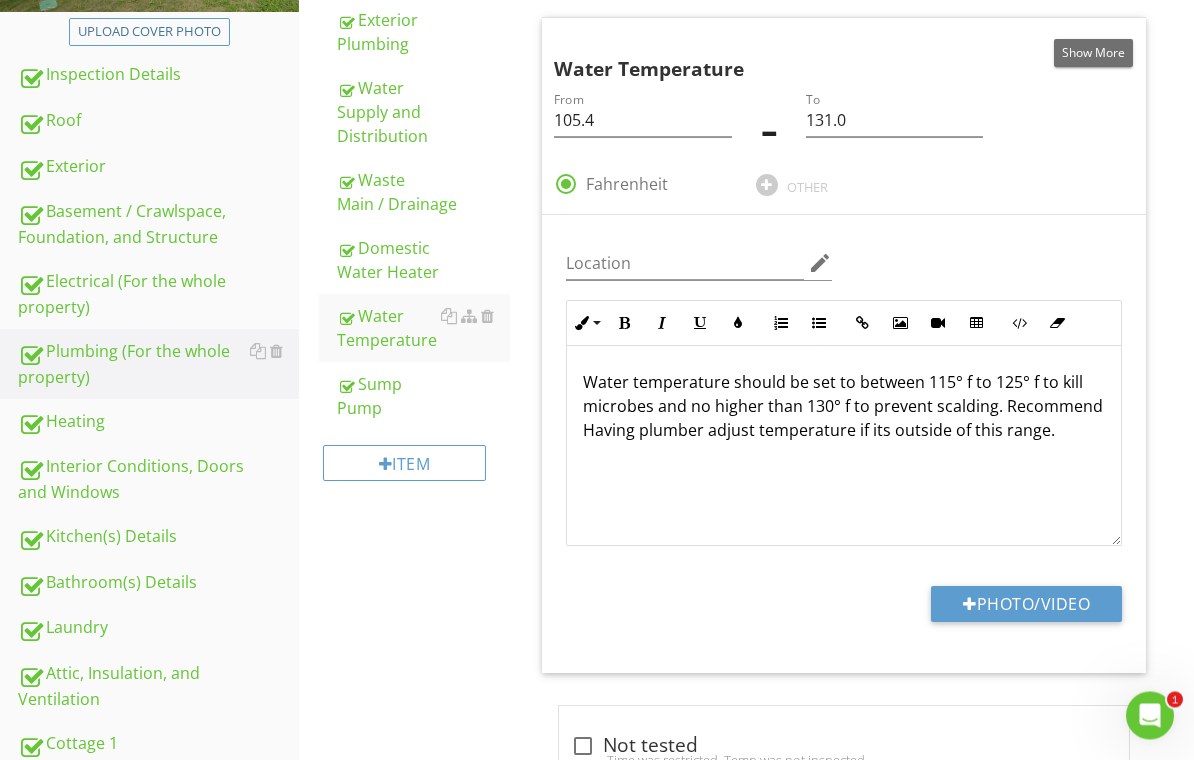 scroll, scrollTop: 412, scrollLeft: 0, axis: vertical 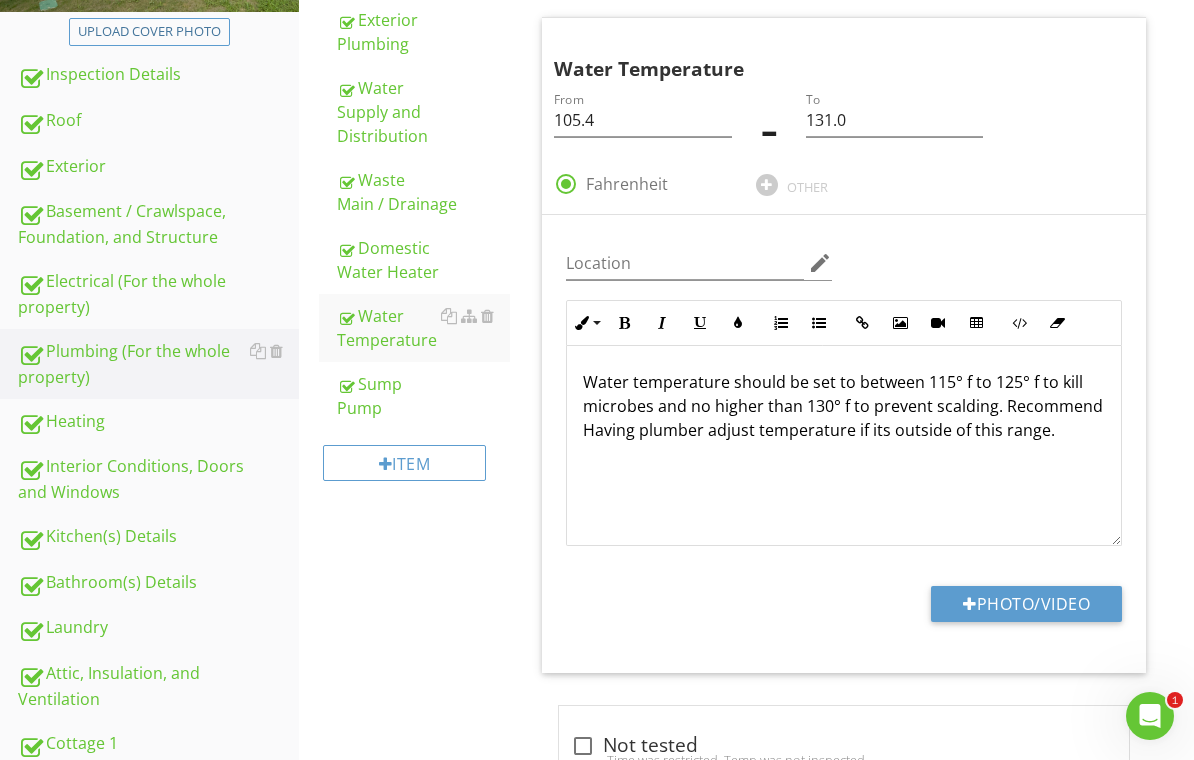 click on "Photo/Video" at bounding box center (1026, 604) 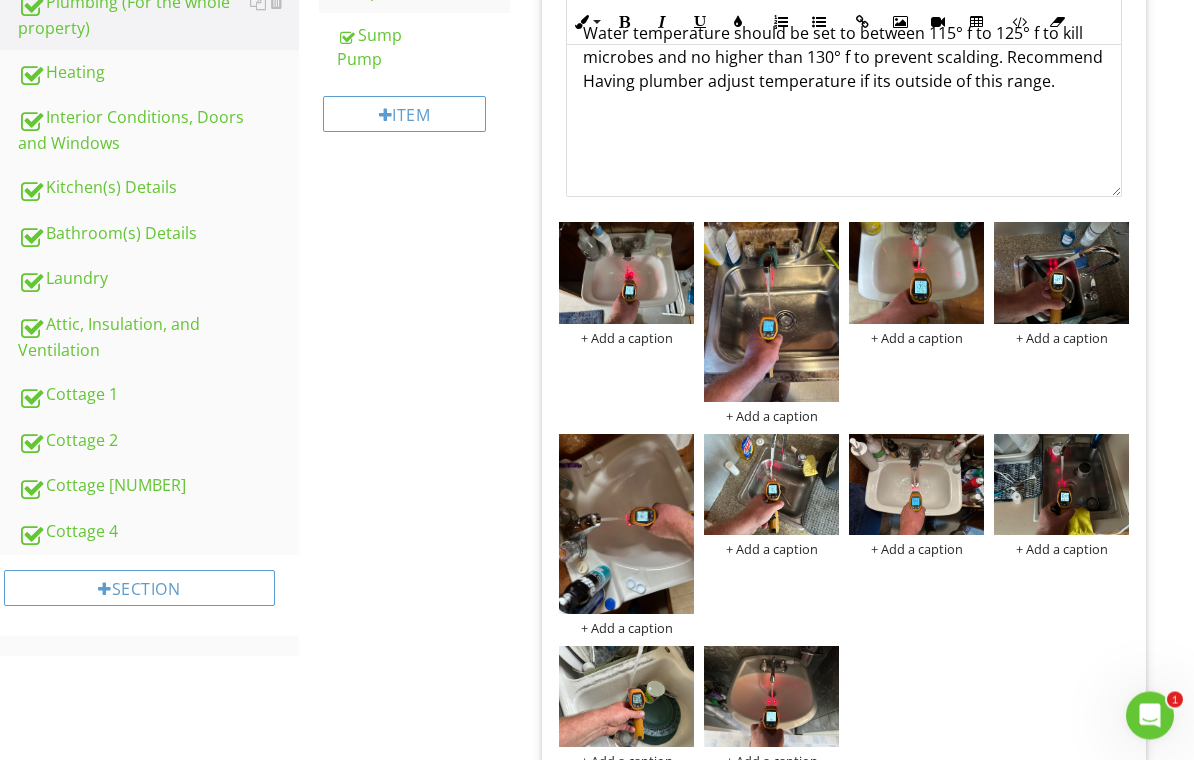 scroll, scrollTop: 761, scrollLeft: 0, axis: vertical 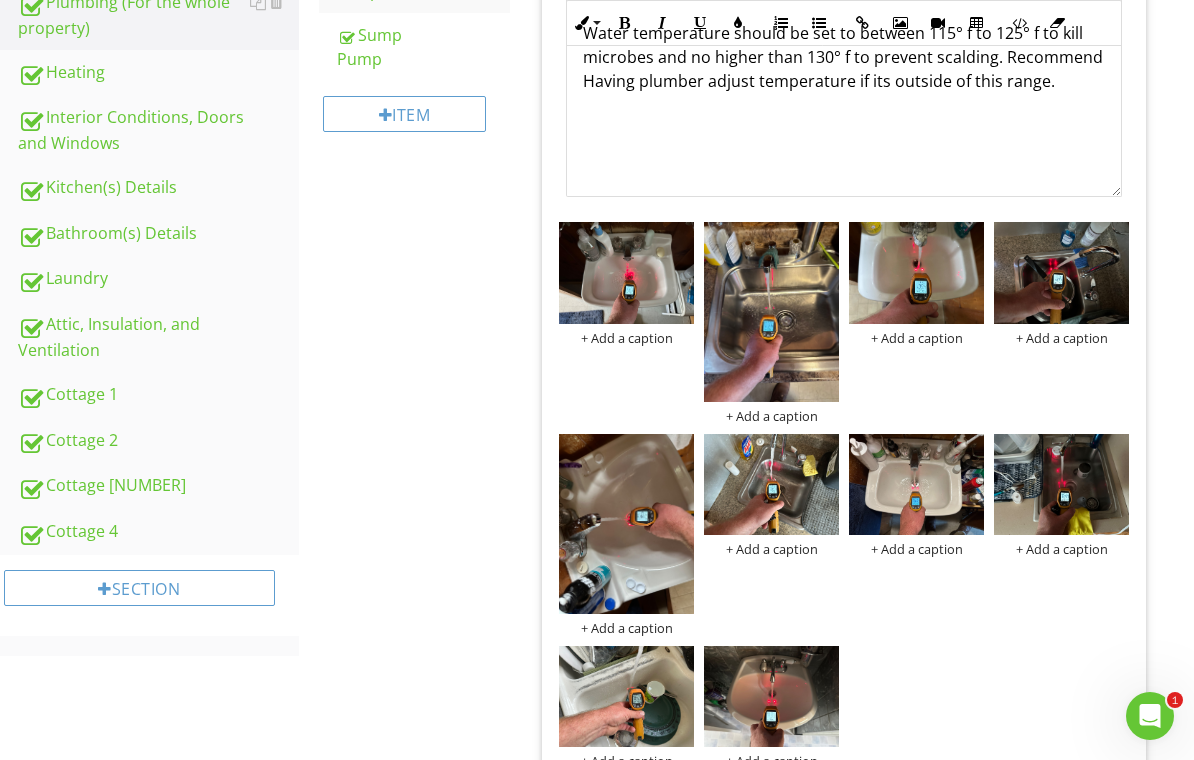 click at bounding box center [626, 524] 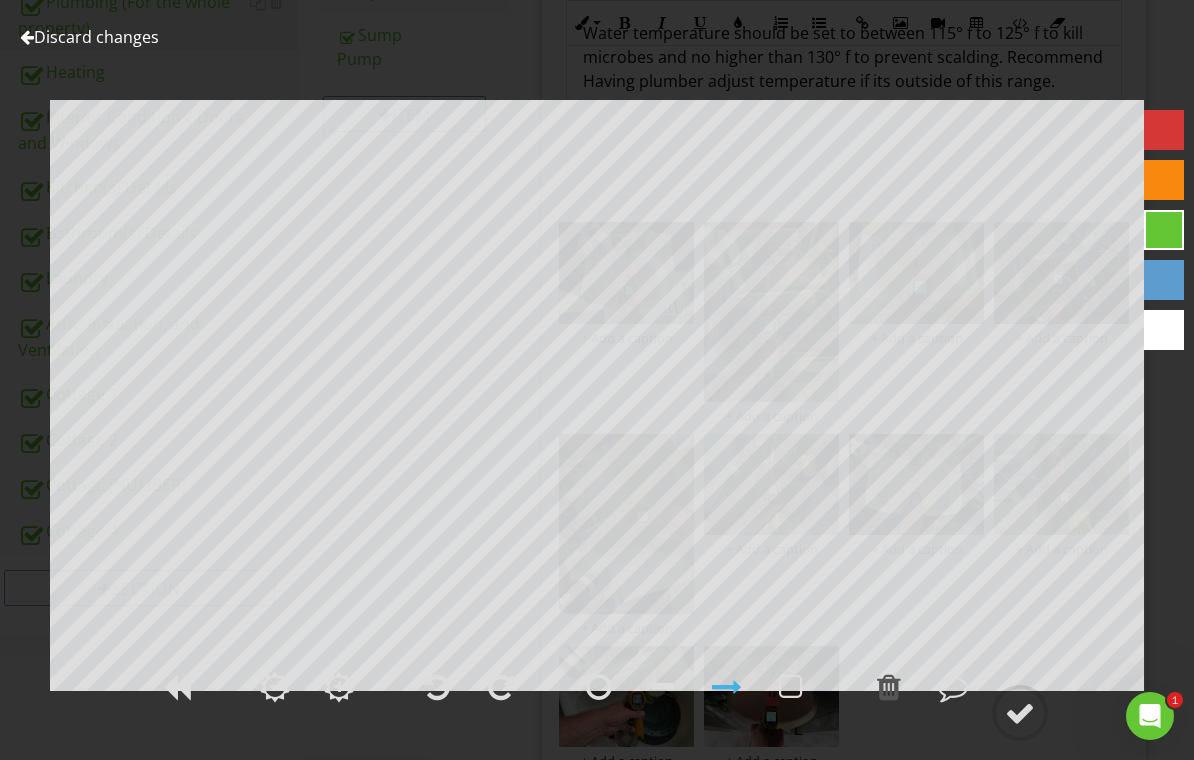 click at bounding box center [501, 687] 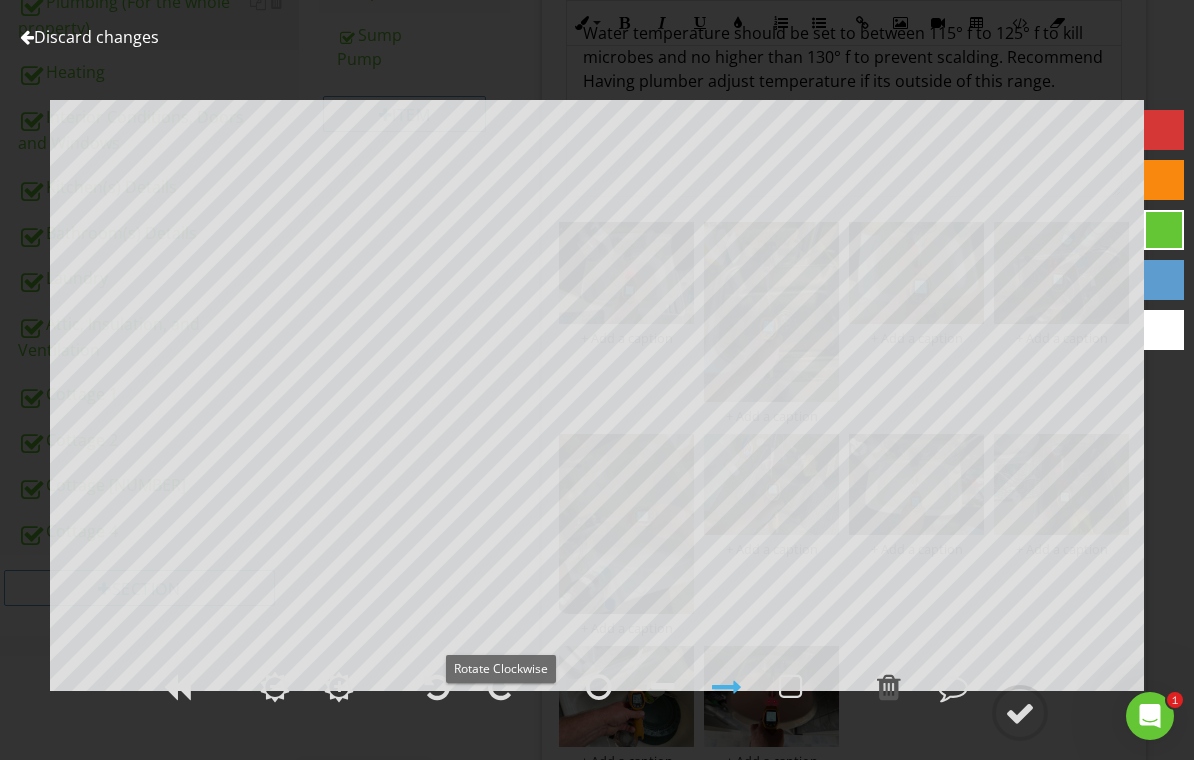 click at bounding box center [1020, 713] 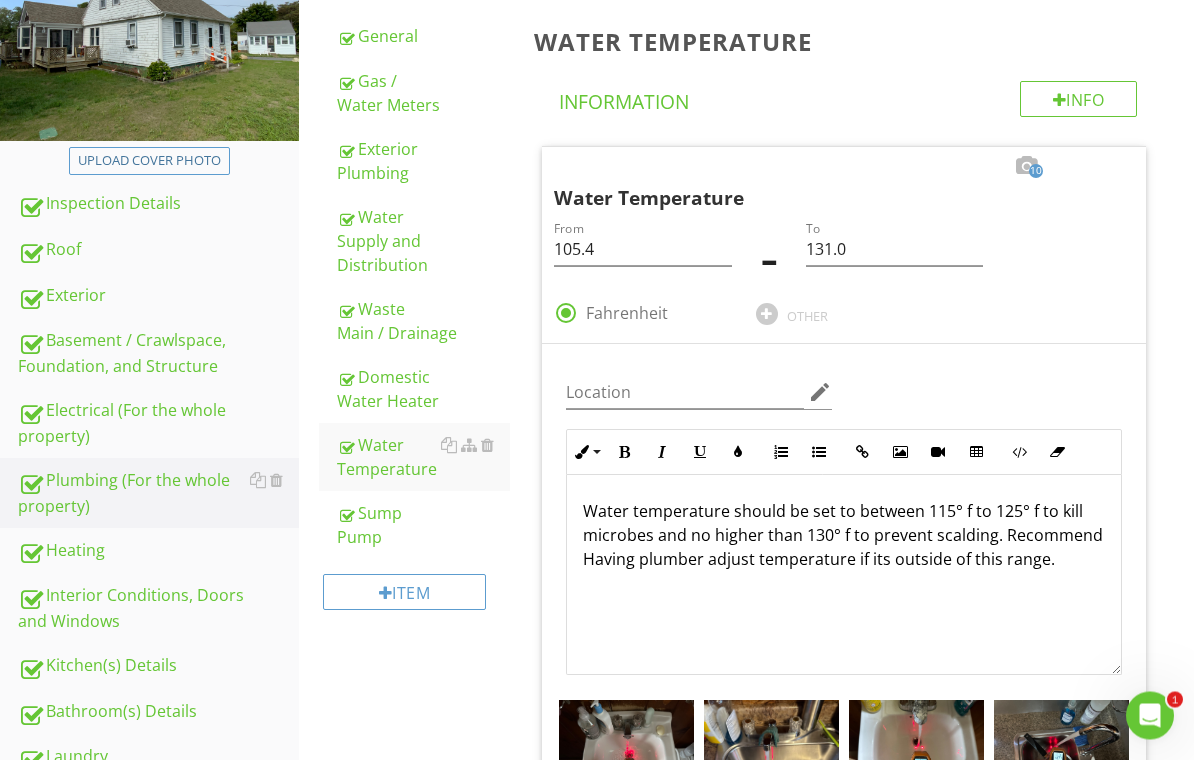 scroll, scrollTop: 244, scrollLeft: 0, axis: vertical 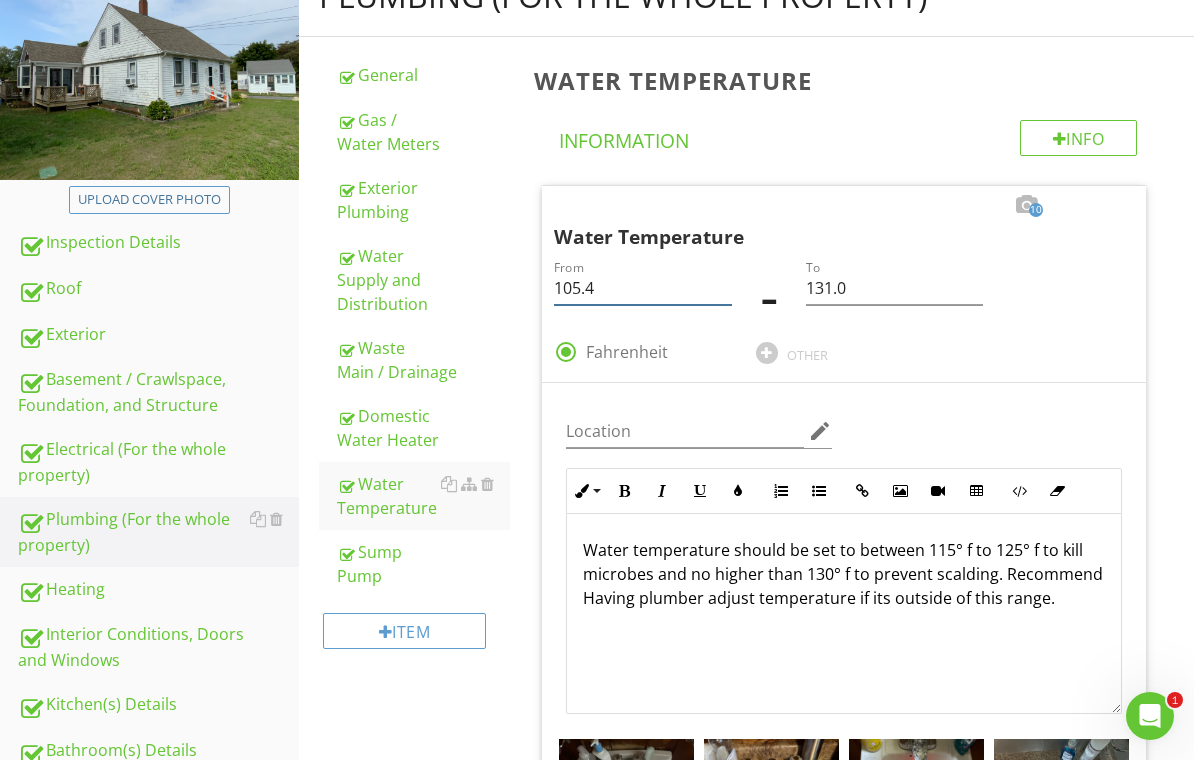 click on "105.4" at bounding box center (642, 288) 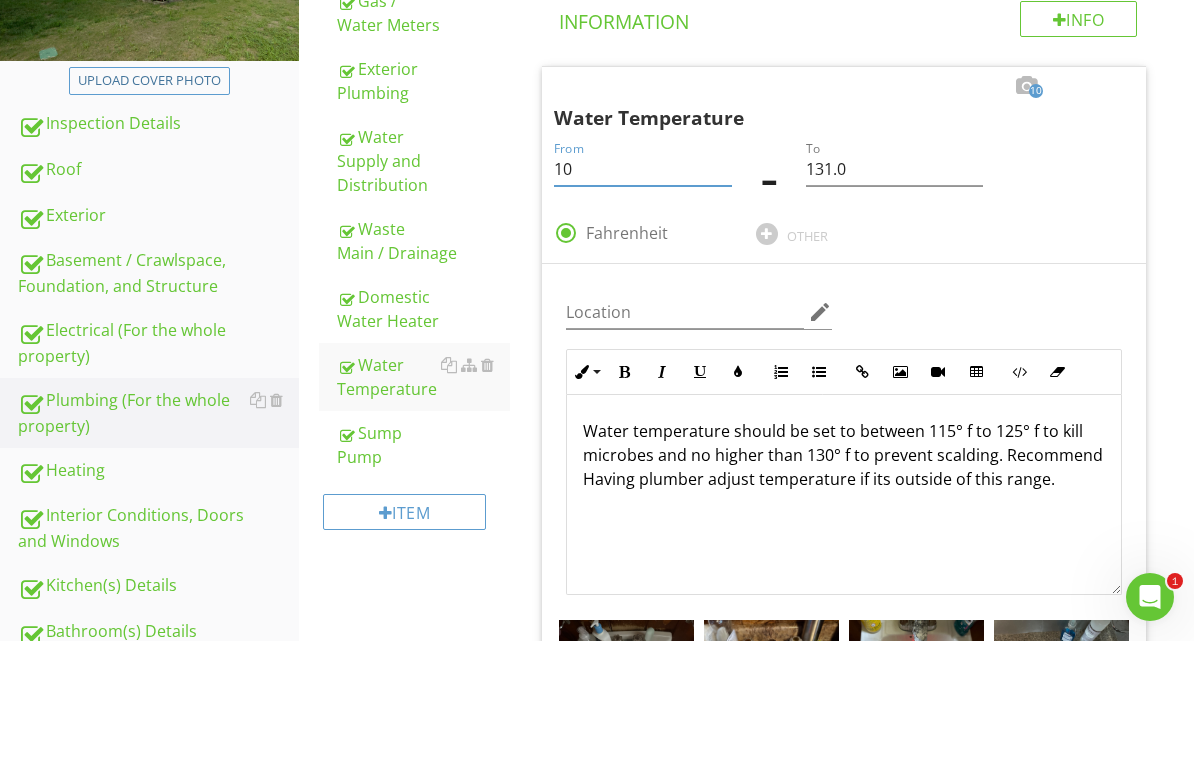 type on "1" 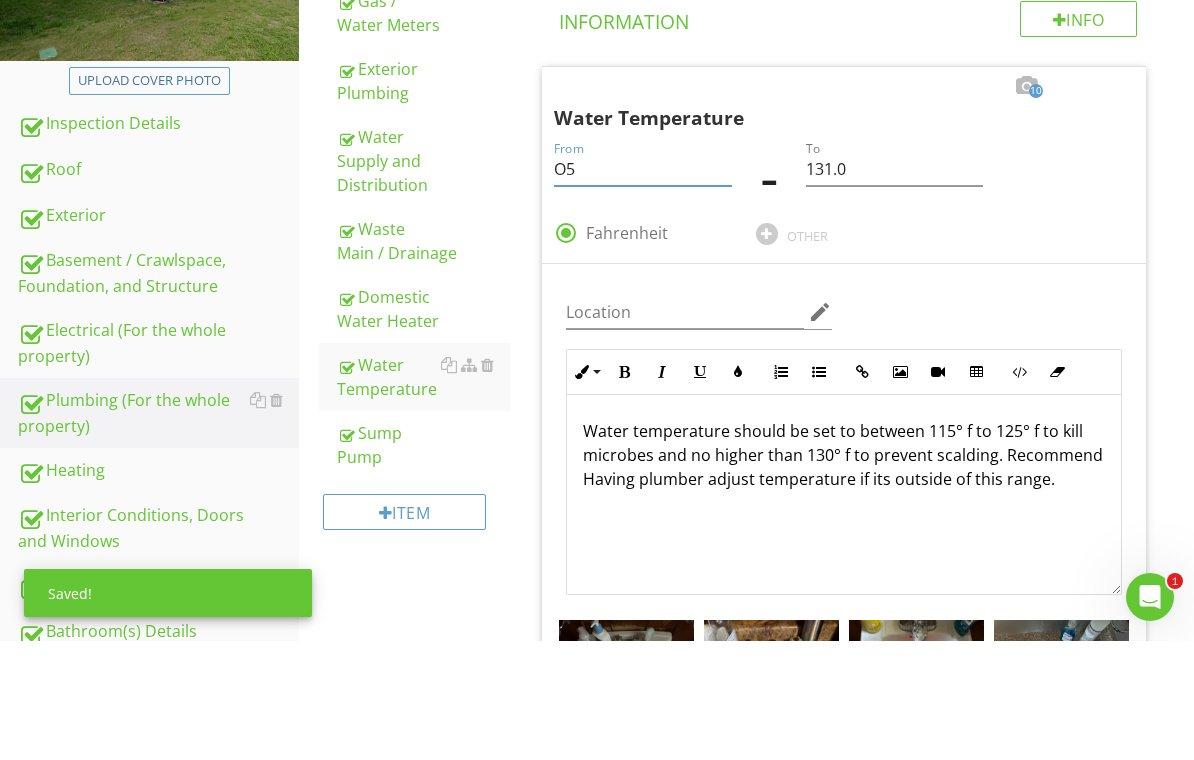 type on "O" 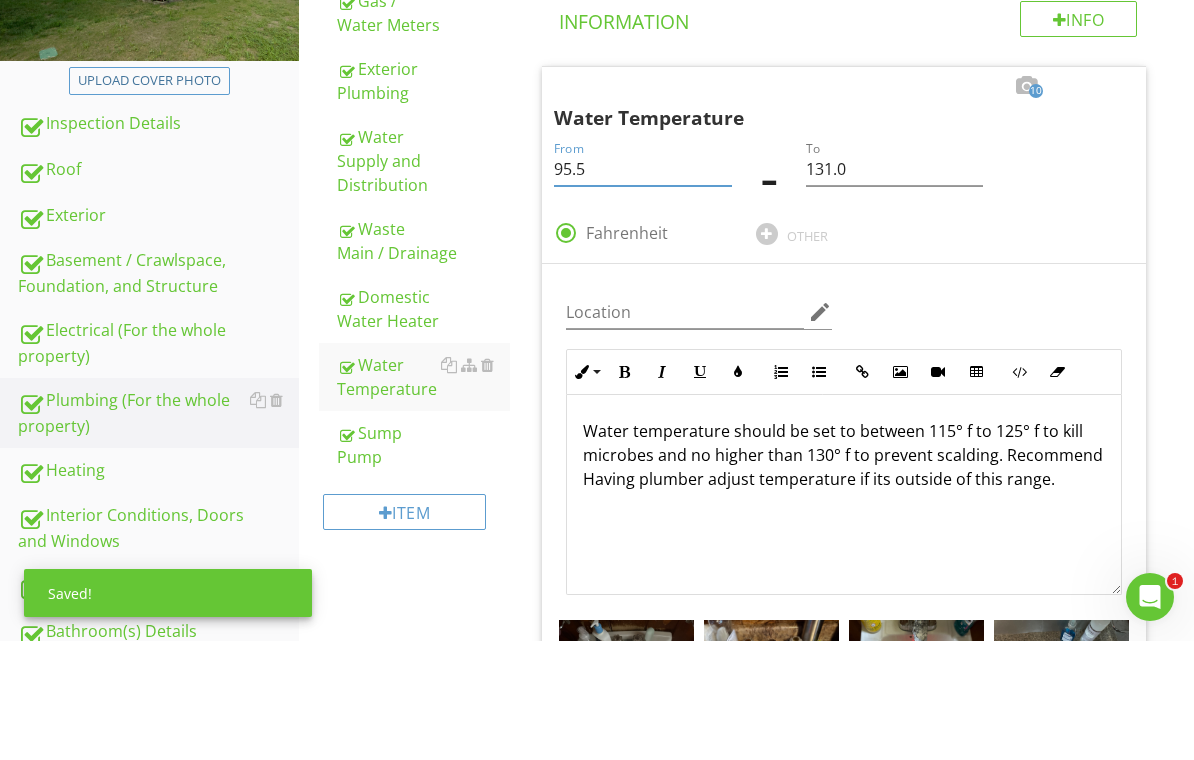 type on "95.5" 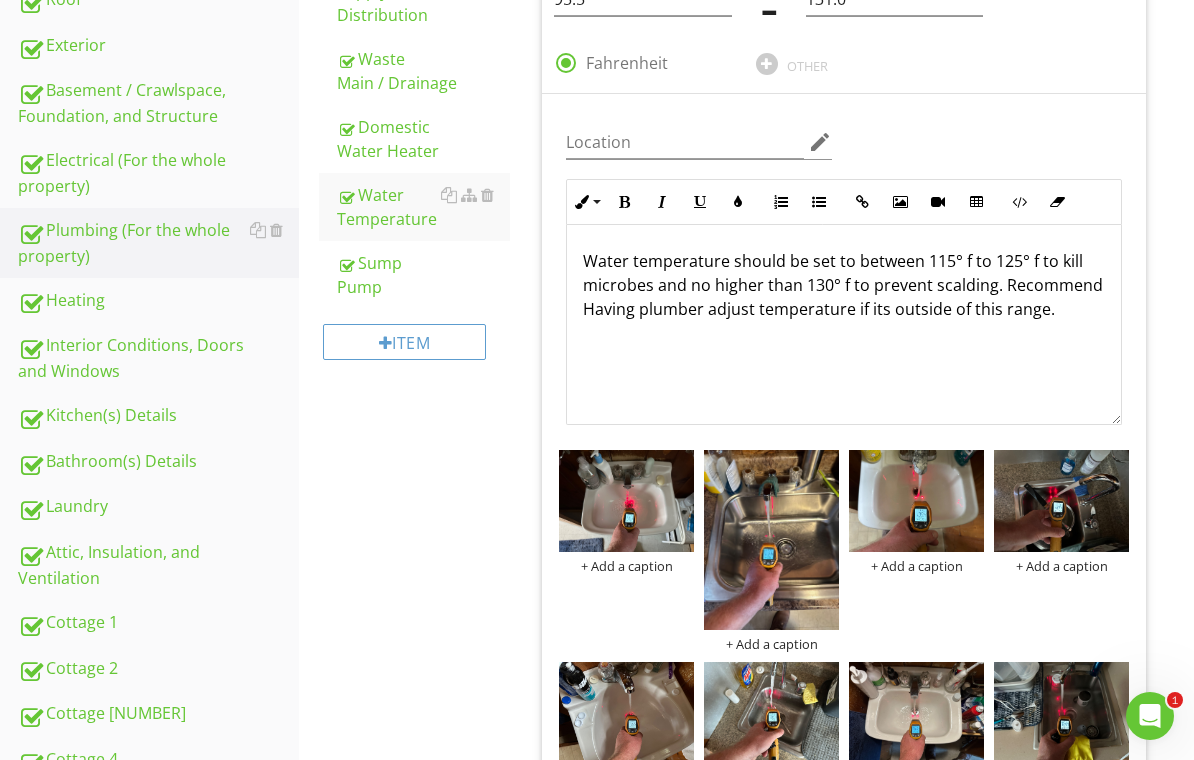 scroll, scrollTop: 529, scrollLeft: 0, axis: vertical 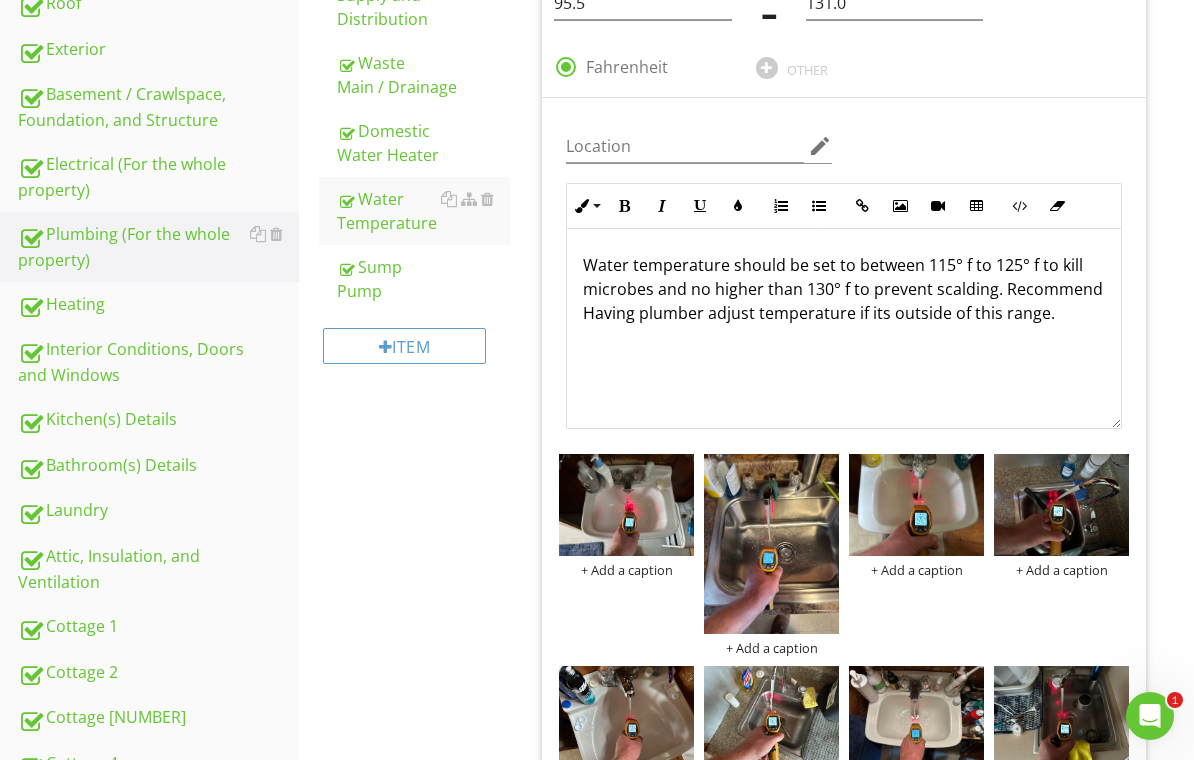 click on "Heating" at bounding box center [158, 305] 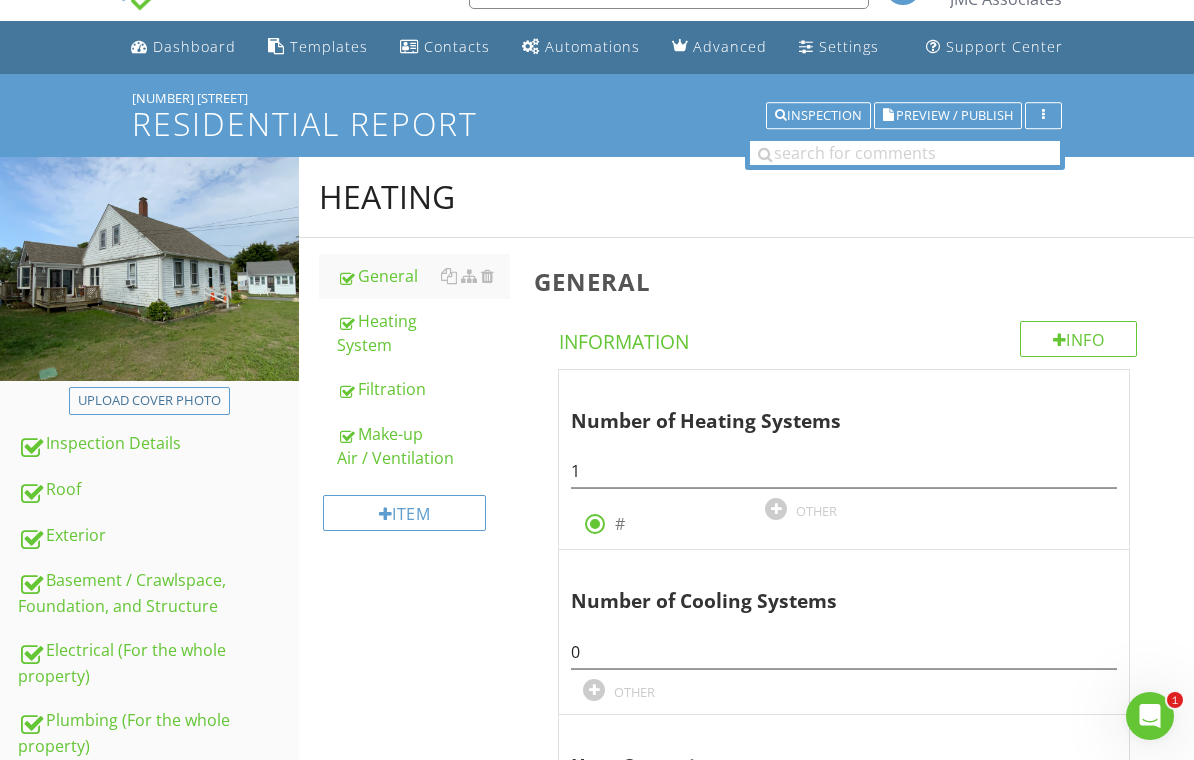 scroll, scrollTop: 42, scrollLeft: 0, axis: vertical 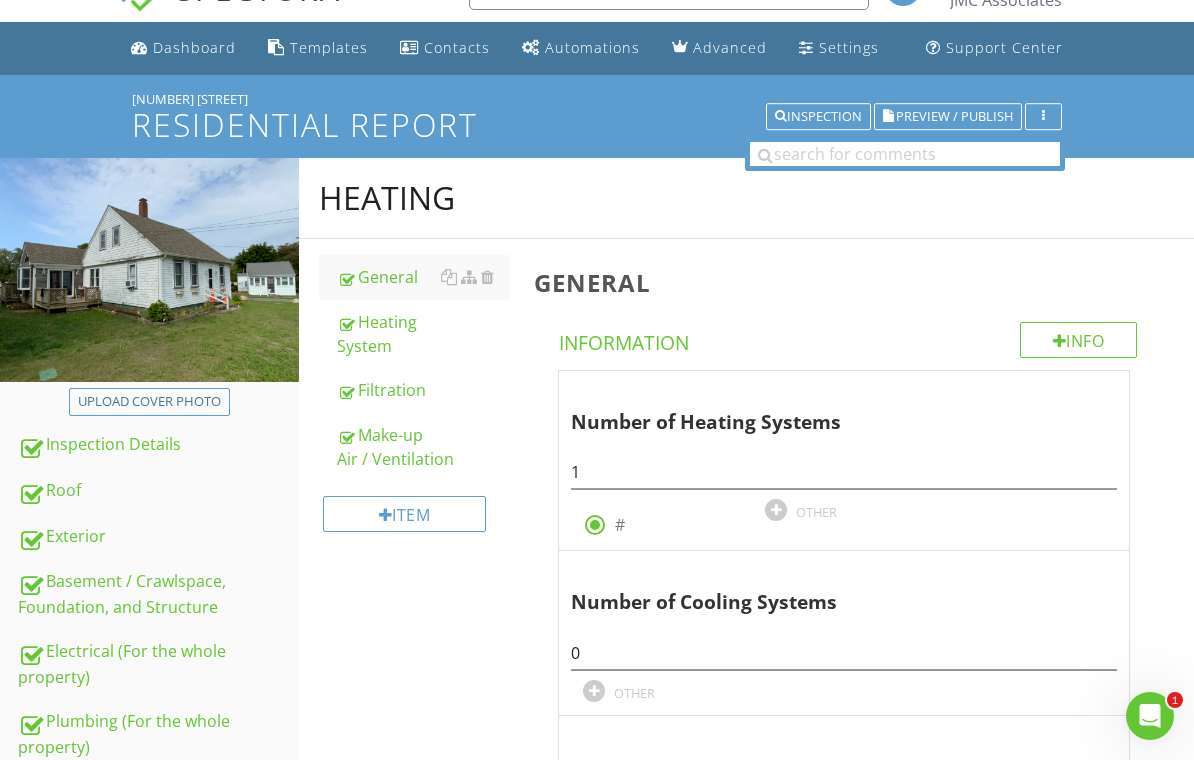 click on "Heating System" at bounding box center [424, 334] 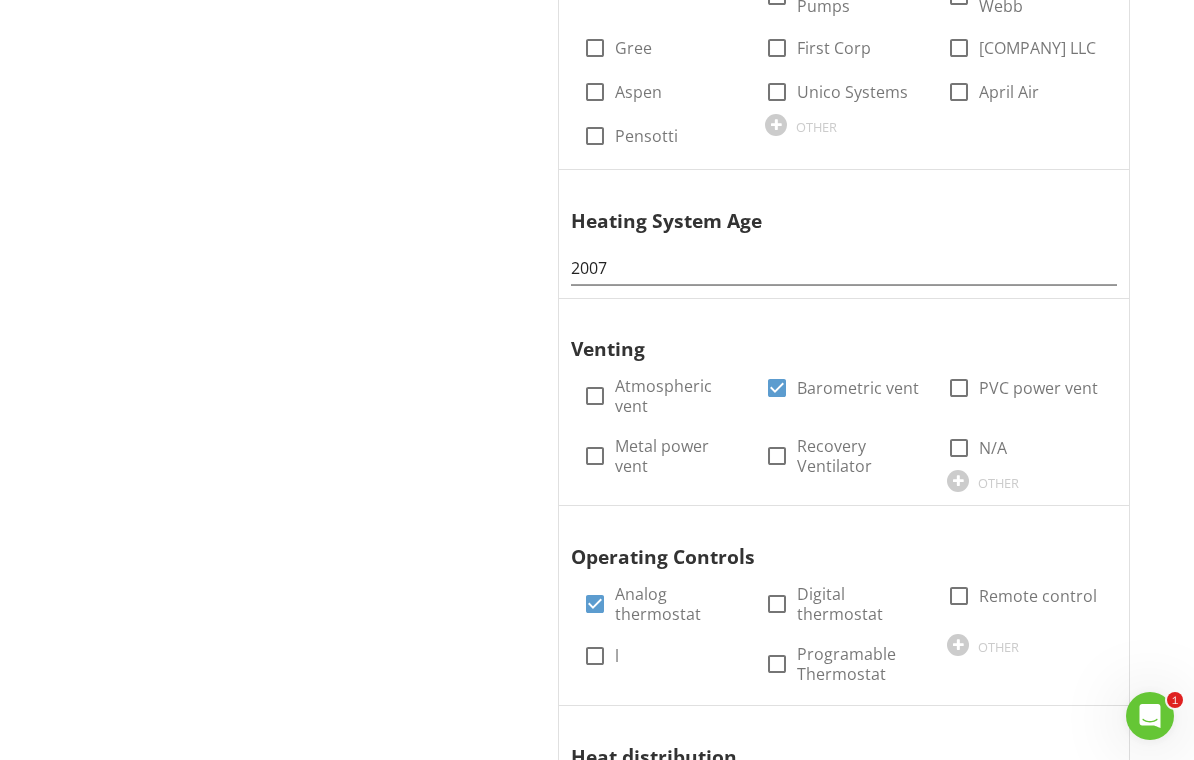scroll, scrollTop: 2208, scrollLeft: 0, axis: vertical 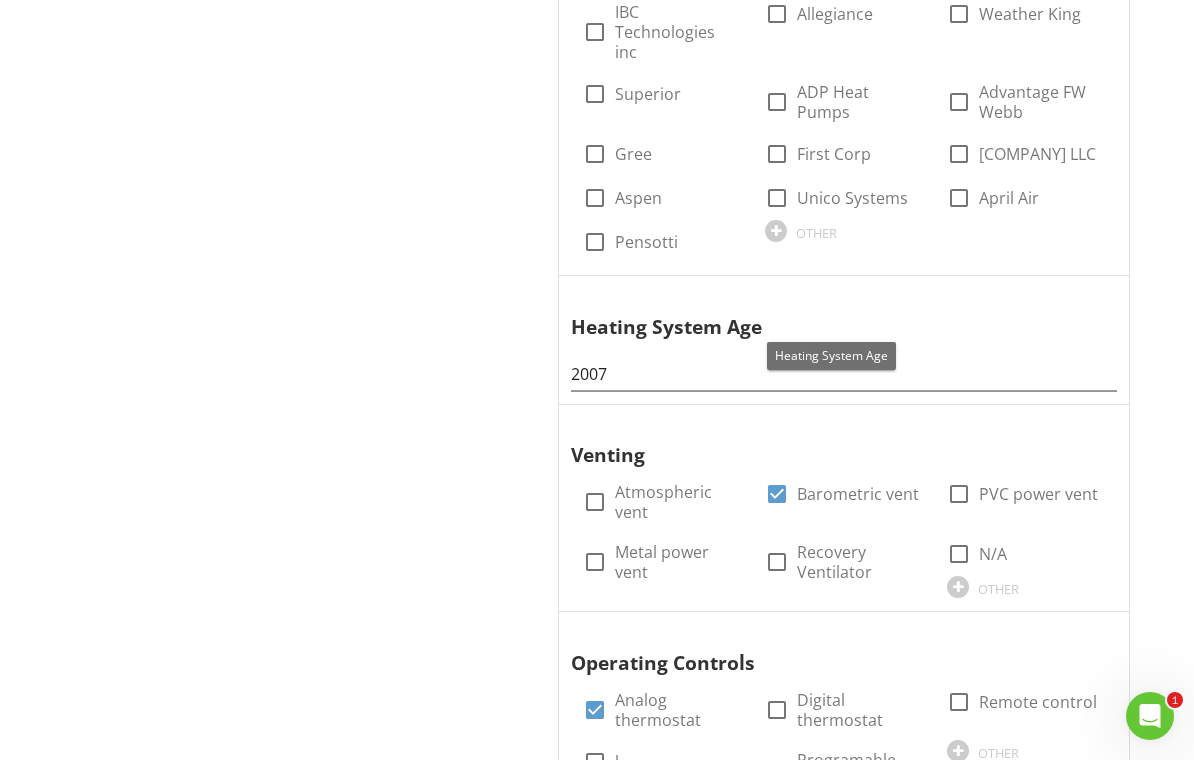 click at bounding box center [1093, 295] 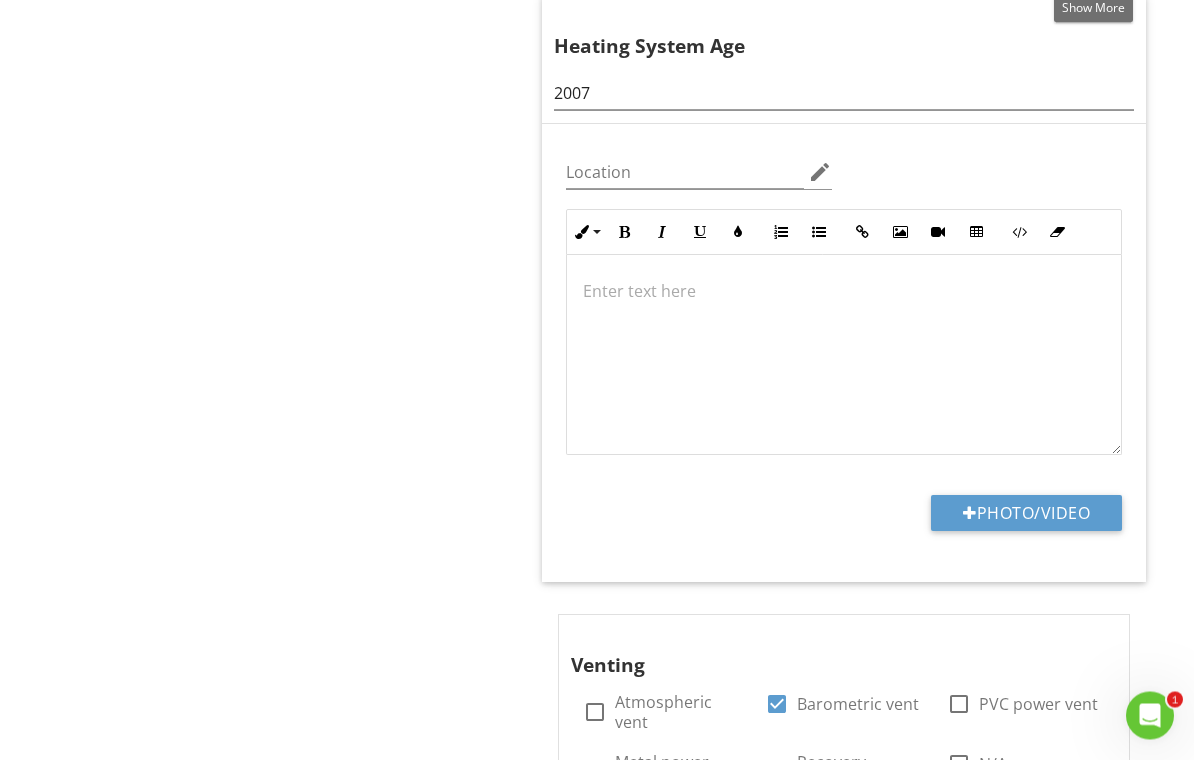 scroll, scrollTop: 2521, scrollLeft: 0, axis: vertical 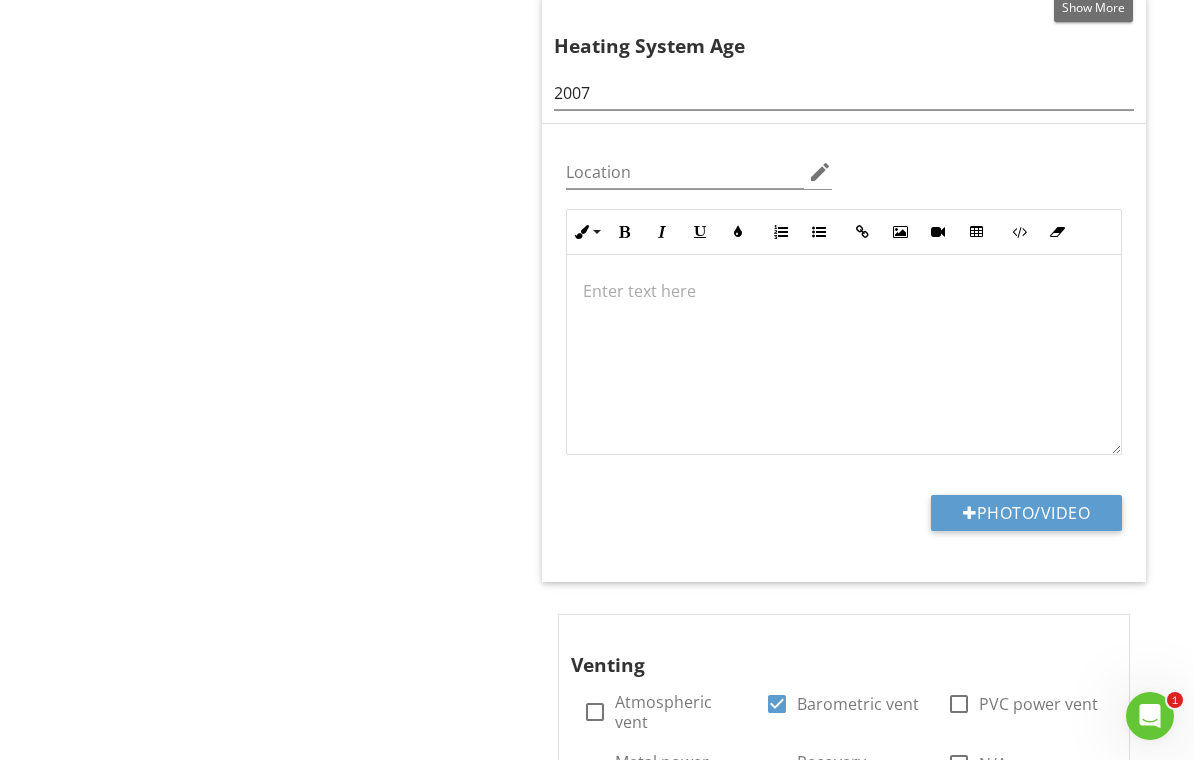 click on "Photo/Video" at bounding box center (1026, 513) 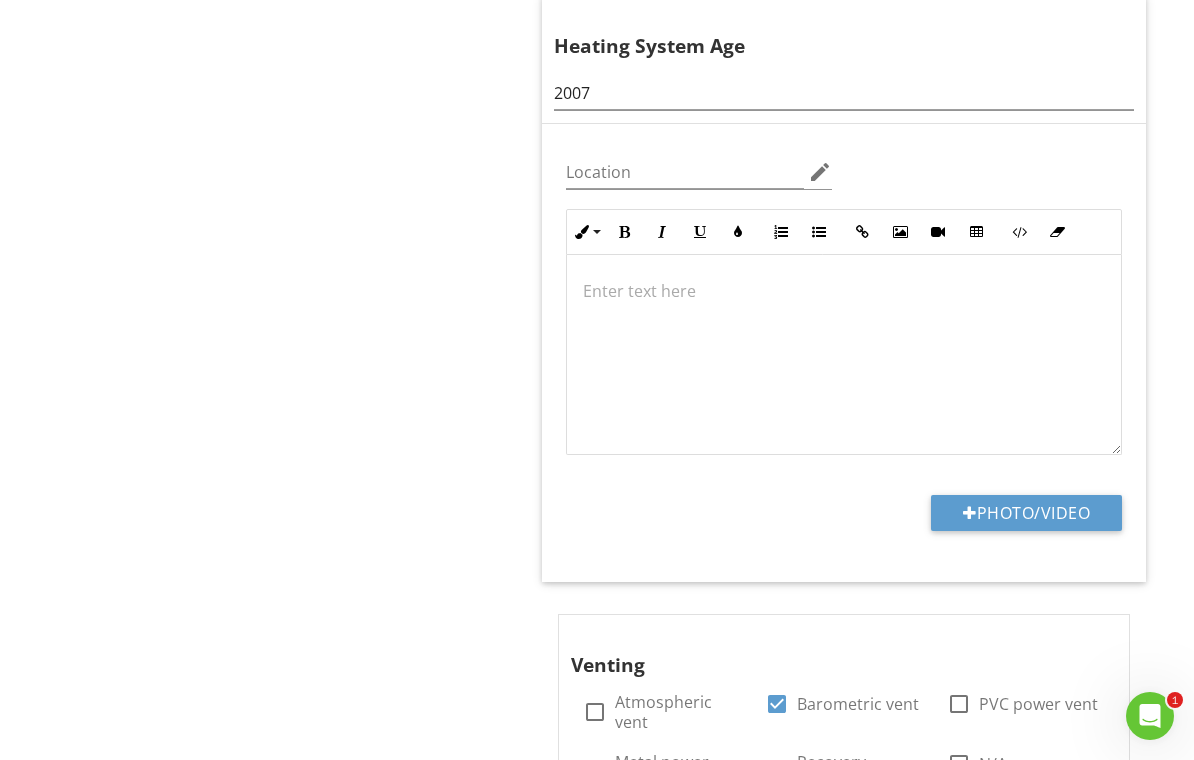 type on "C:\fakepath\IMG_5417.jpeg" 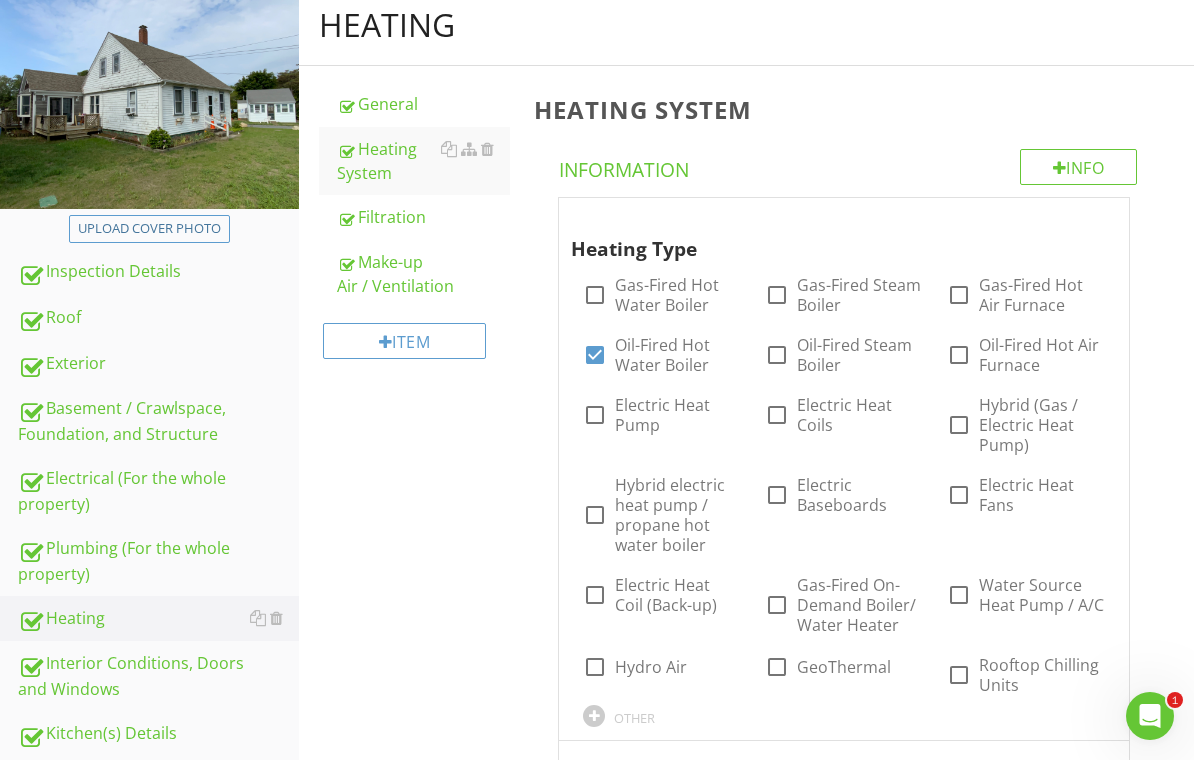 scroll, scrollTop: 216, scrollLeft: 0, axis: vertical 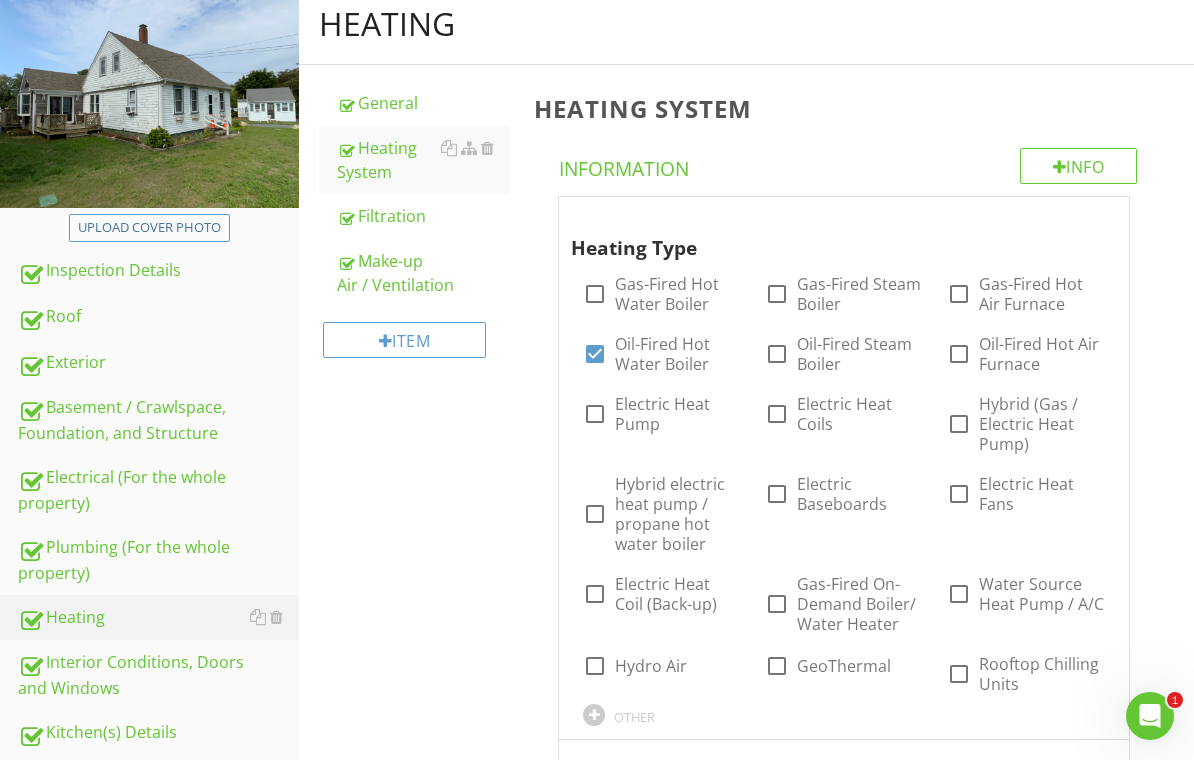 click on "Exterior" at bounding box center [158, 363] 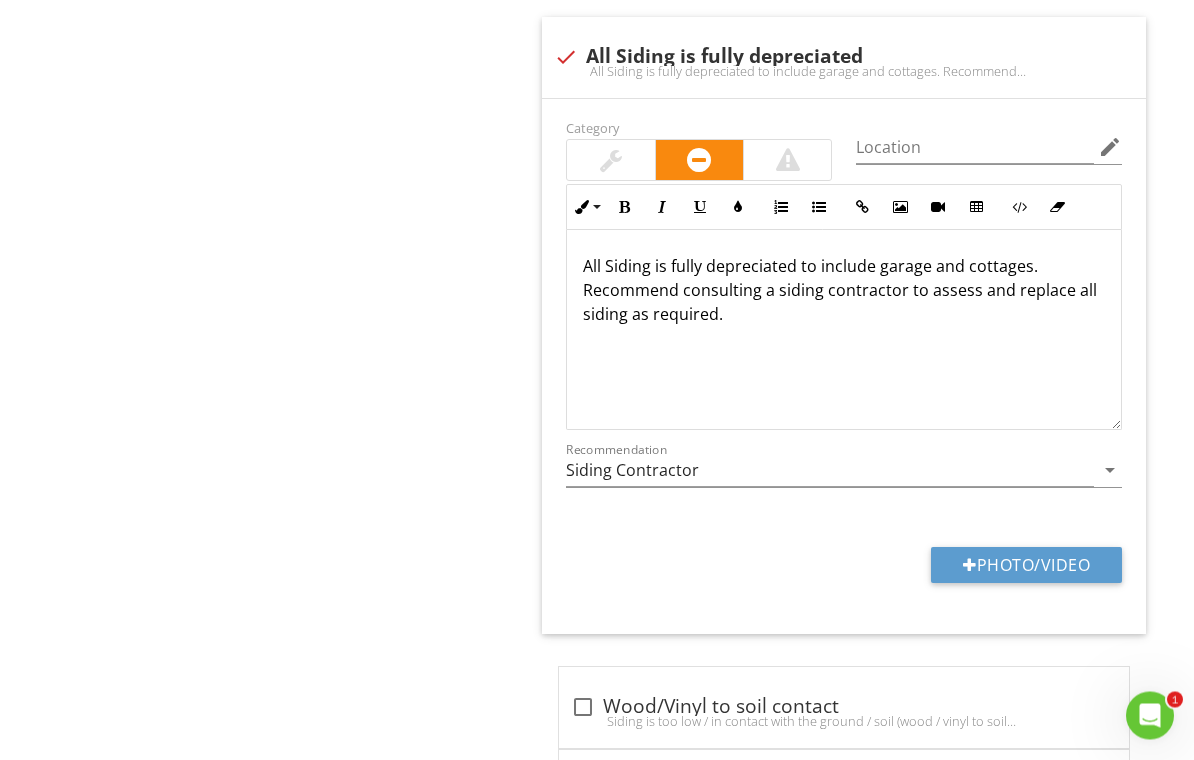 scroll, scrollTop: 5574, scrollLeft: 0, axis: vertical 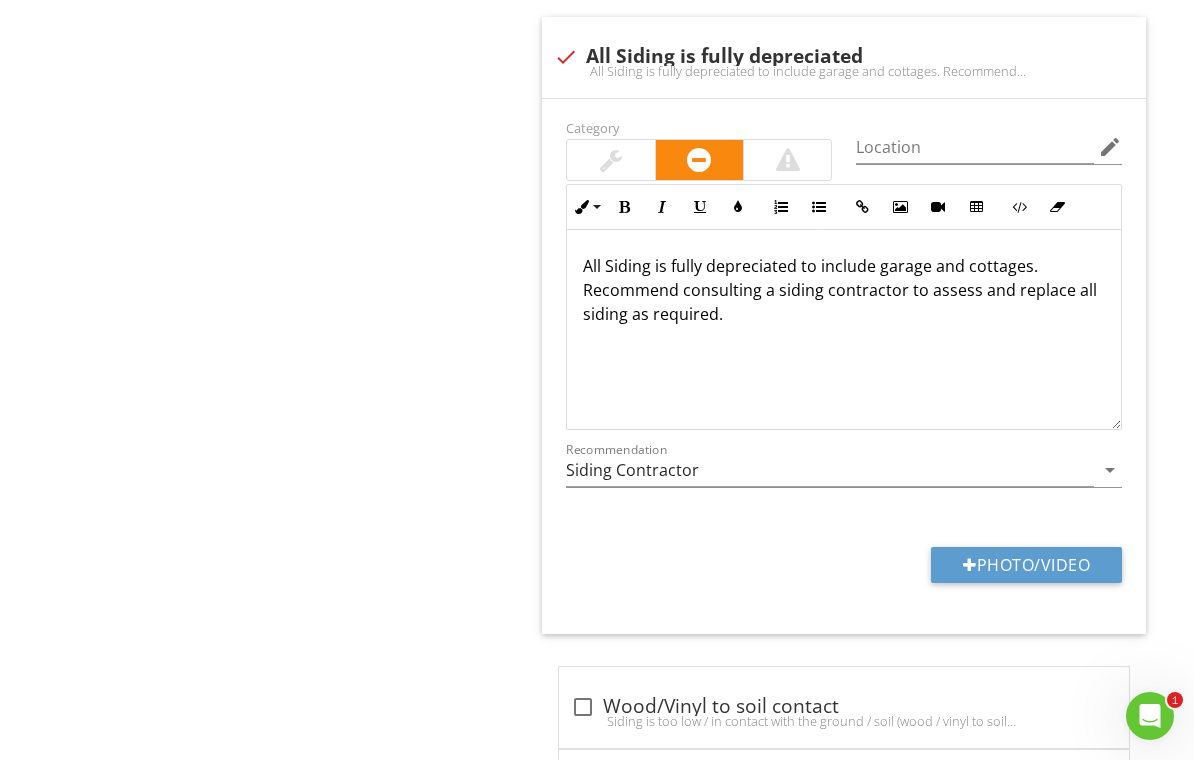 click on "Photo/Video" at bounding box center [1026, 565] 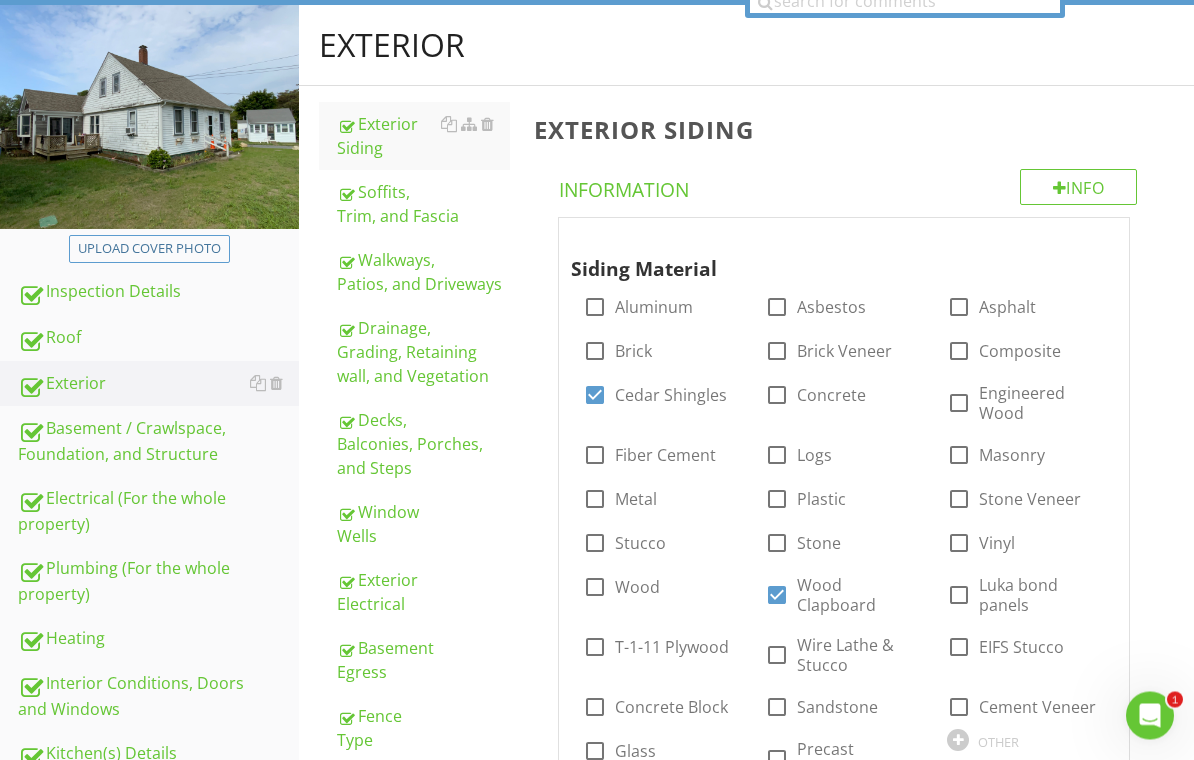 scroll, scrollTop: 195, scrollLeft: 0, axis: vertical 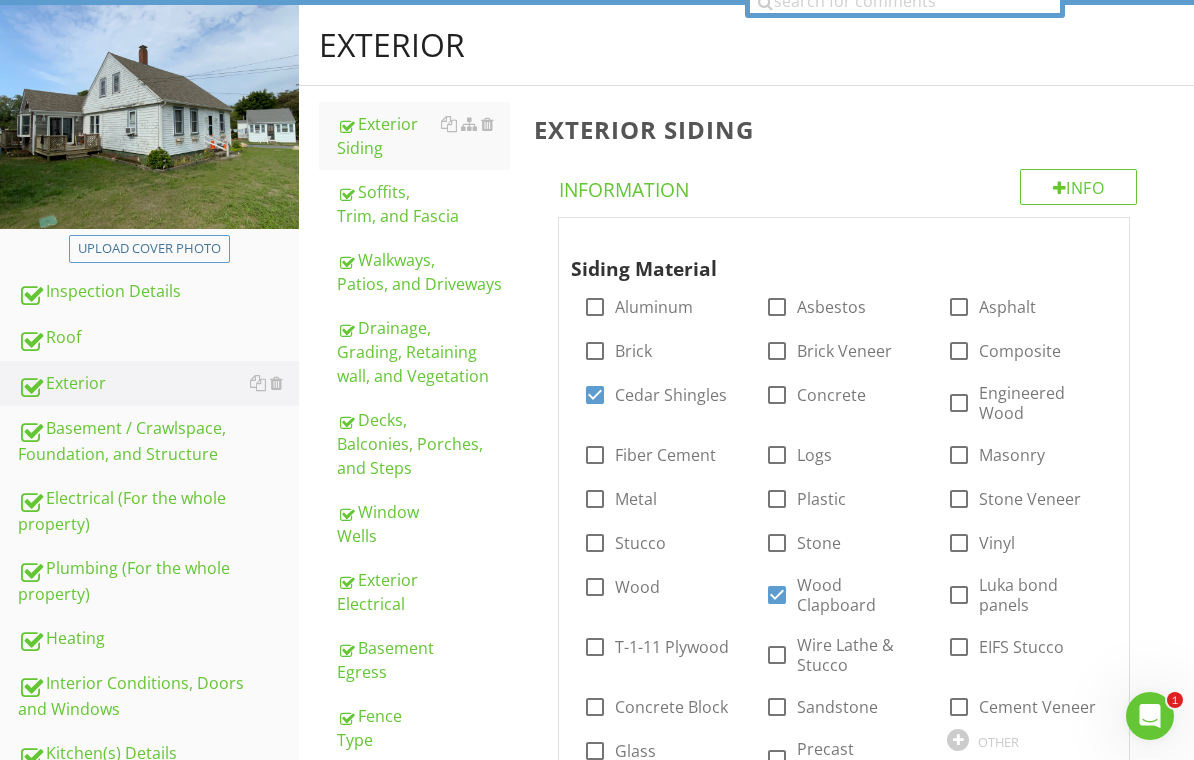 click on "Electrical (For the whole property)" at bounding box center (158, 511) 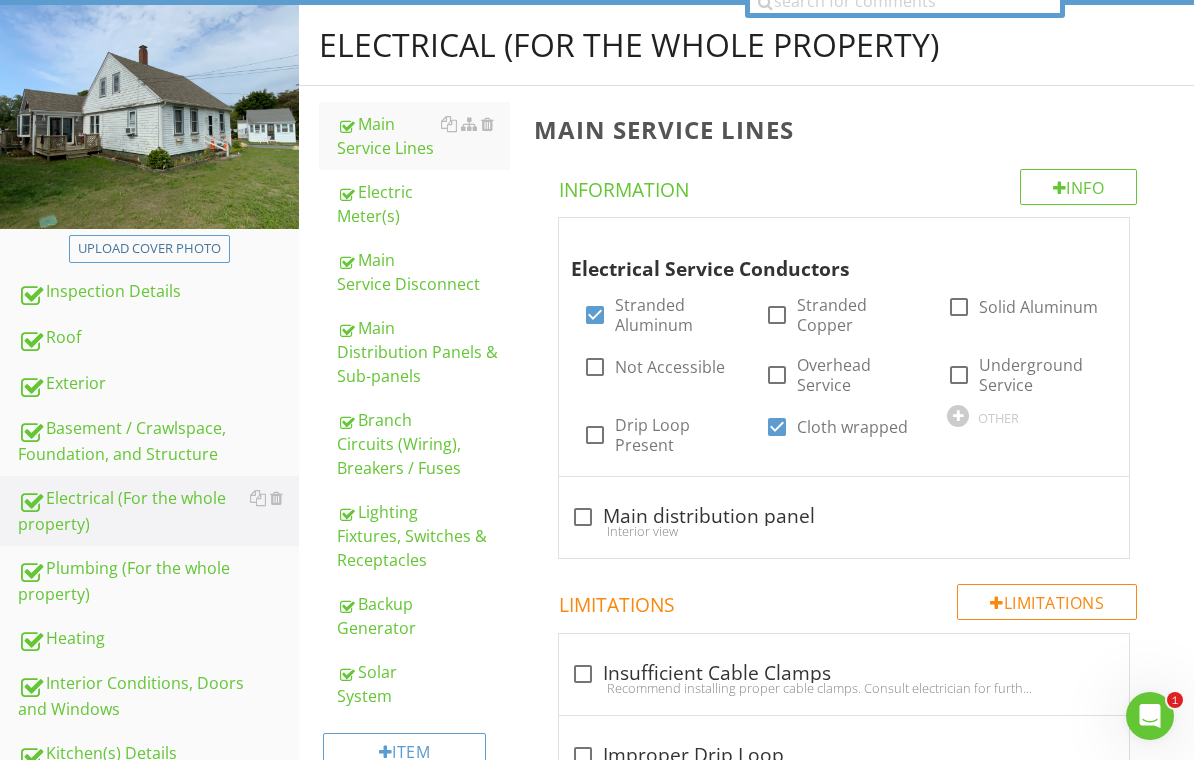 click on "Electric Meter(s)" at bounding box center (424, 204) 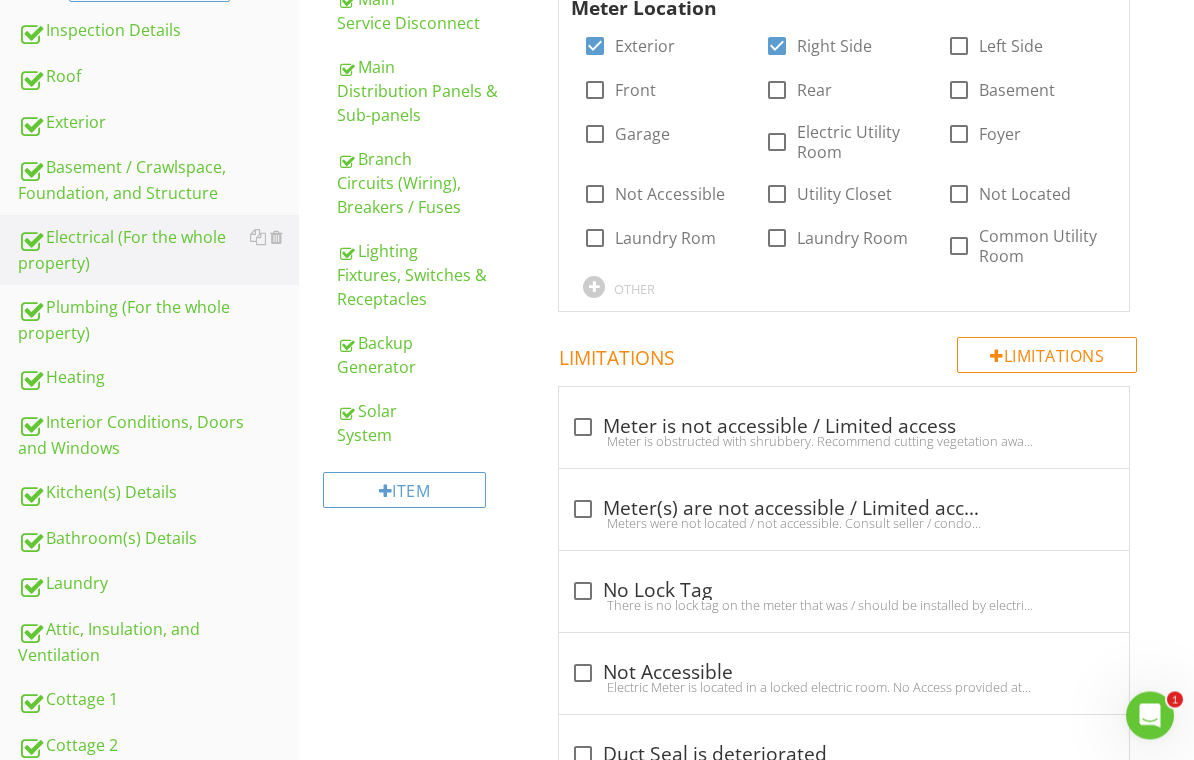 scroll, scrollTop: 360, scrollLeft: 0, axis: vertical 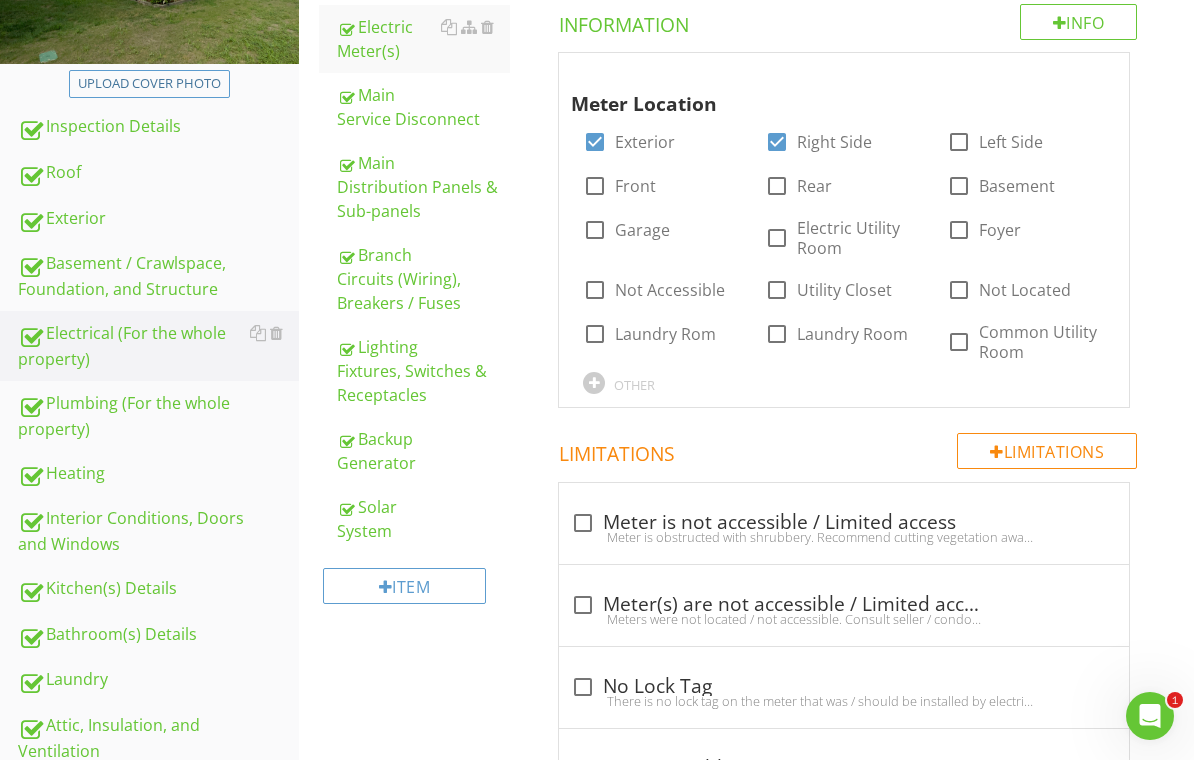 click on "Electric Meter(s)
Info
Information
Meter Location
check_box Exterior   check_box Right Side   check_box_outline_blank Left Side   check_box_outline_blank Front   check_box_outline_blank Rear   check_box_outline_blank Basement   check_box_outline_blank Garage   check_box_outline_blank Electric Utility Room   check_box_outline_blank Foyer   check_box_outline_blank Not Accessible   check_box_outline_blank Utility Closet   check_box_outline_blank Not Located   check_box_outline_blank Laundry Rom   check_box_outline_blank Laundry Room   check_box_outline_blank Common Utility Room         OTHER
Limitations
Limitations                       check_box_outline_blank
Meter is not accessible / Limited access
check_box_outline_blank" at bounding box center [858, 657] 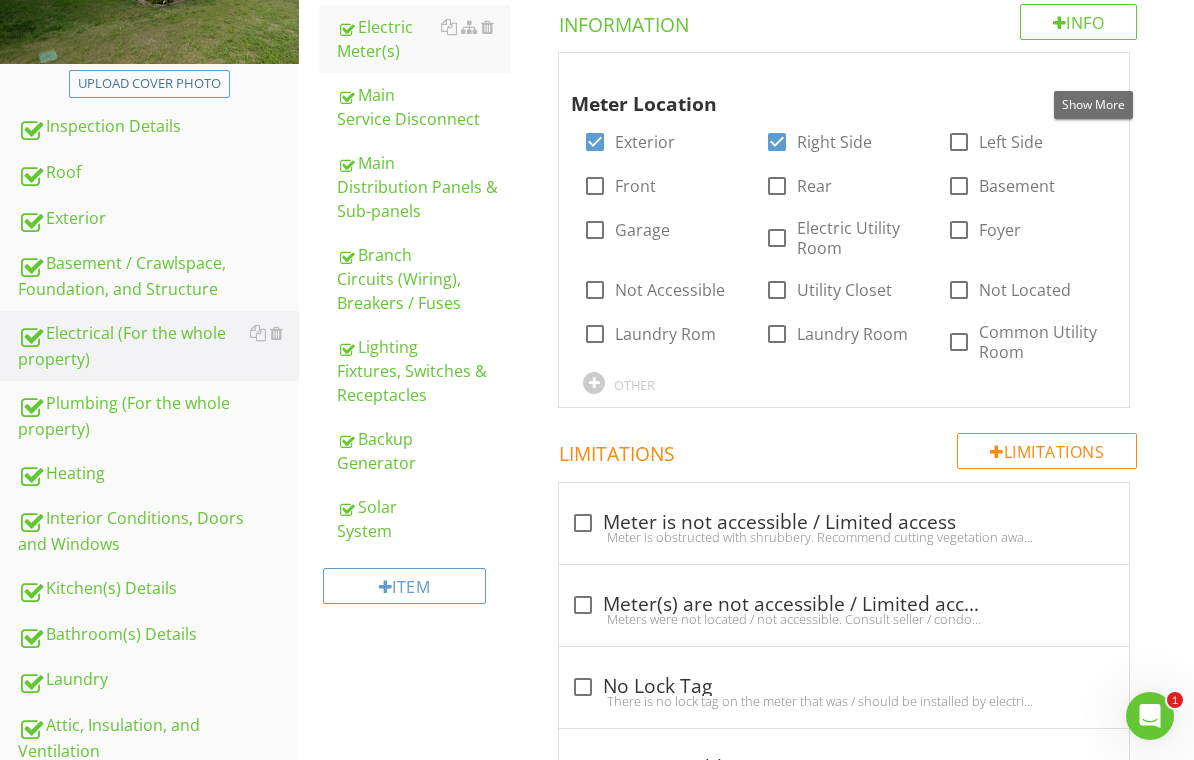 click at bounding box center [1093, 72] 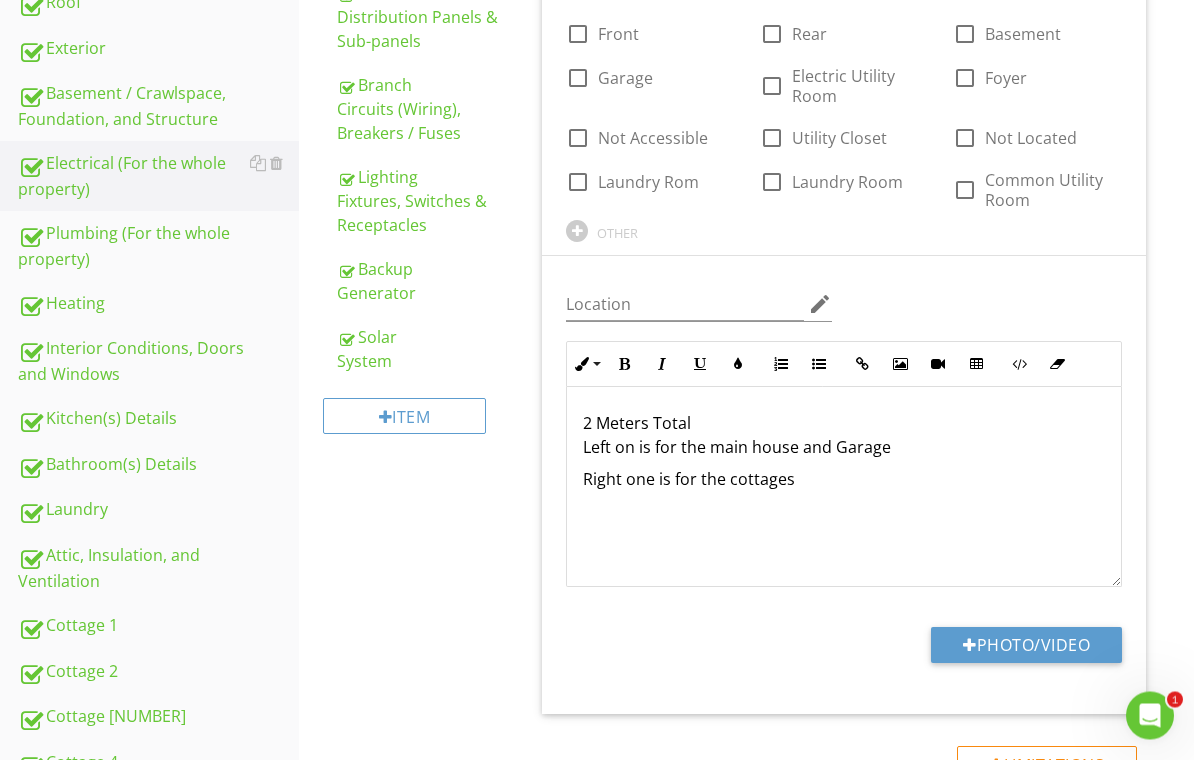 scroll, scrollTop: 747, scrollLeft: 0, axis: vertical 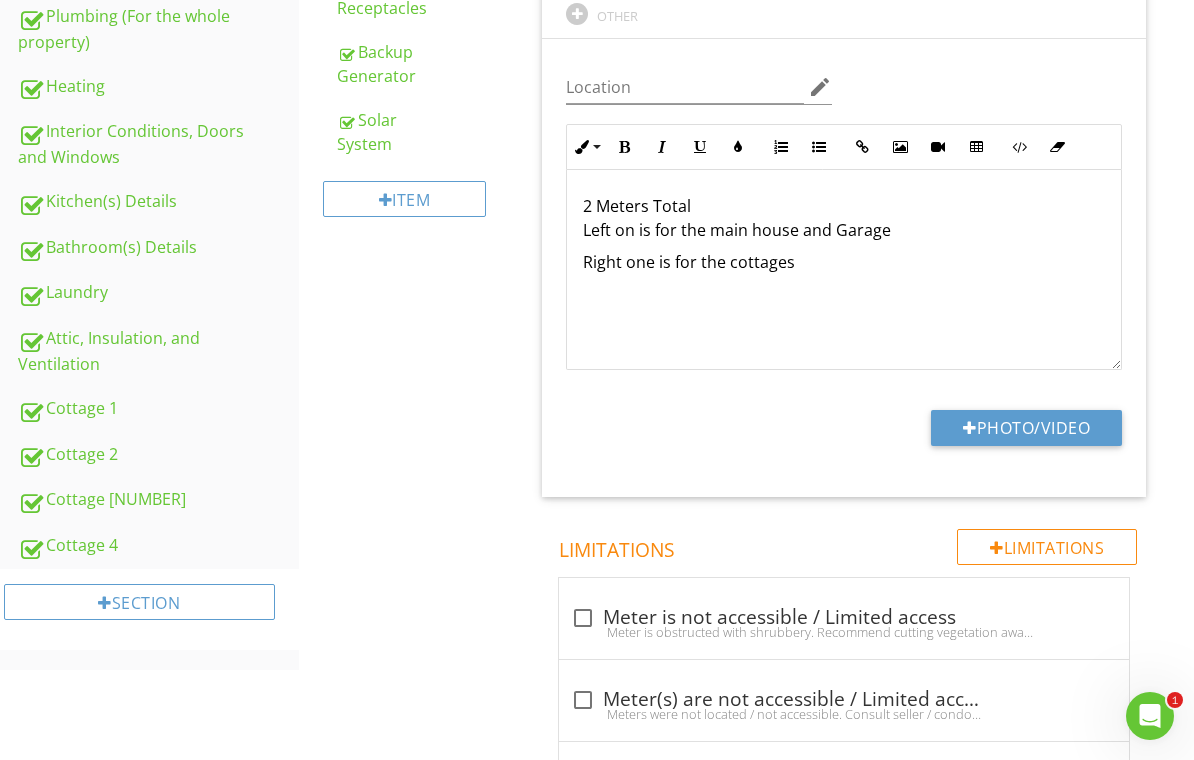 click on "Photo/Video" at bounding box center [1026, 428] 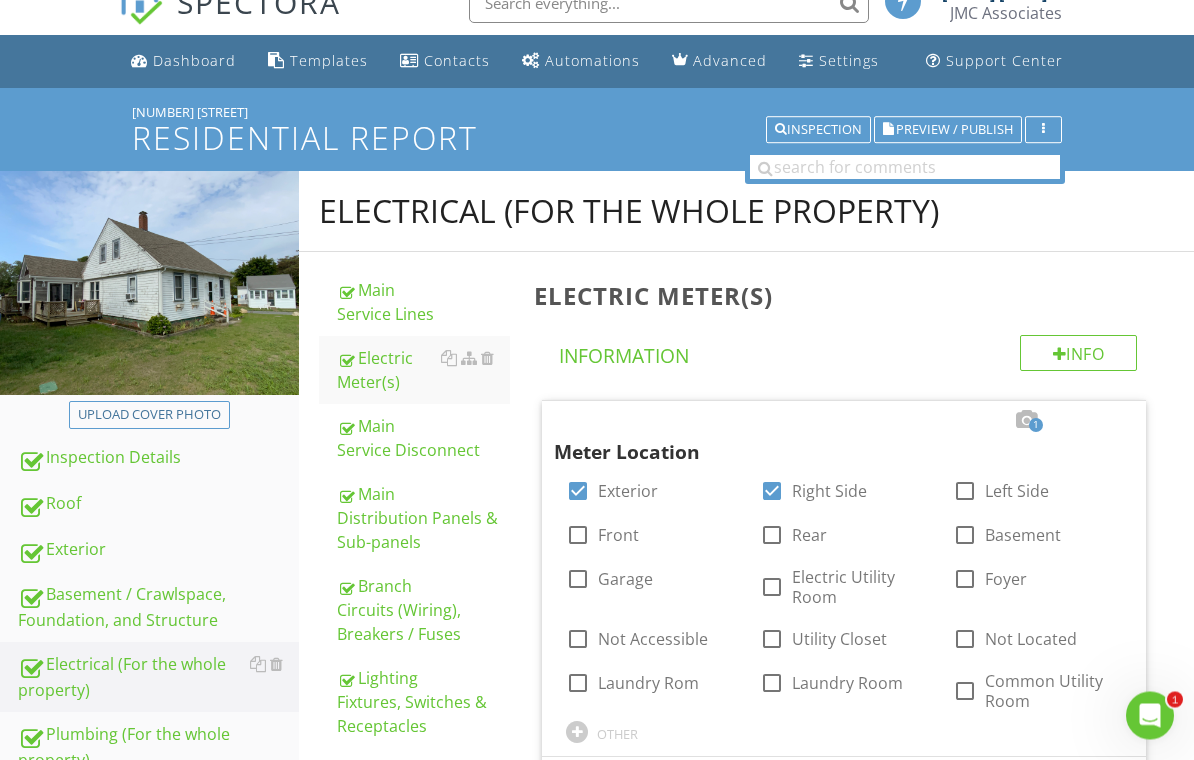 scroll, scrollTop: 29, scrollLeft: 0, axis: vertical 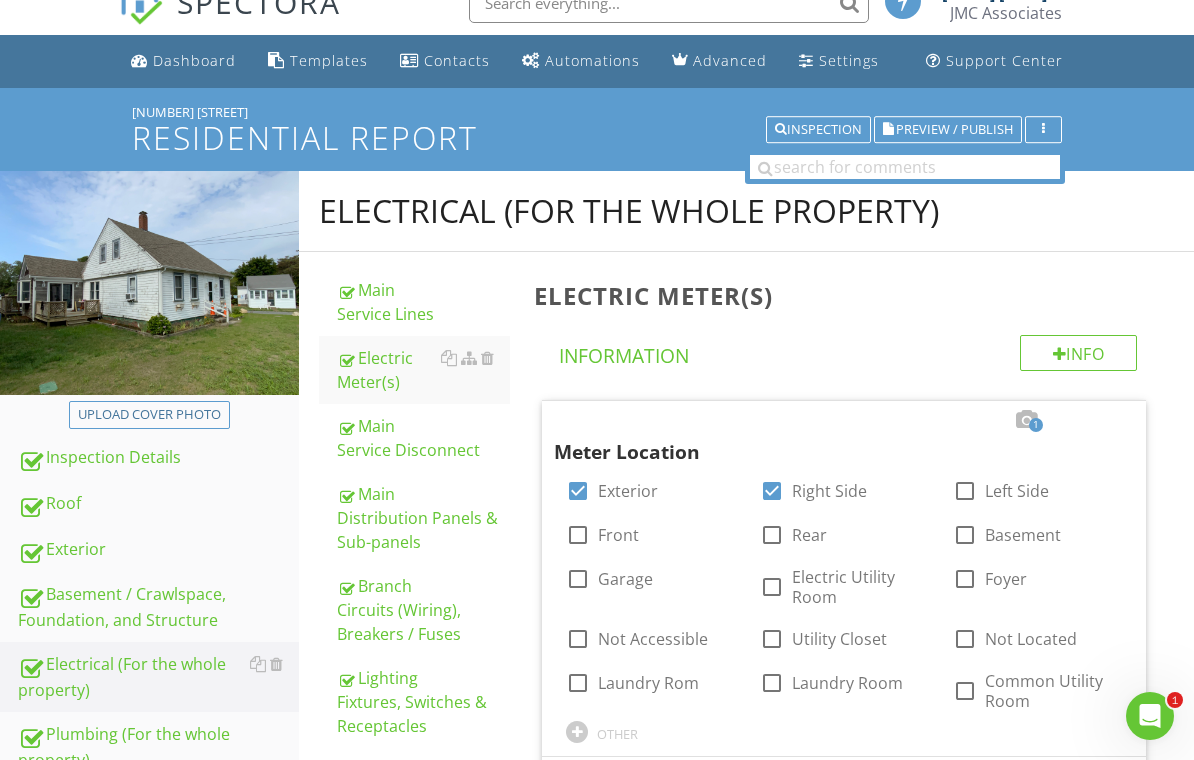 click on "Main Service Lines" at bounding box center [424, 302] 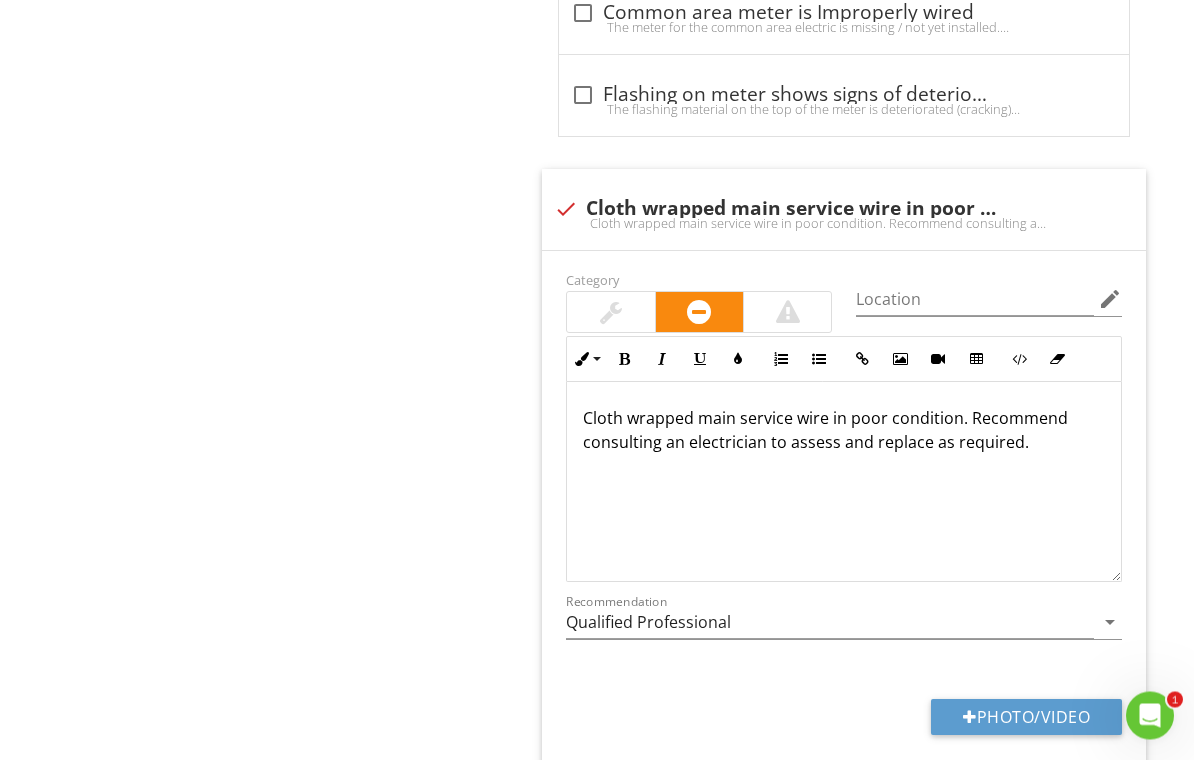 scroll, scrollTop: 2800, scrollLeft: 0, axis: vertical 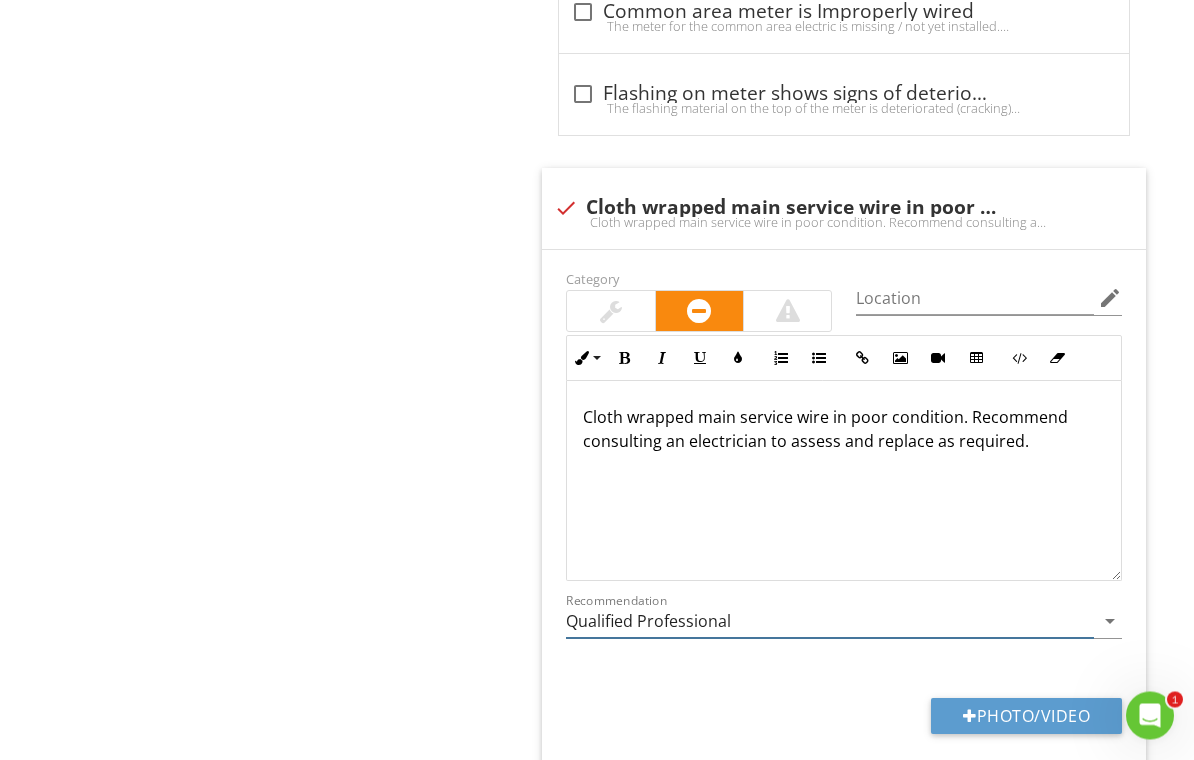 click on "Qualified Professional" at bounding box center [830, 622] 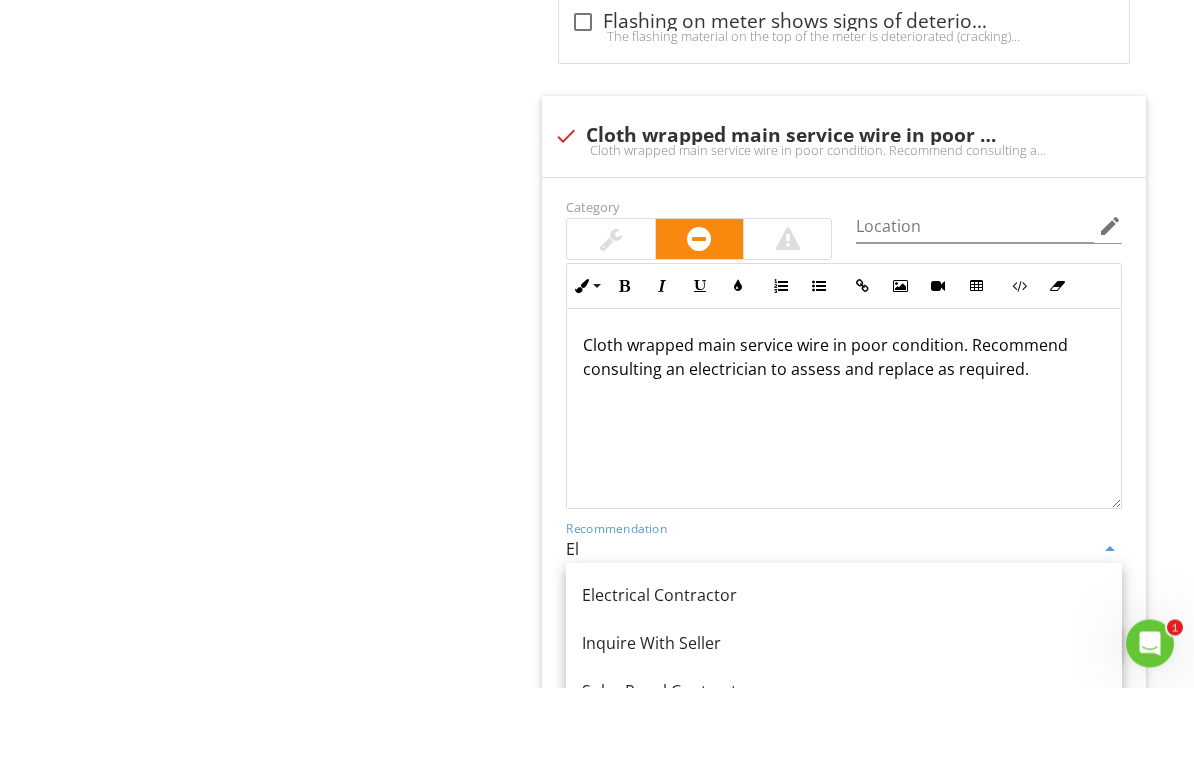 scroll, scrollTop: 2840, scrollLeft: 0, axis: vertical 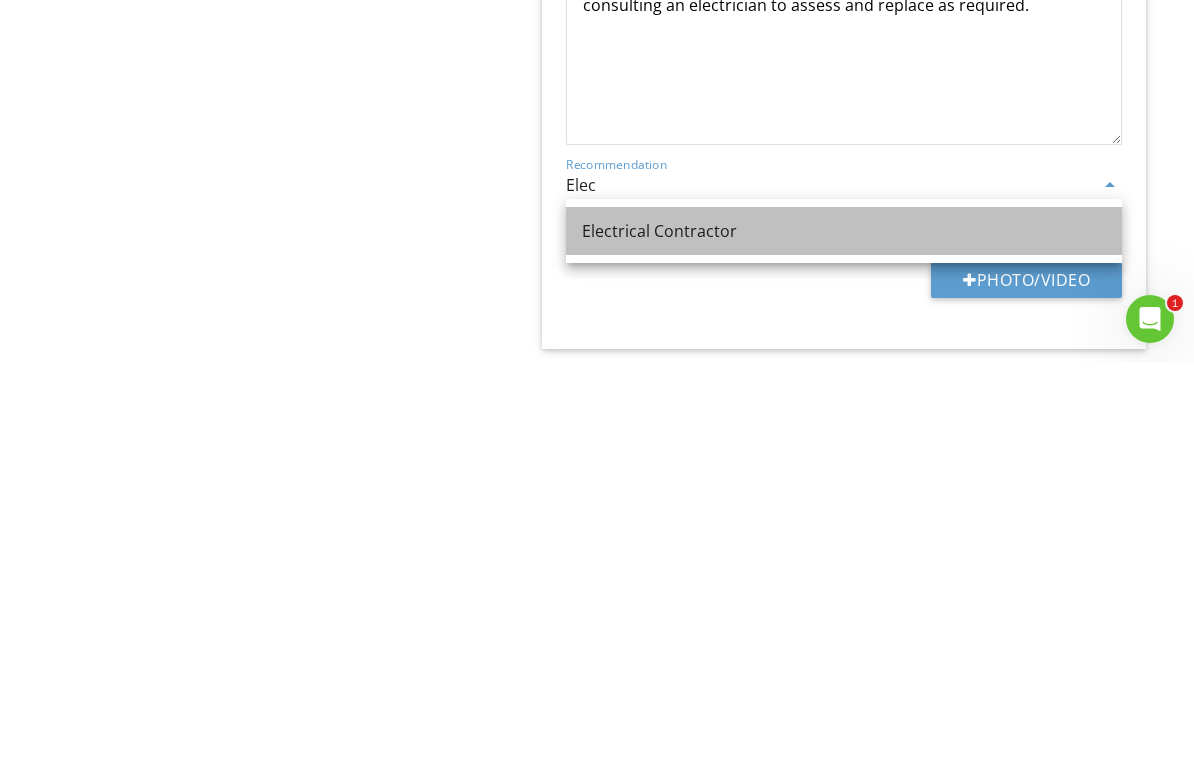 click on "Electrical Contractor" at bounding box center [844, 628] 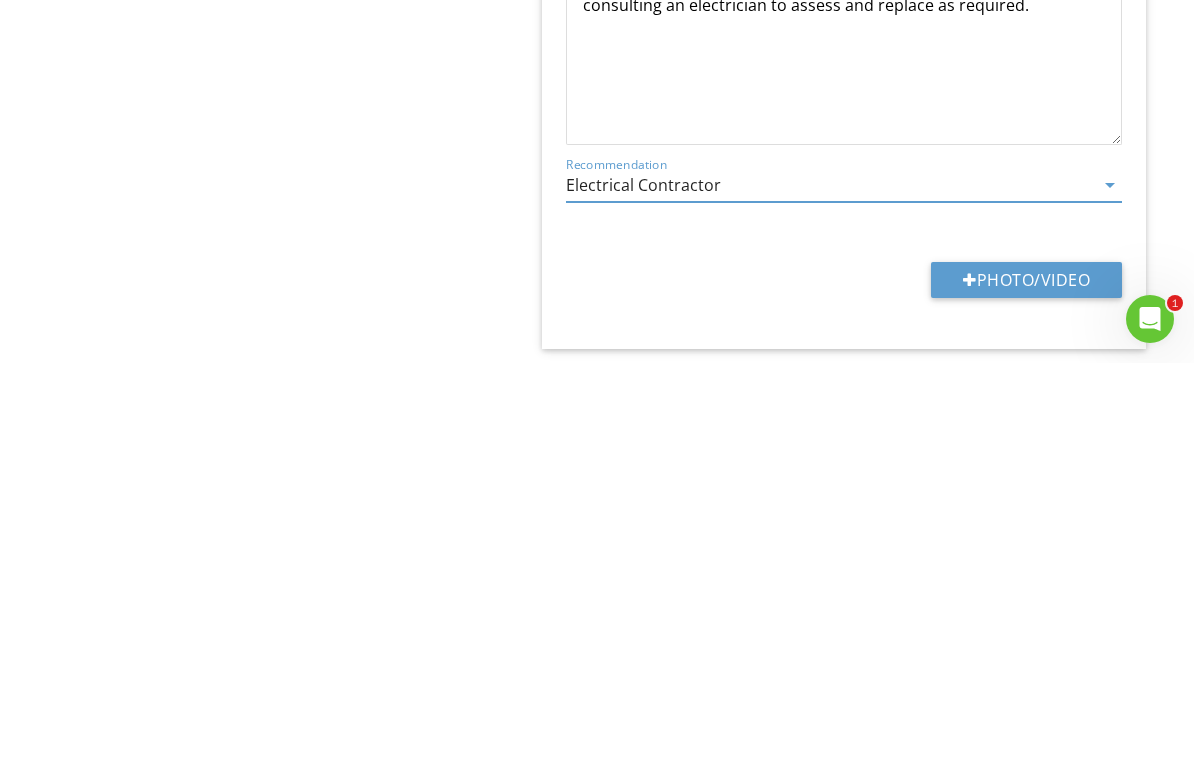 click on "Photo/Video" at bounding box center [1026, 677] 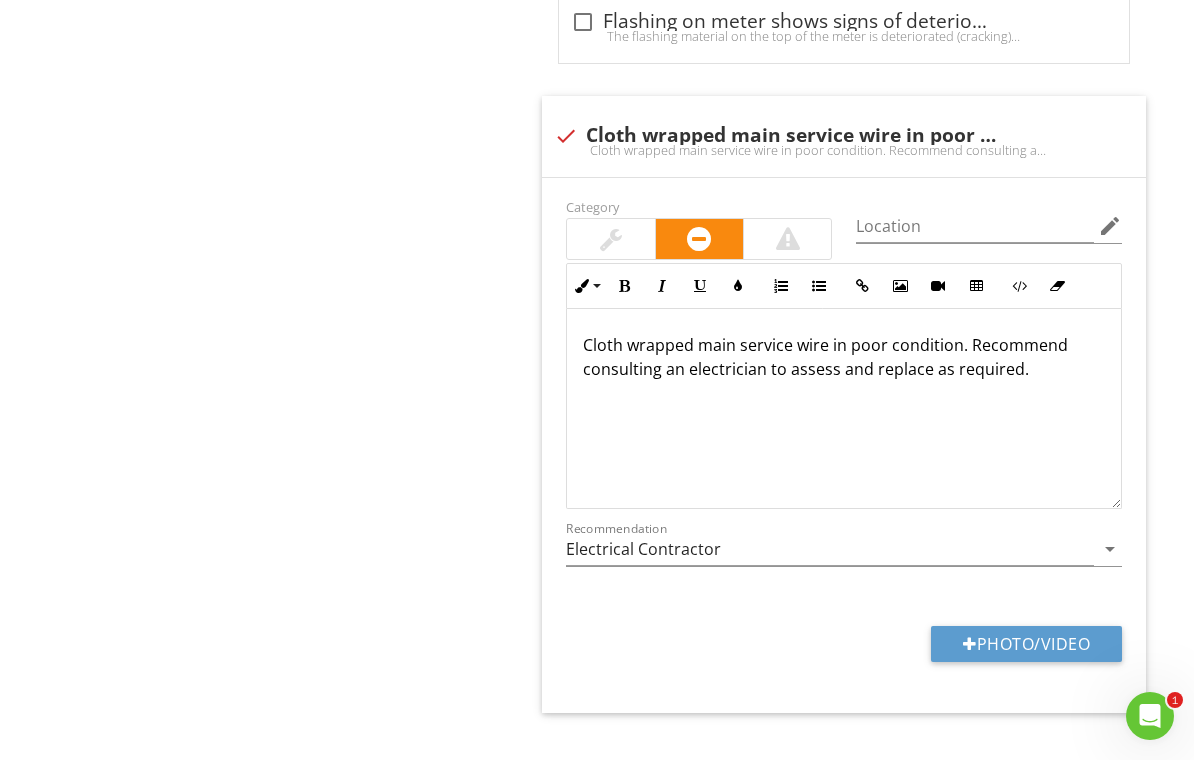 type on "C:\fakepath\IMG_3234.jpeg" 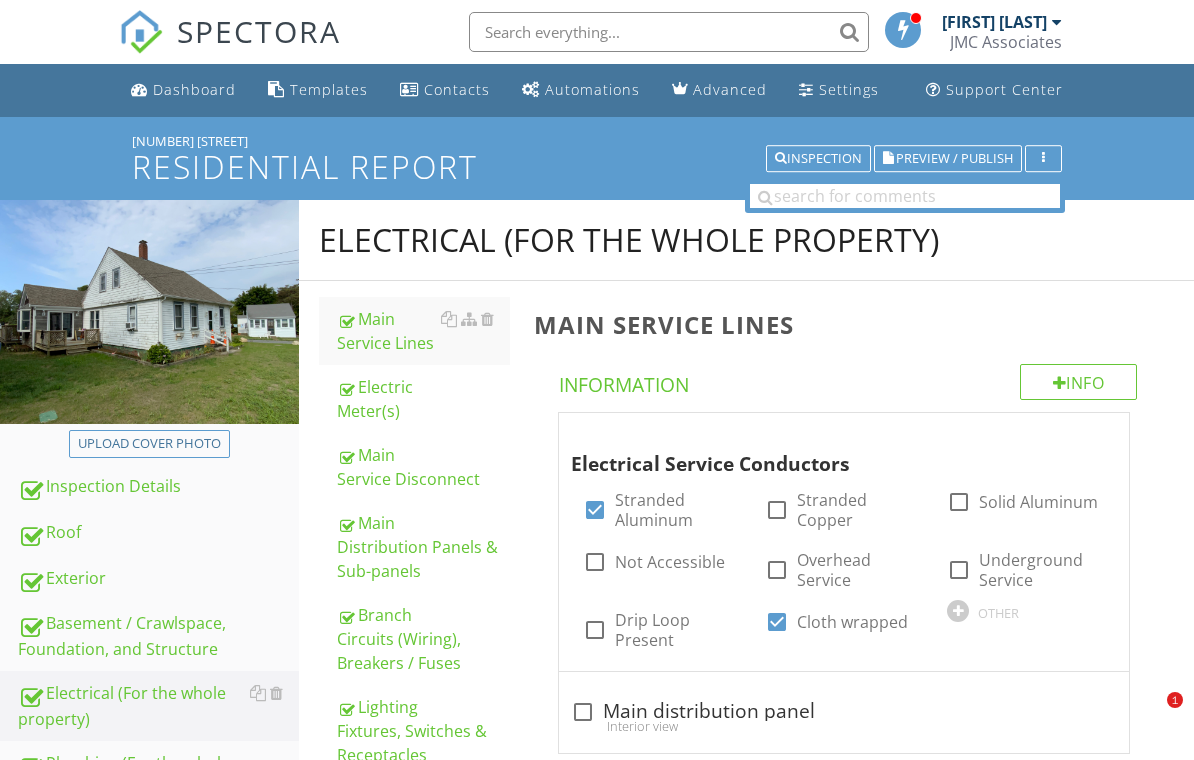 scroll, scrollTop: 2873, scrollLeft: 0, axis: vertical 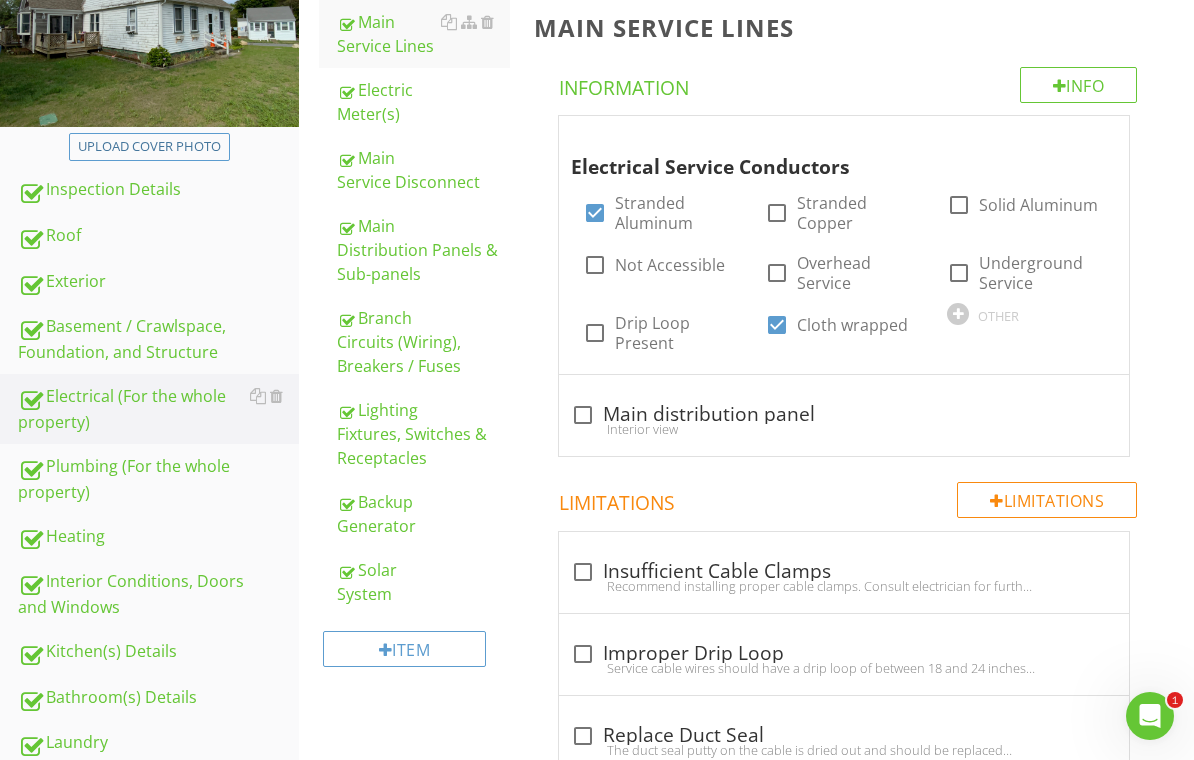 click on "Inspection Details" at bounding box center (158, 190) 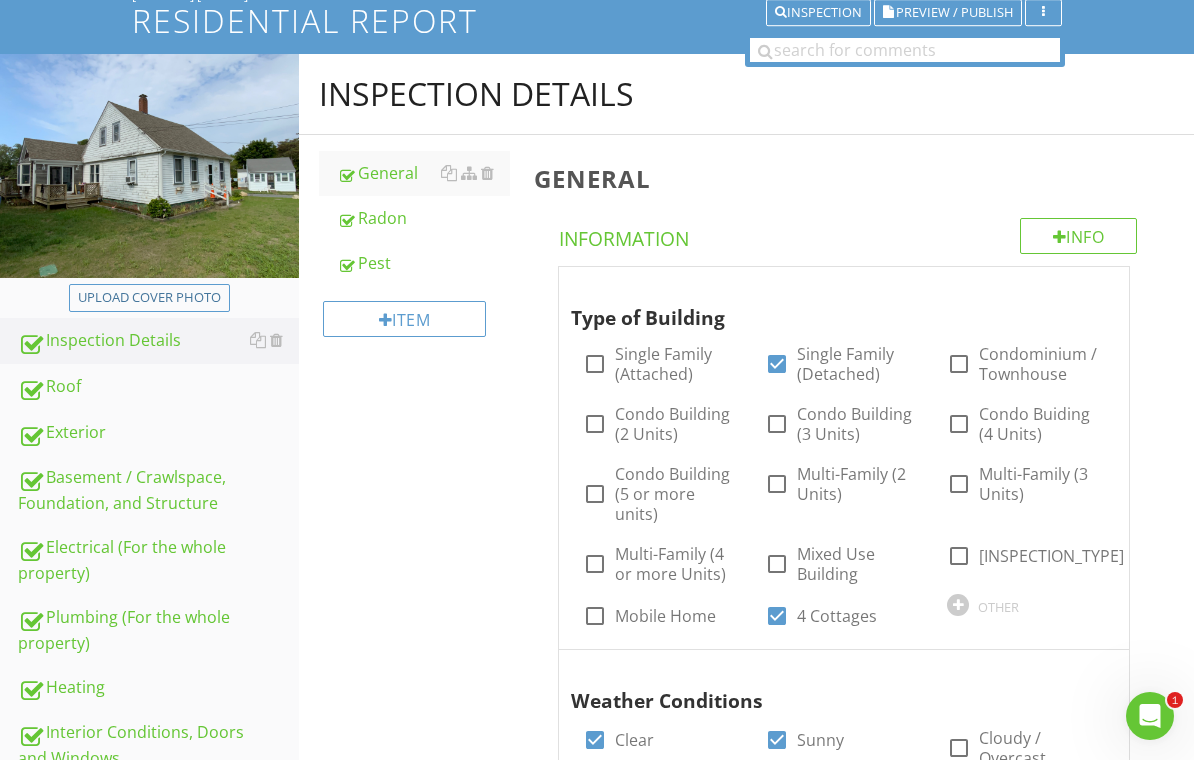 scroll, scrollTop: 137, scrollLeft: 0, axis: vertical 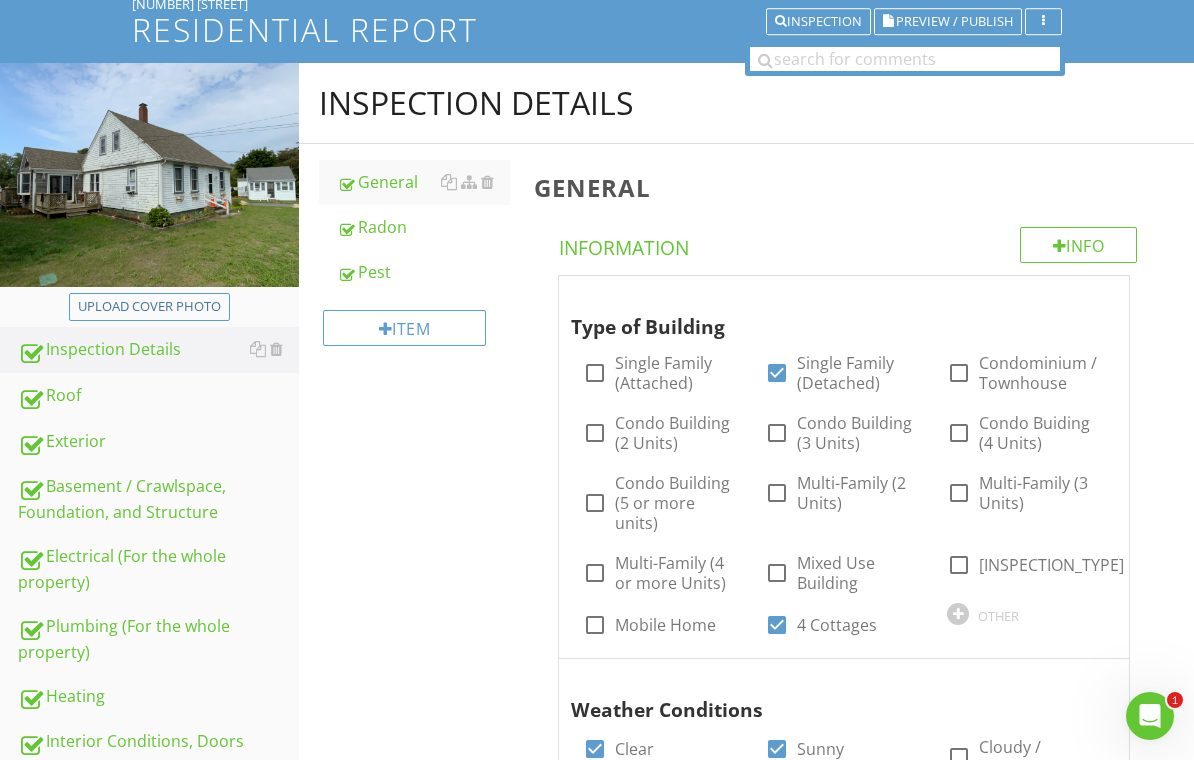 click on "Pest" at bounding box center (424, 272) 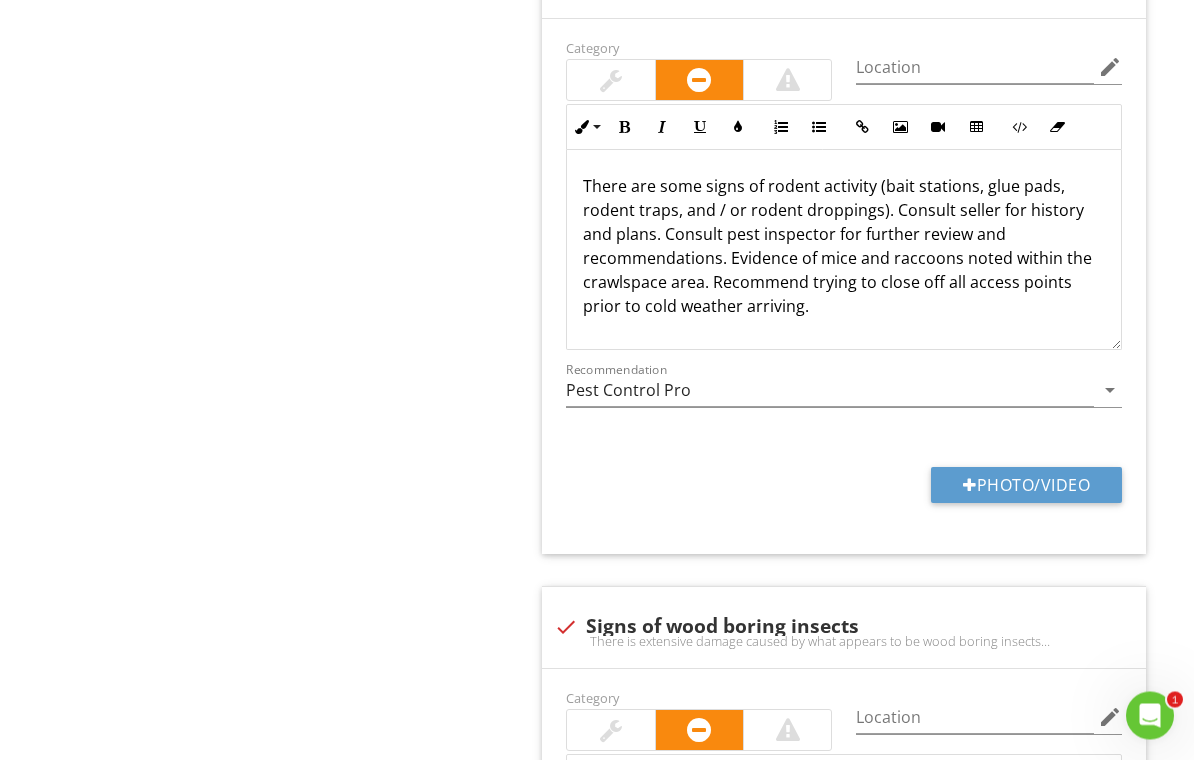 scroll, scrollTop: 2072, scrollLeft: 0, axis: vertical 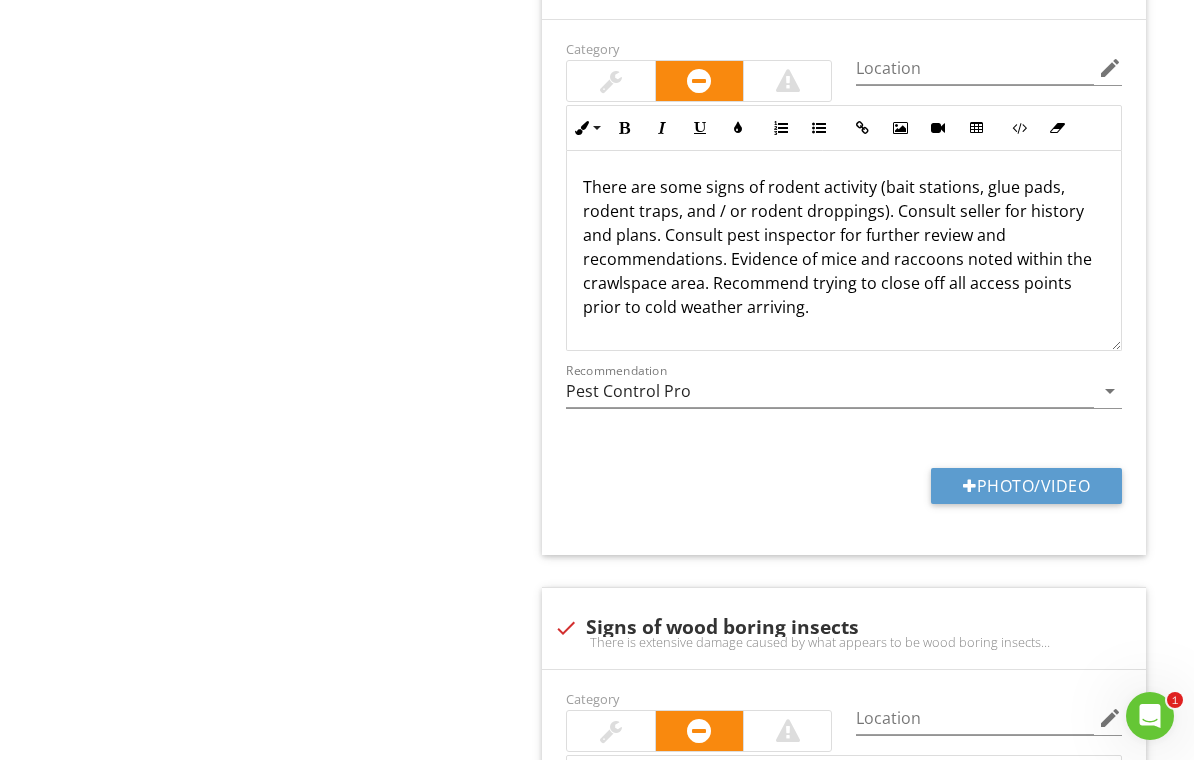 click on "Photo/Video" at bounding box center (1026, 486) 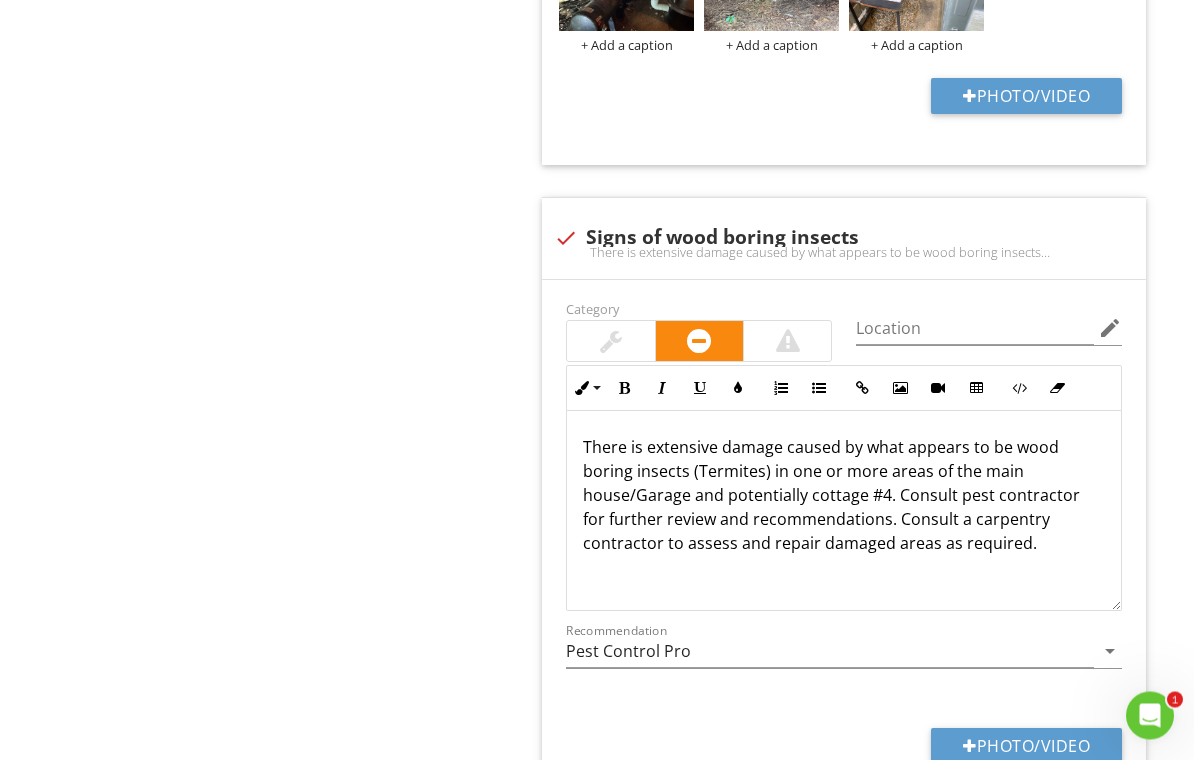 scroll, scrollTop: 2618, scrollLeft: 0, axis: vertical 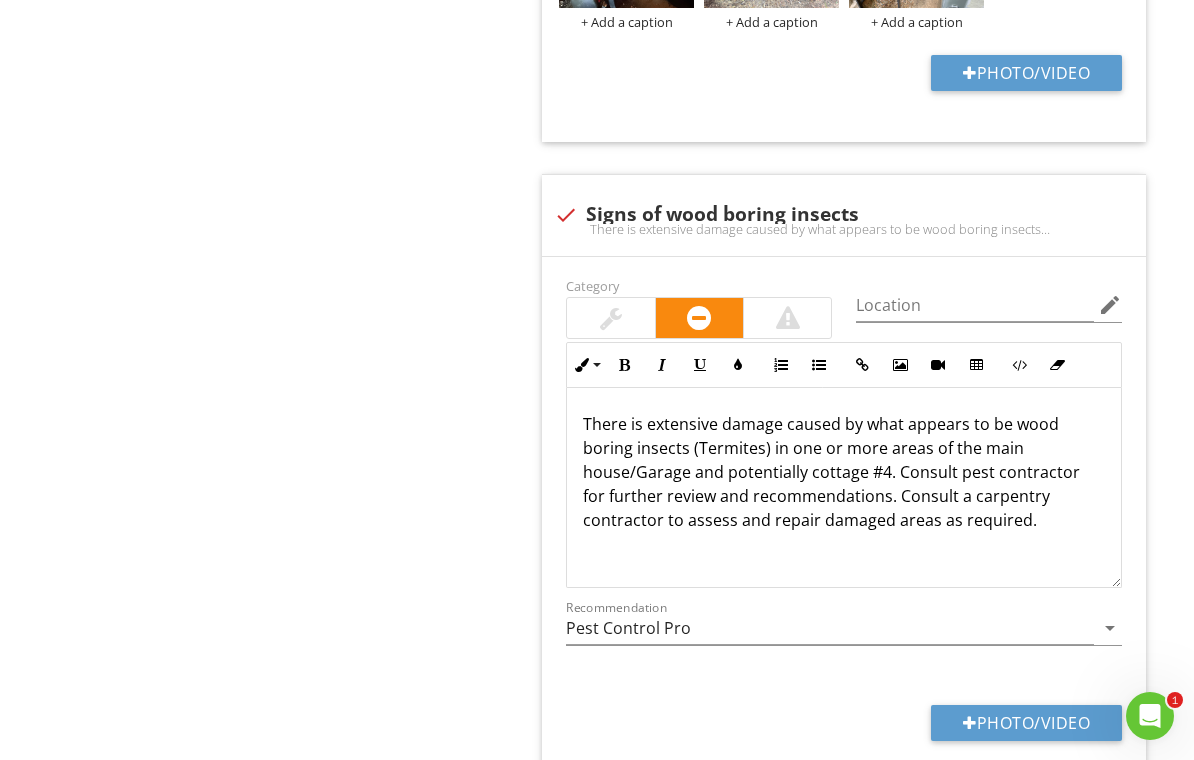 click on "Photo/Video" at bounding box center (1026, 723) 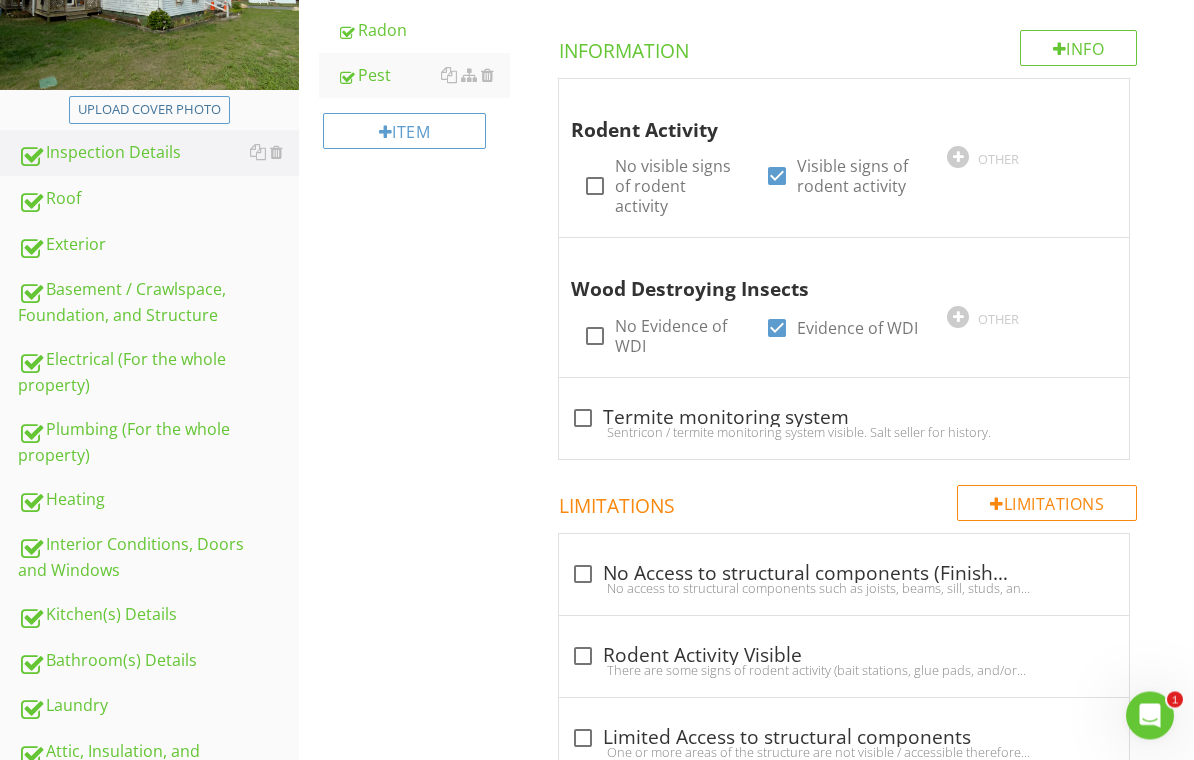 scroll, scrollTop: 326, scrollLeft: 0, axis: vertical 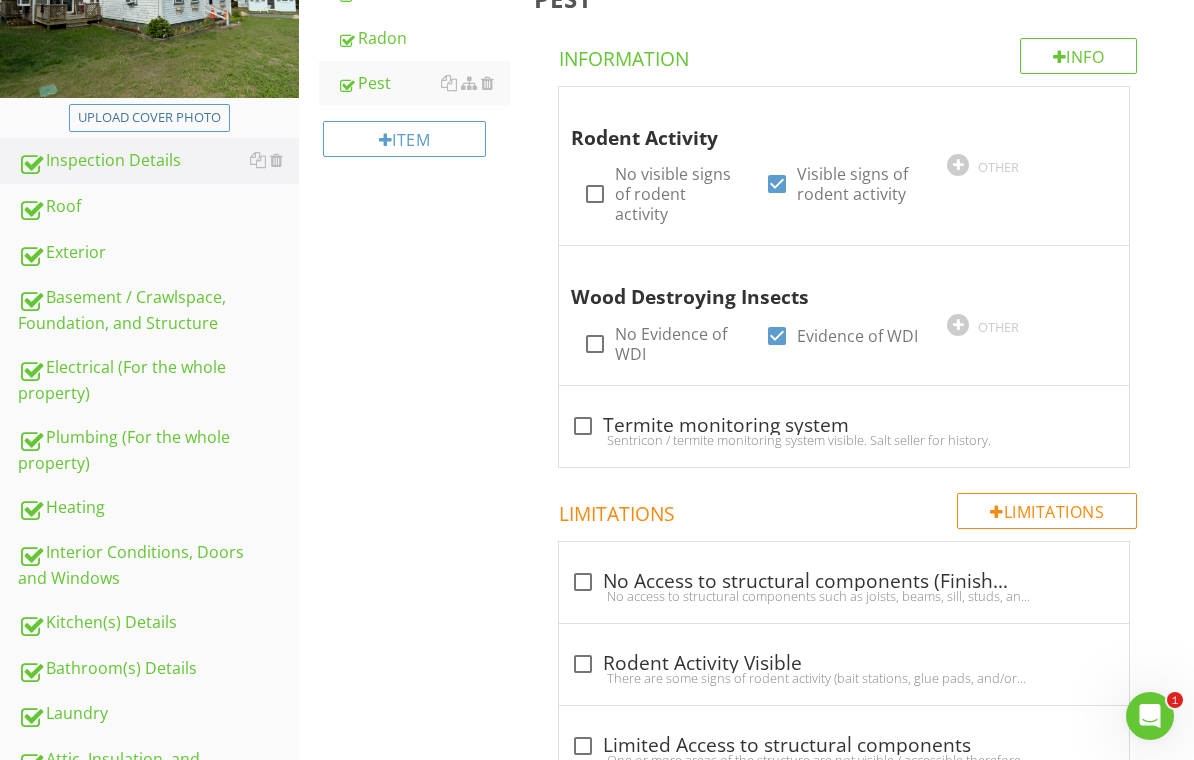 click on "Exterior" at bounding box center [158, 253] 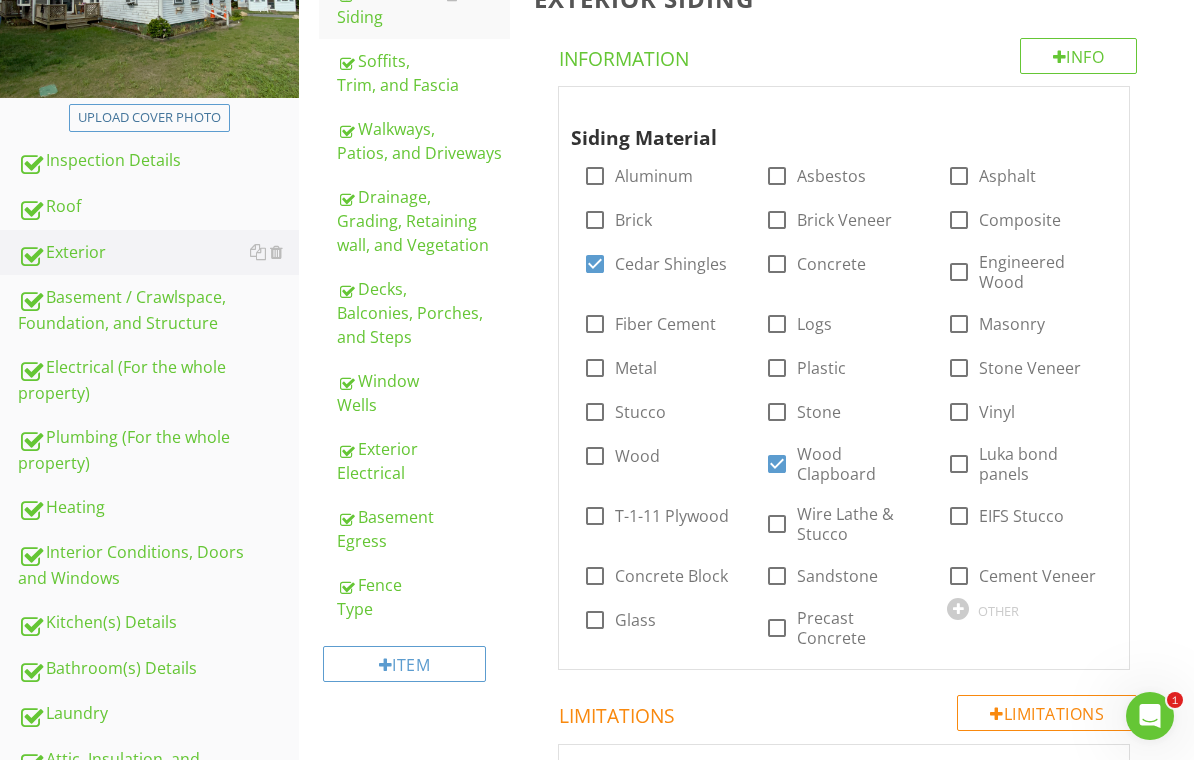click on "Exterior
Exterior Siding
Soffits, Trim, and Fascia
Walkways, Patios, and Driveways
Drainage, Grading, Retaining wall, and Vegetation
Decks, Balconies, Porches, and Steps
Window Wells
Exterior Electrical
Basement Egress
Fence Type
Item
Exterior Siding
Info
Information
Siding Material
check_box_outline_blank Aluminum   check_box_outline_blank Asbestos   check_box_outline_blank Asphalt   check_box_outline_blank Brick   check_box_outline_blank Brick Veneer   check_box_outline_blank Composite   check_box Cedar Shingles   check_box_outline_blank Concrete   check_box_outline_blank" at bounding box center [747, 3367] 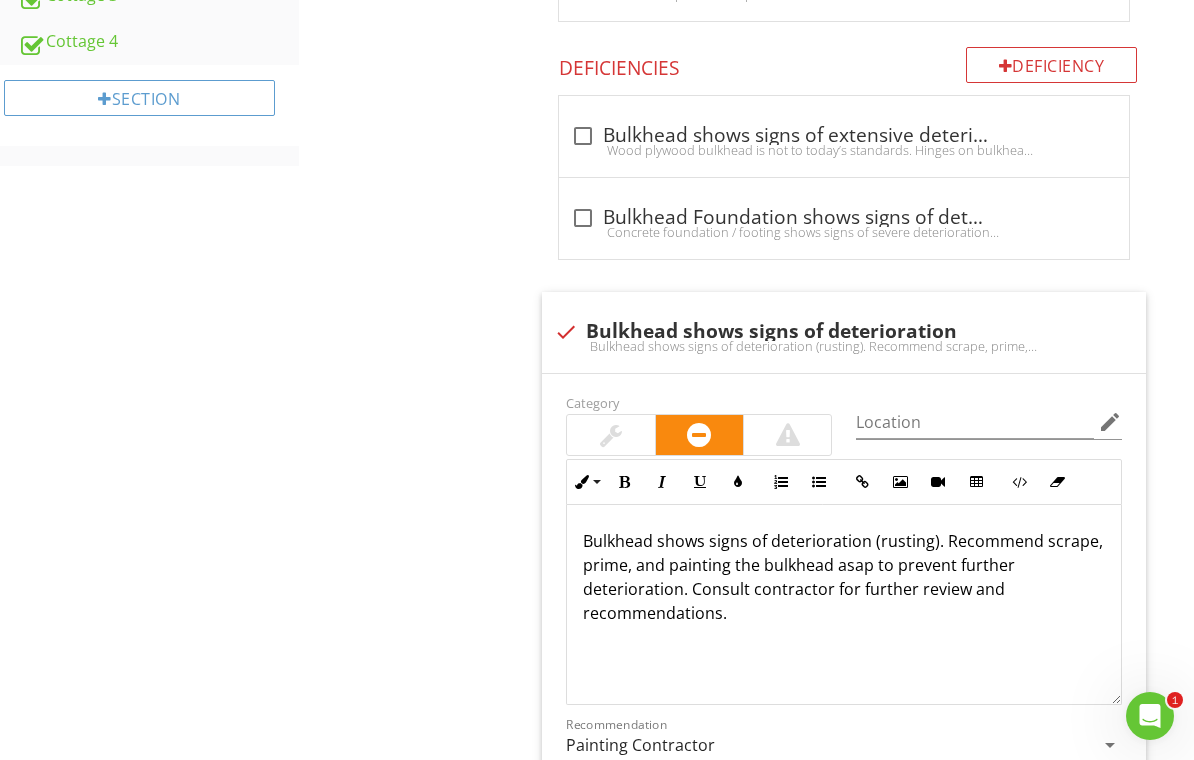 scroll, scrollTop: 1394, scrollLeft: 0, axis: vertical 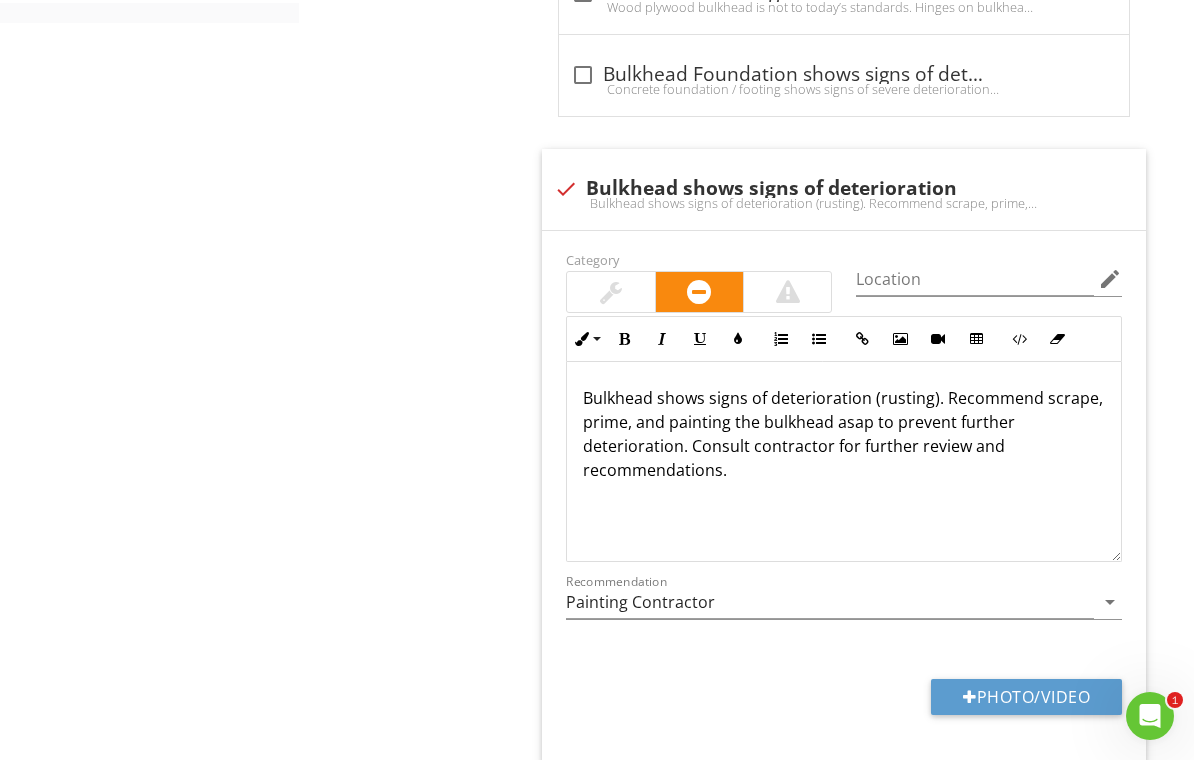 click on "Photo/Video" at bounding box center (1026, 697) 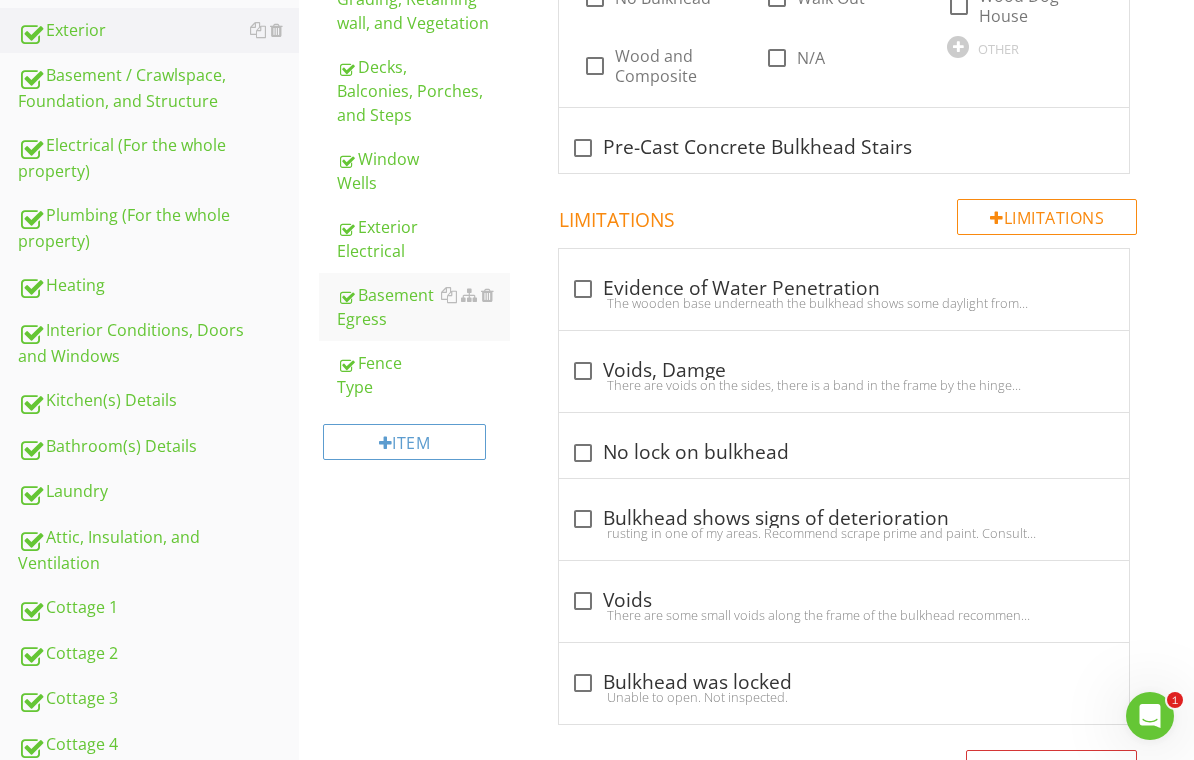 scroll, scrollTop: 480, scrollLeft: 0, axis: vertical 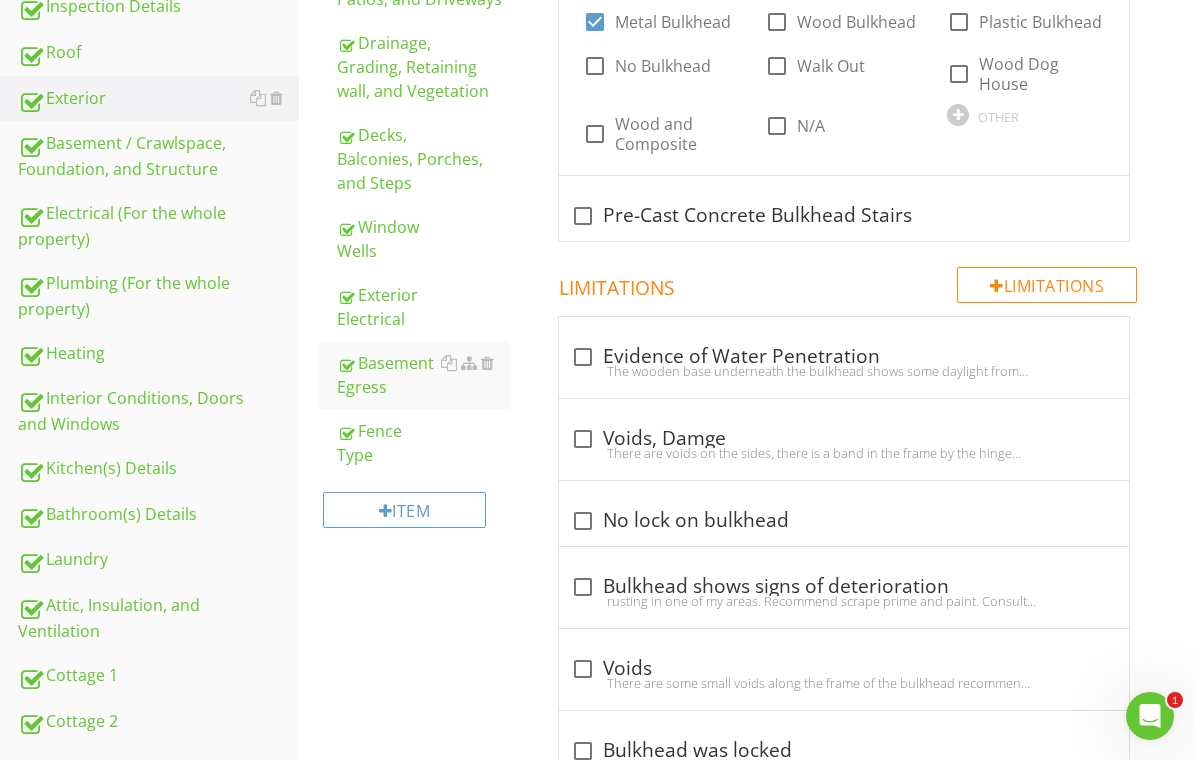 click on "Exterior Electrical" at bounding box center [424, 307] 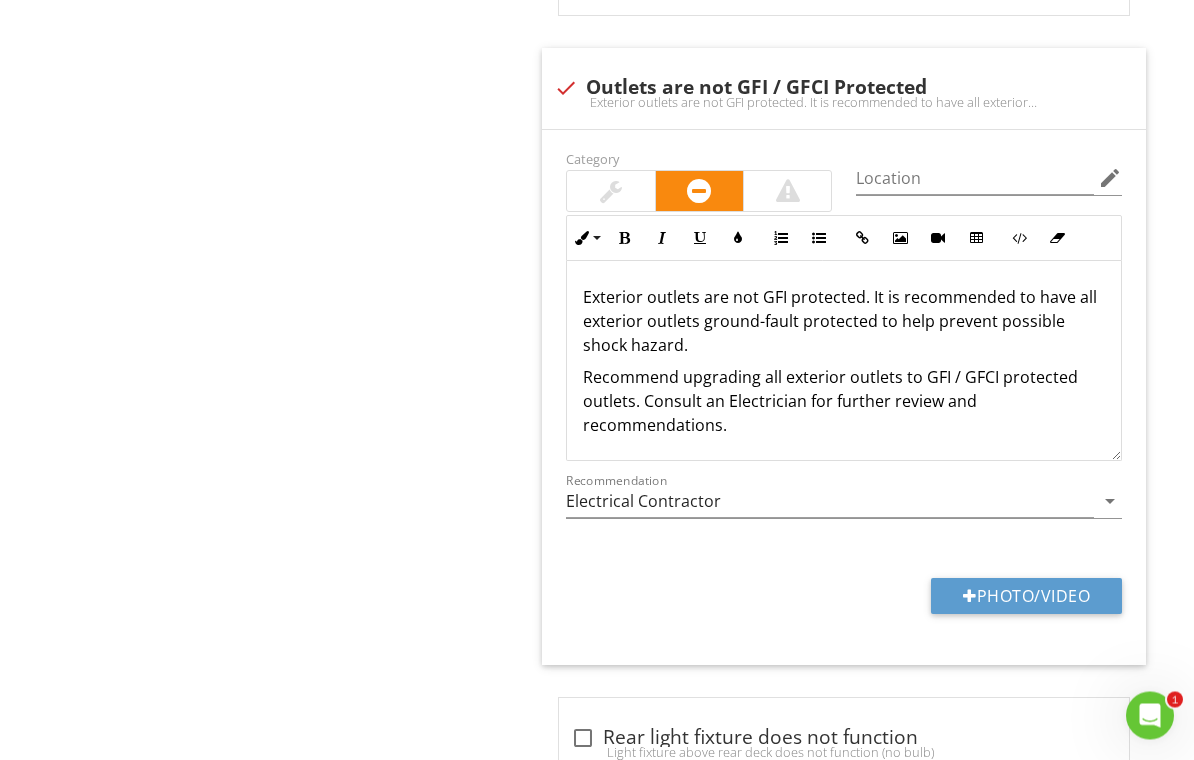 scroll, scrollTop: 1698, scrollLeft: 0, axis: vertical 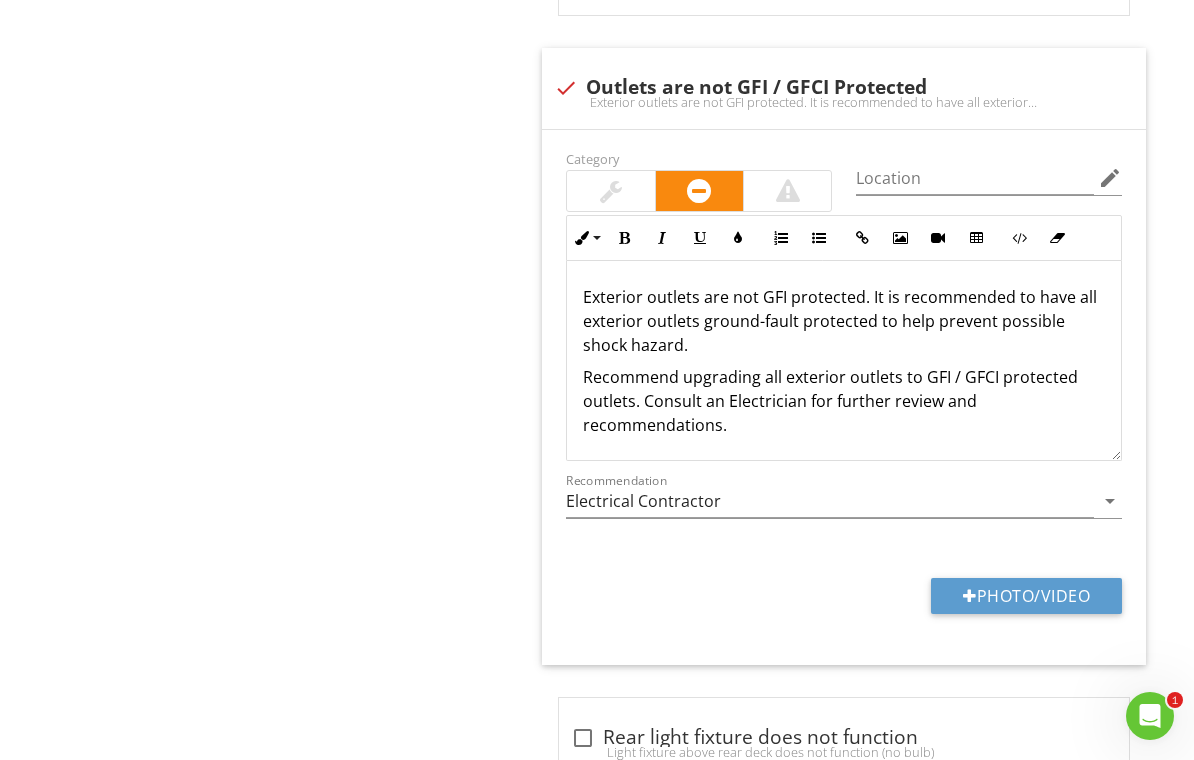 click on "Photo/Video" at bounding box center (1026, 596) 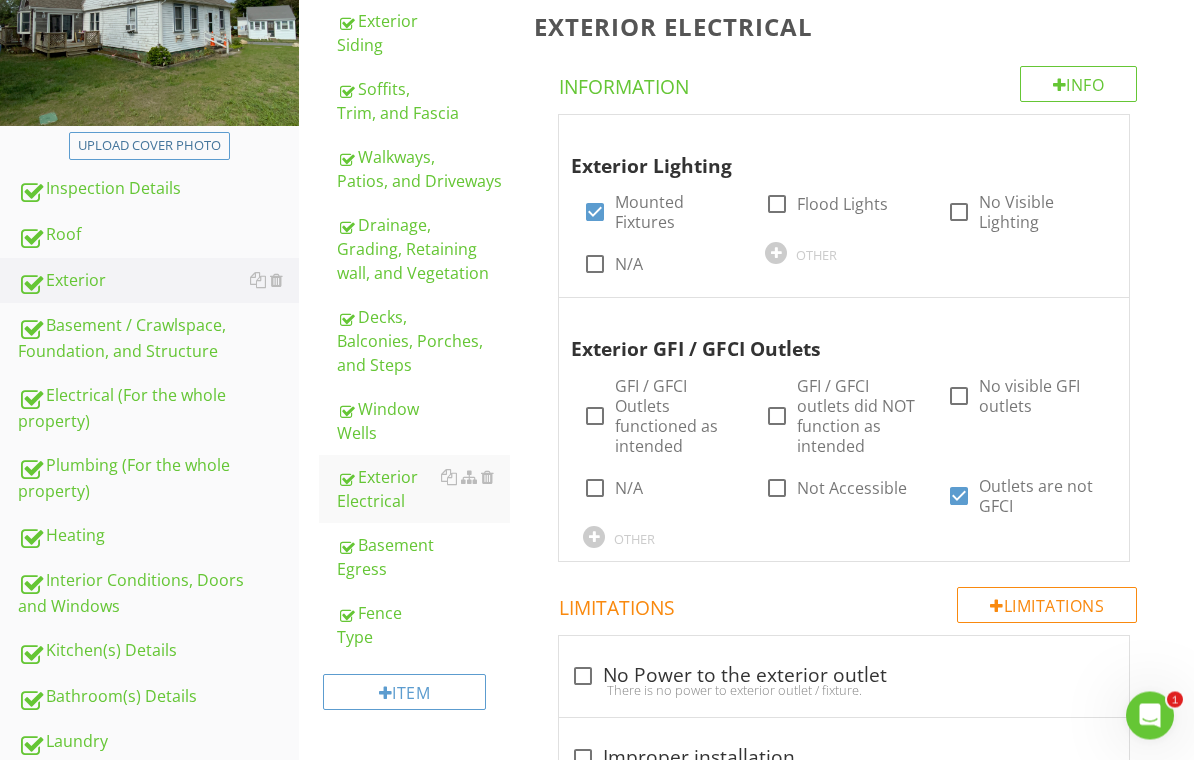 scroll, scrollTop: 270, scrollLeft: 0, axis: vertical 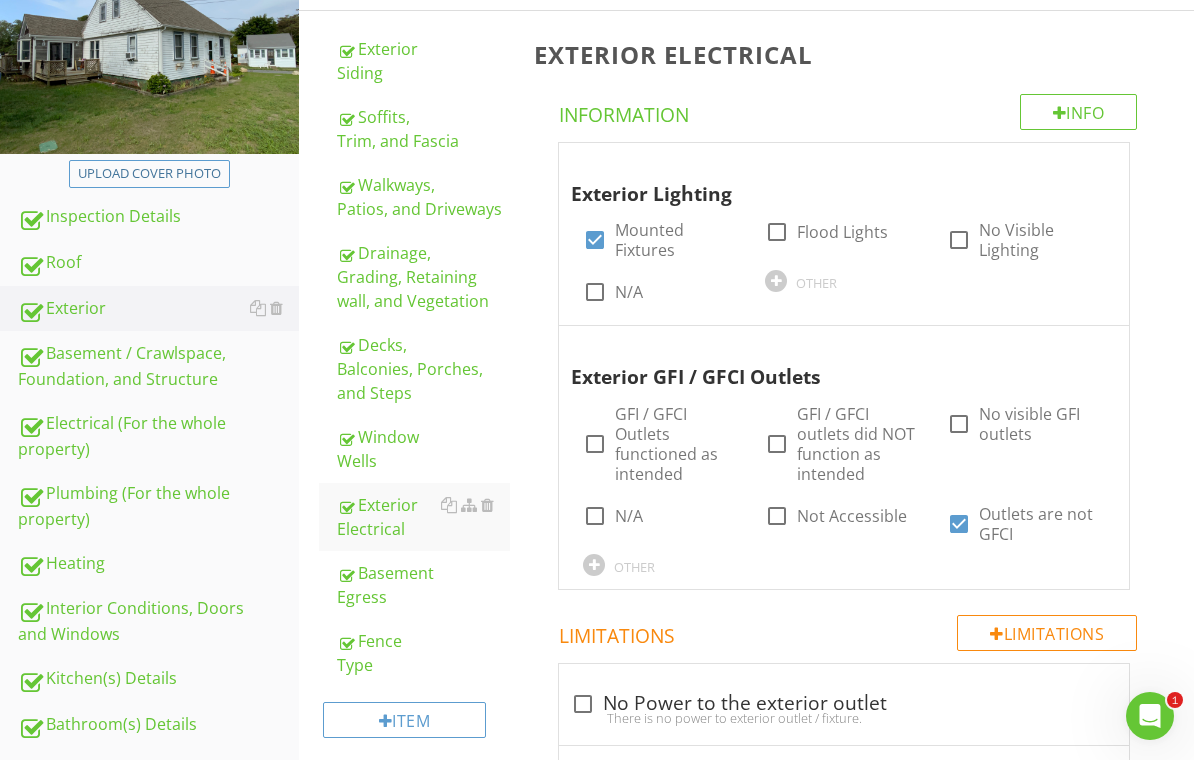 click on "Plumbing (For the whole property)" at bounding box center [158, 506] 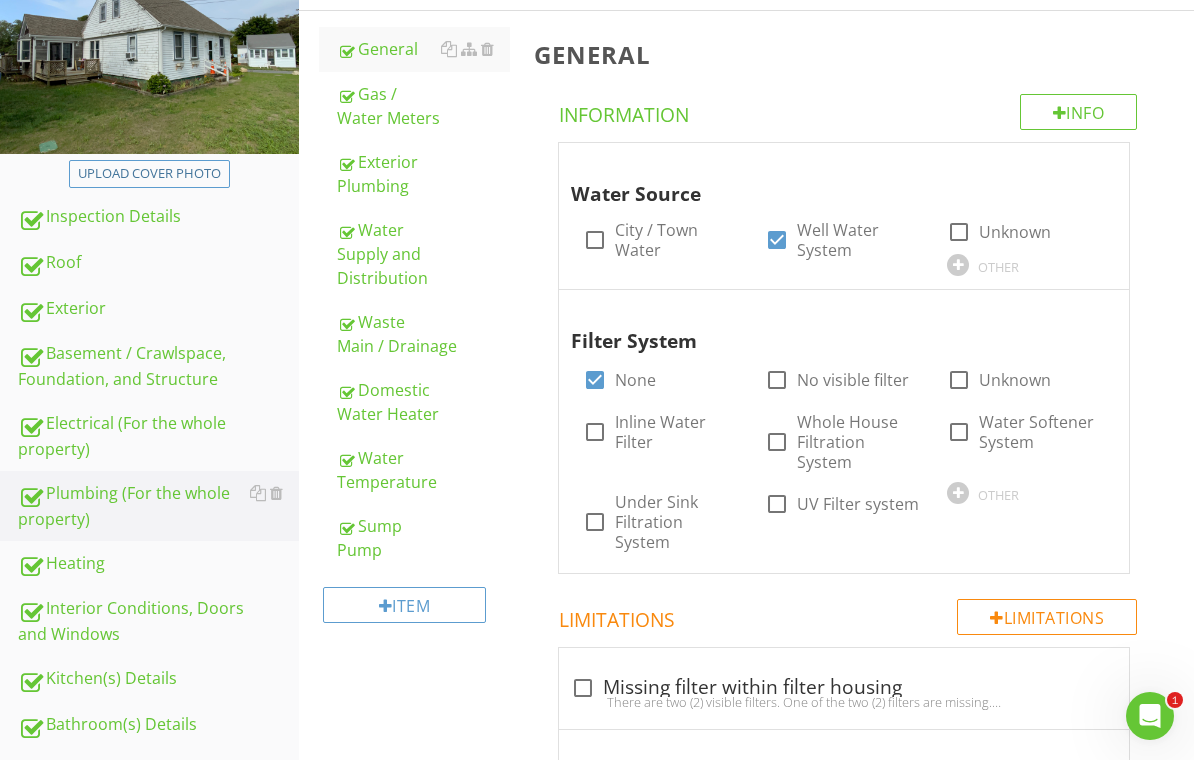 click on "Exterior Plumbing" at bounding box center (424, 174) 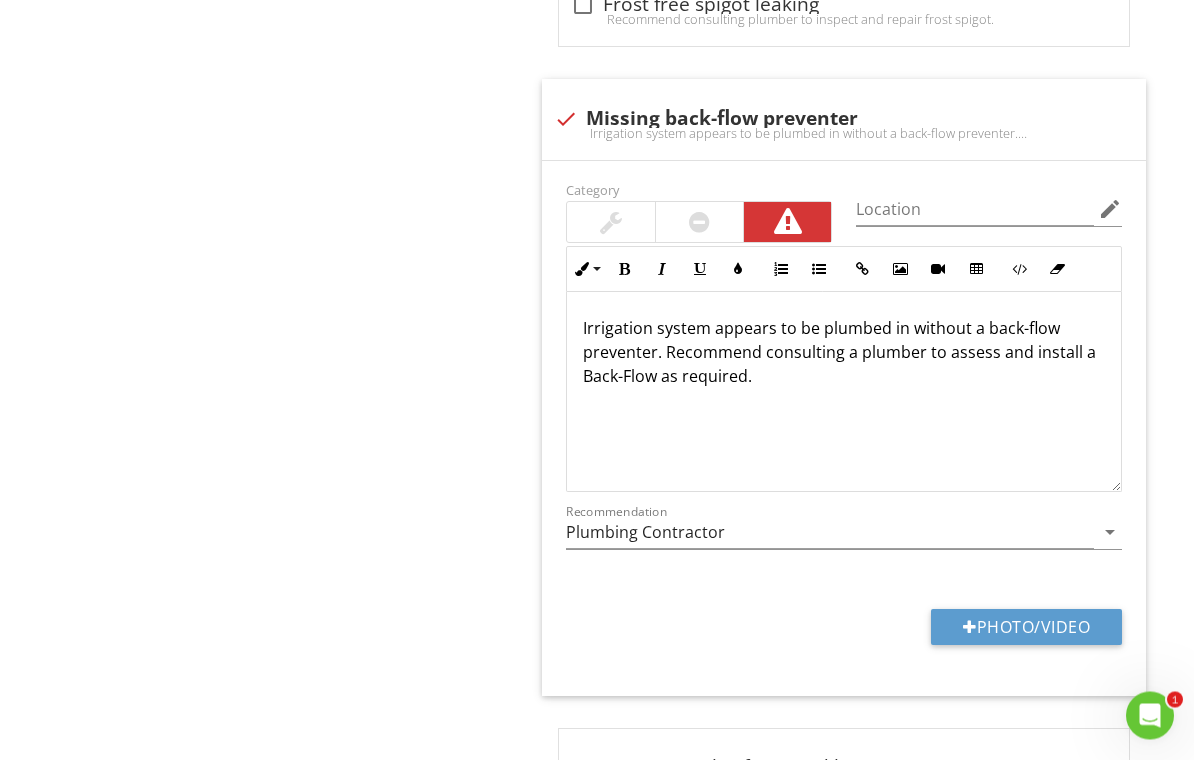 scroll, scrollTop: 1846, scrollLeft: 0, axis: vertical 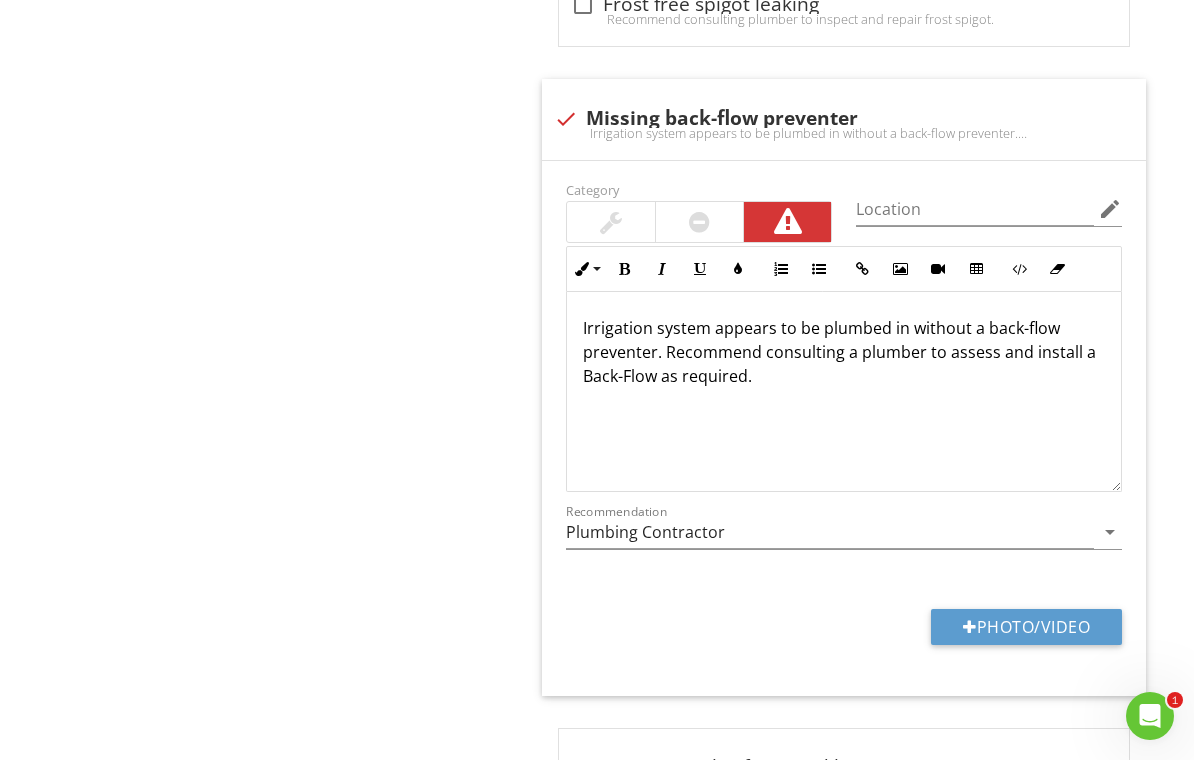 click on "Photo/Video" at bounding box center (1026, 627) 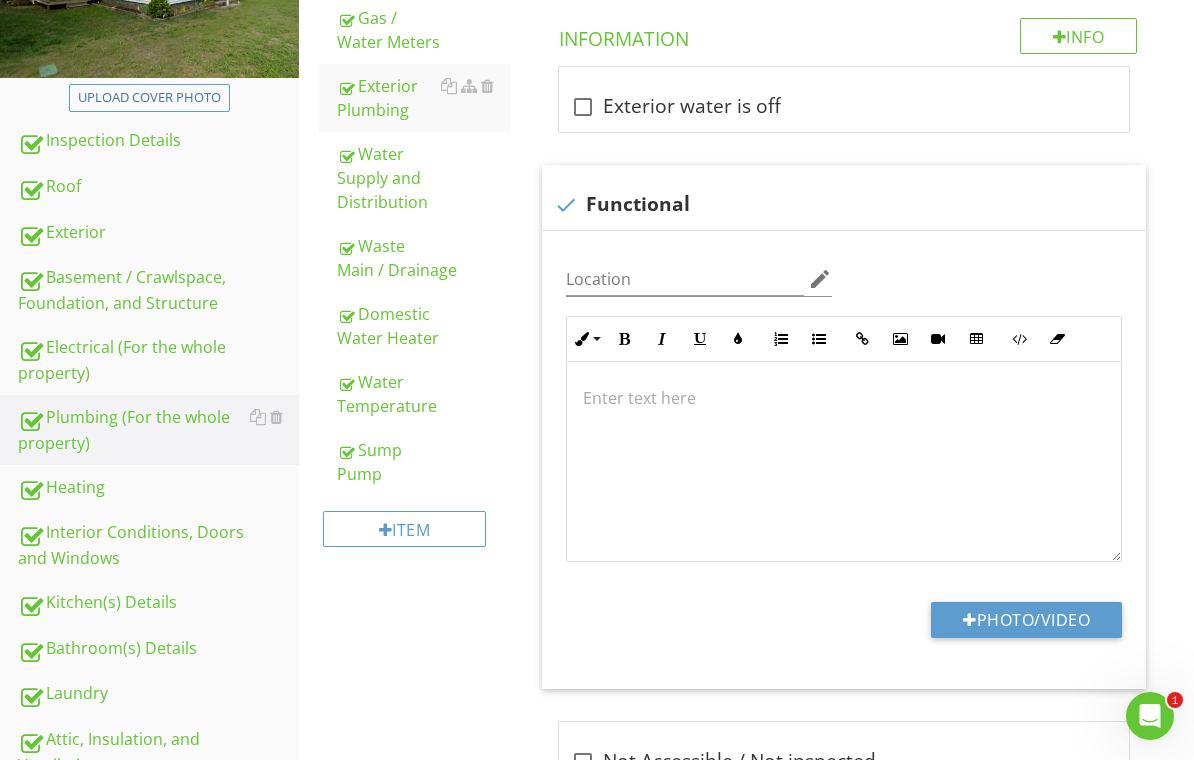 scroll, scrollTop: 345, scrollLeft: 0, axis: vertical 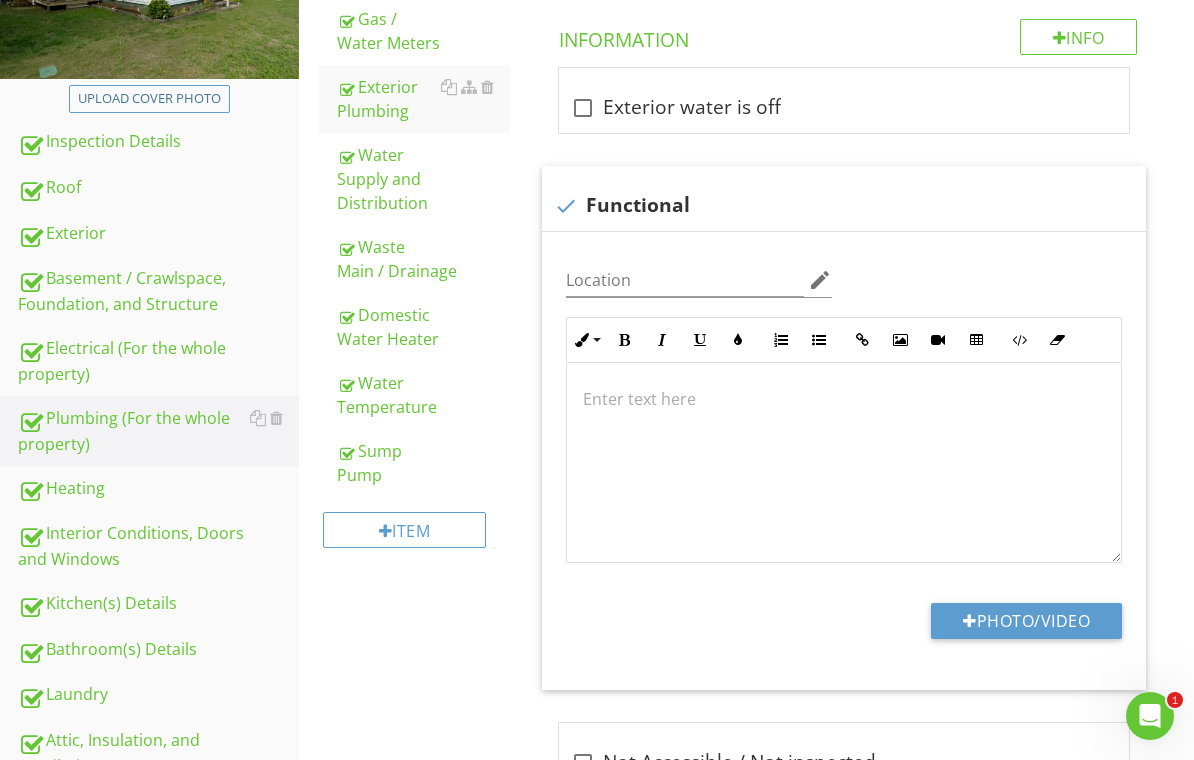 click on "Electrical (For the whole property)" at bounding box center (158, 361) 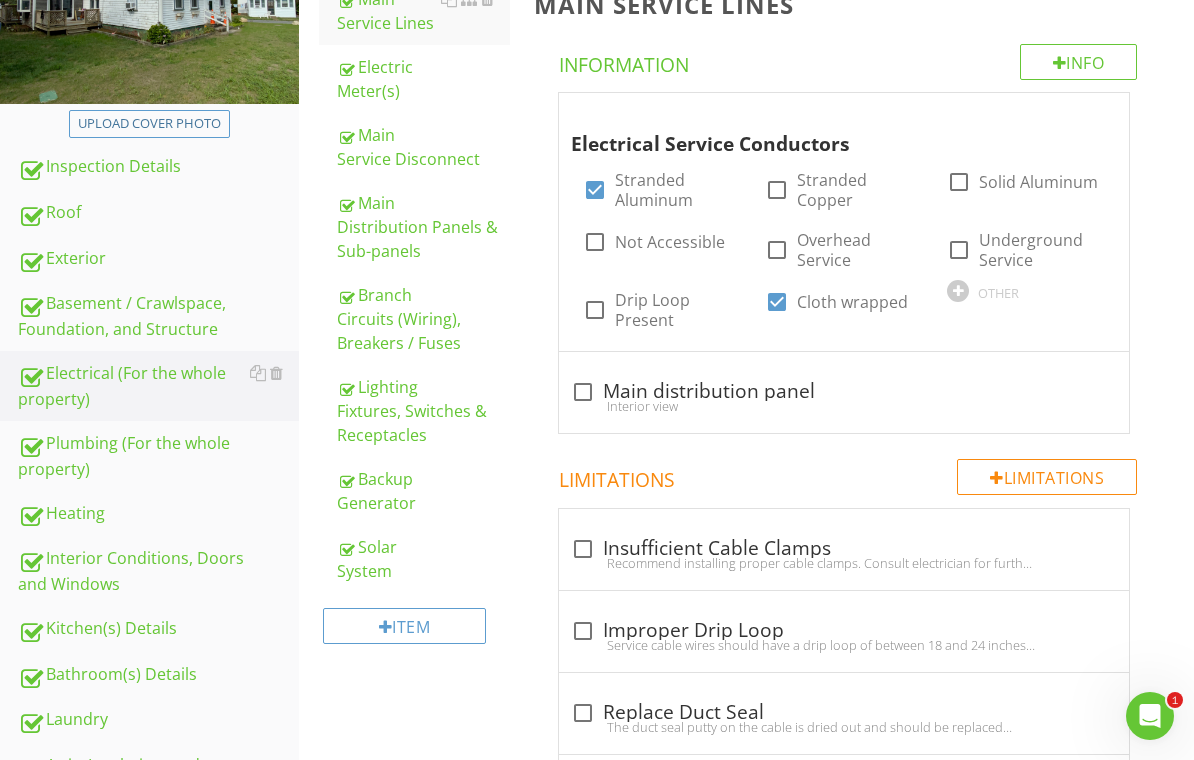 scroll, scrollTop: 313, scrollLeft: 0, axis: vertical 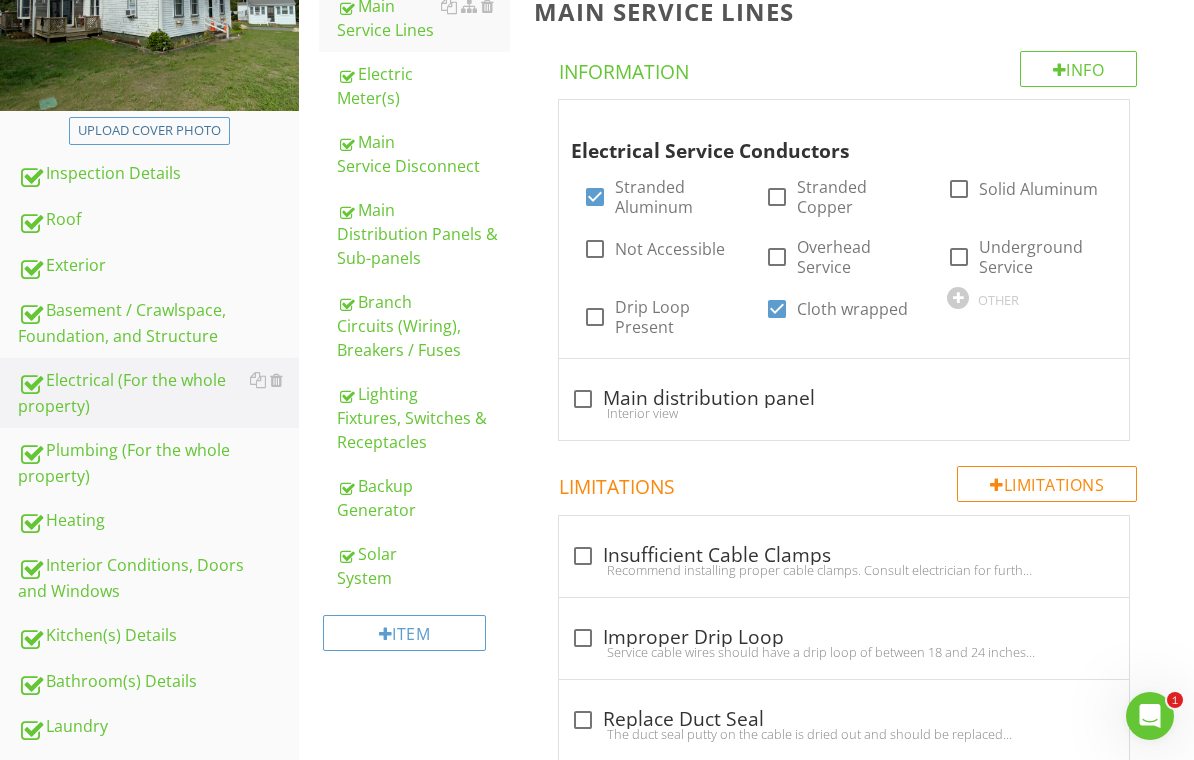 click on "Branch Circuits (Wiring), Breakers / Fuses" at bounding box center (424, 326) 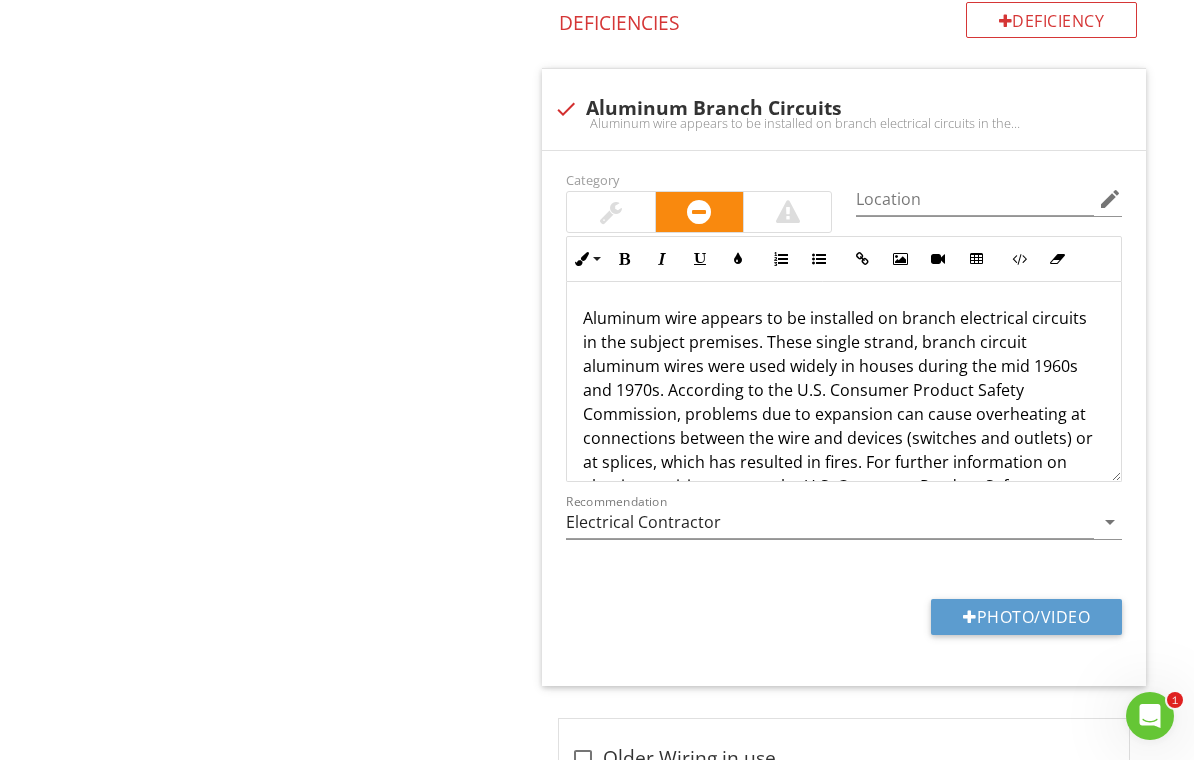 scroll, scrollTop: 2365, scrollLeft: 0, axis: vertical 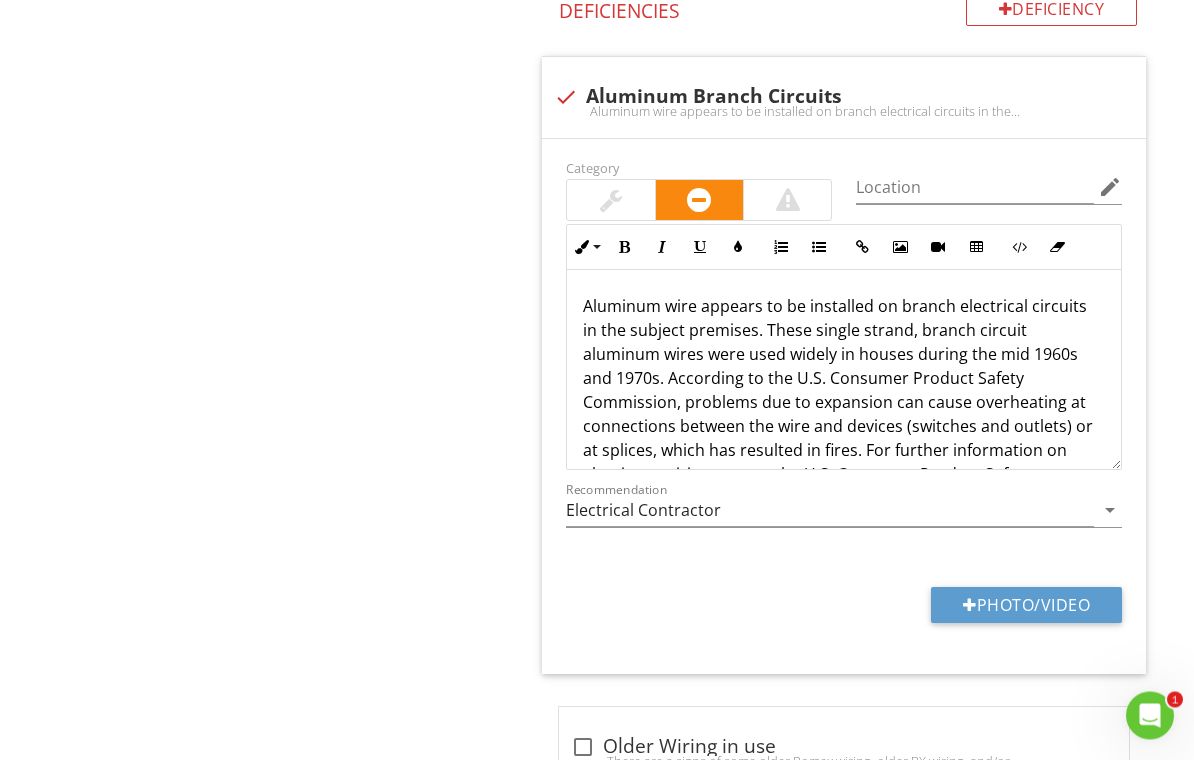 click at bounding box center [788, 201] 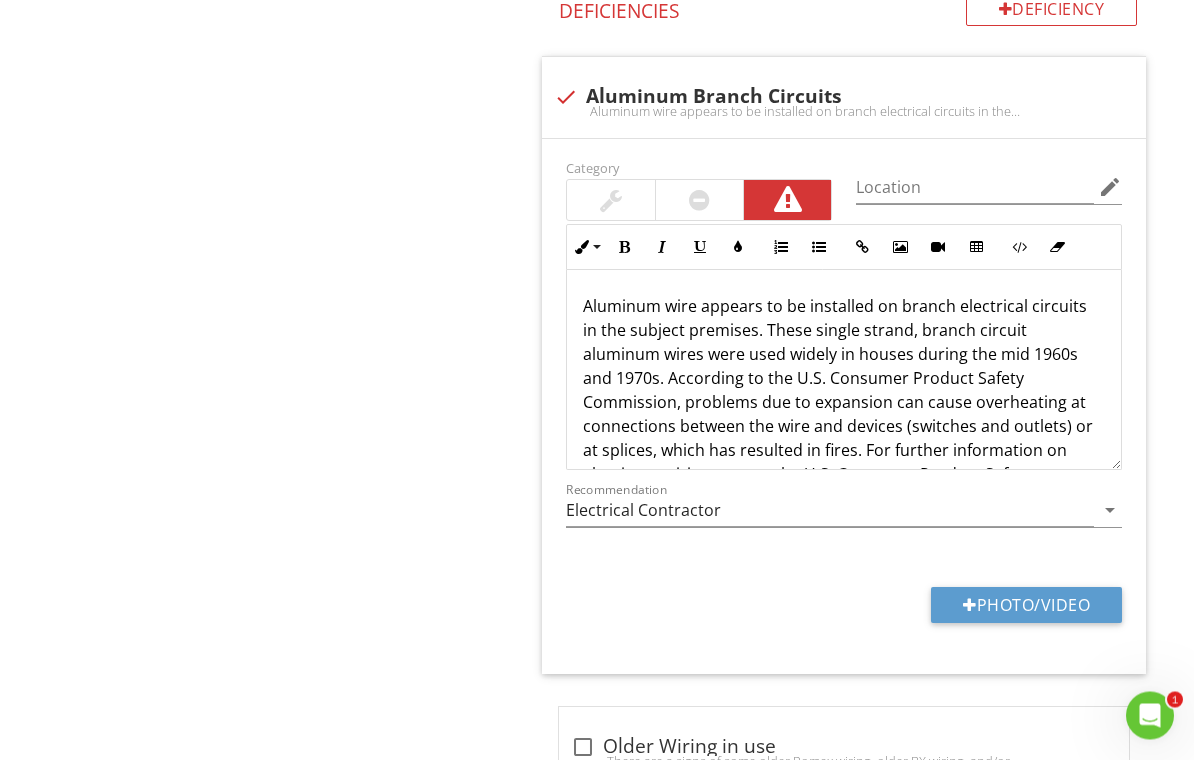 scroll, scrollTop: 2366, scrollLeft: 0, axis: vertical 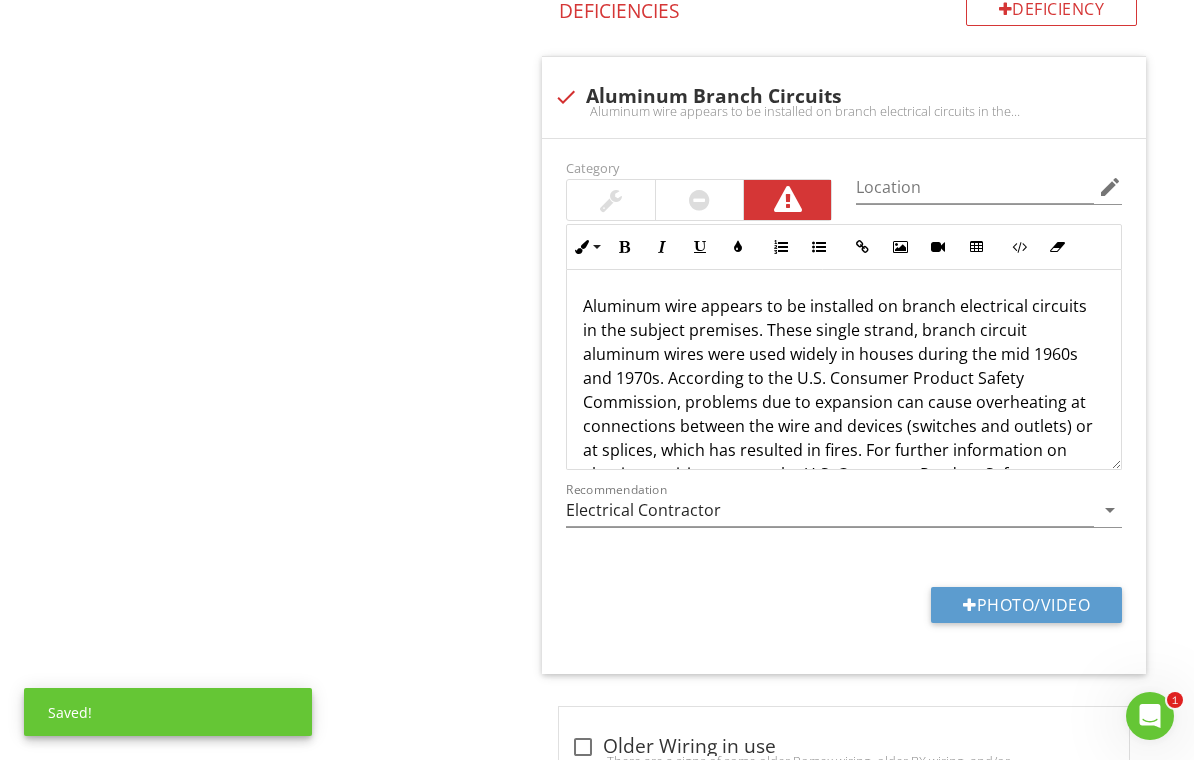 click on "Photo/Video" at bounding box center (1026, 605) 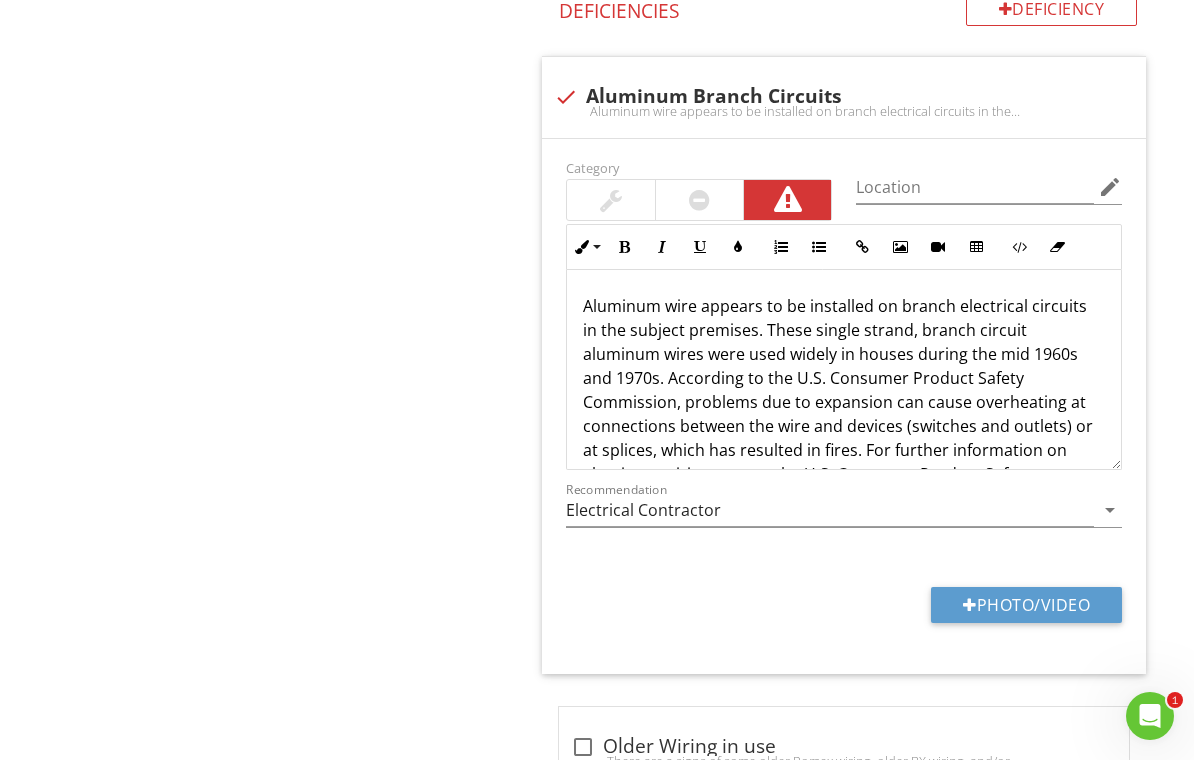 type on "C:\fakepath\IMG_5438.jpeg" 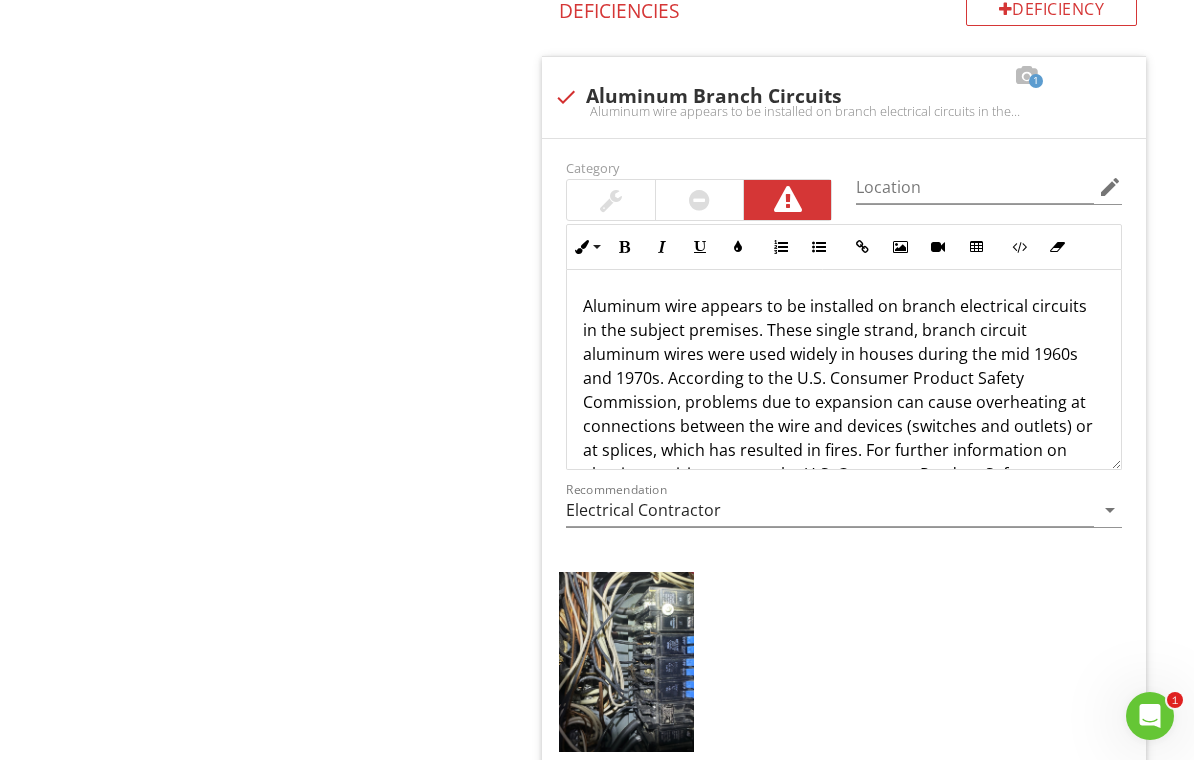 click at bounding box center [626, 662] 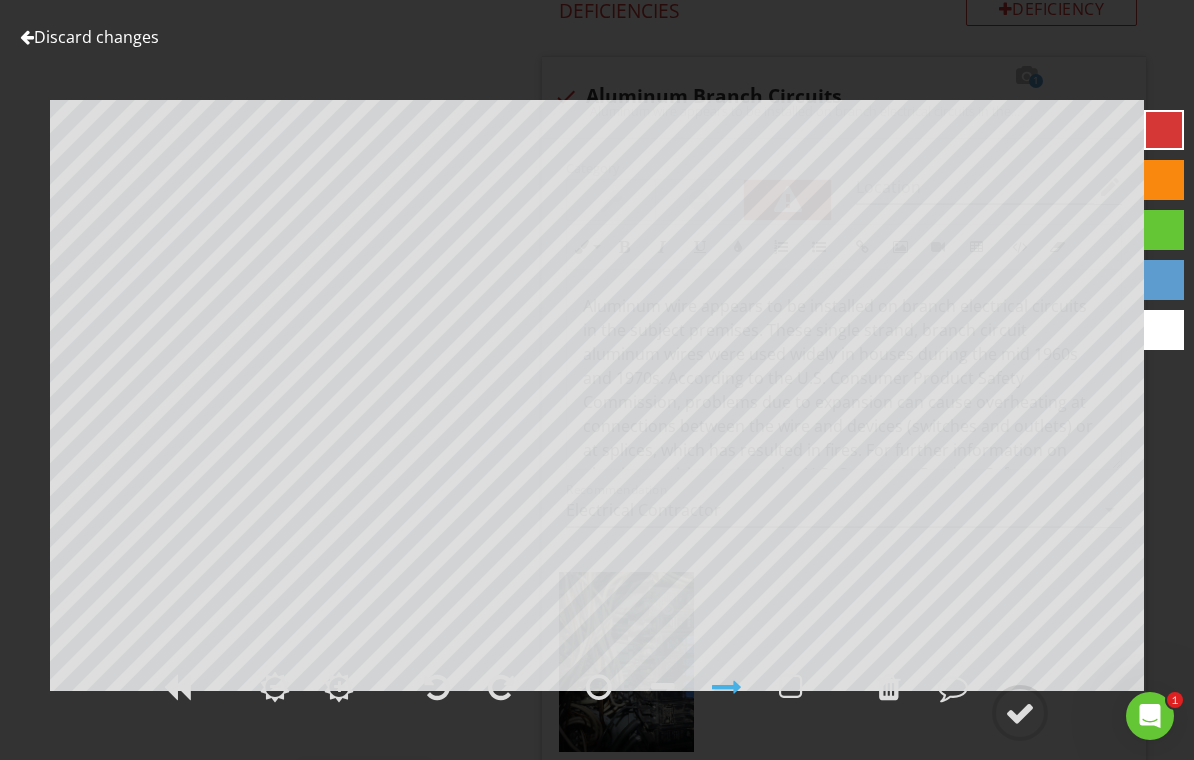 click on "Discard changes" at bounding box center (89, 37) 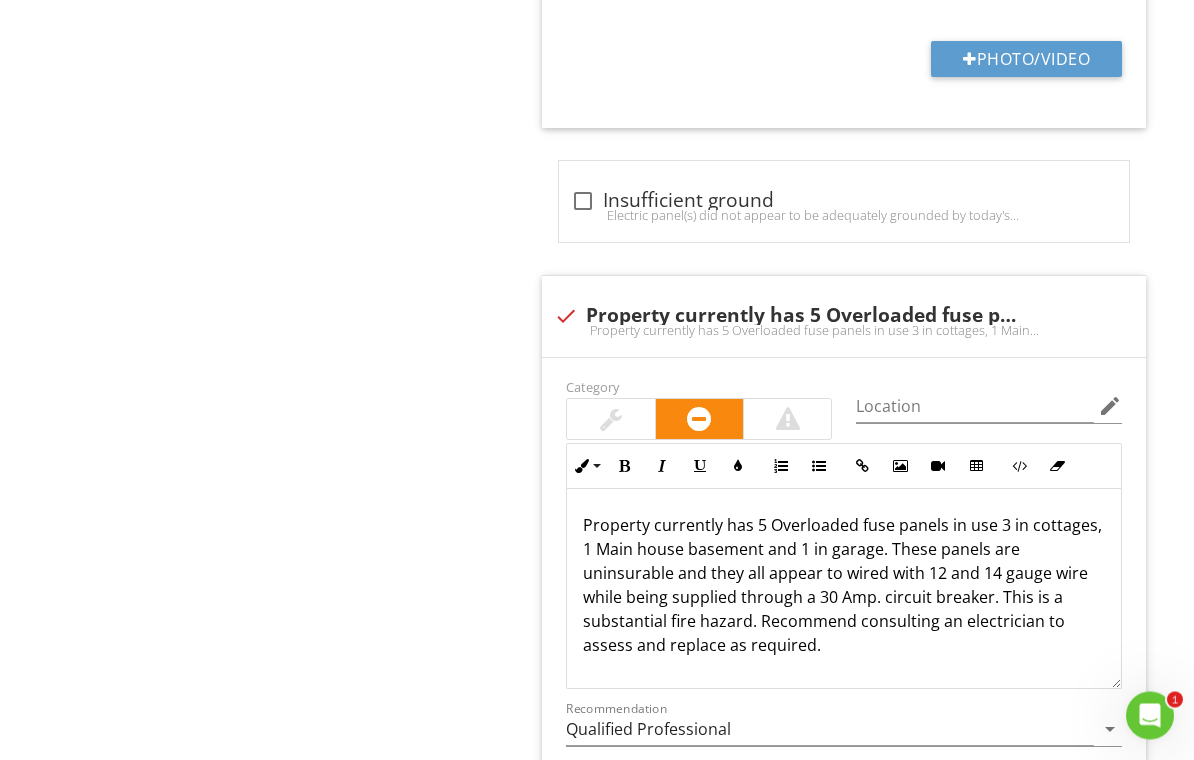 scroll, scrollTop: 5674, scrollLeft: 0, axis: vertical 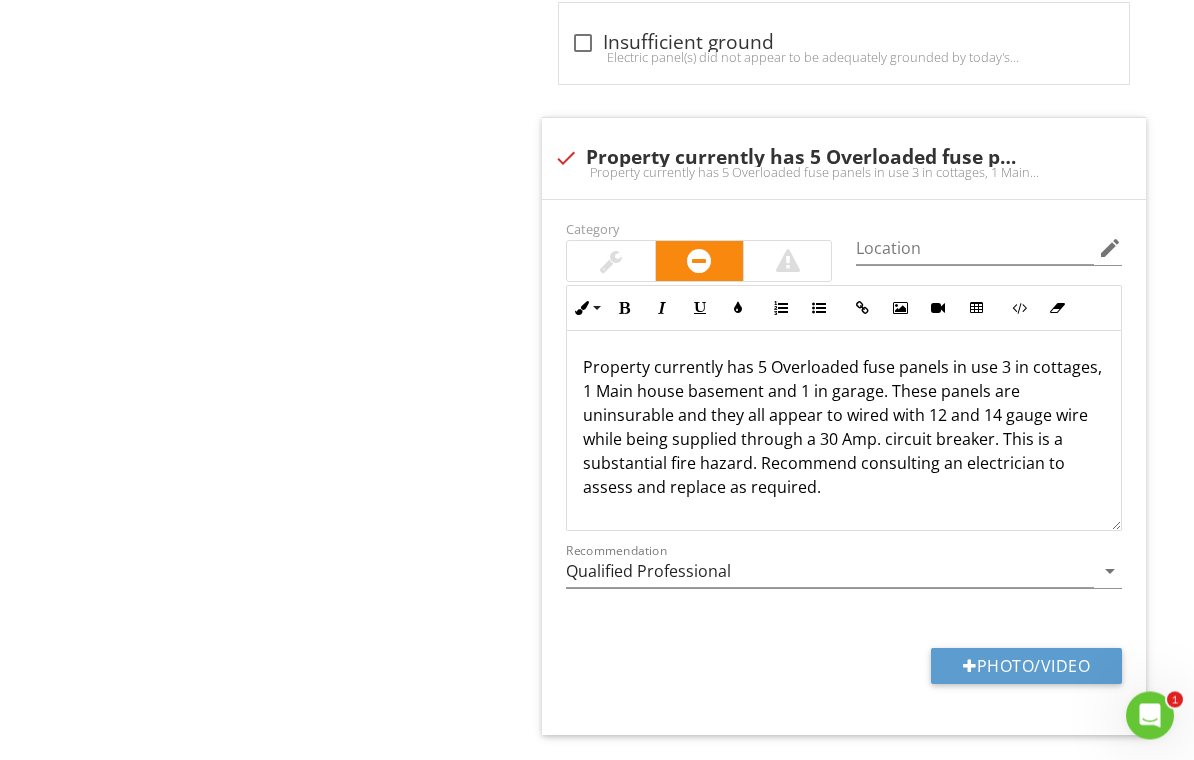 click on "Property currently has 5 Overloaded fuse panels in use 3 in cottages, 1 Main house basement and 1 in garage. These panels are uninsurable and they all appear to wired with 12 and 14 gauge wire while being supplied through a 30 Amp. circuit breaker. This is a substantial fire hazard. Recommend consulting an electrician to assess and replace as required." at bounding box center (844, 428) 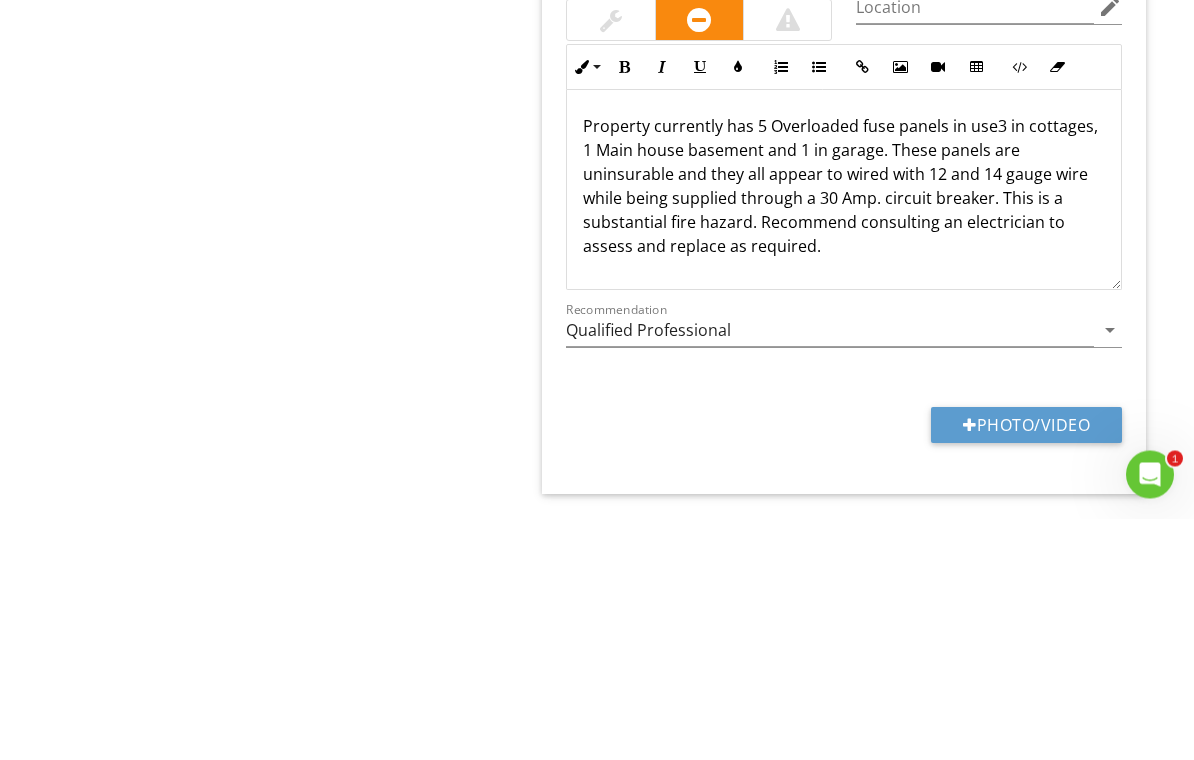 type 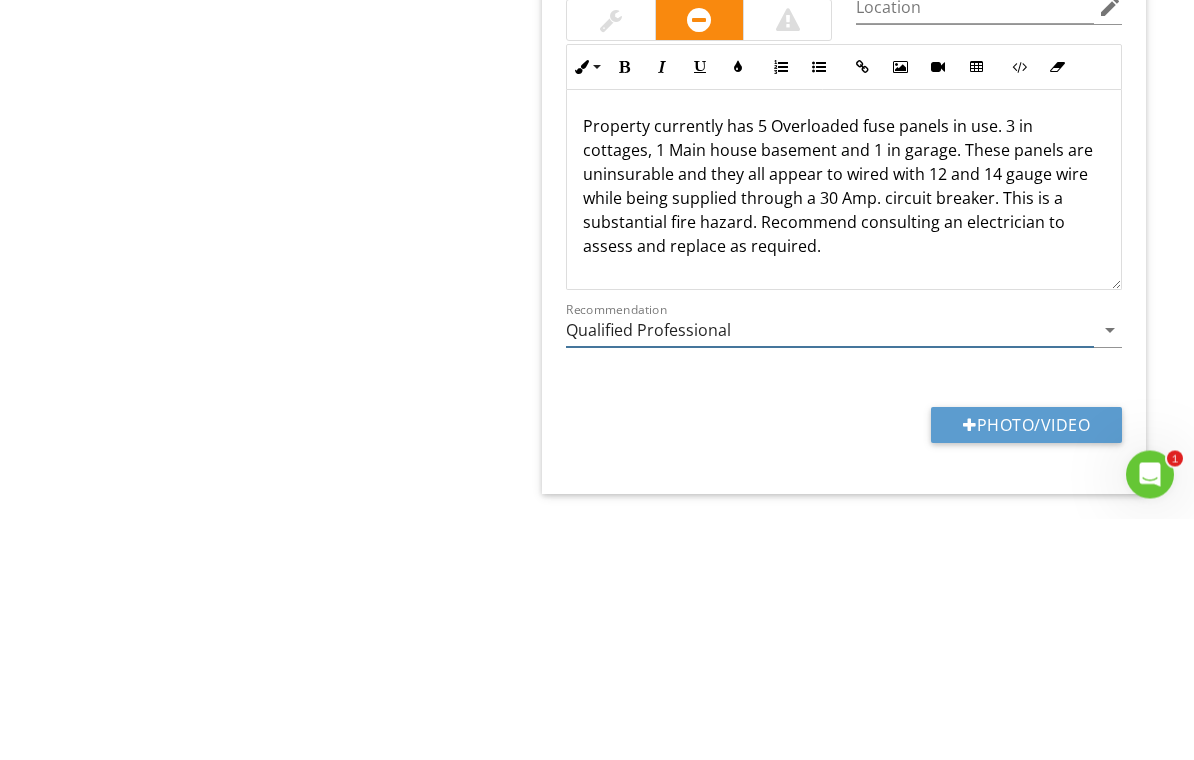 click on "Qualified Professional" at bounding box center [830, 572] 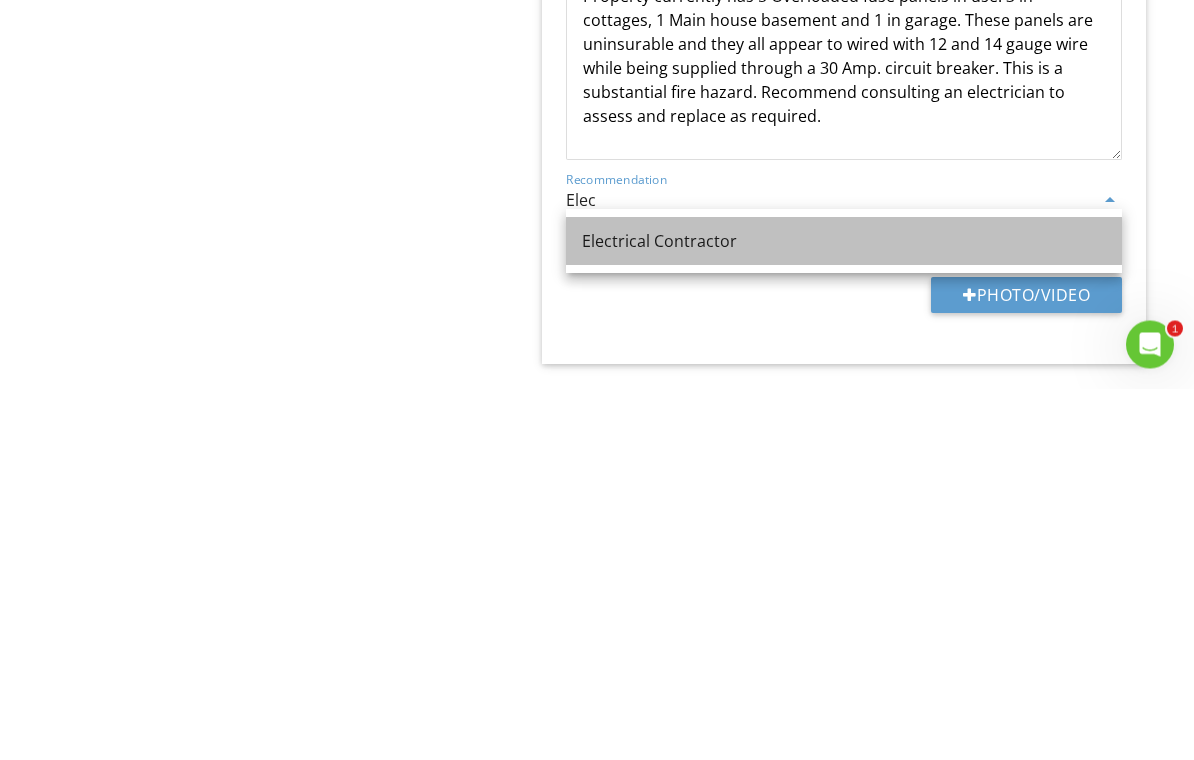 click on "Electrical Contractor" at bounding box center [844, 613] 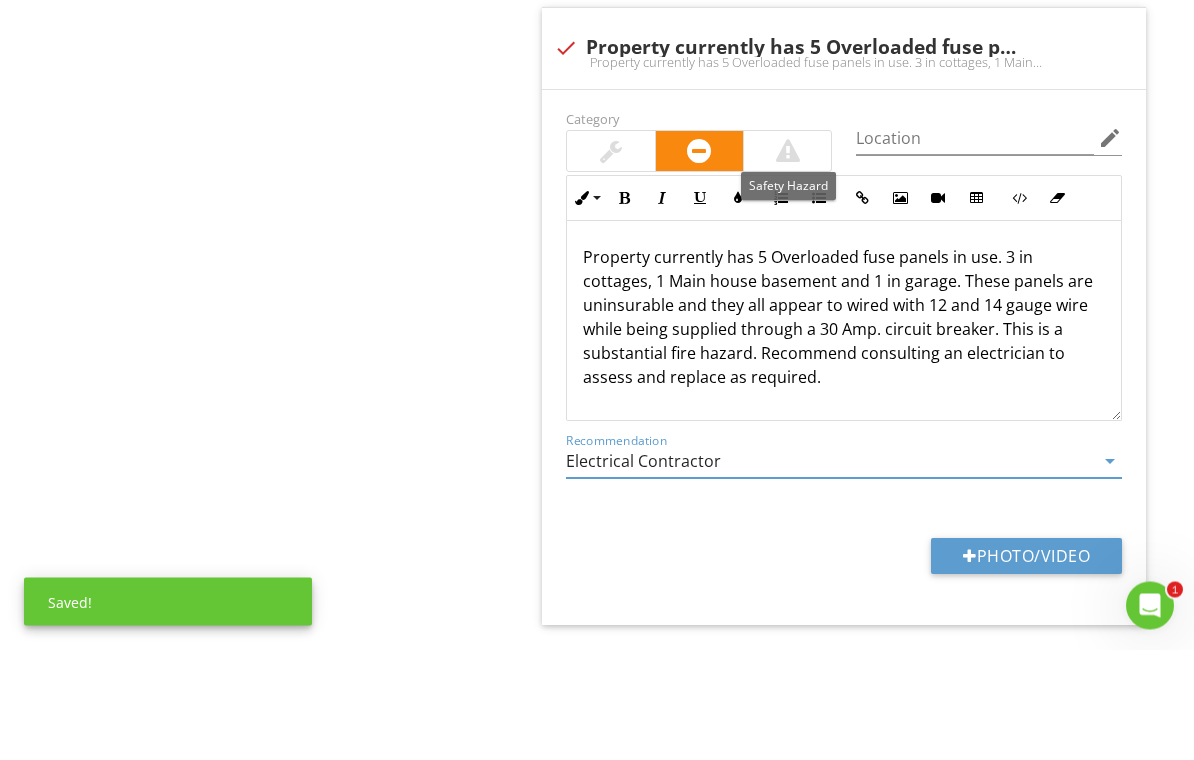 click at bounding box center [788, 262] 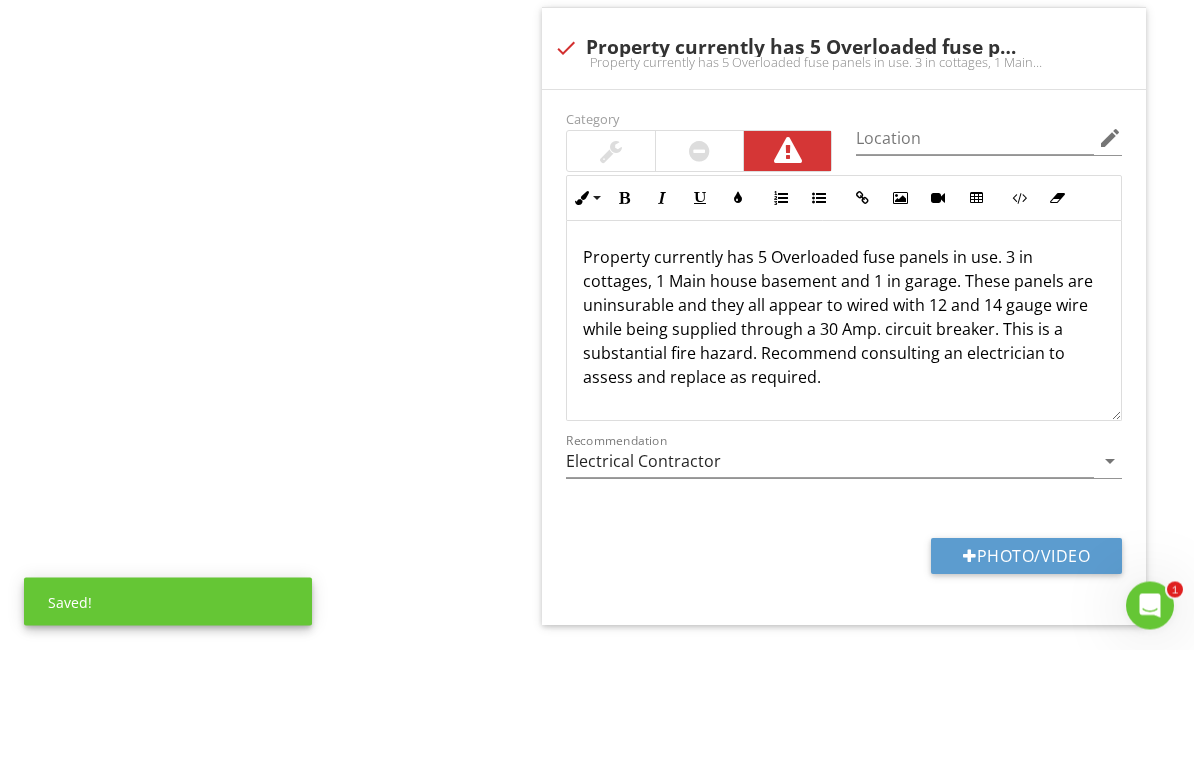 scroll, scrollTop: 5775, scrollLeft: 0, axis: vertical 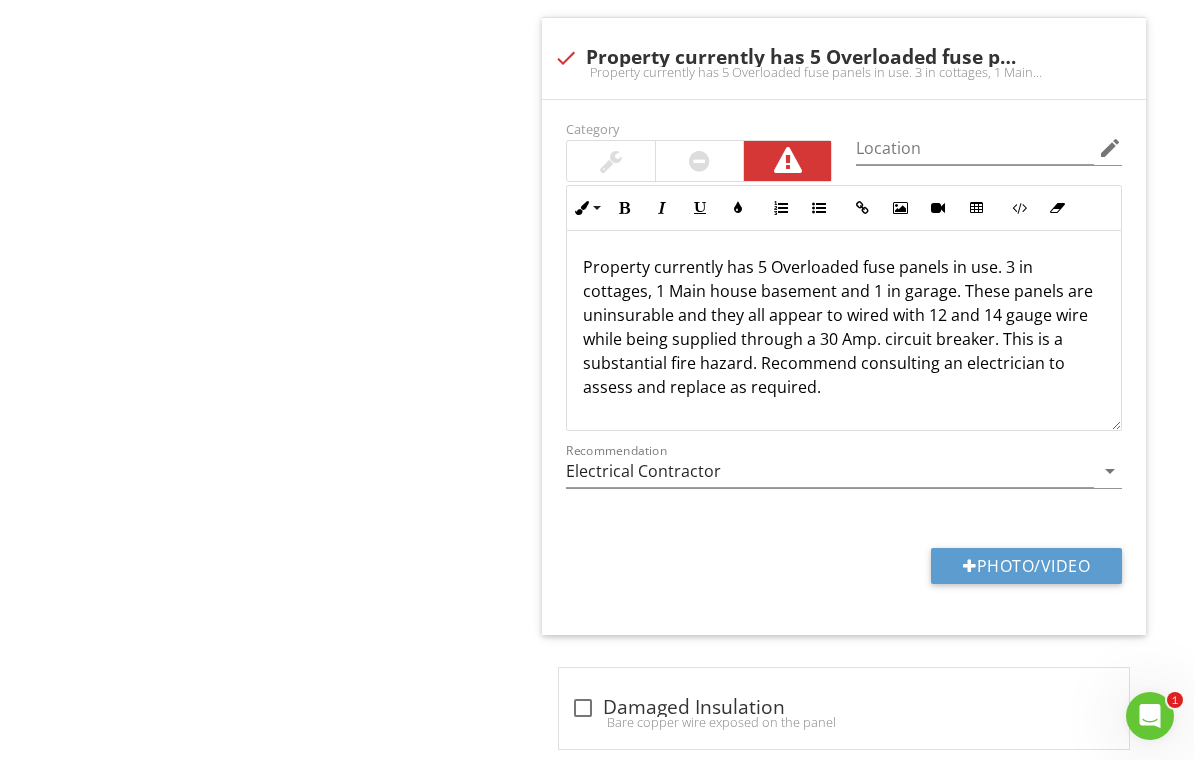 click on "Photo/Video" at bounding box center (1026, 566) 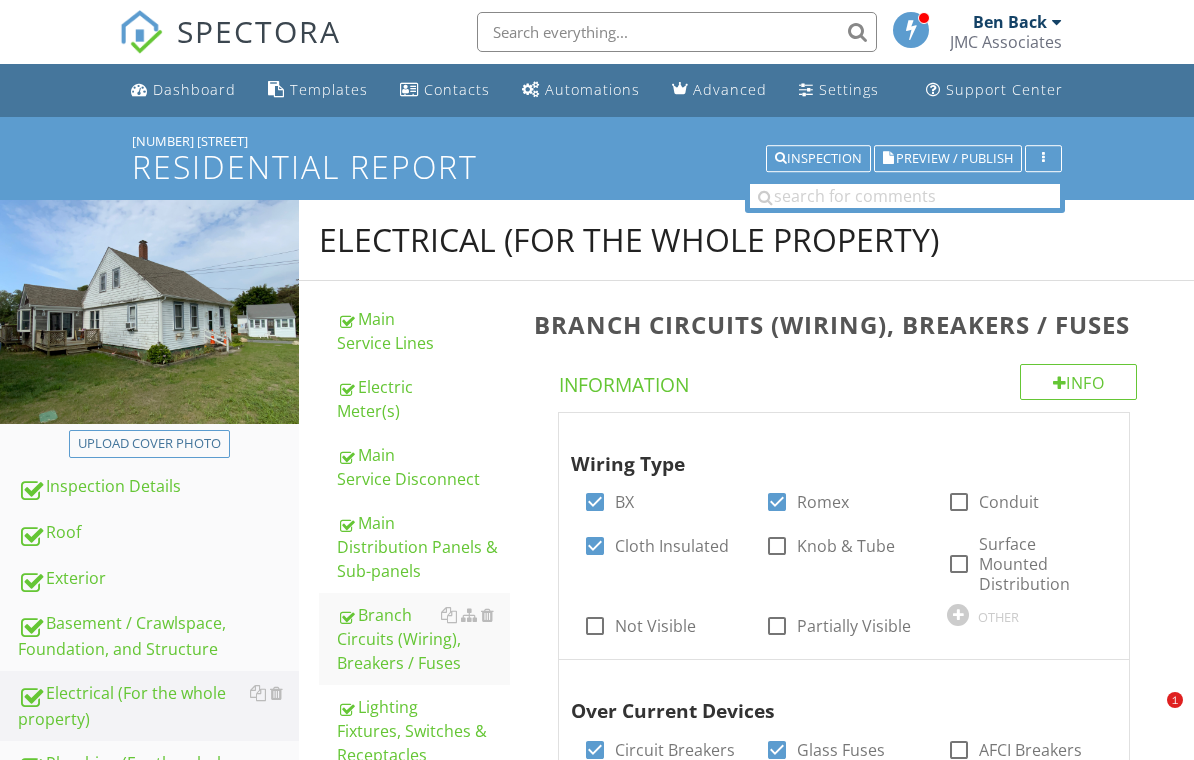 scroll, scrollTop: 5775, scrollLeft: 0, axis: vertical 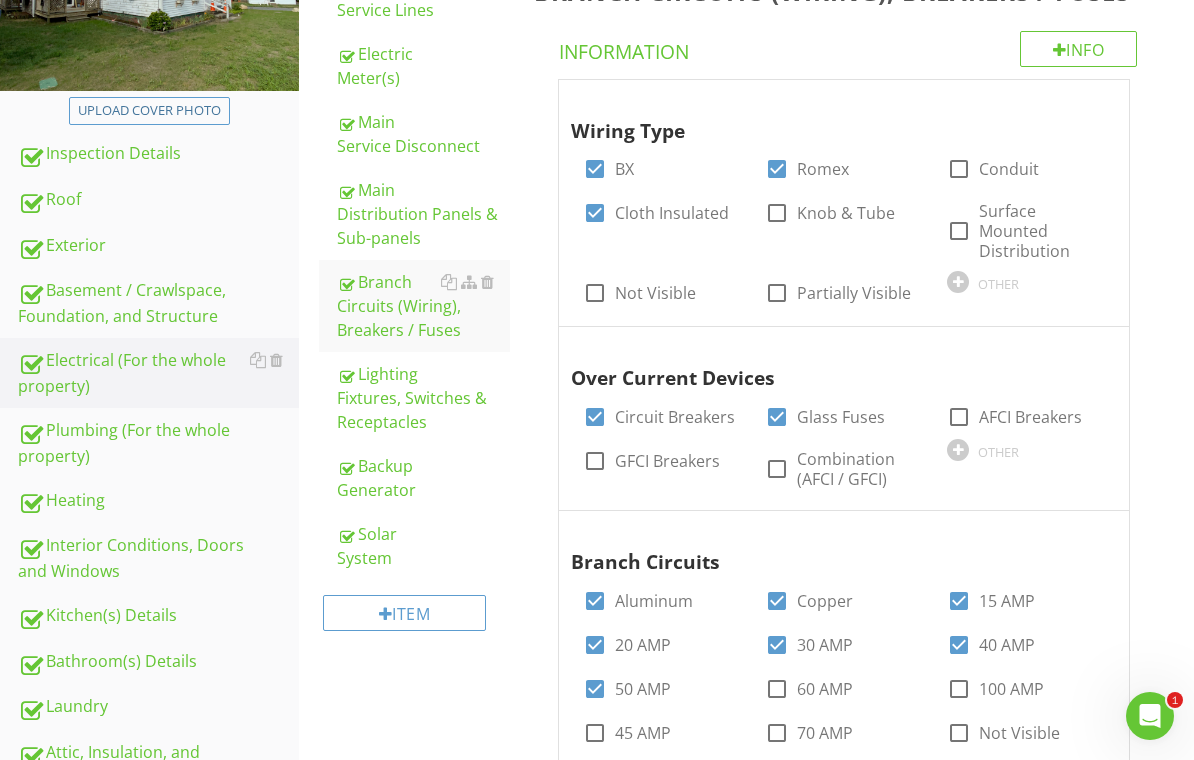 click on "Main Distribution Panels & Sub-panels" at bounding box center [424, 214] 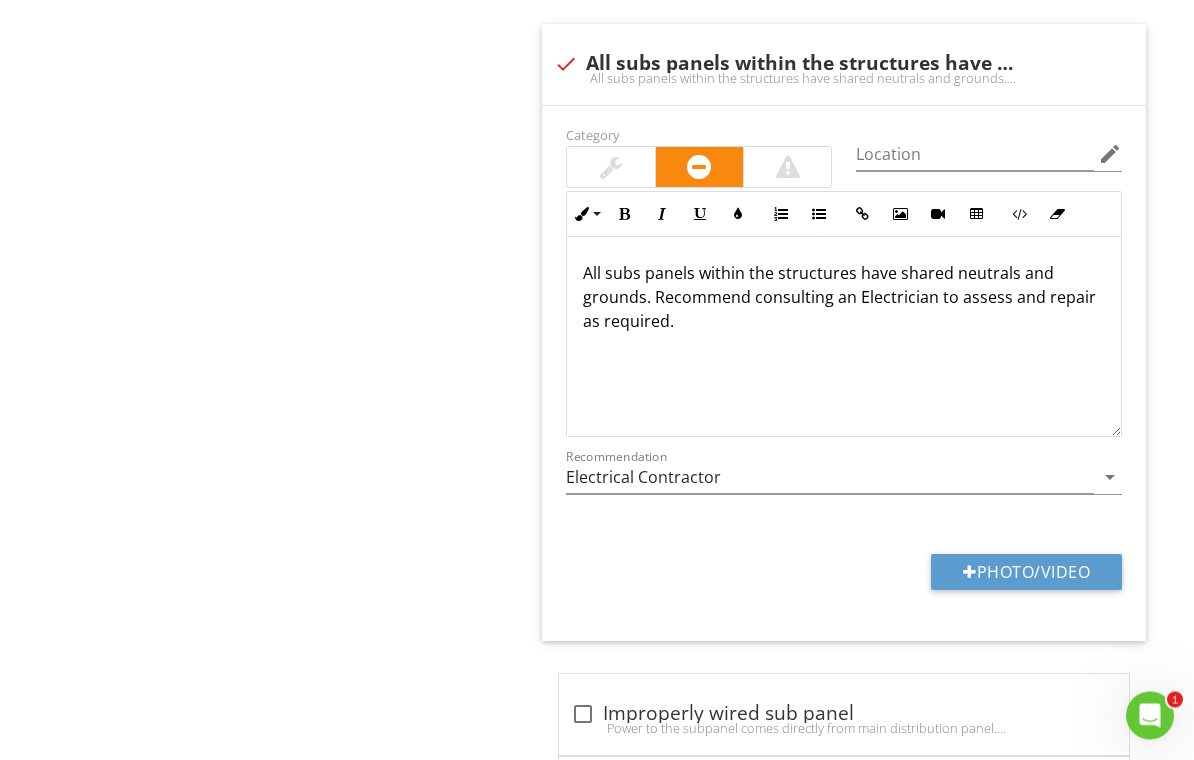 scroll, scrollTop: 8740, scrollLeft: 0, axis: vertical 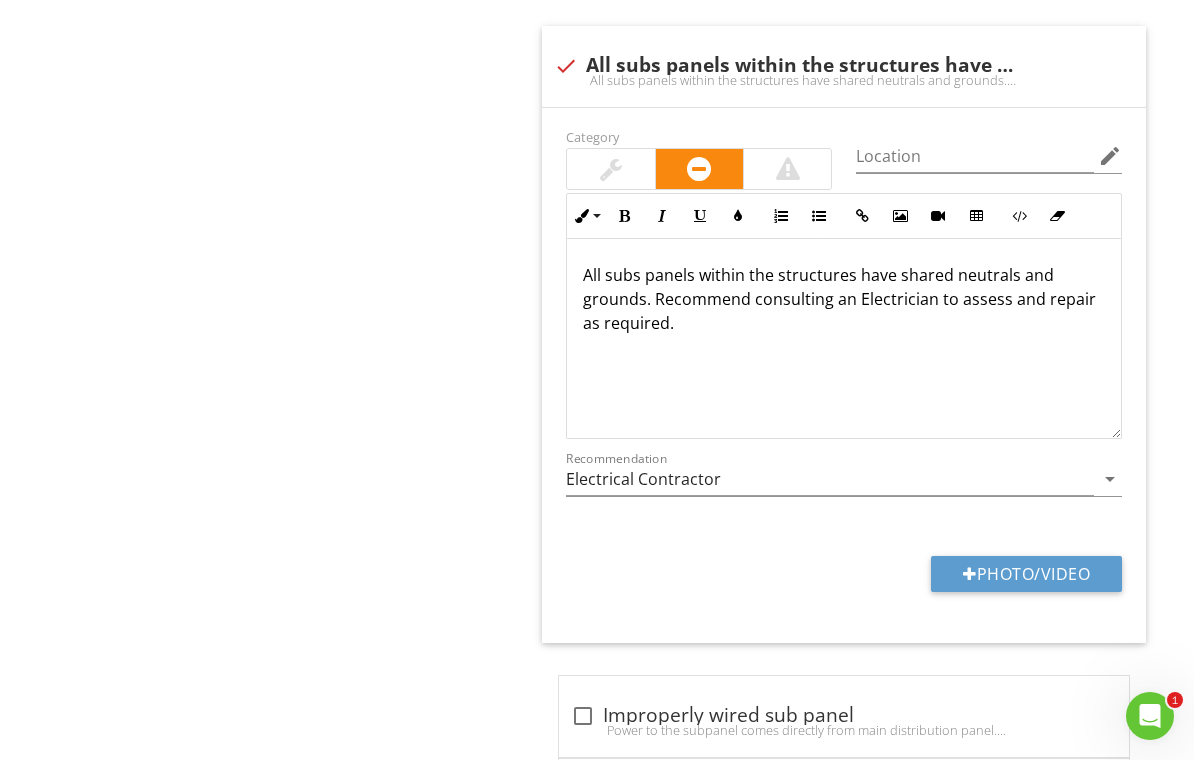 click on "Photo/Video" at bounding box center [1026, 574] 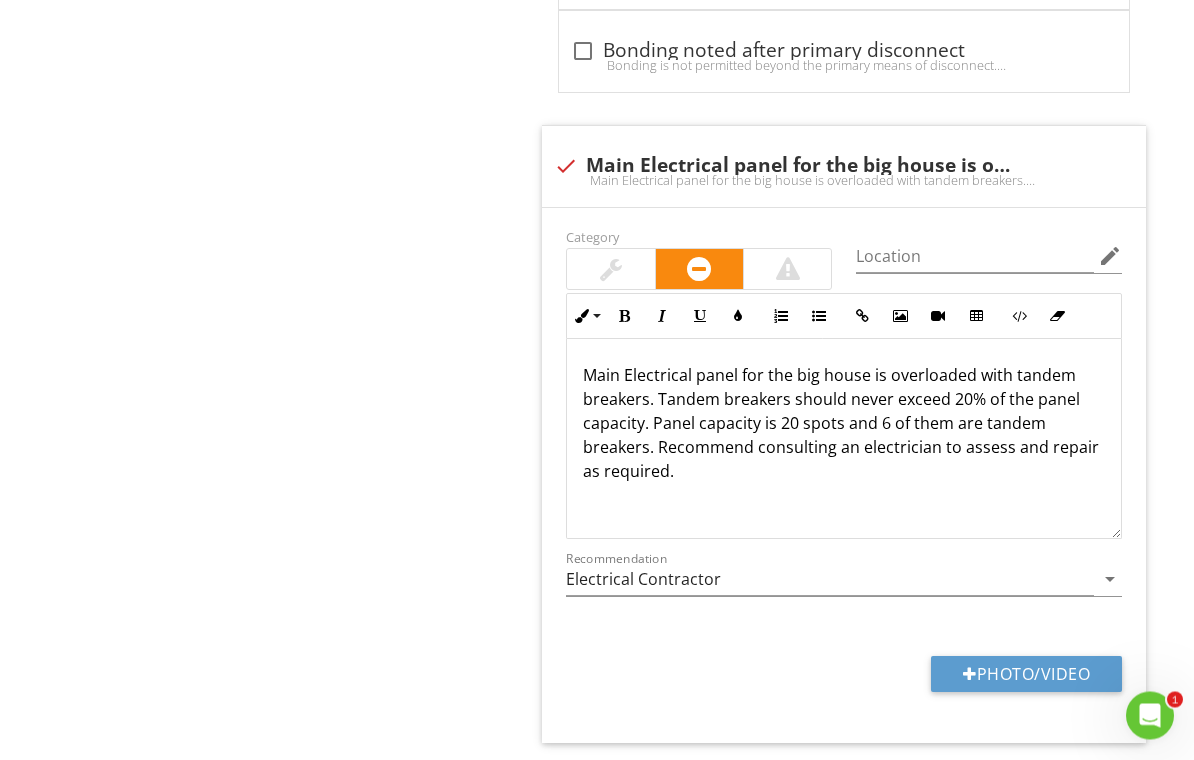 scroll, scrollTop: 9701, scrollLeft: 0, axis: vertical 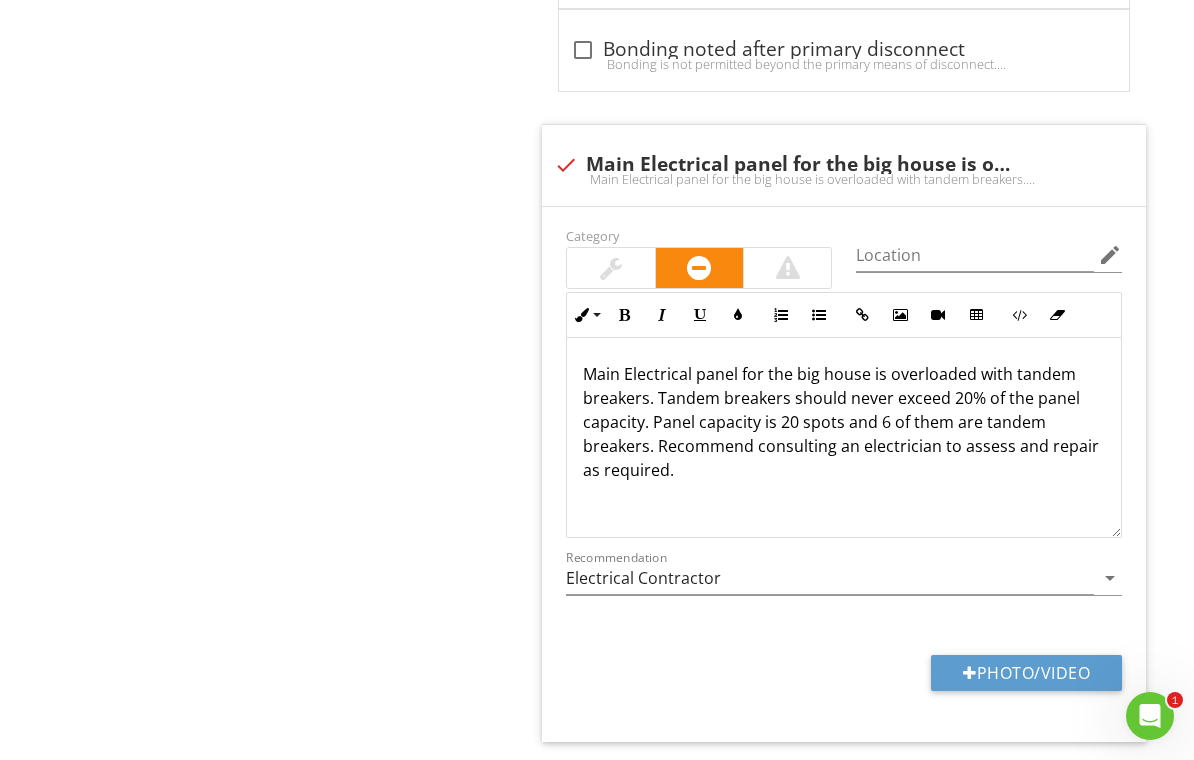 click on "Photo/Video" at bounding box center (1026, 673) 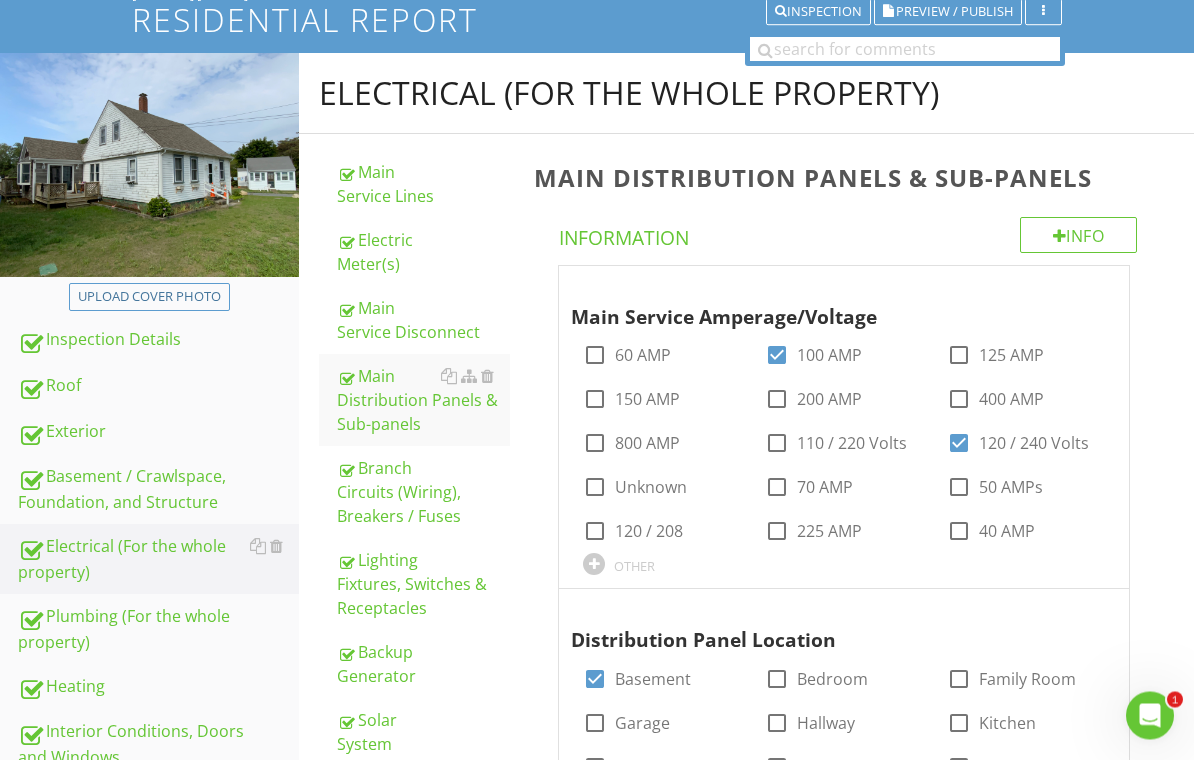 scroll, scrollTop: 147, scrollLeft: 0, axis: vertical 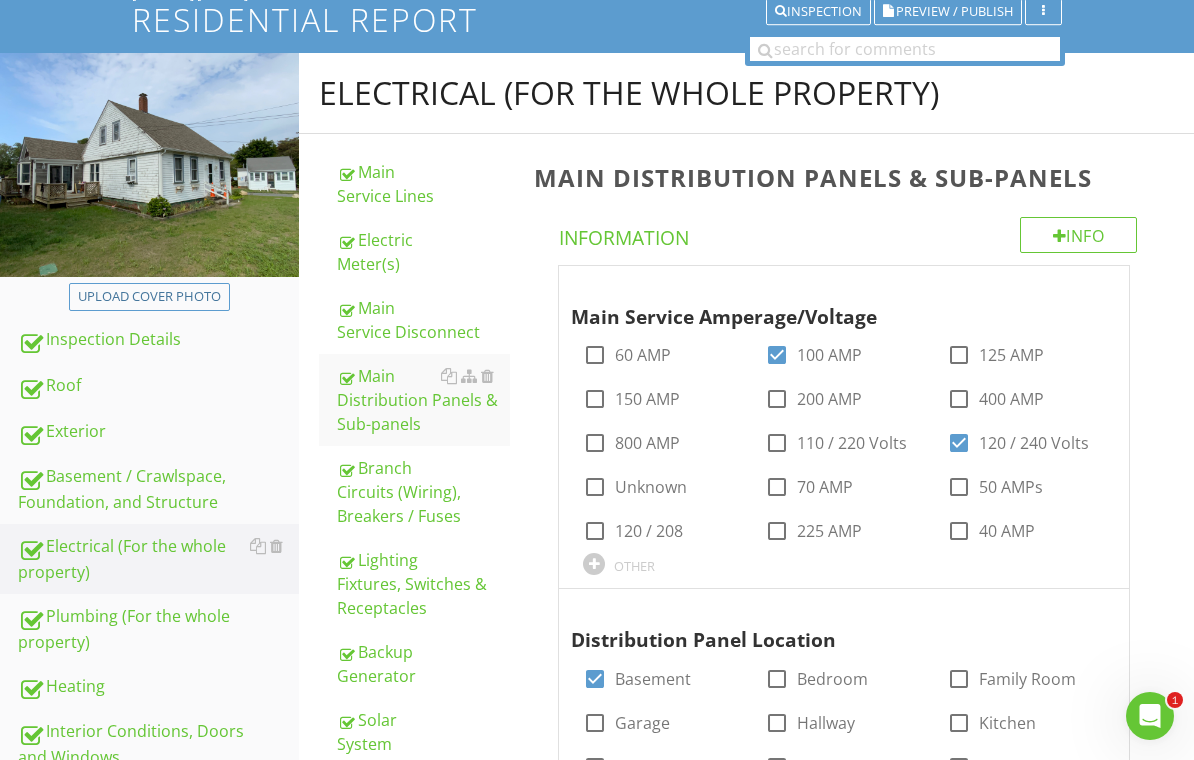click on "Basement / Crawlspace, Foundation, and Structure" at bounding box center (158, 489) 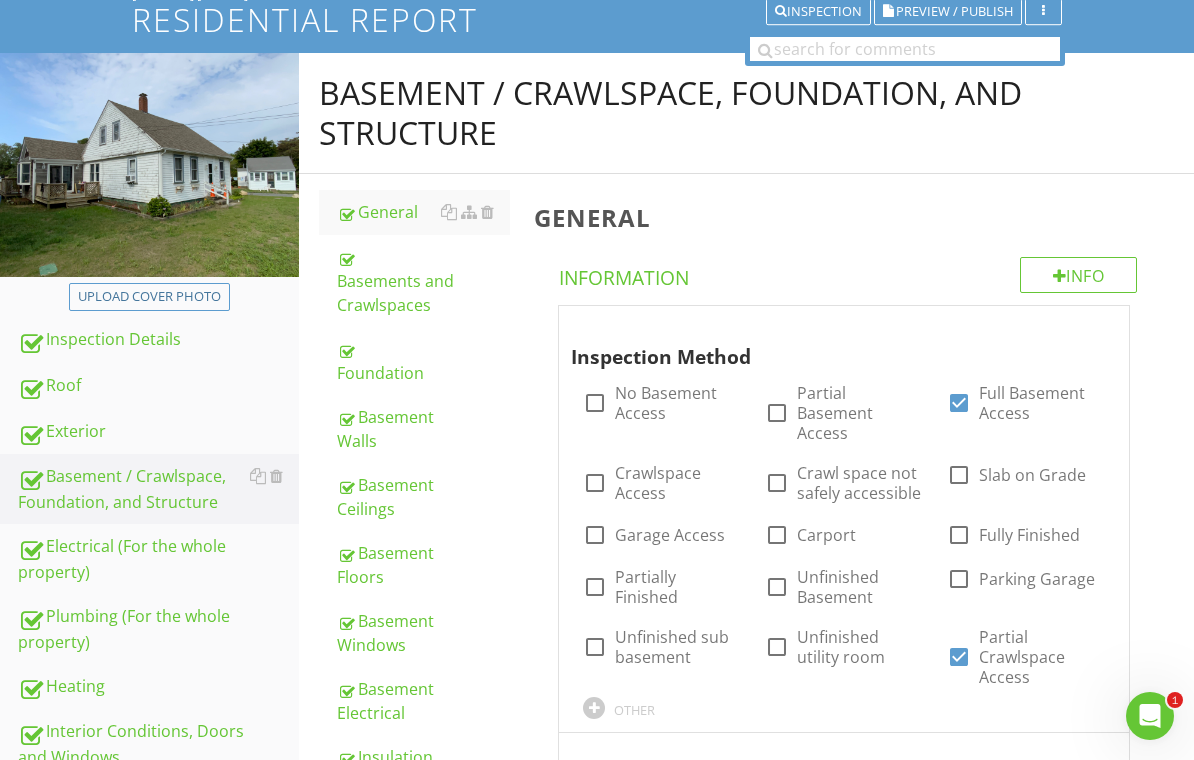 click on "Foundation" at bounding box center (424, 361) 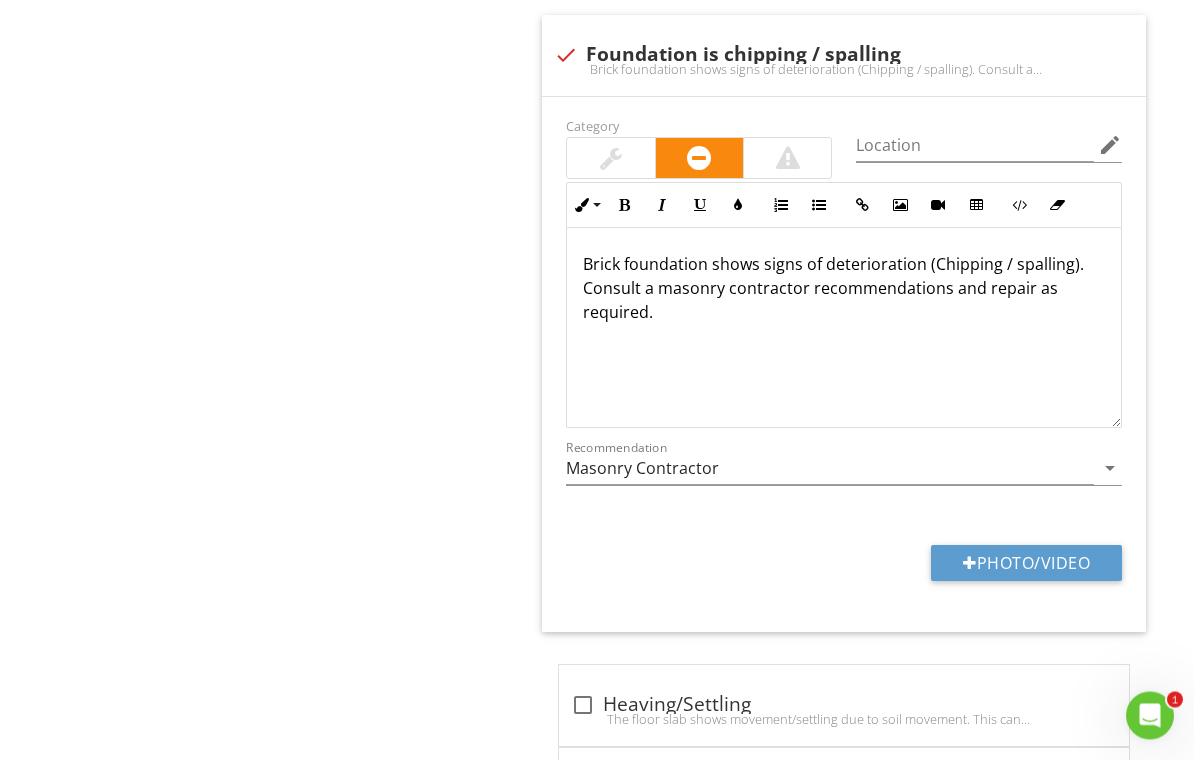 scroll, scrollTop: 3004, scrollLeft: 0, axis: vertical 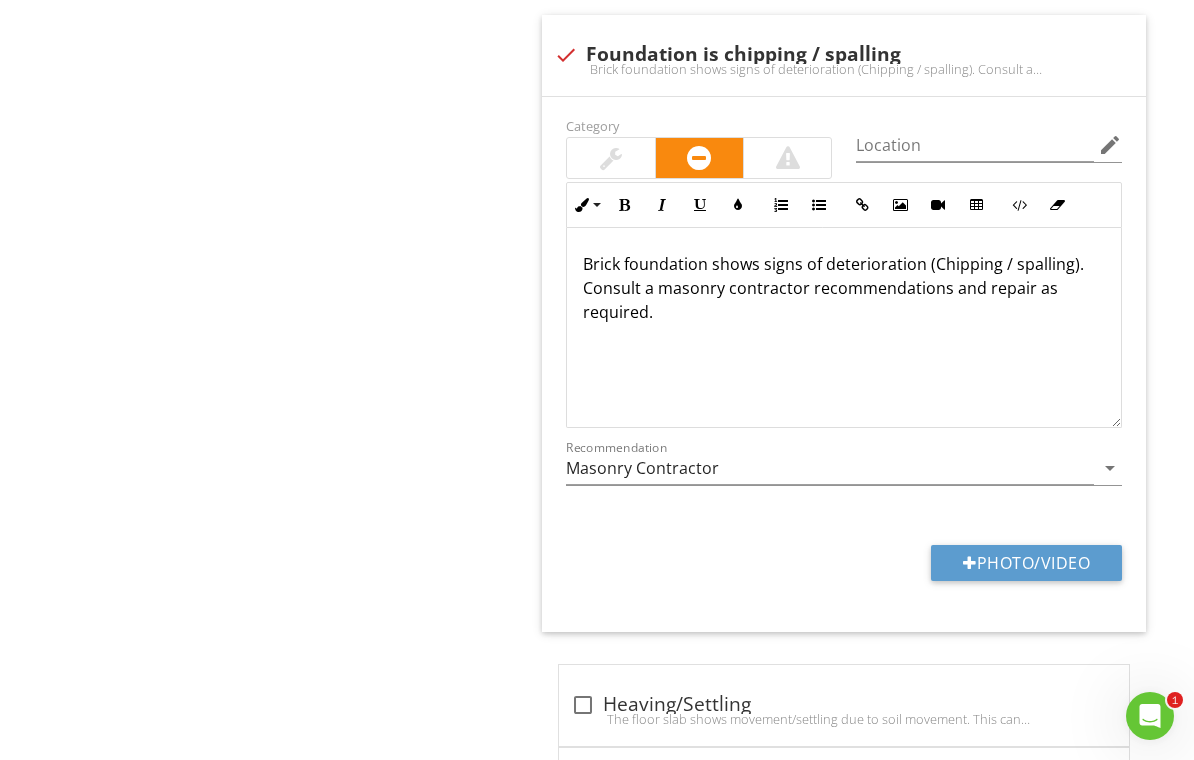 click on "Photo/Video" at bounding box center (1026, 563) 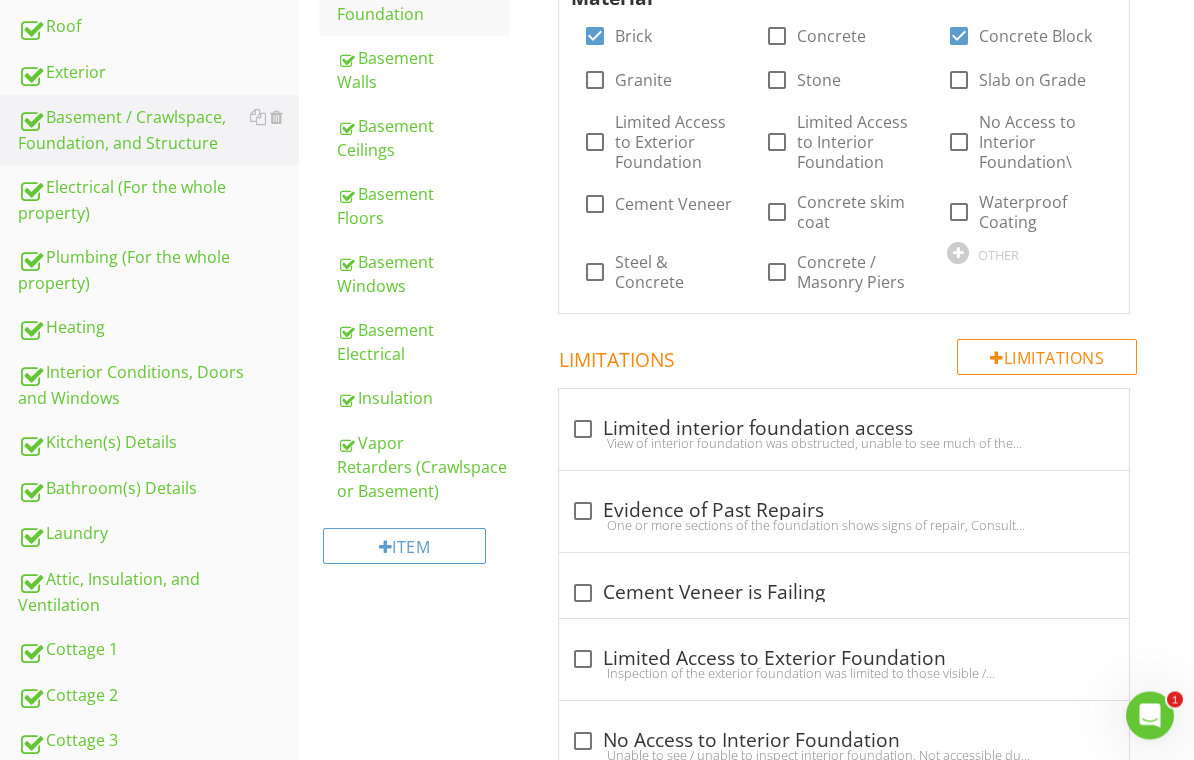 scroll, scrollTop: 500, scrollLeft: 0, axis: vertical 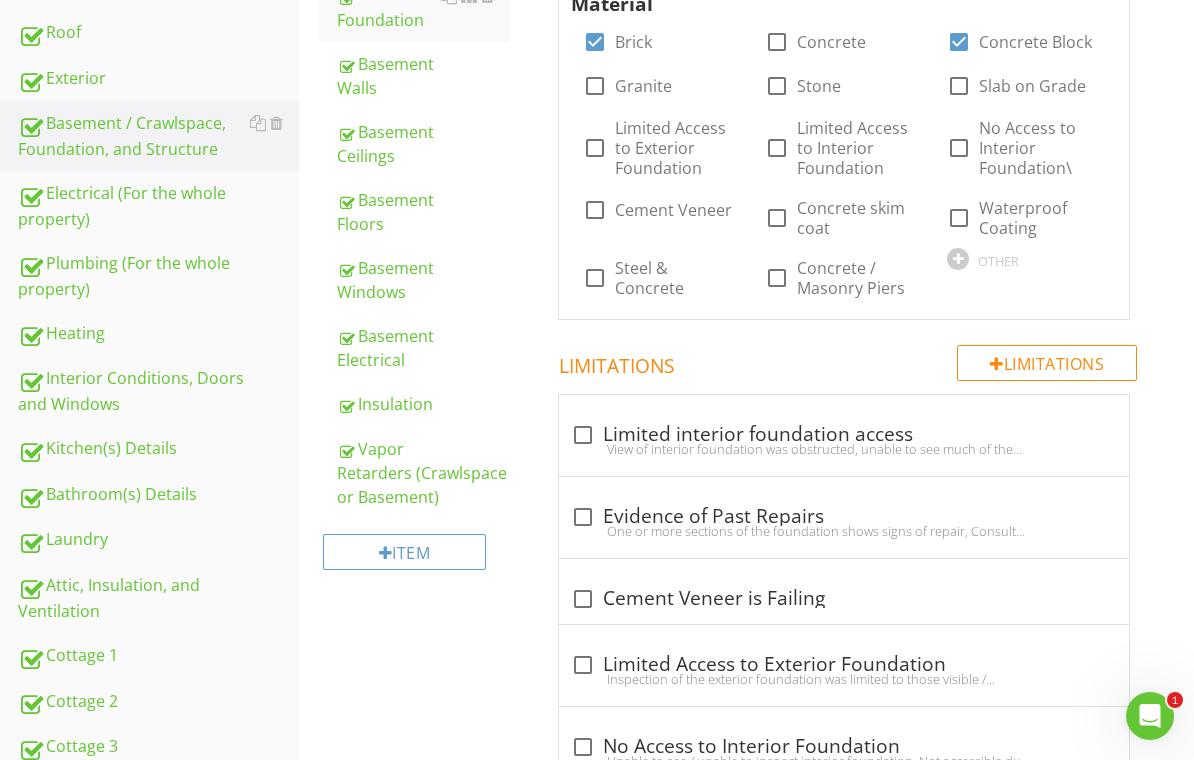 click on "Plumbing (For the whole property)" at bounding box center [158, 276] 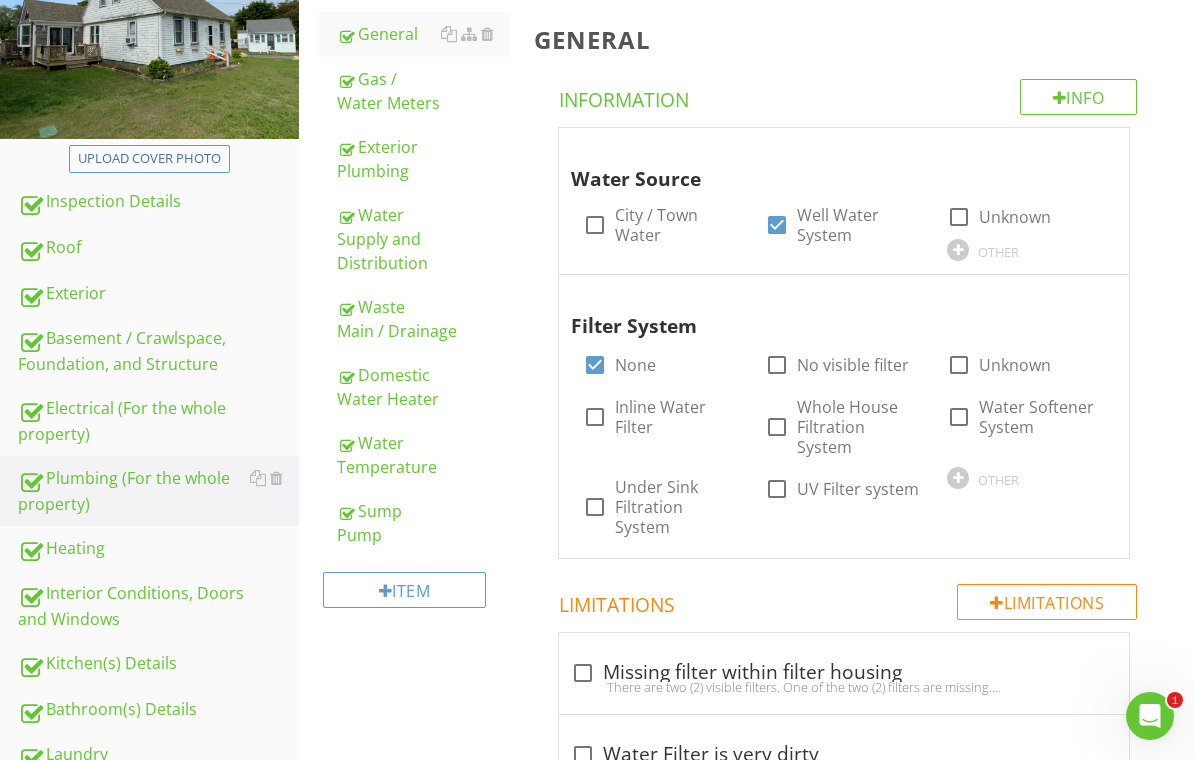 scroll, scrollTop: 284, scrollLeft: 0, axis: vertical 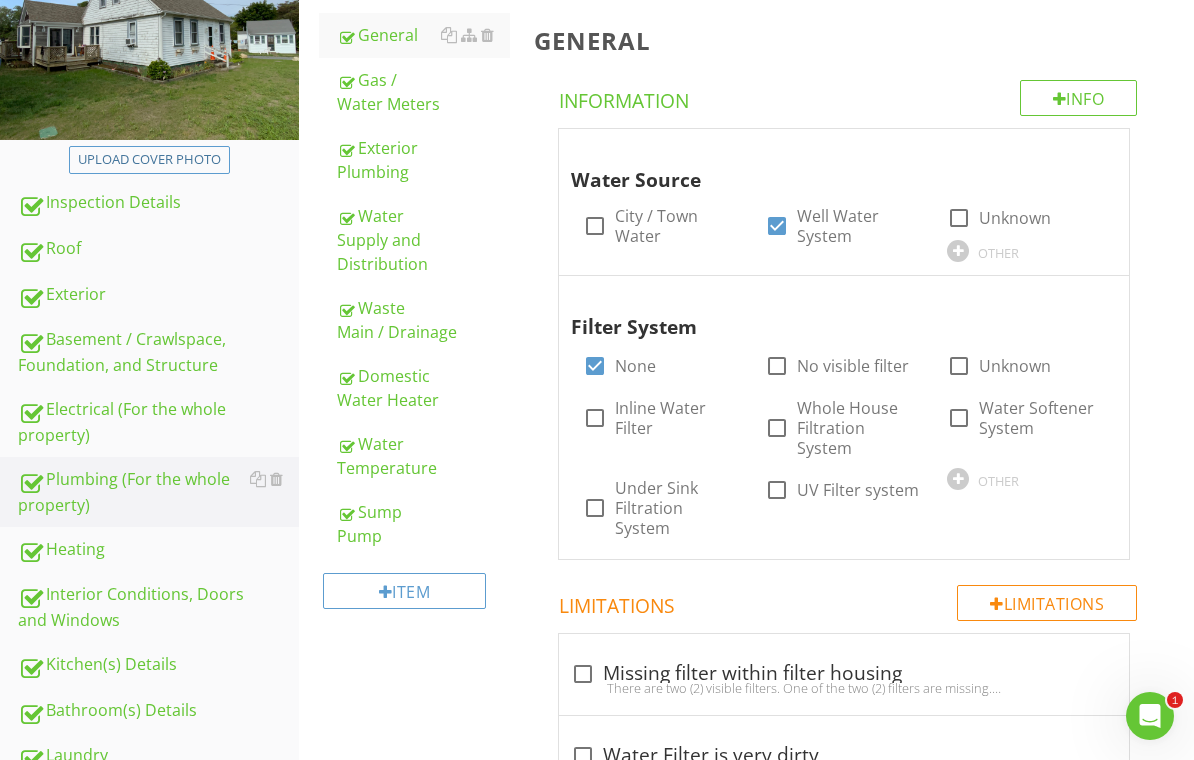 click on "Waste Main / Drainage" at bounding box center (424, 320) 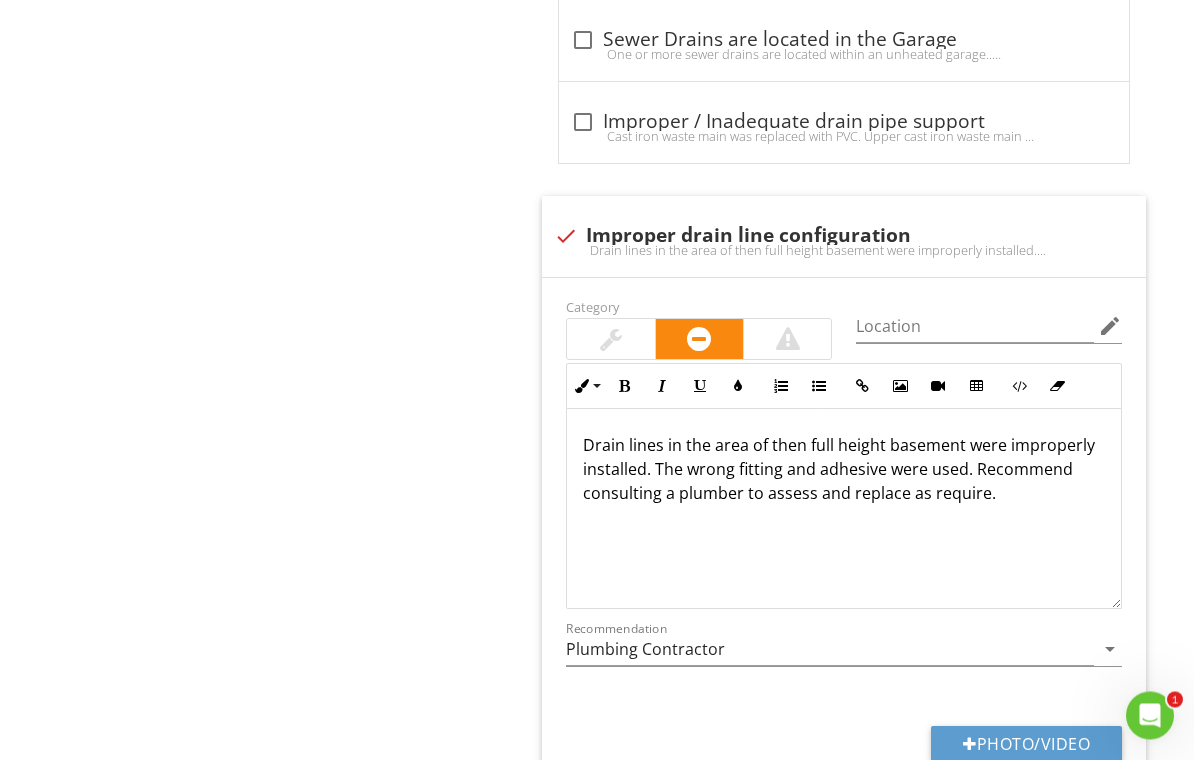 scroll, scrollTop: 2372, scrollLeft: 0, axis: vertical 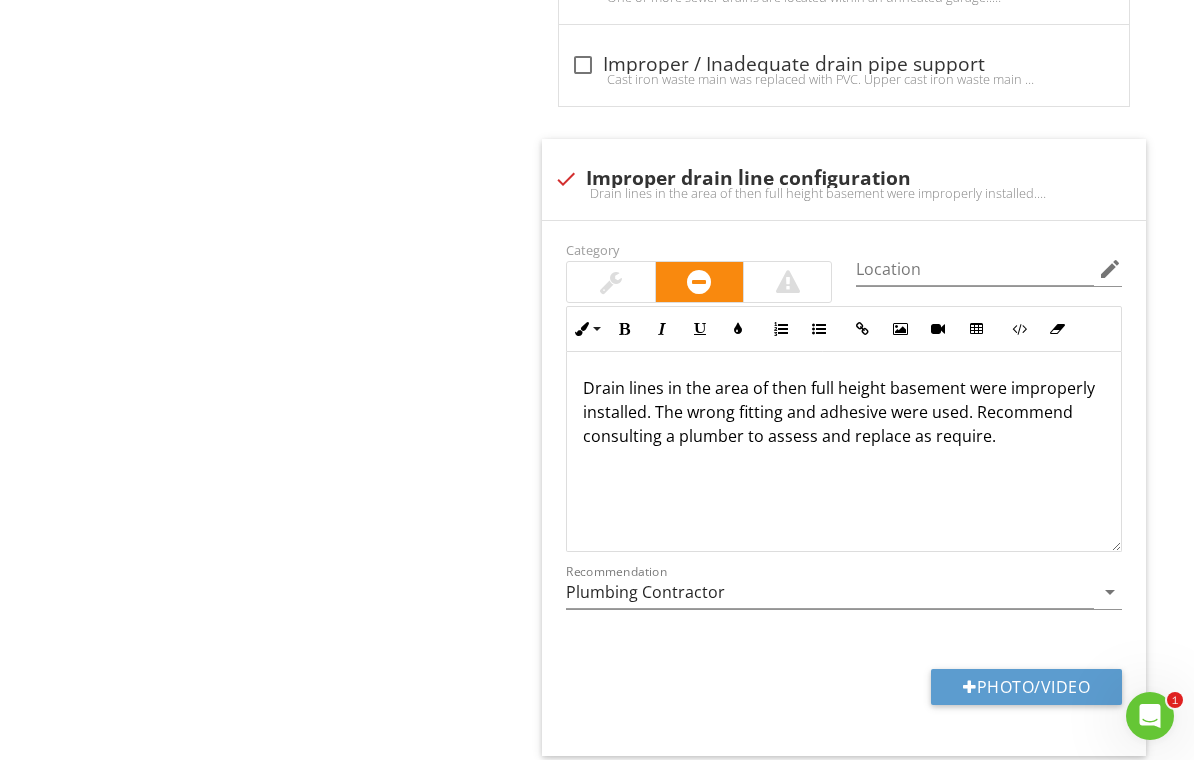 click on "Waste Main / Drainage
Info
Information
Material
check_box_outline_blank Cast Iron   check_box_outline_blank Copper   check_box_outline_blank Plastic   check_box PVC   check_box_outline_blank Unknown   check_box_outline_blank Not Accessible   check_box_outline_blank Steel         OTHER
Limitations
Limitations                       check_box_outline_blank
Signs of corrosion / leaking
There are some minor signs of corrosion (Rusting) on the main drain which could lead to possible leaking. Drains are not inspected for blockage and are beyond our area of our expertise. Interior inspection of all drains are outside the scope of this inspection. Consult plumber for review / recommendations,
check_box_outline_blank" at bounding box center [858, 138] 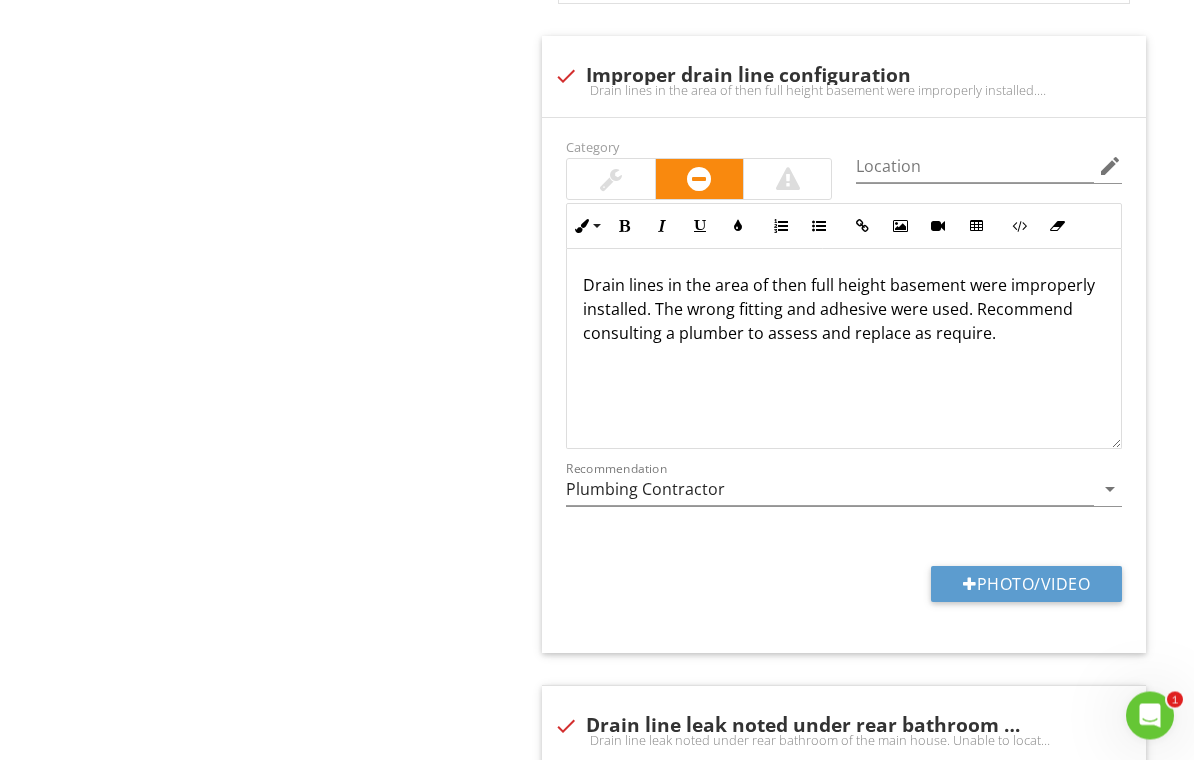 scroll, scrollTop: 2475, scrollLeft: 0, axis: vertical 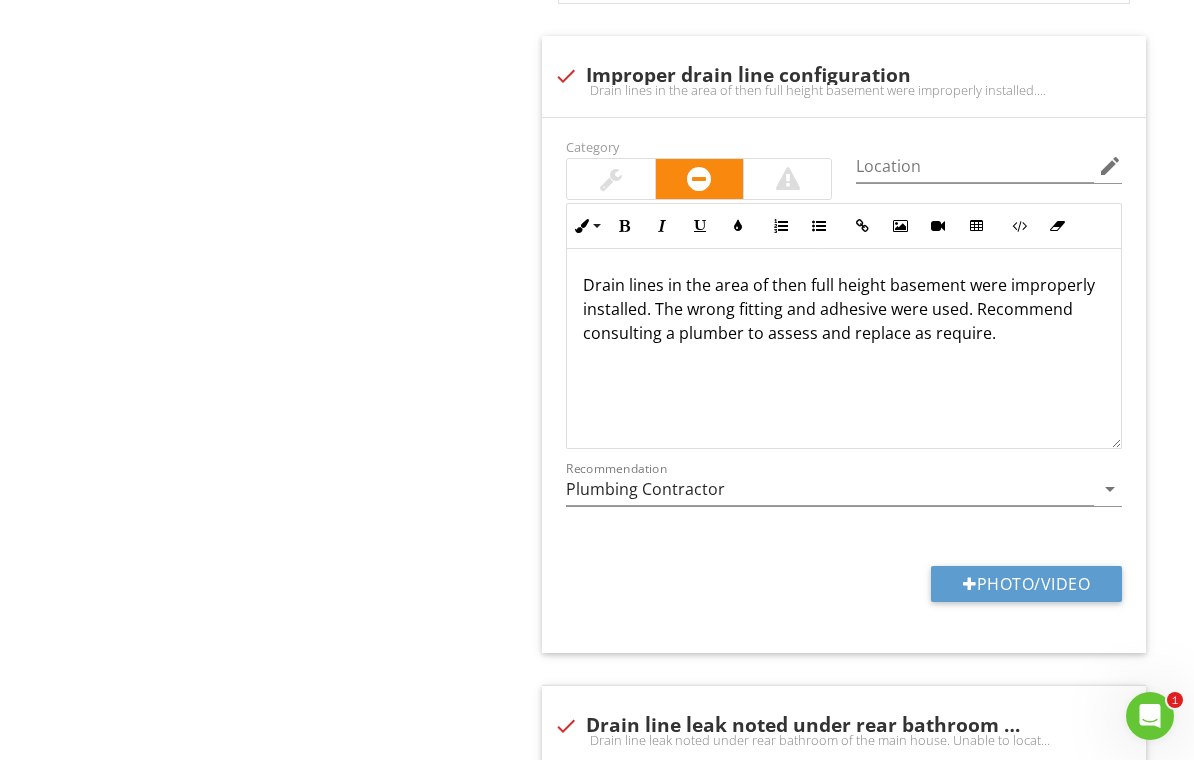 click on "Photo/Video" at bounding box center (1026, 584) 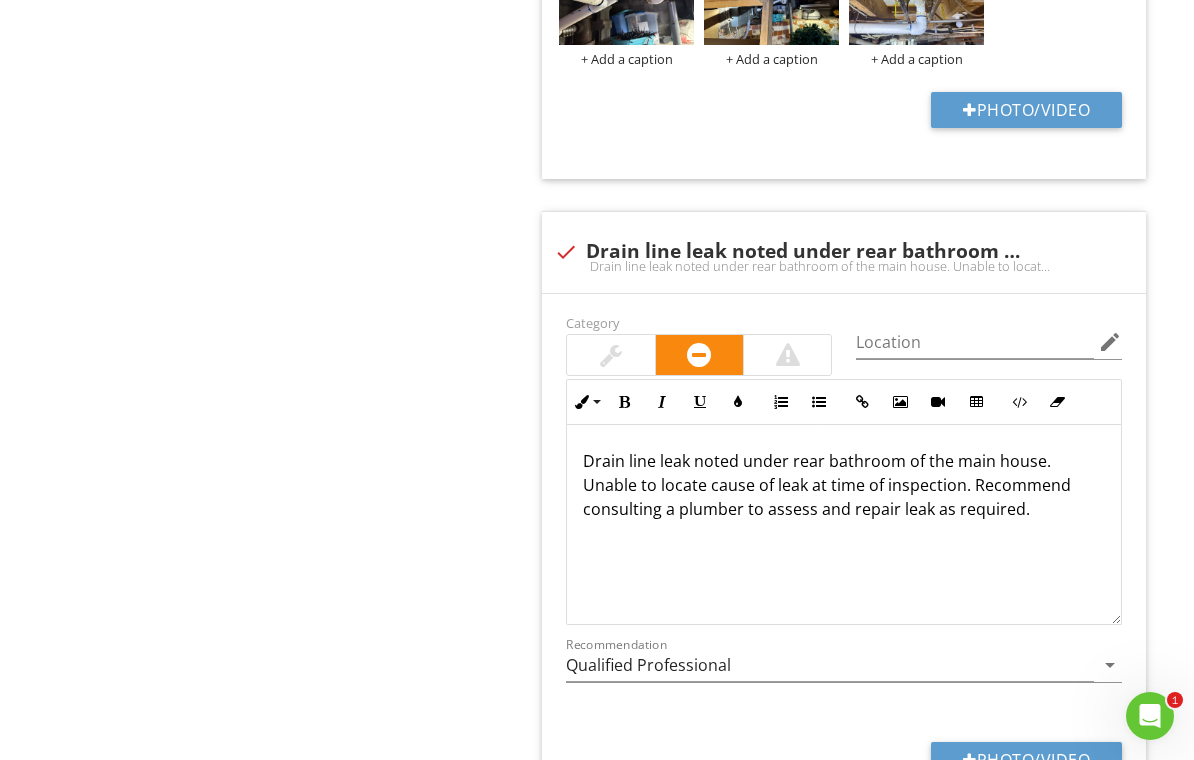 scroll, scrollTop: 3105, scrollLeft: 0, axis: vertical 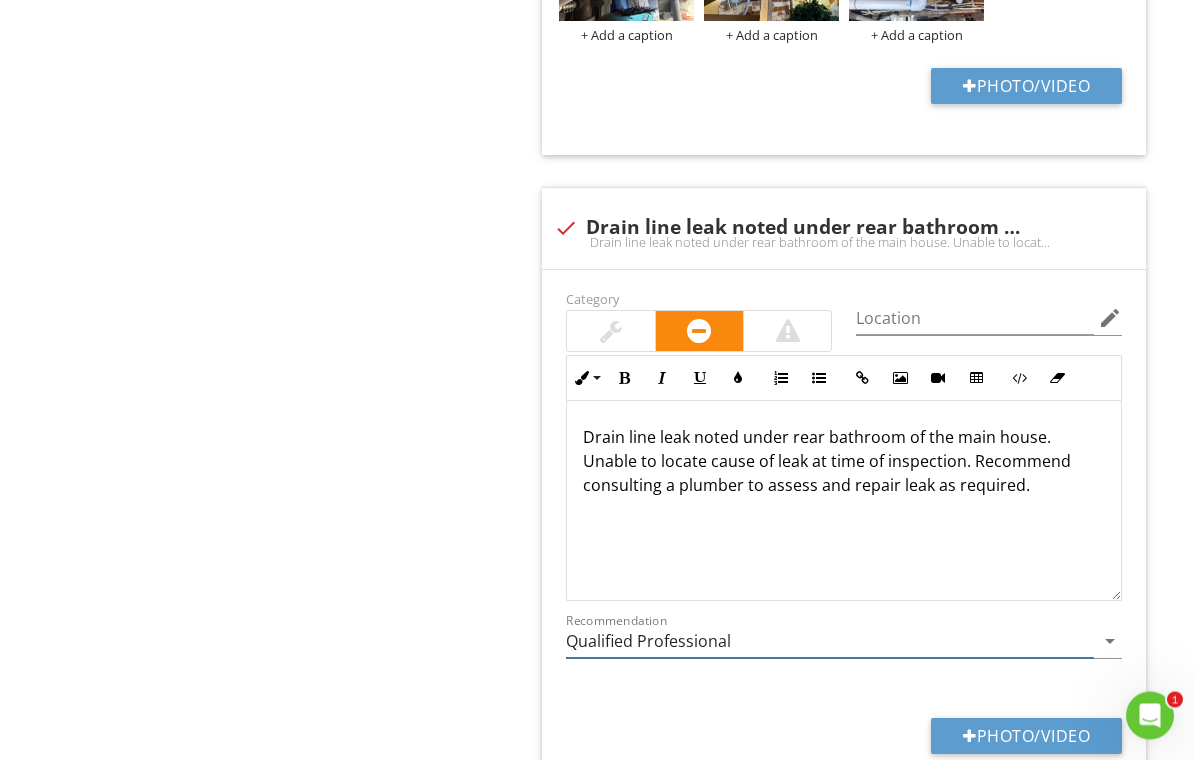 click on "Qualified Professional" at bounding box center [830, 642] 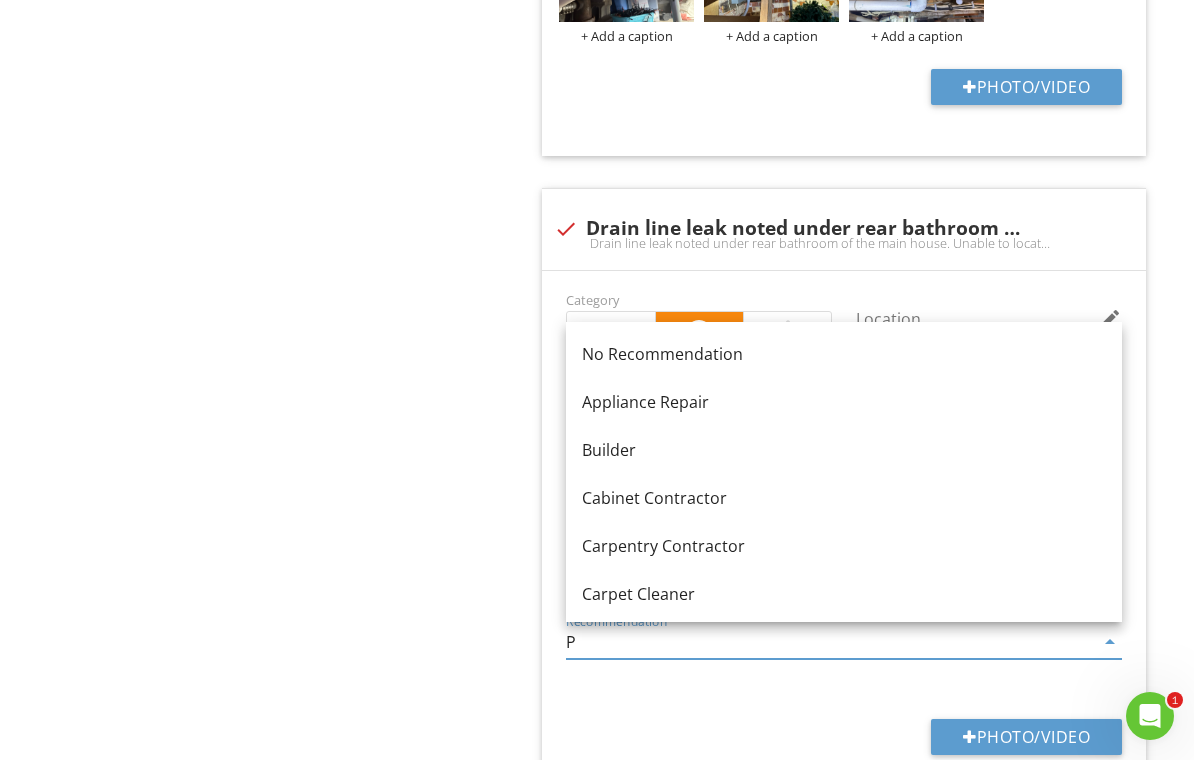 scroll, scrollTop: 3134, scrollLeft: 0, axis: vertical 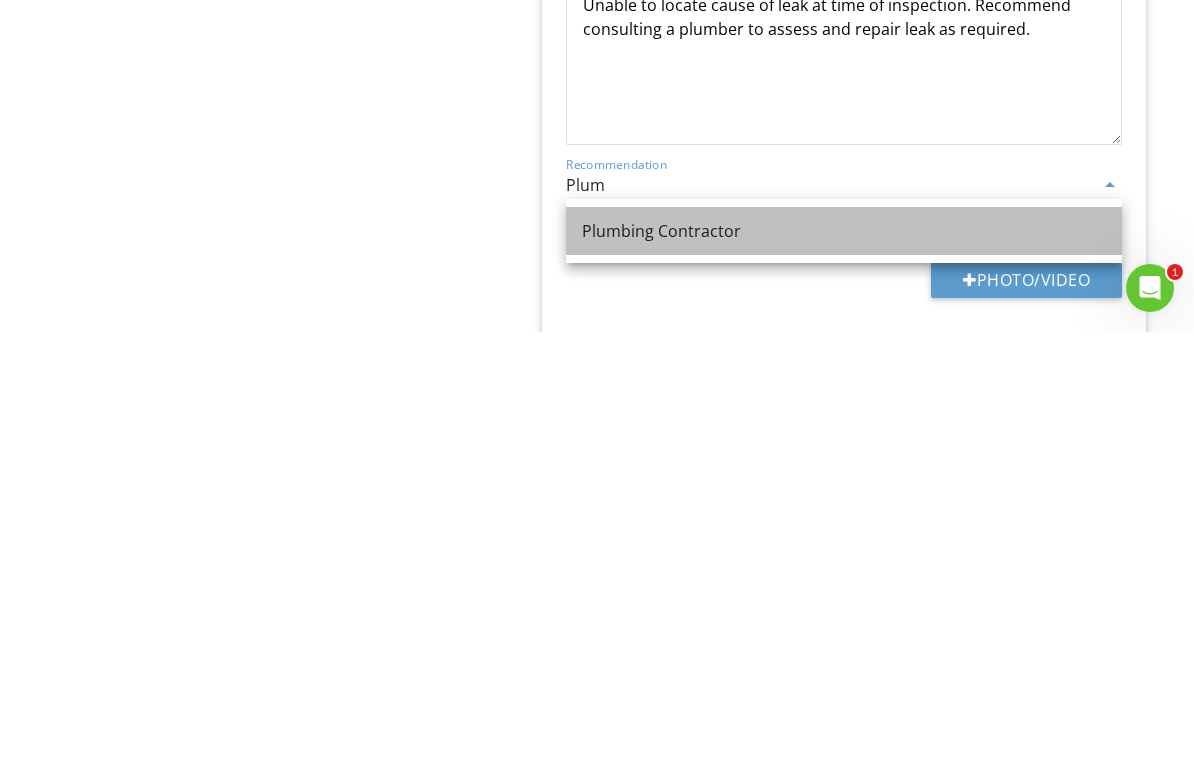 click on "Plumbing Contractor" at bounding box center (844, 659) 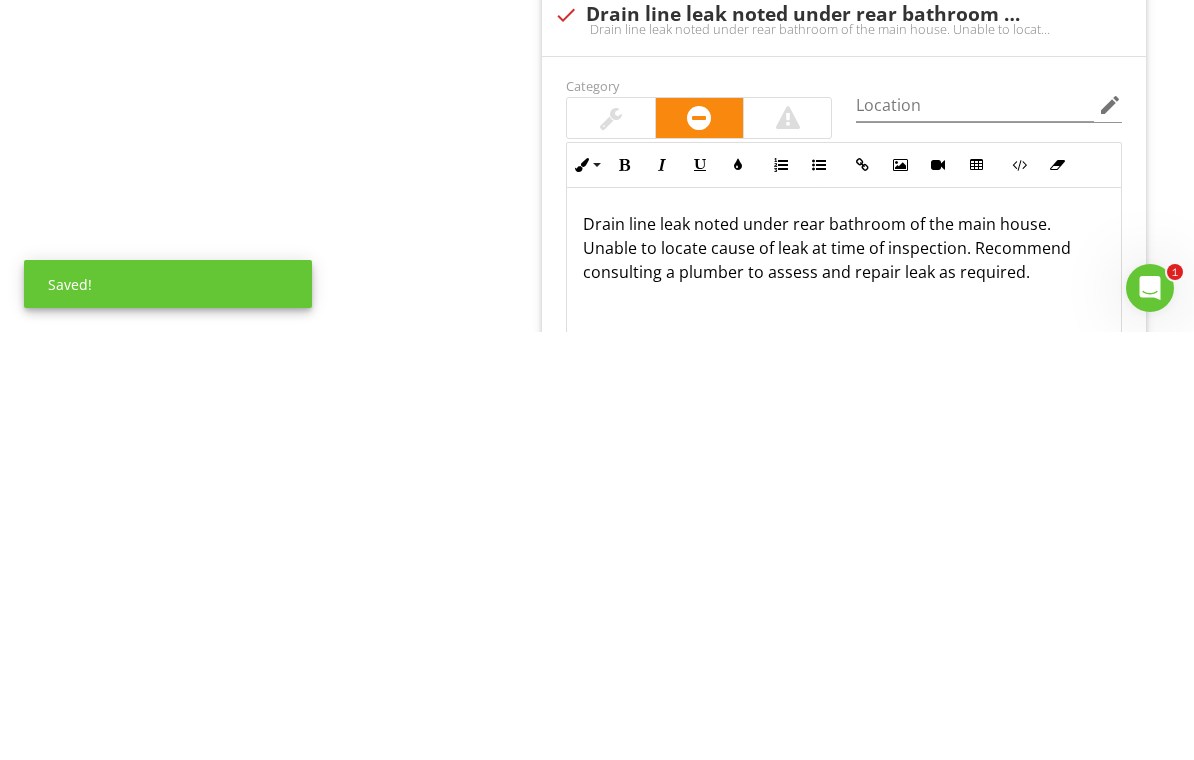 scroll, scrollTop: 2912, scrollLeft: 0, axis: vertical 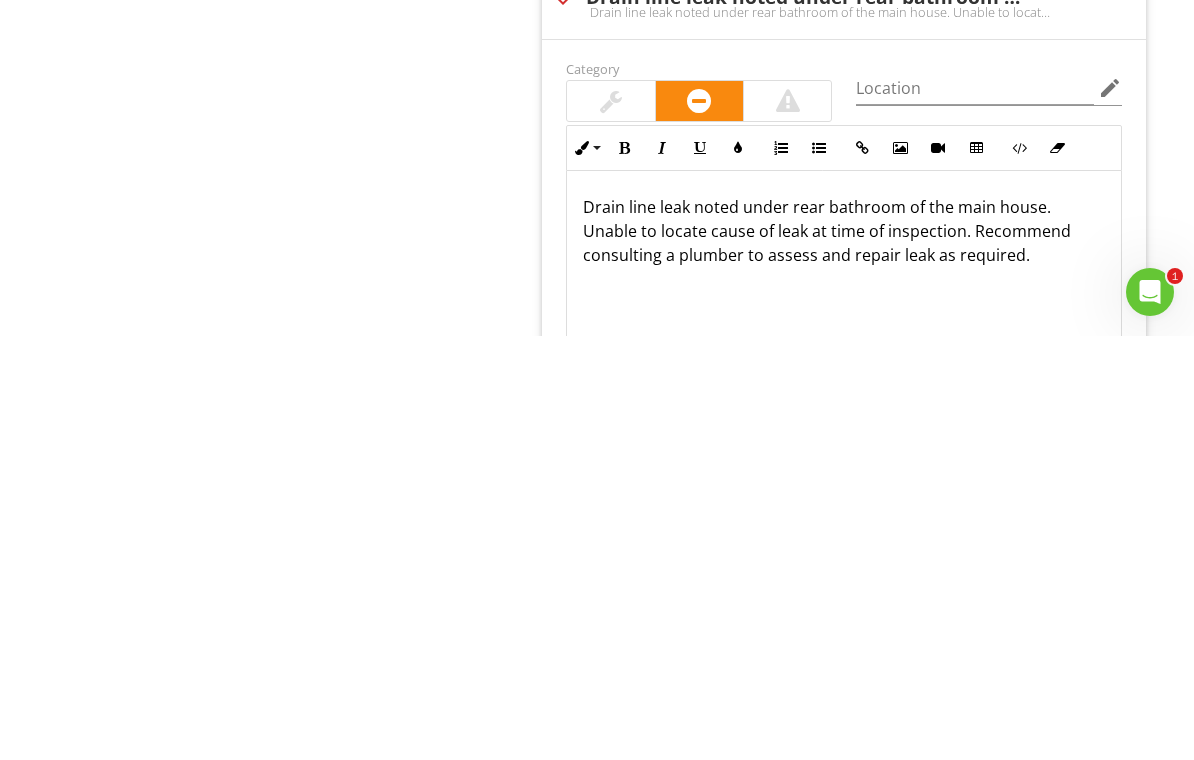 click on "Plumbing (For the whole property)
General
Gas / Water Meters
Exterior Plumbing
Water Supply and Distribution
Waste Main / Drainage
Domestic Water Heater
Water Temperature
Sump Pump
Item
Waste Main / Drainage
Info
Information
Material
check_box_outline_blank Cast Iron   check_box_outline_blank Copper   check_box_outline_blank Plastic   check_box PVC   check_box_outline_blank Unknown   check_box_outline_blank Not Accessible   check_box_outline_blank Steel         OTHER
Limitations
Limitations" at bounding box center (747, -351) 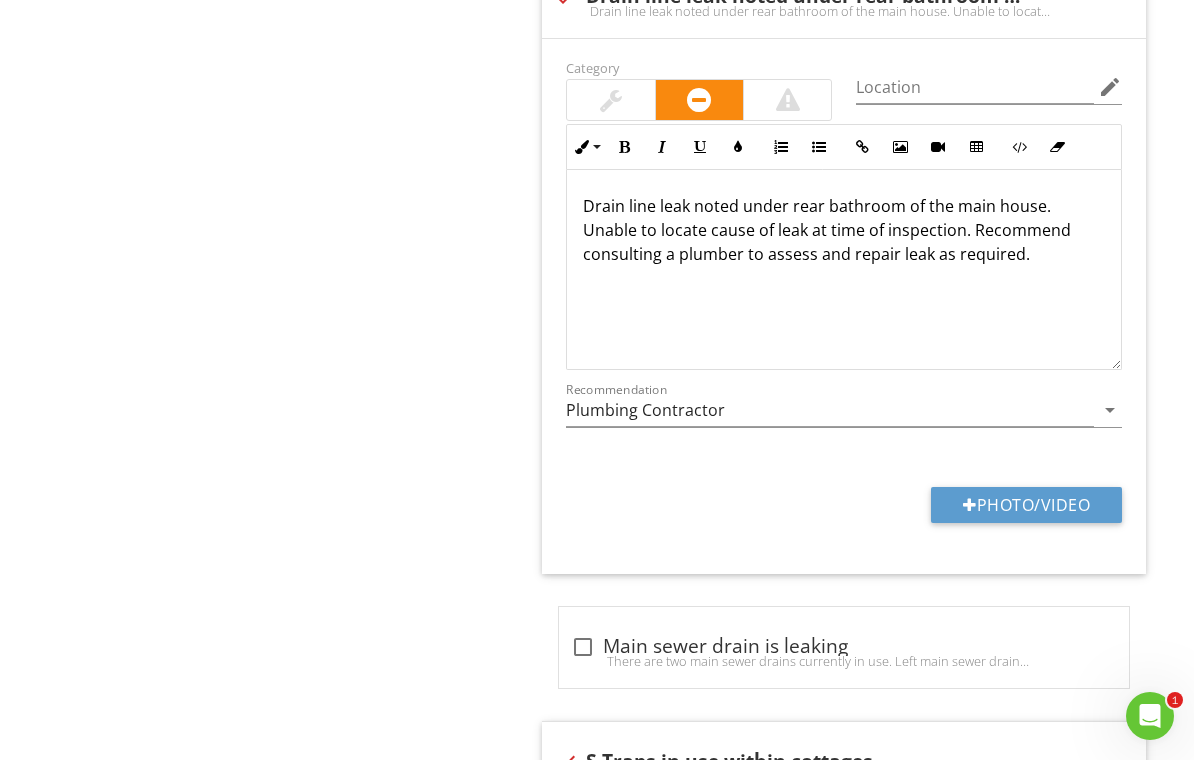 click on "Photo/Video" at bounding box center [1026, 505] 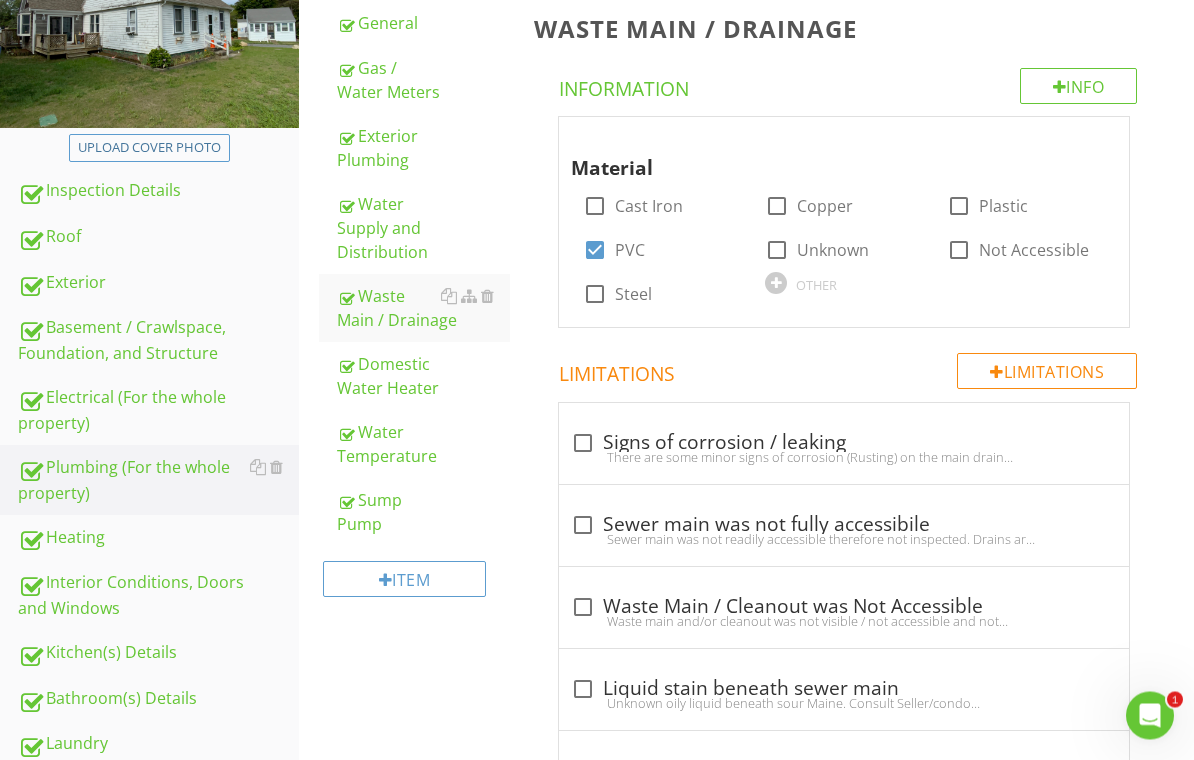 scroll, scrollTop: 296, scrollLeft: 0, axis: vertical 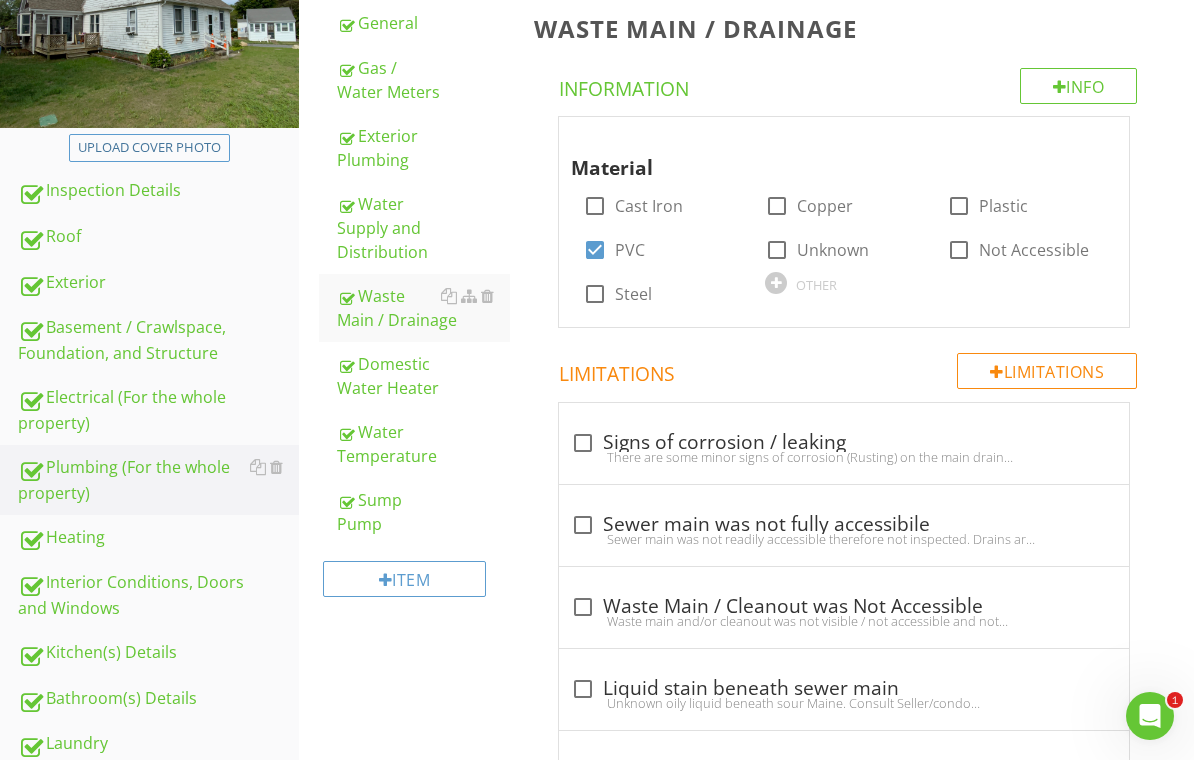 click on "Basement / Crawlspace, Foundation, and Structure" at bounding box center [158, 340] 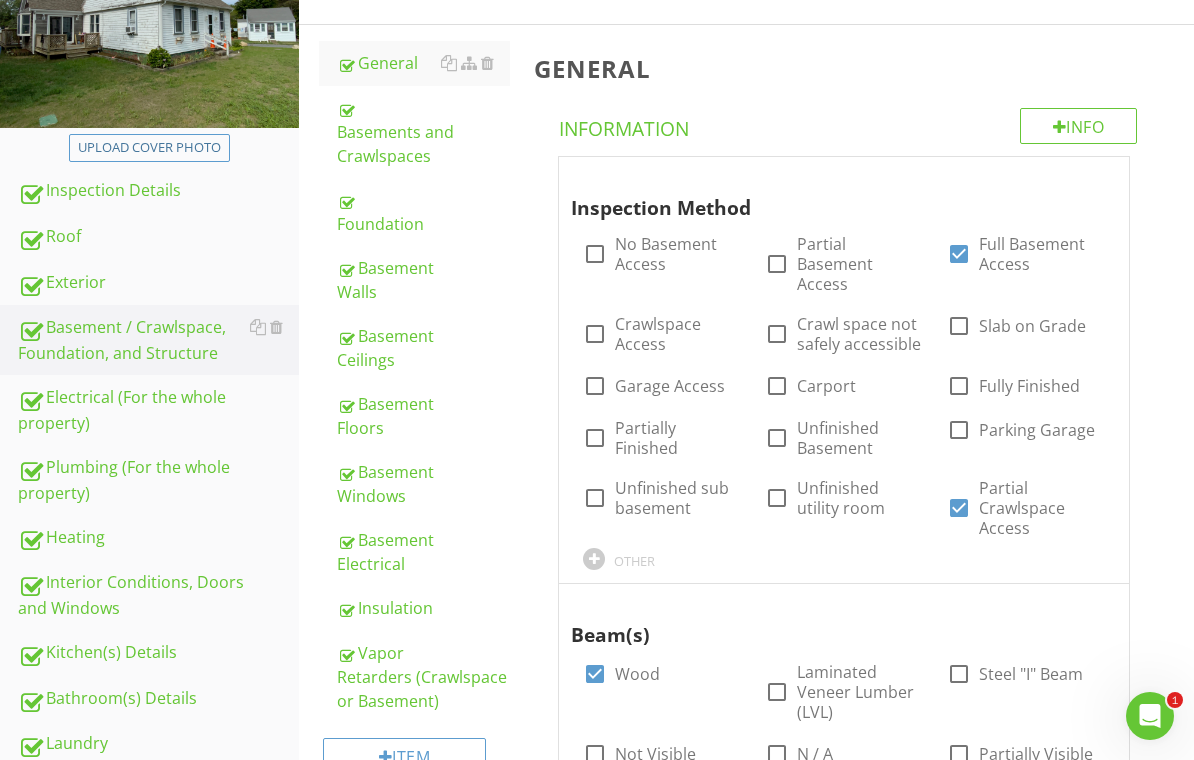 click on "Basements and Crawlspaces" at bounding box center (424, 132) 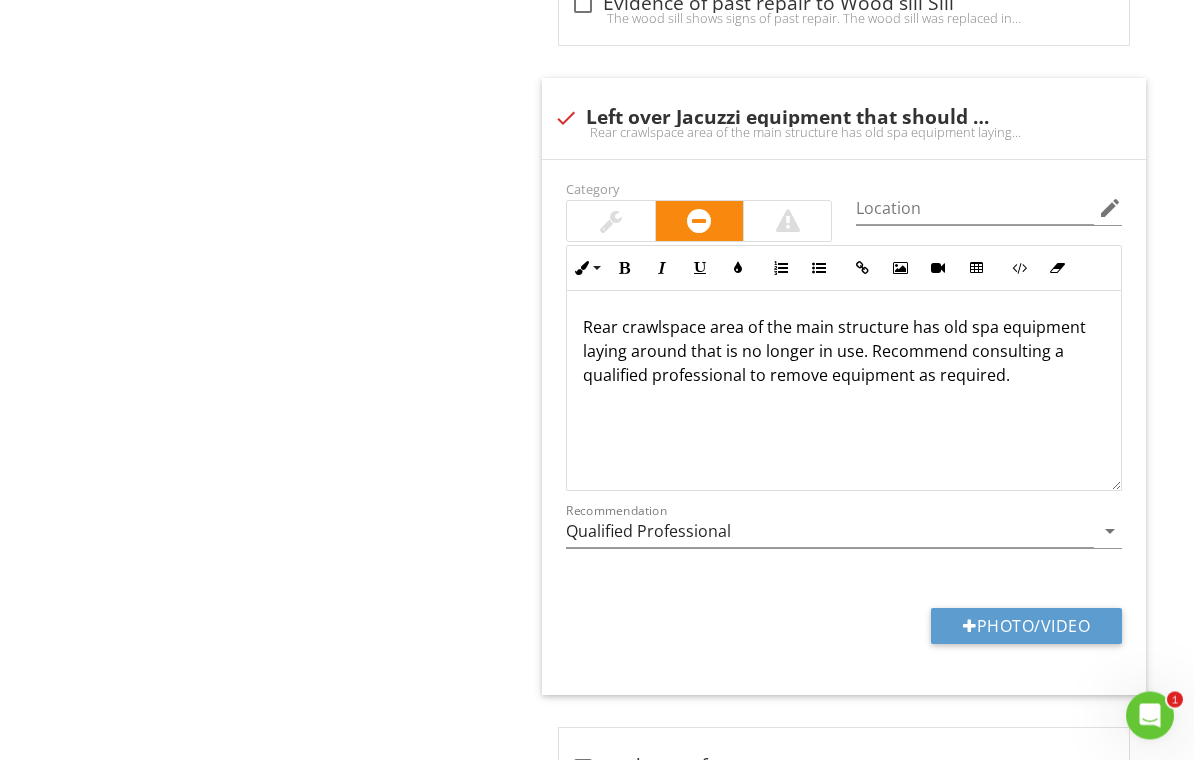 scroll, scrollTop: 4369, scrollLeft: 0, axis: vertical 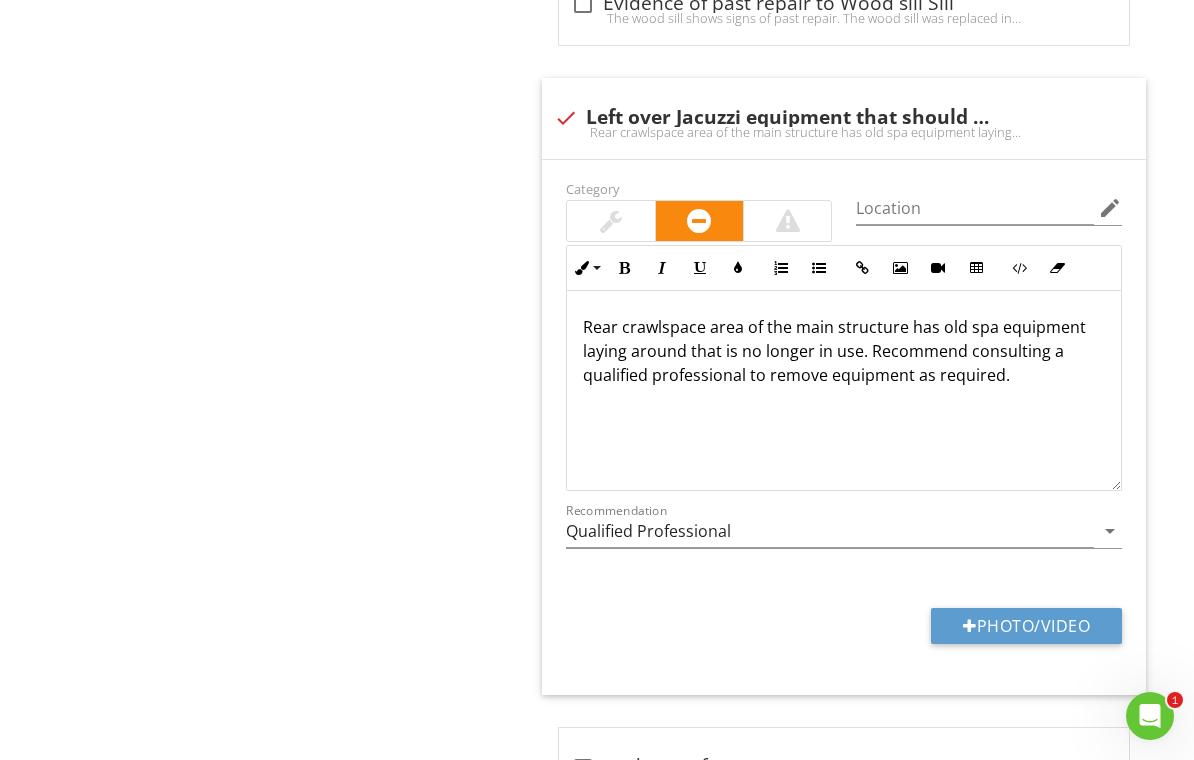 click on "Photo/Video" at bounding box center (1026, 626) 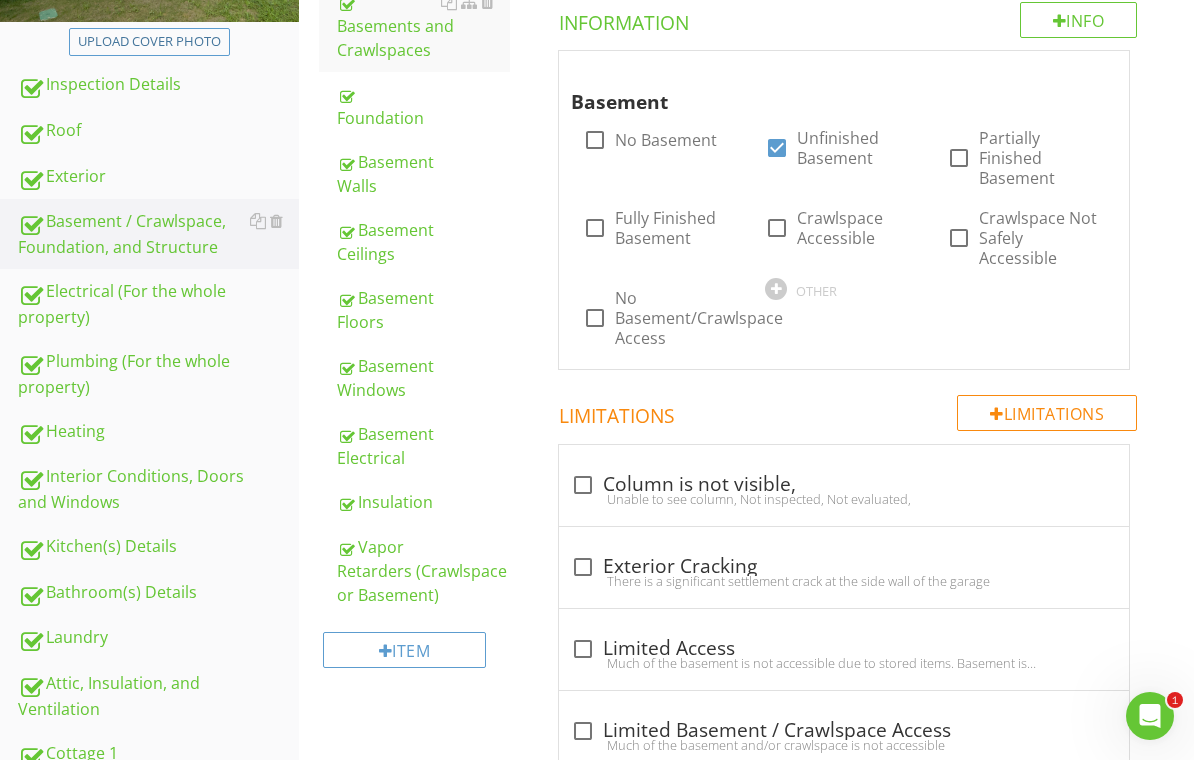 scroll, scrollTop: 404, scrollLeft: 0, axis: vertical 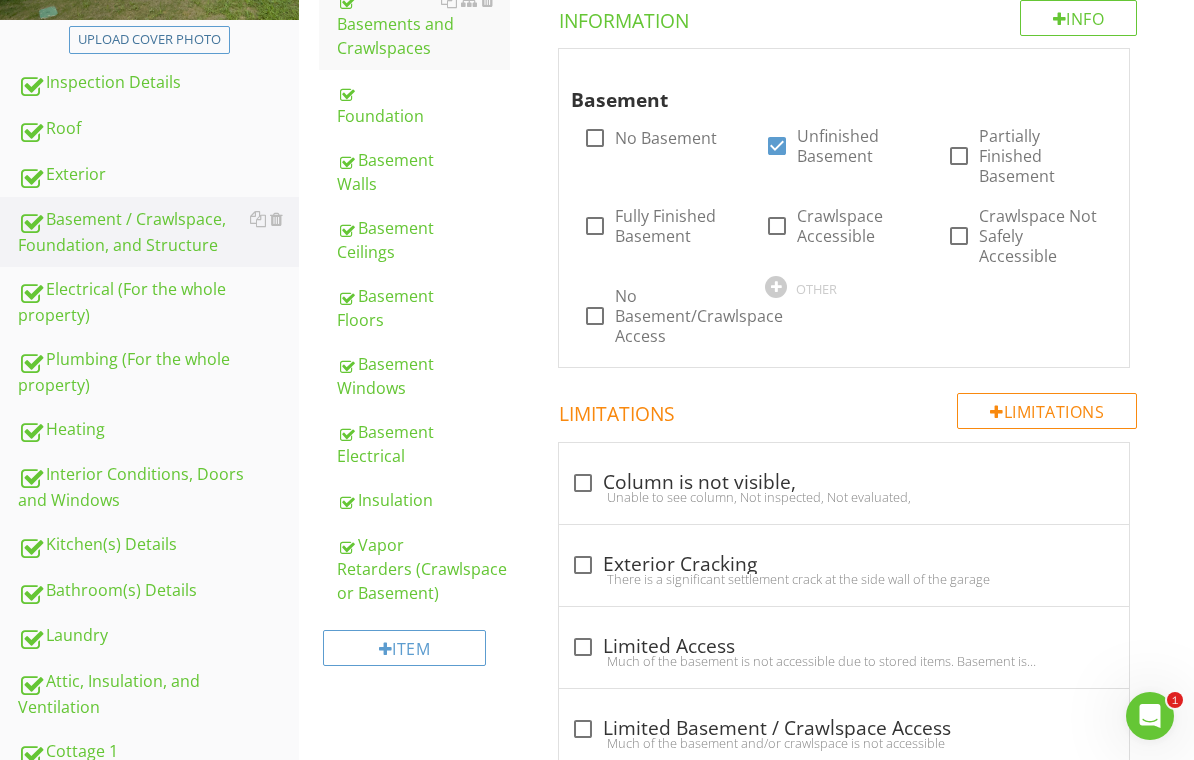 click on "Plumbing (For the whole property)" at bounding box center [158, 372] 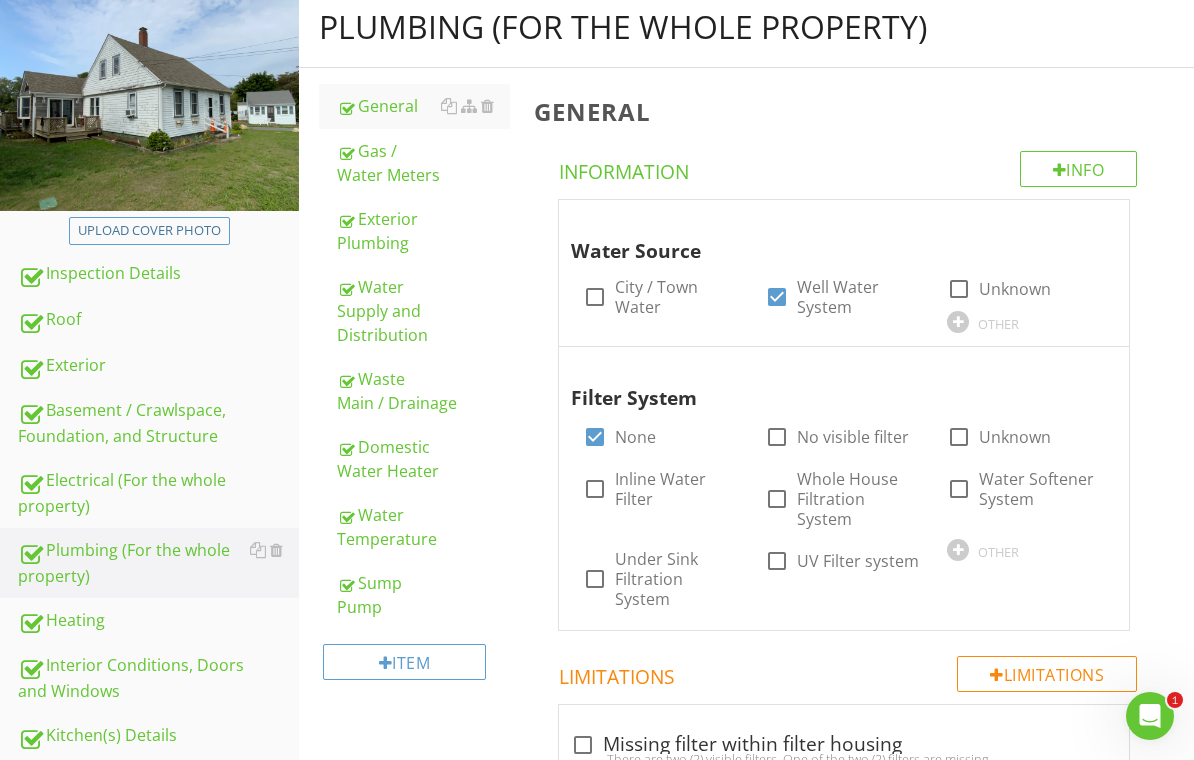 scroll, scrollTop: 208, scrollLeft: 0, axis: vertical 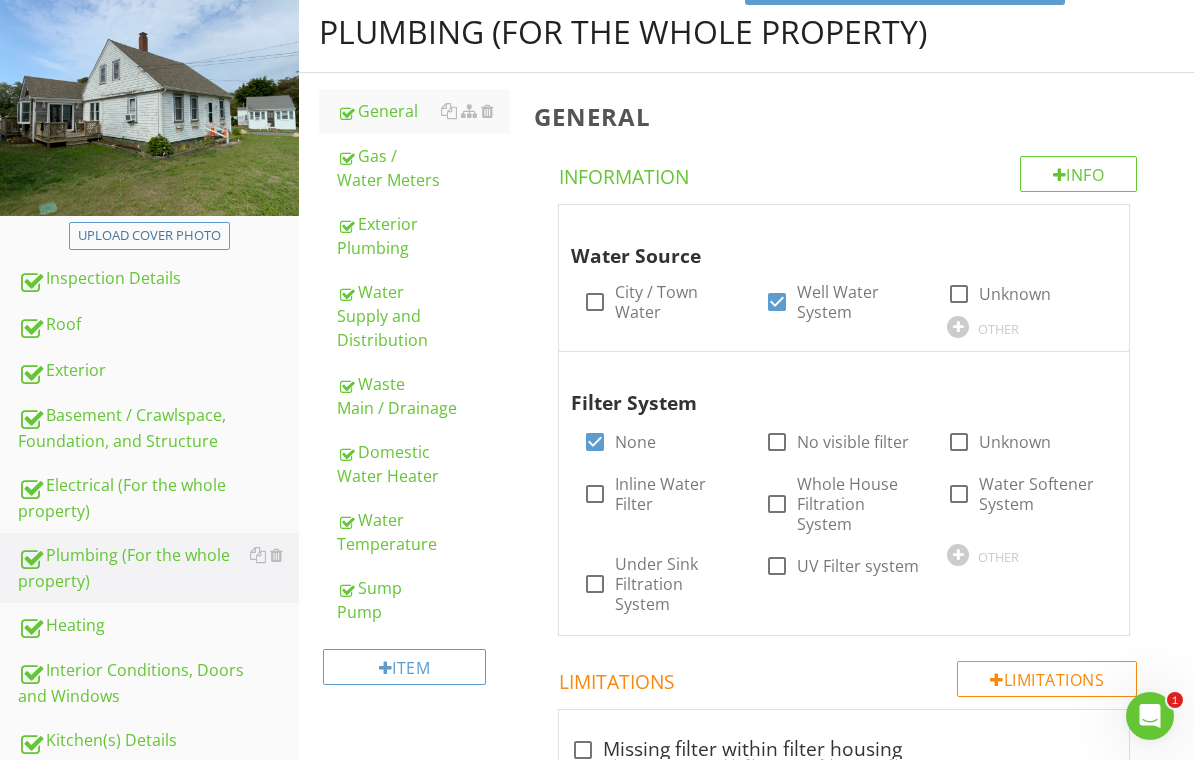 click on "Gas / Water Meters" at bounding box center [424, 168] 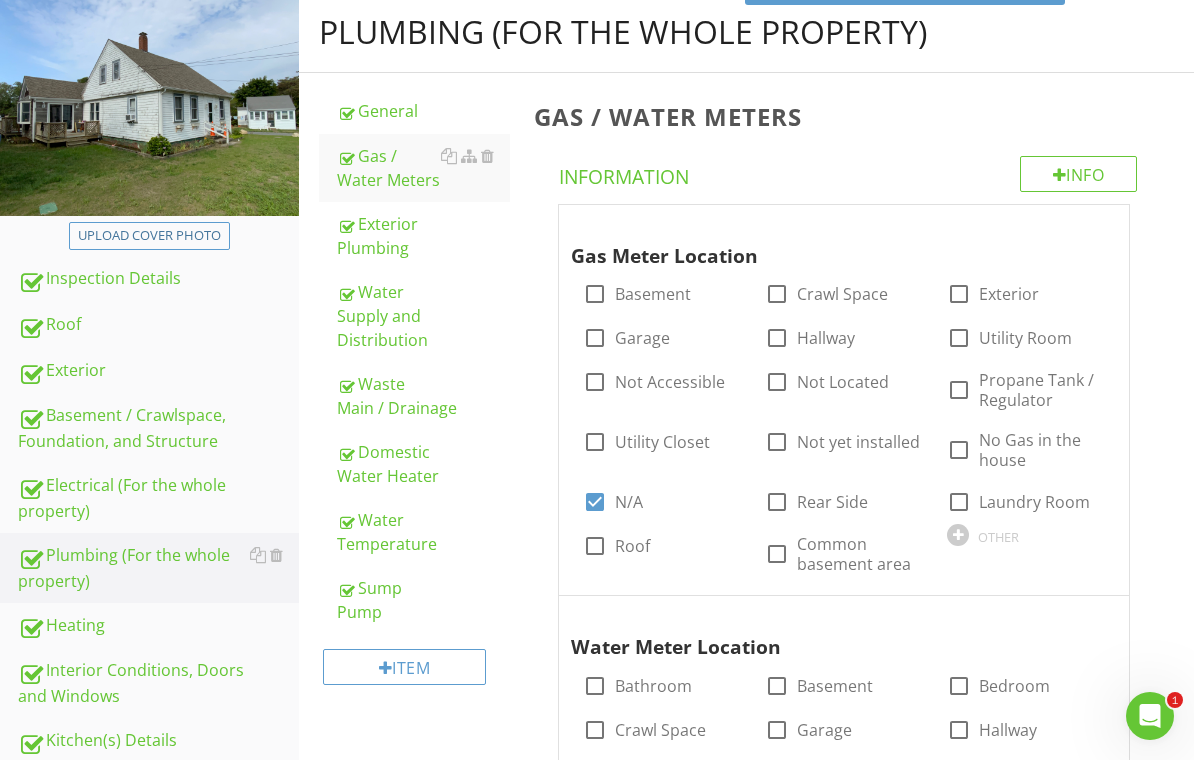 click on "Water Supply and Distribution" at bounding box center (424, 316) 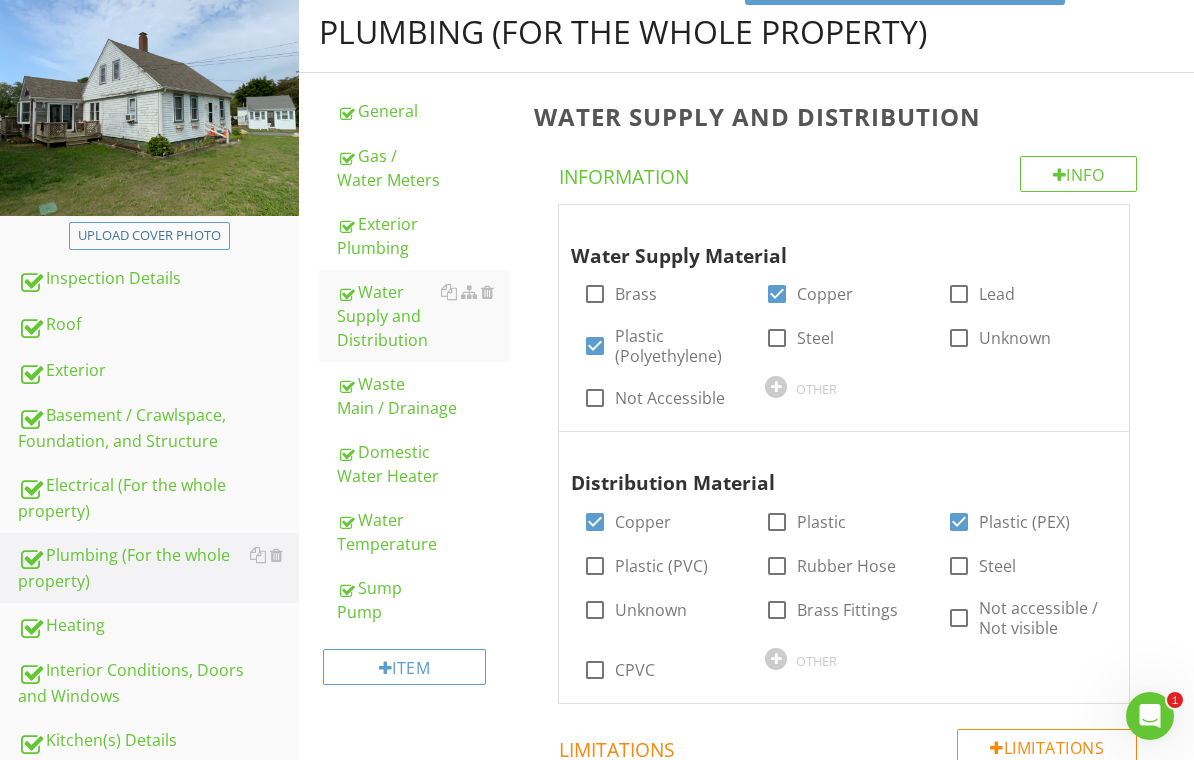click at bounding box center (1093, 224) 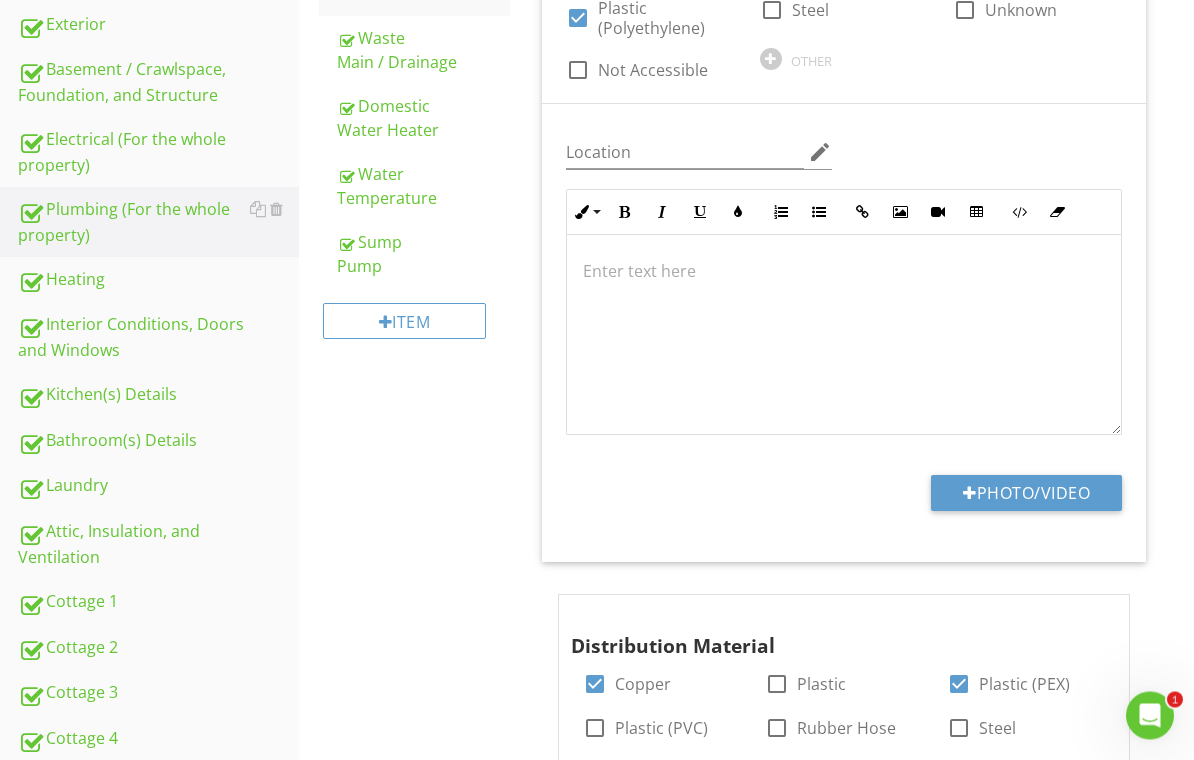 scroll, scrollTop: 554, scrollLeft: 0, axis: vertical 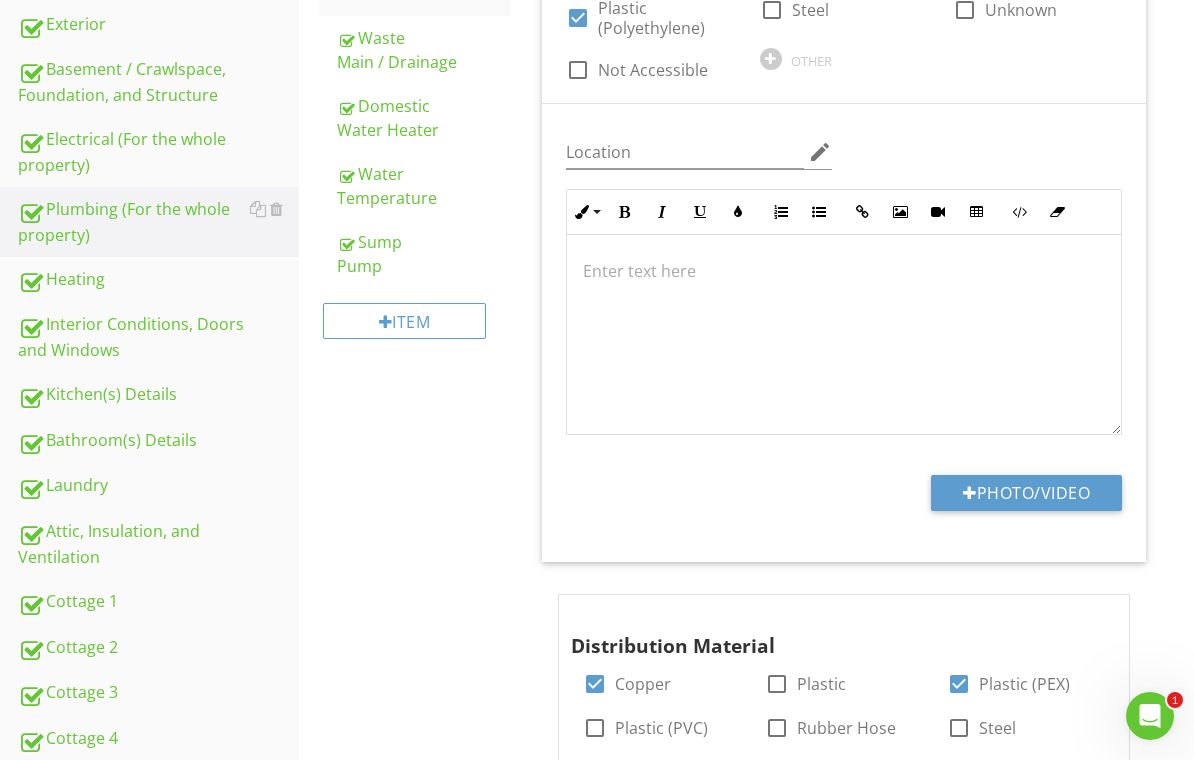 click on "Photo/Video" at bounding box center [1026, 493] 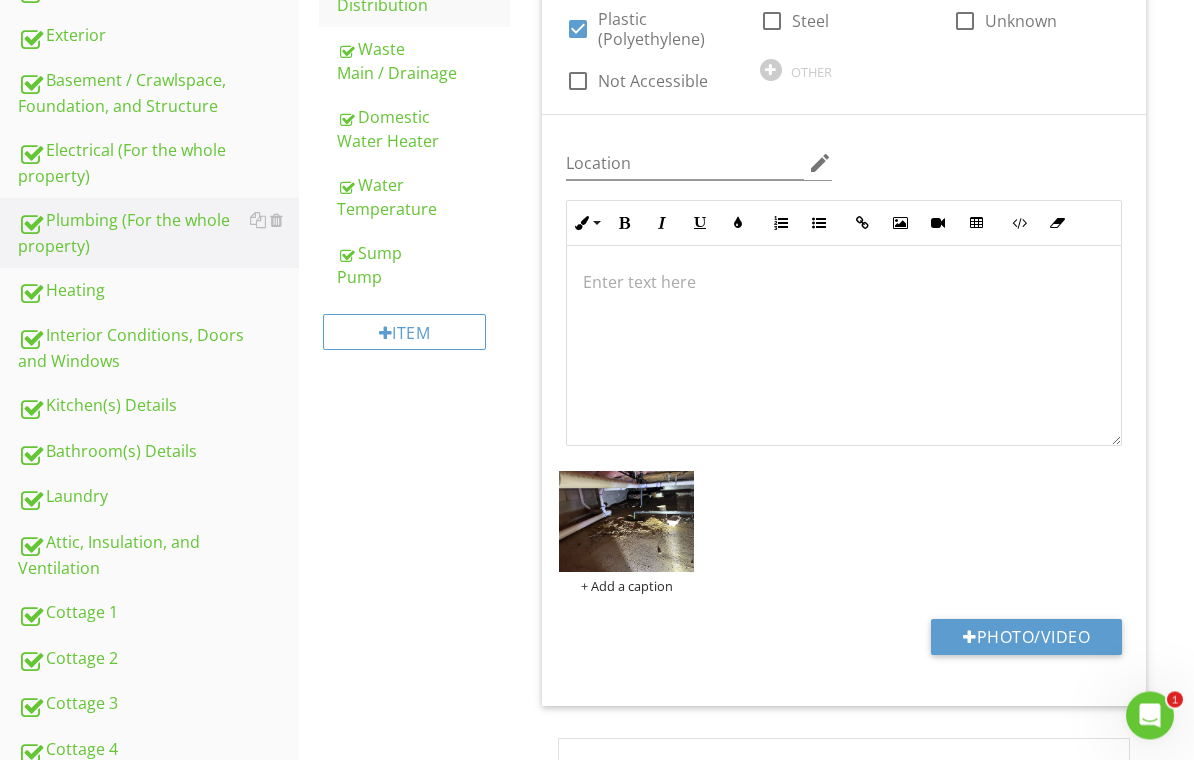 scroll, scrollTop: 543, scrollLeft: 0, axis: vertical 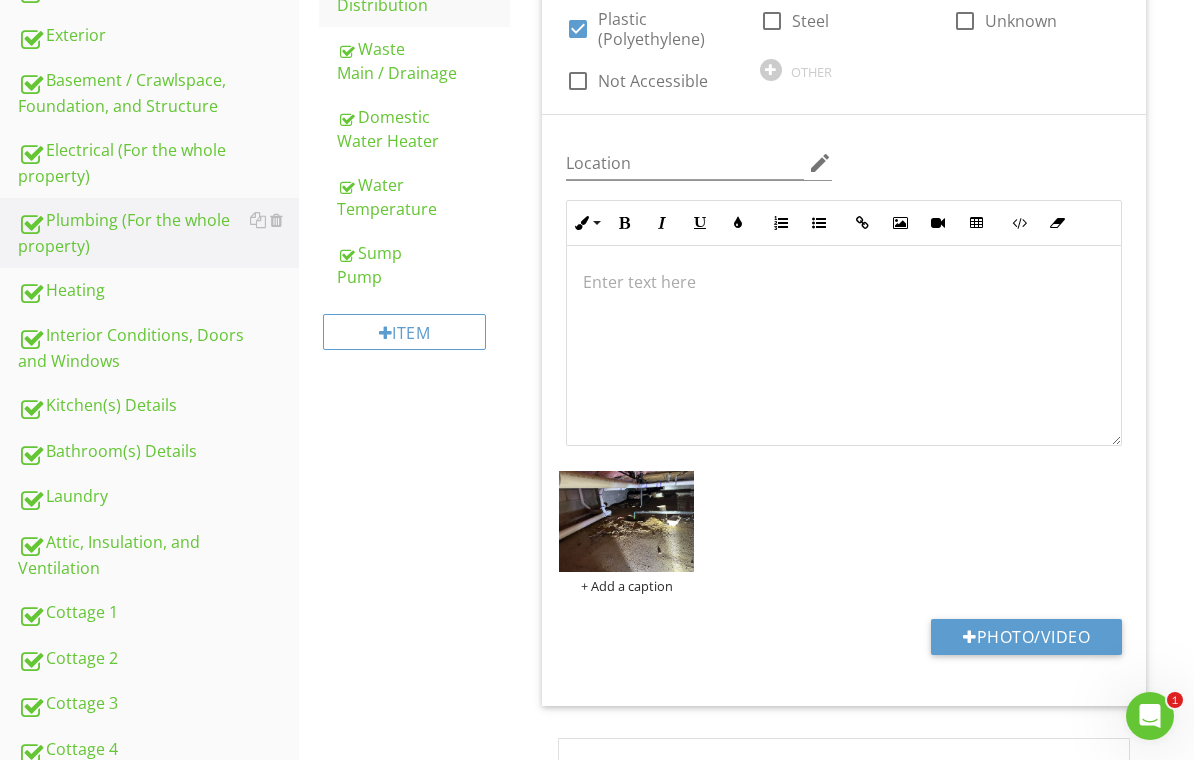 click on "Interior Conditions, Doors and Windows" at bounding box center (158, 348) 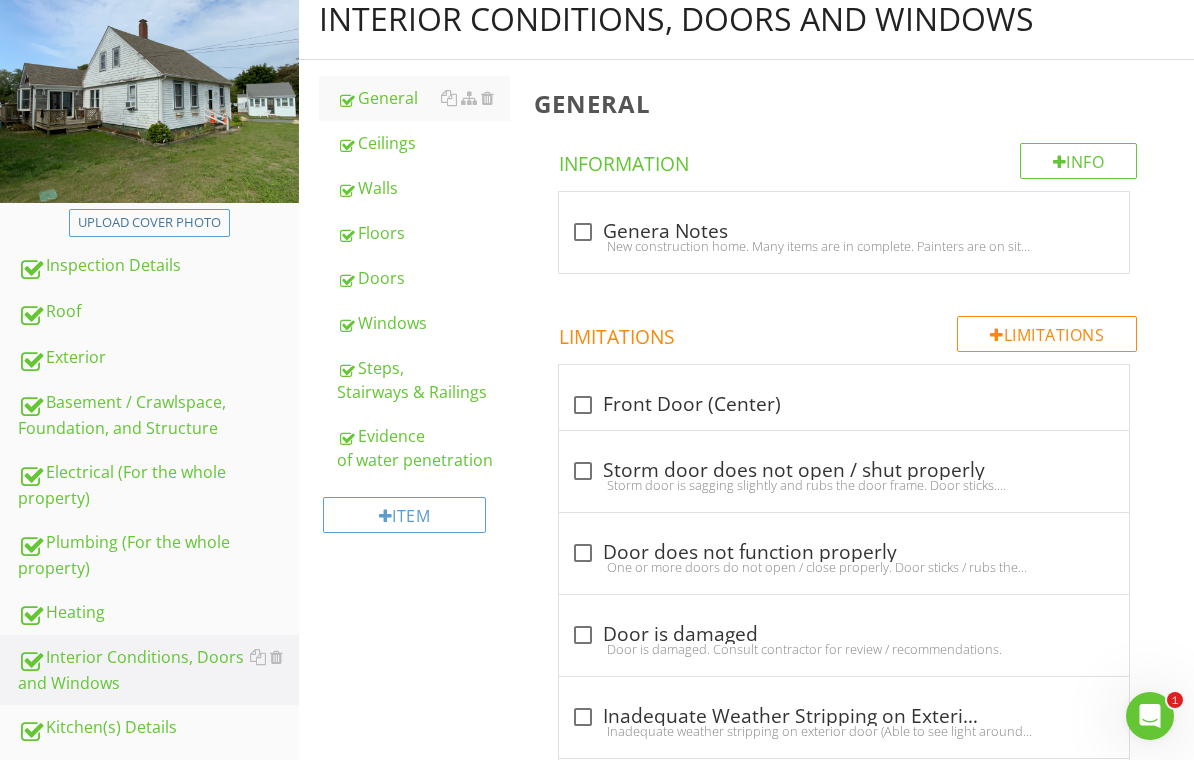 scroll, scrollTop: 201, scrollLeft: 0, axis: vertical 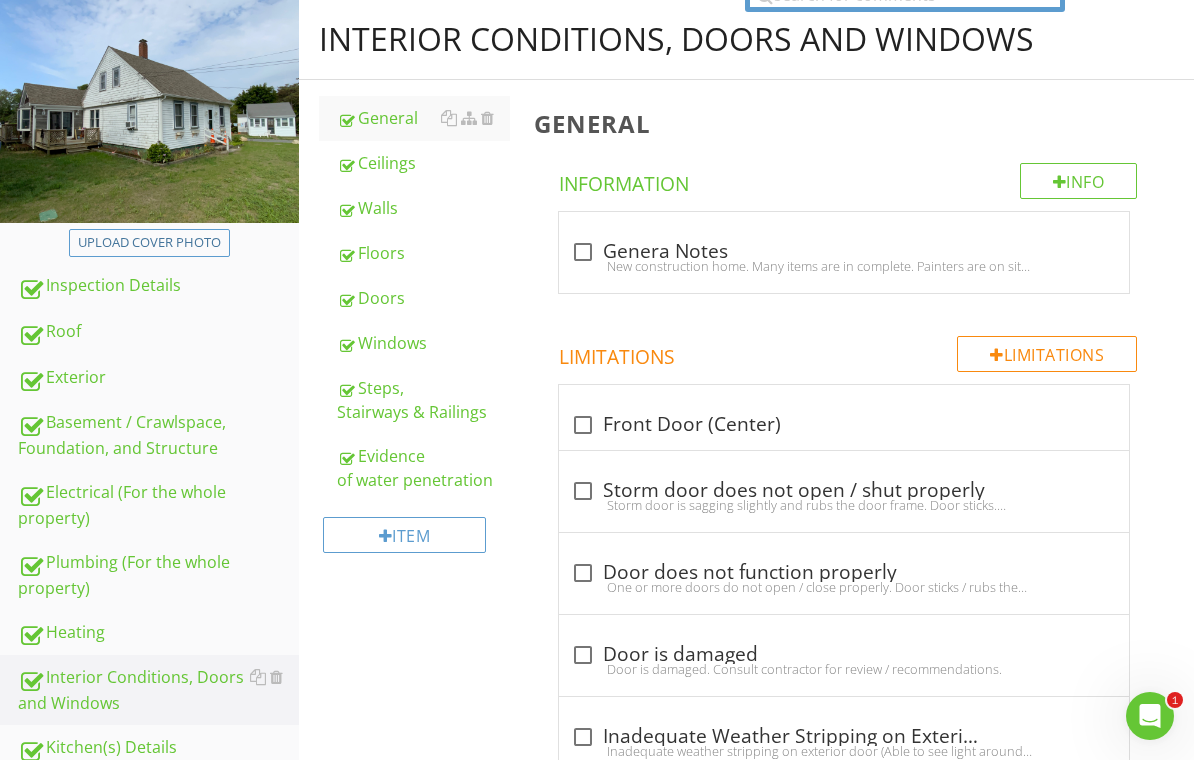 click on "Doors" at bounding box center (424, 298) 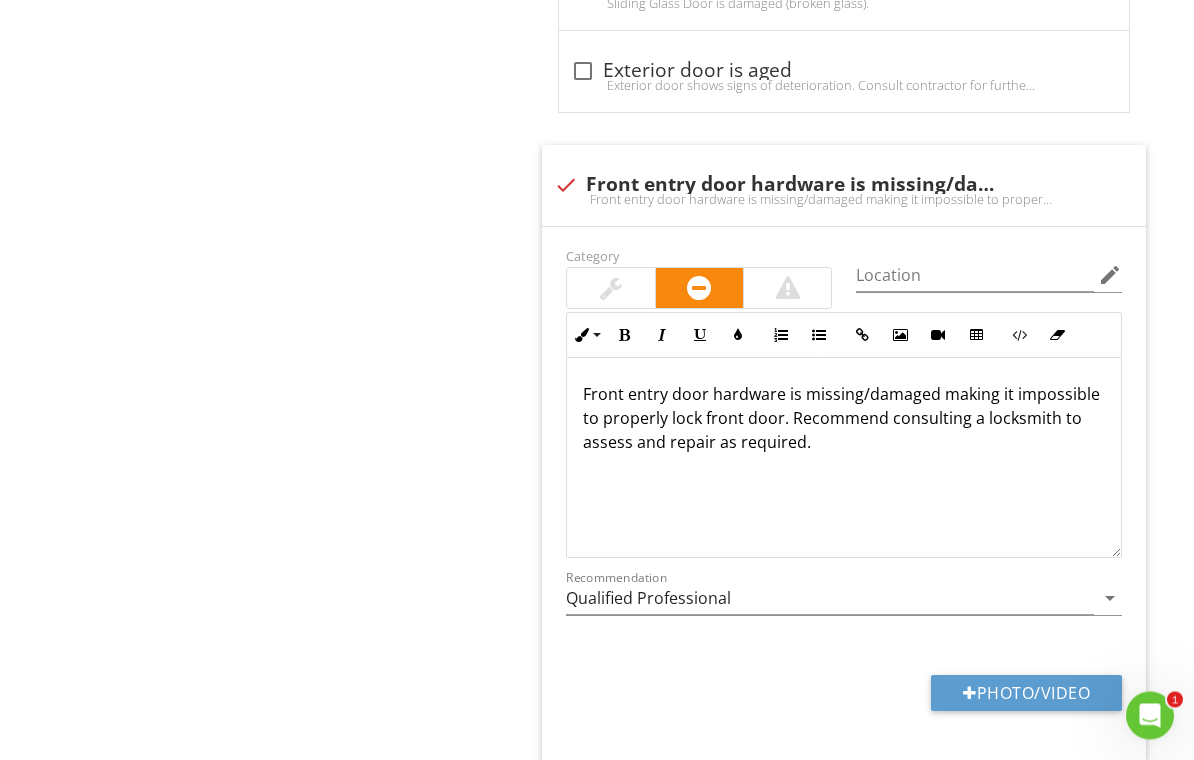 scroll, scrollTop: 3719, scrollLeft: 0, axis: vertical 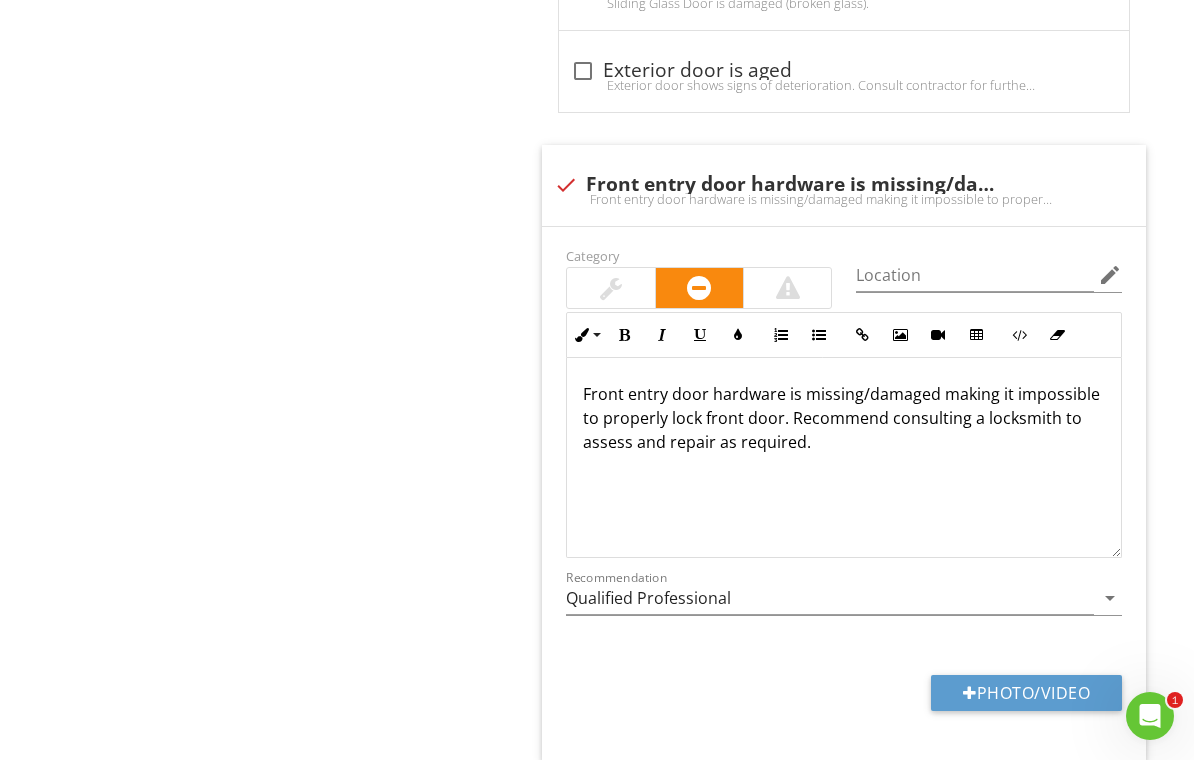 click on "Photo/Video" at bounding box center [1026, 693] 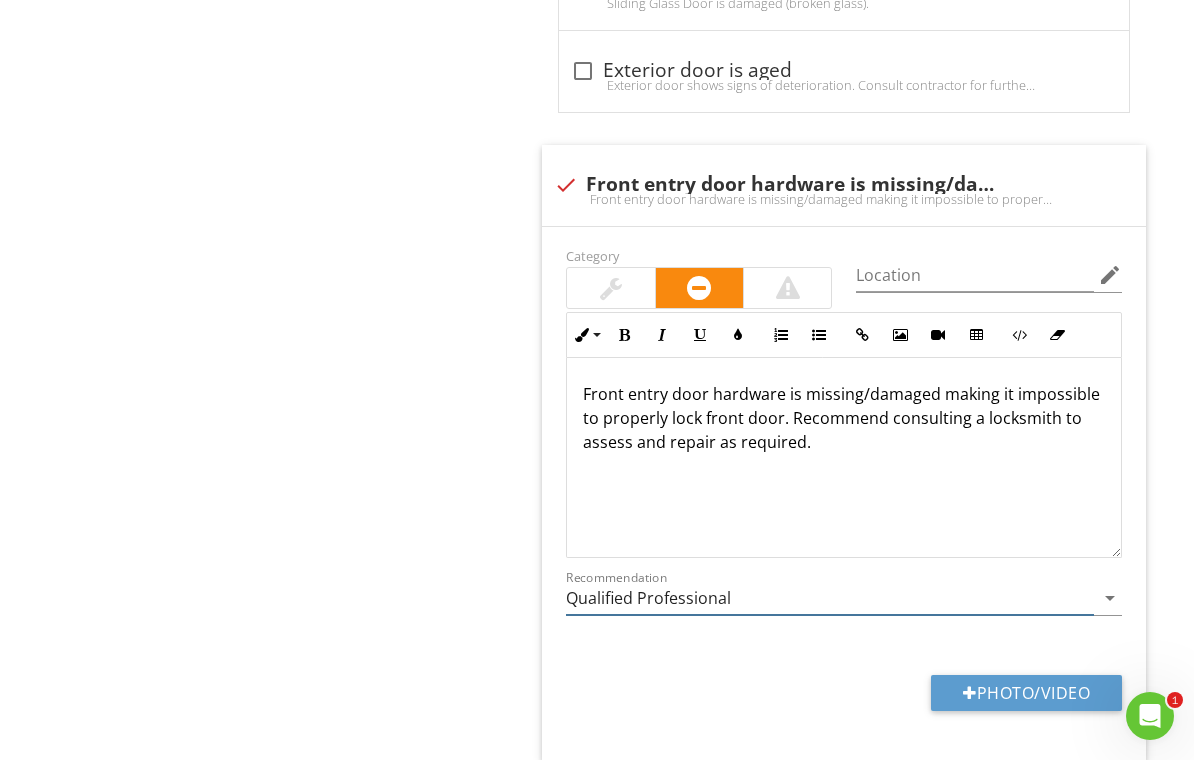 click on "Qualified Professional" at bounding box center (830, 598) 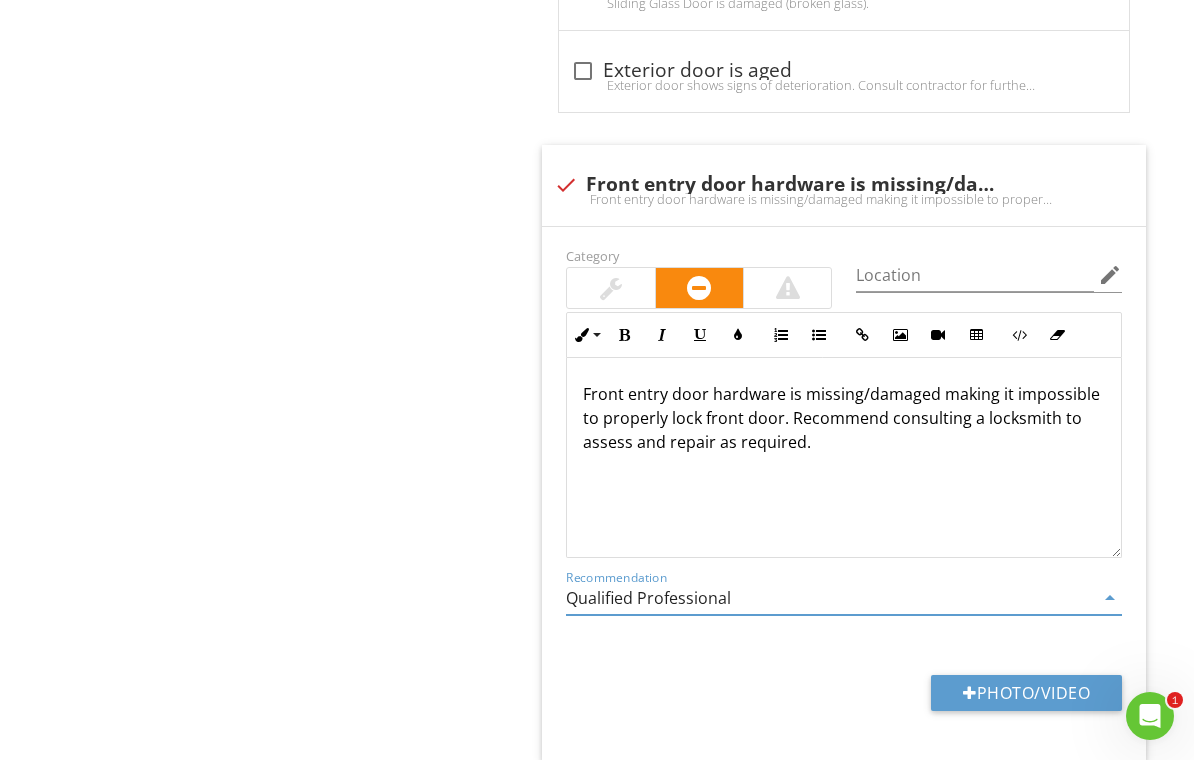 scroll, scrollTop: 3718, scrollLeft: 0, axis: vertical 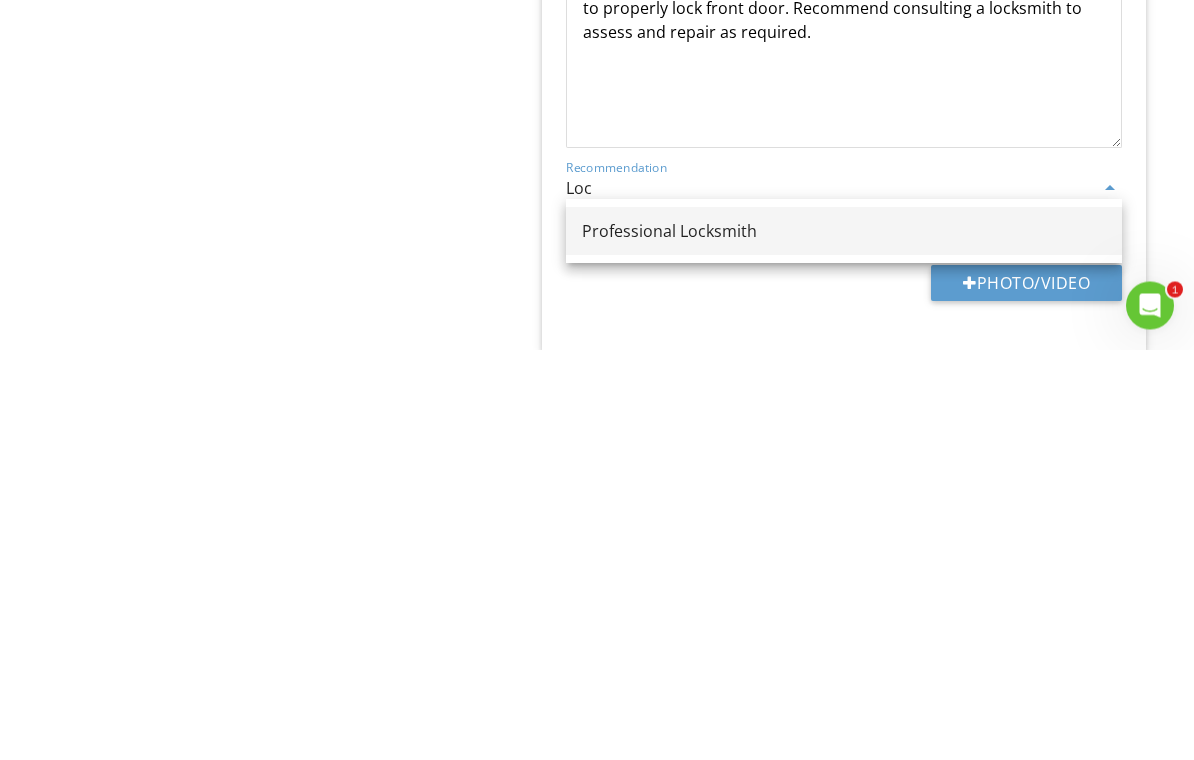 click on "Professional Locksmith" at bounding box center [844, 642] 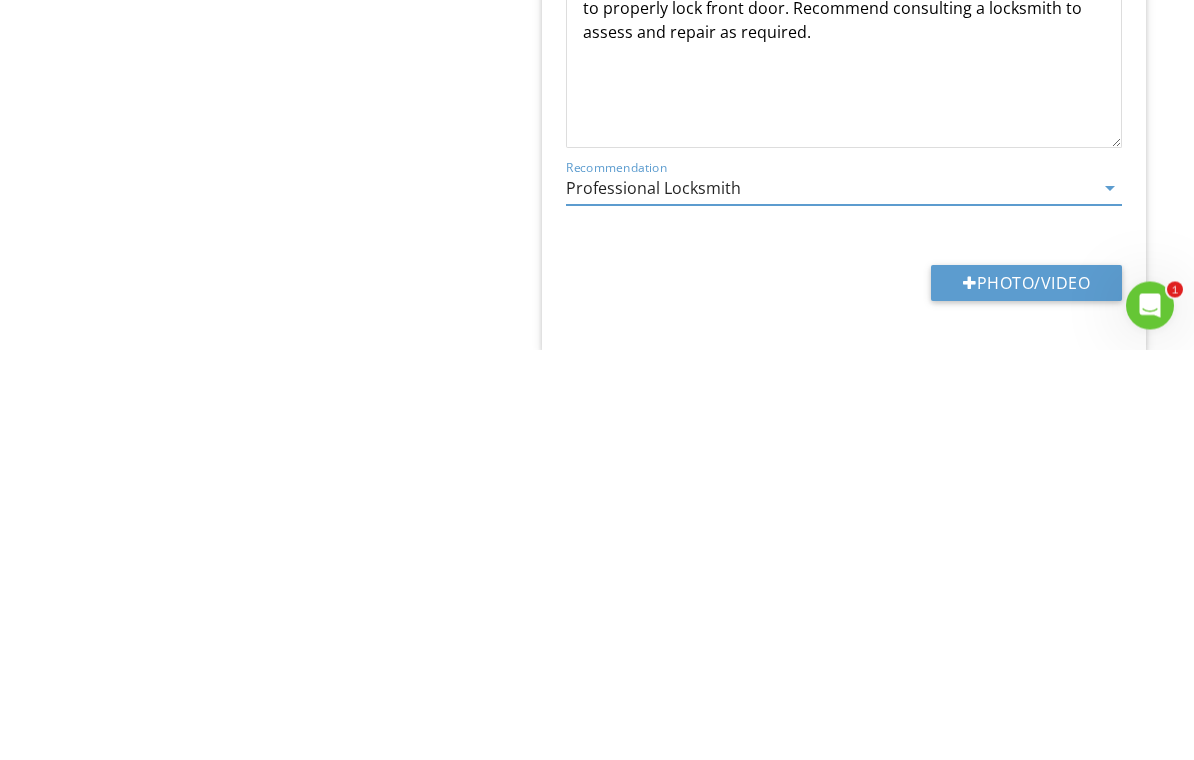 click on "Photo/Video" at bounding box center [1026, 694] 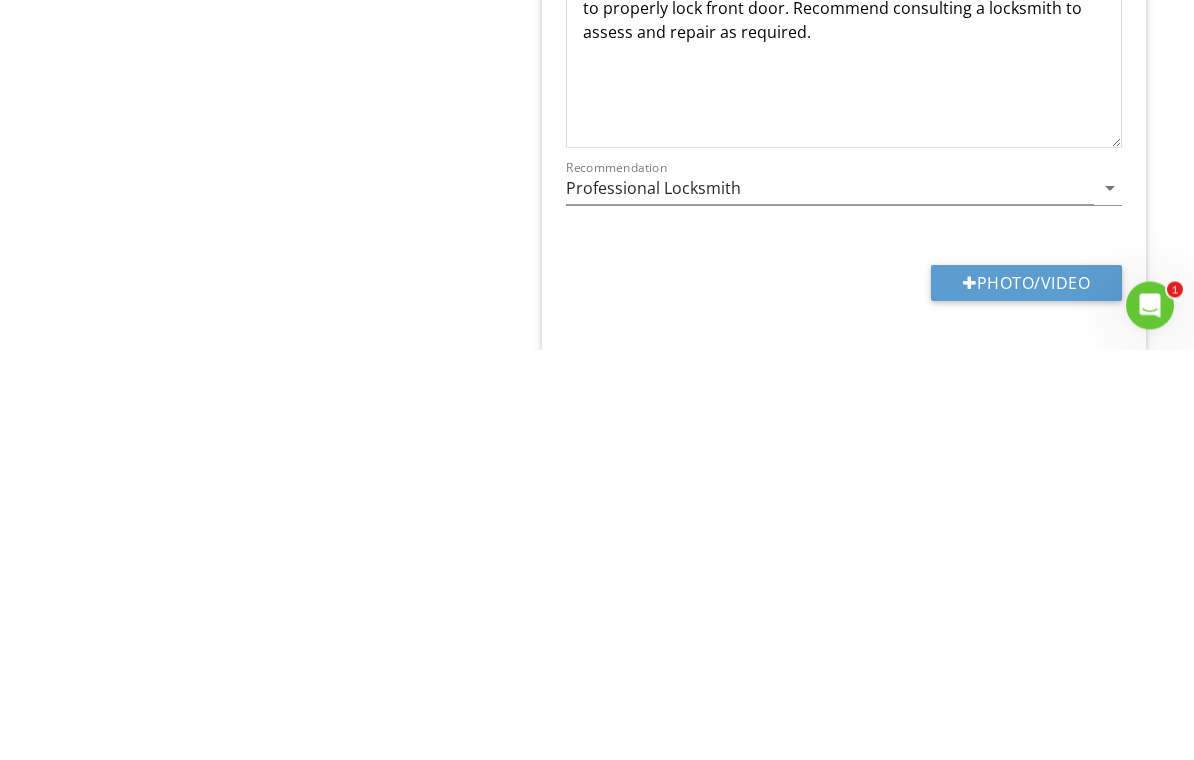 scroll, scrollTop: 4129, scrollLeft: 0, axis: vertical 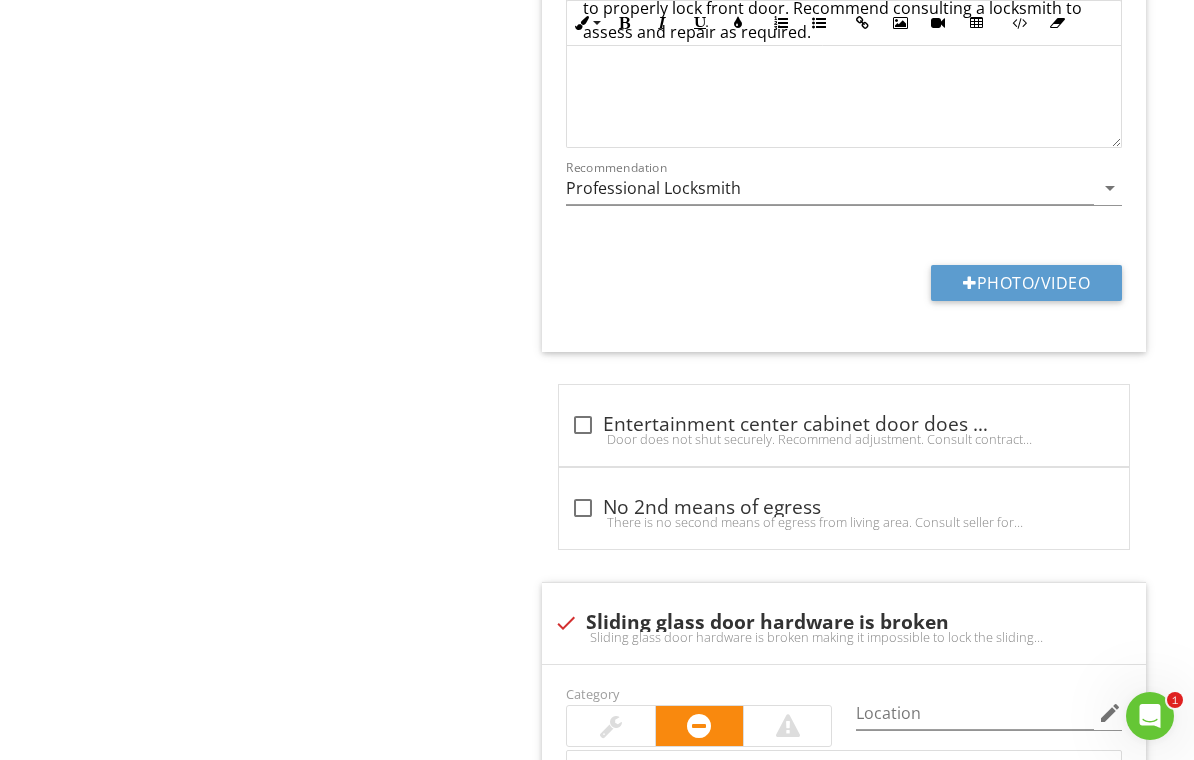 type on "C:\fakepath\IMG_3302.jpeg" 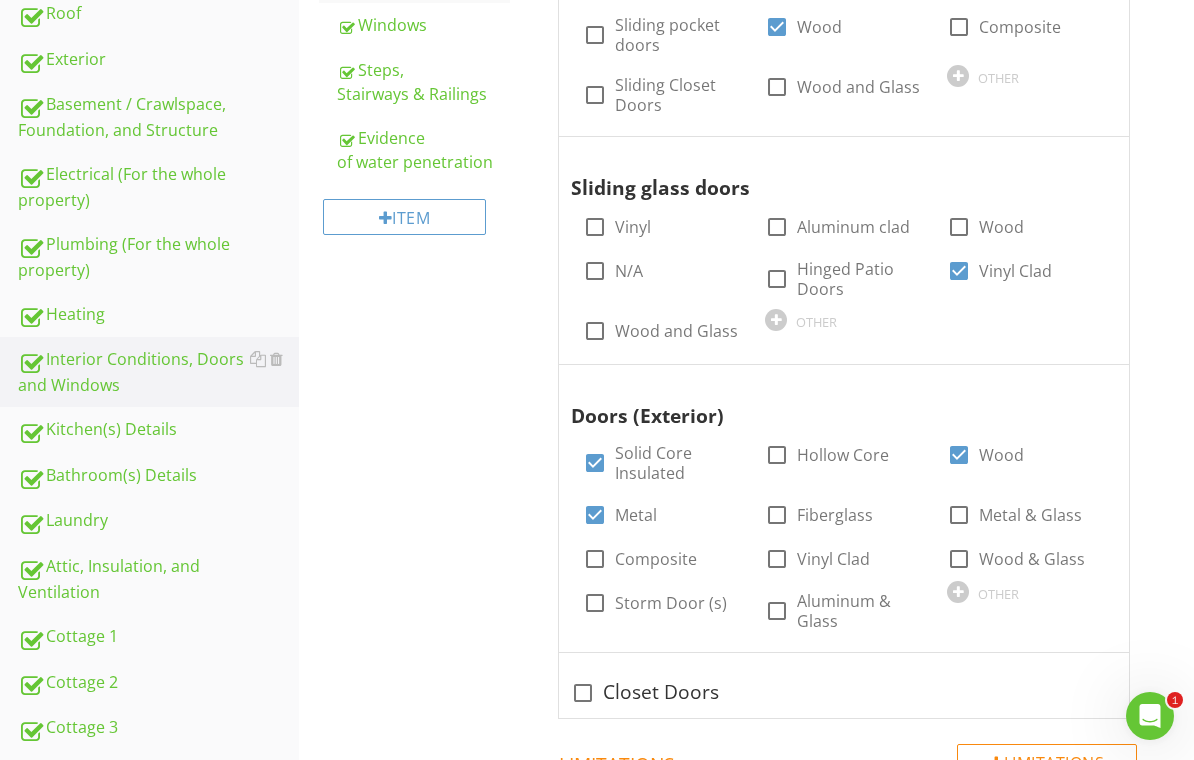 scroll, scrollTop: 517, scrollLeft: 0, axis: vertical 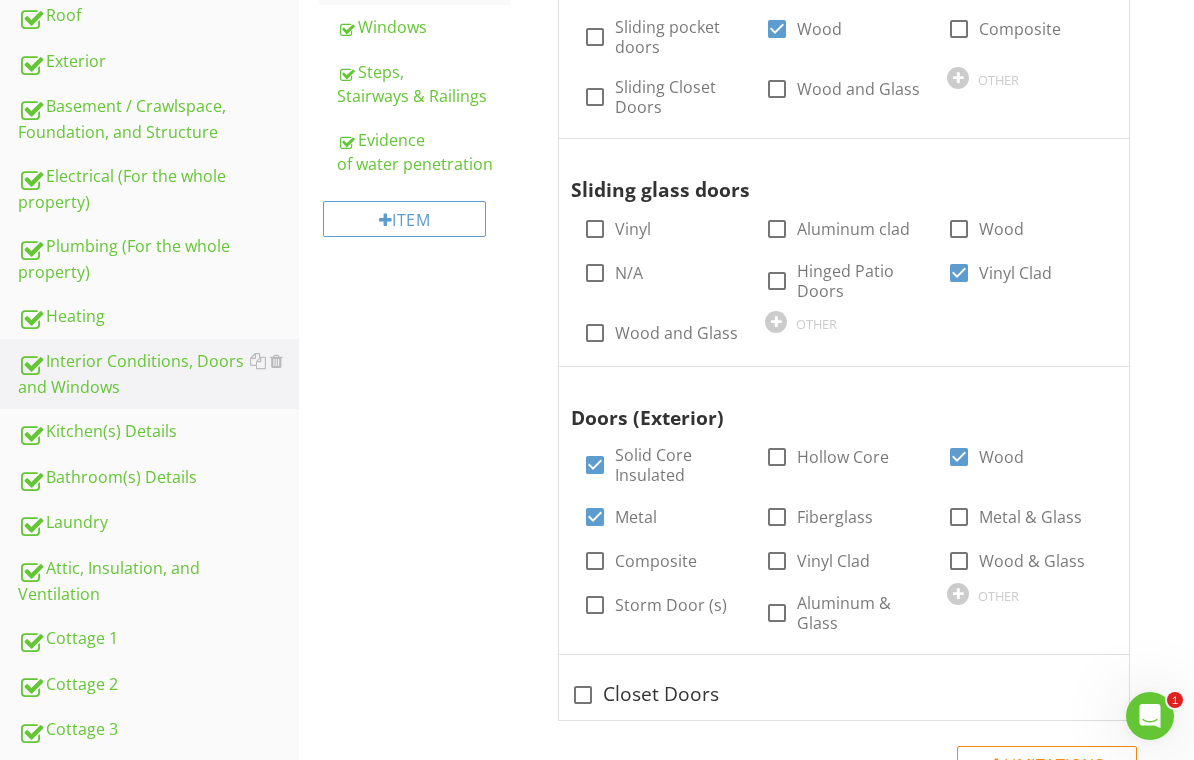 click on "Bathroom(s) Details" at bounding box center [158, 478] 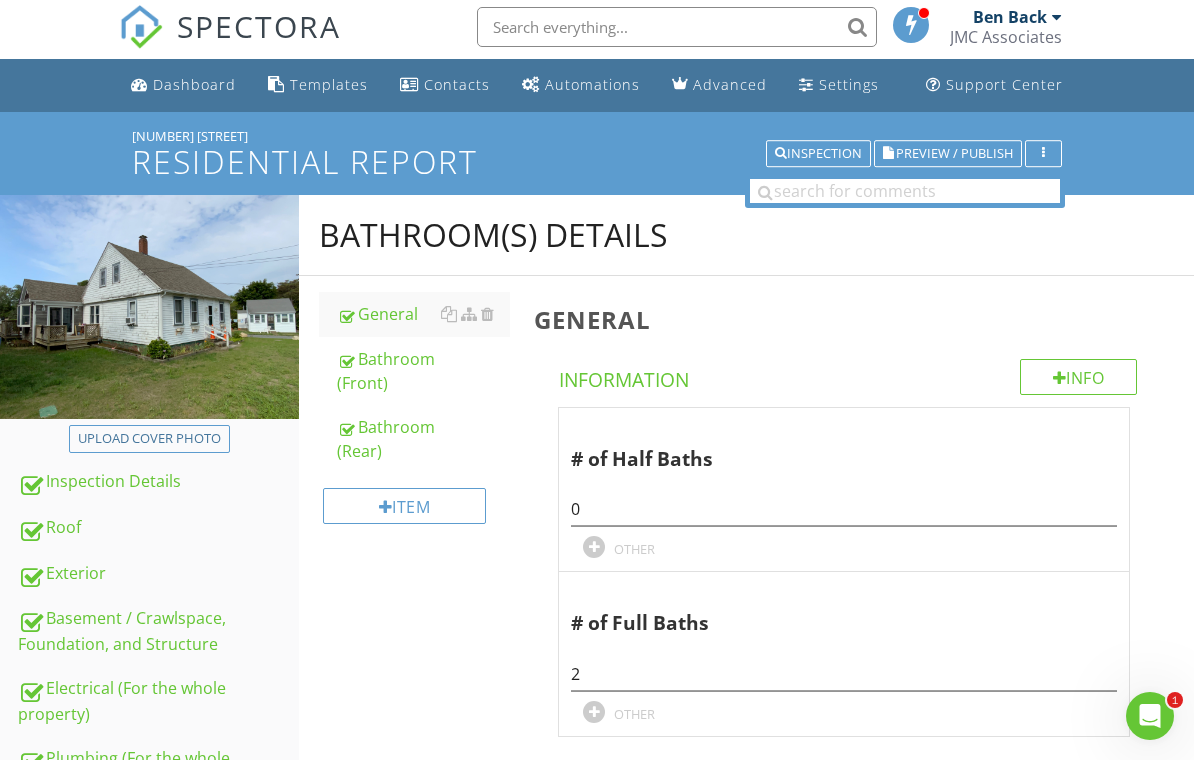 scroll, scrollTop: 3, scrollLeft: 0, axis: vertical 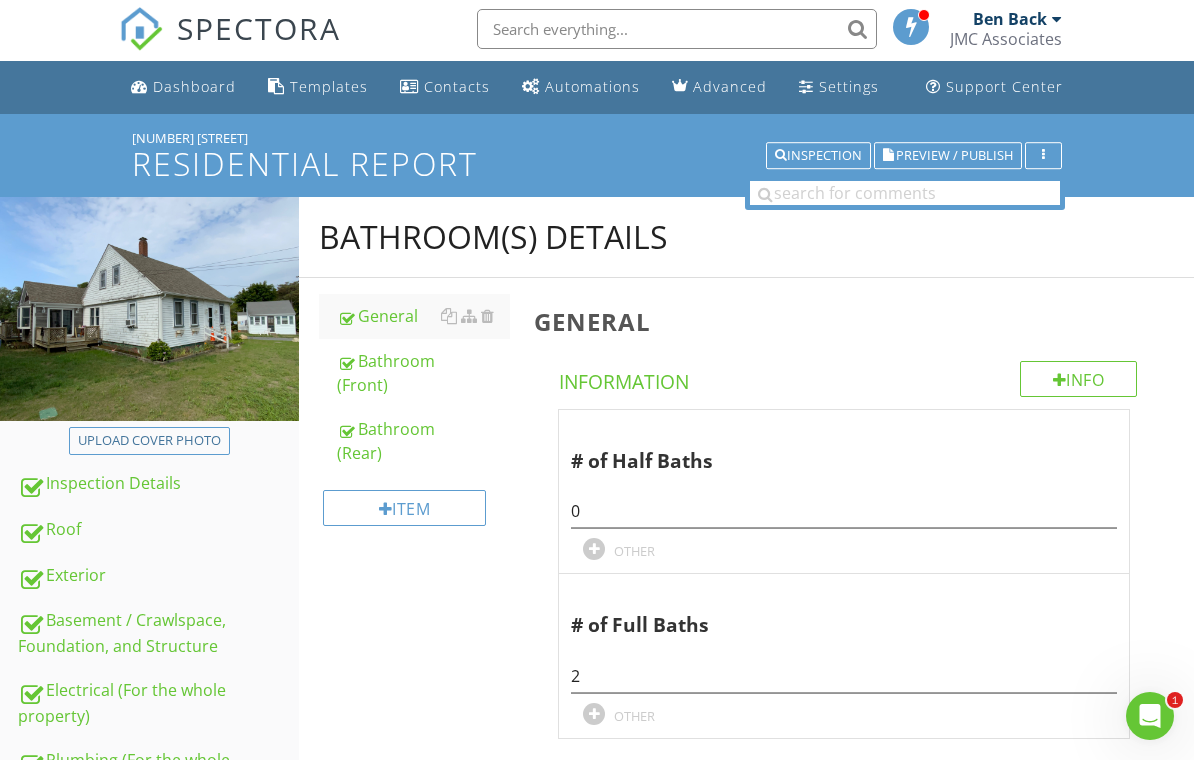 click on "Bathroom (Front)" at bounding box center (424, 373) 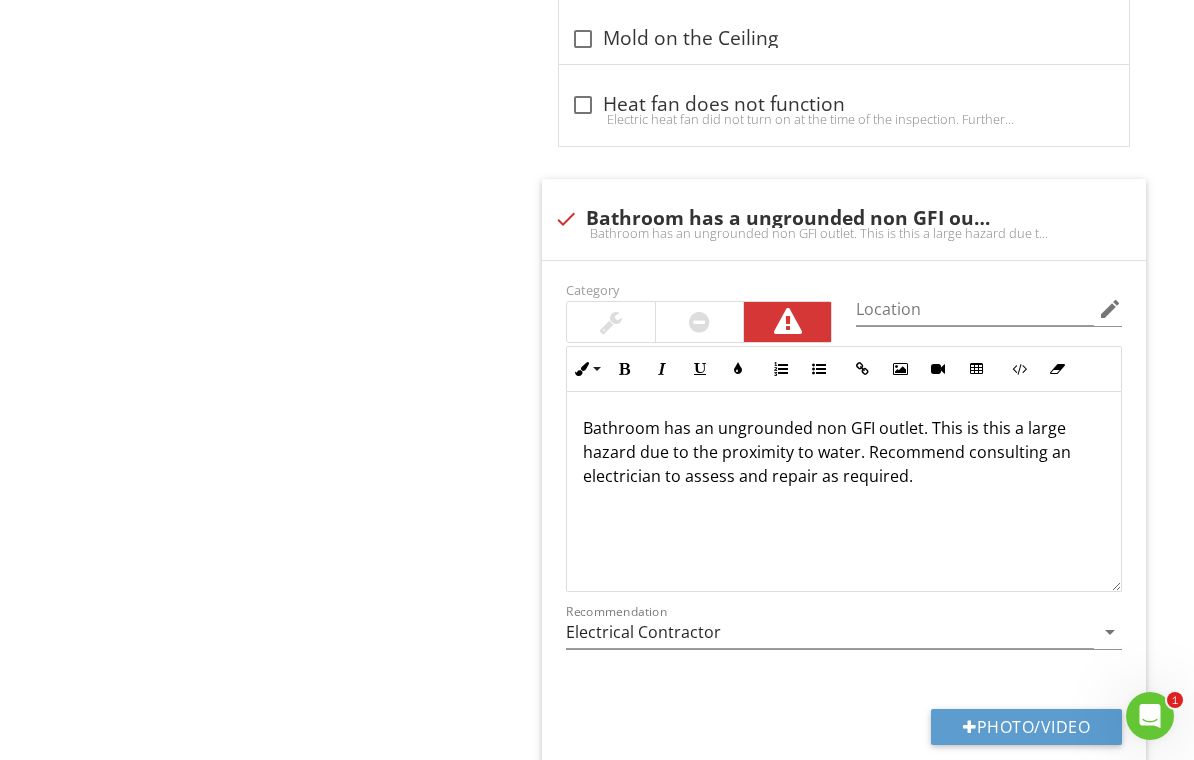 scroll, scrollTop: 9967, scrollLeft: 0, axis: vertical 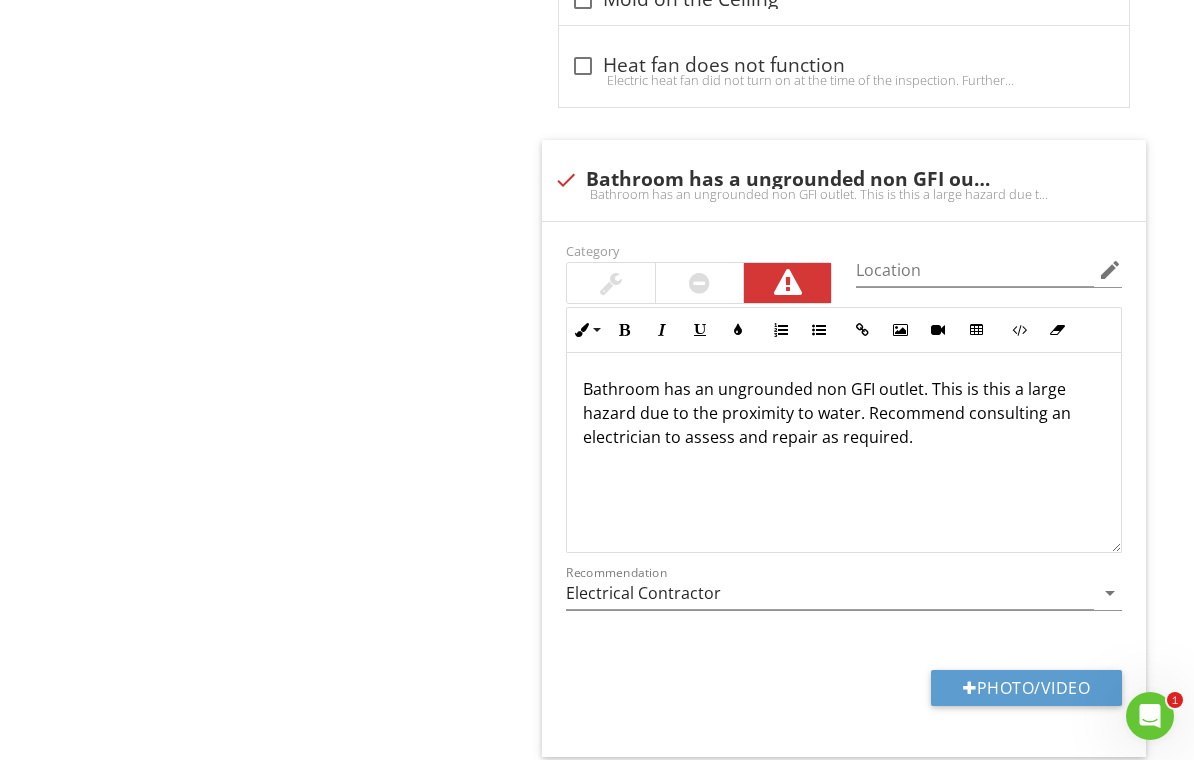 click on "Photo/Video" at bounding box center (1026, 688) 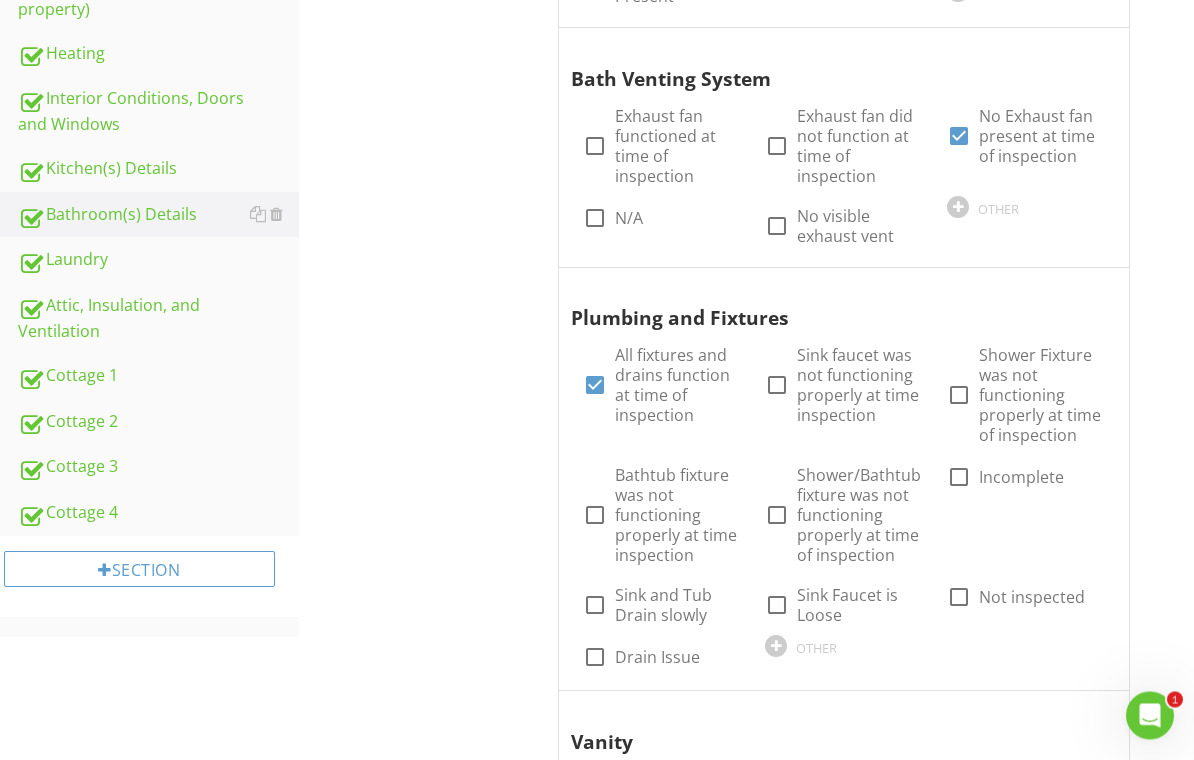 scroll, scrollTop: 487, scrollLeft: 0, axis: vertical 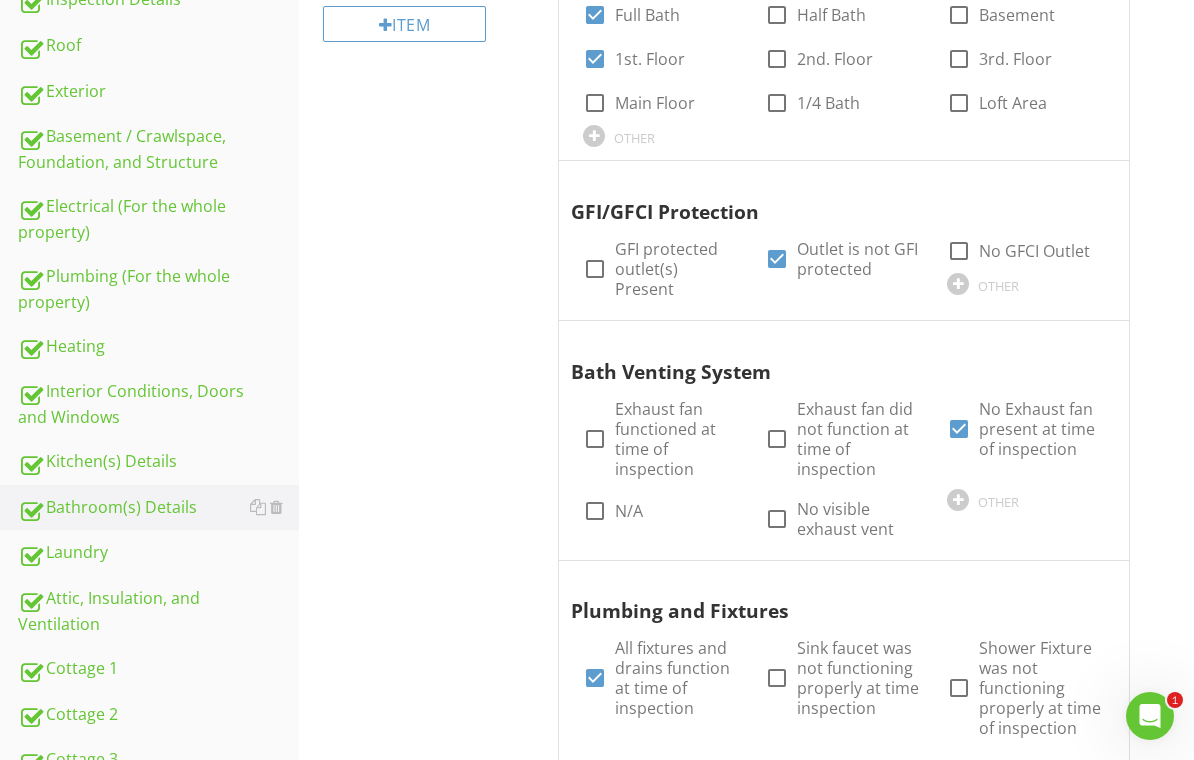 click on "Interior Conditions, Doors and Windows" at bounding box center (158, 404) 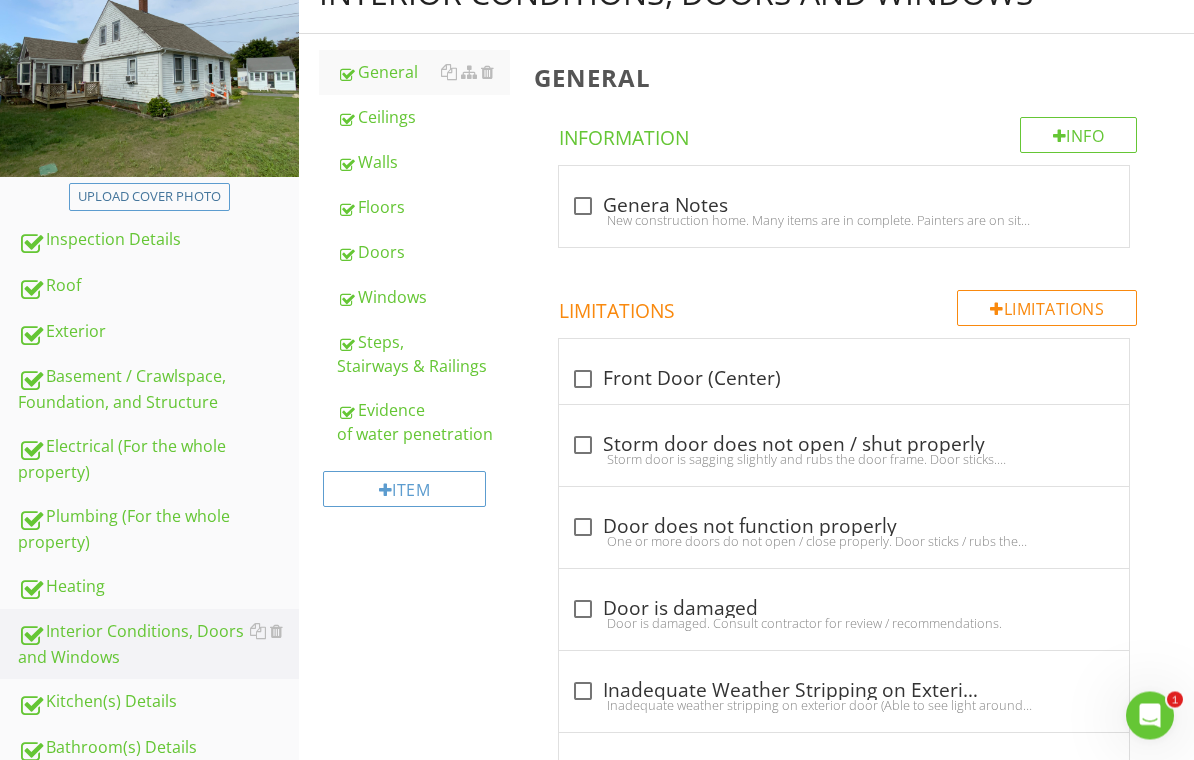 scroll, scrollTop: 247, scrollLeft: 0, axis: vertical 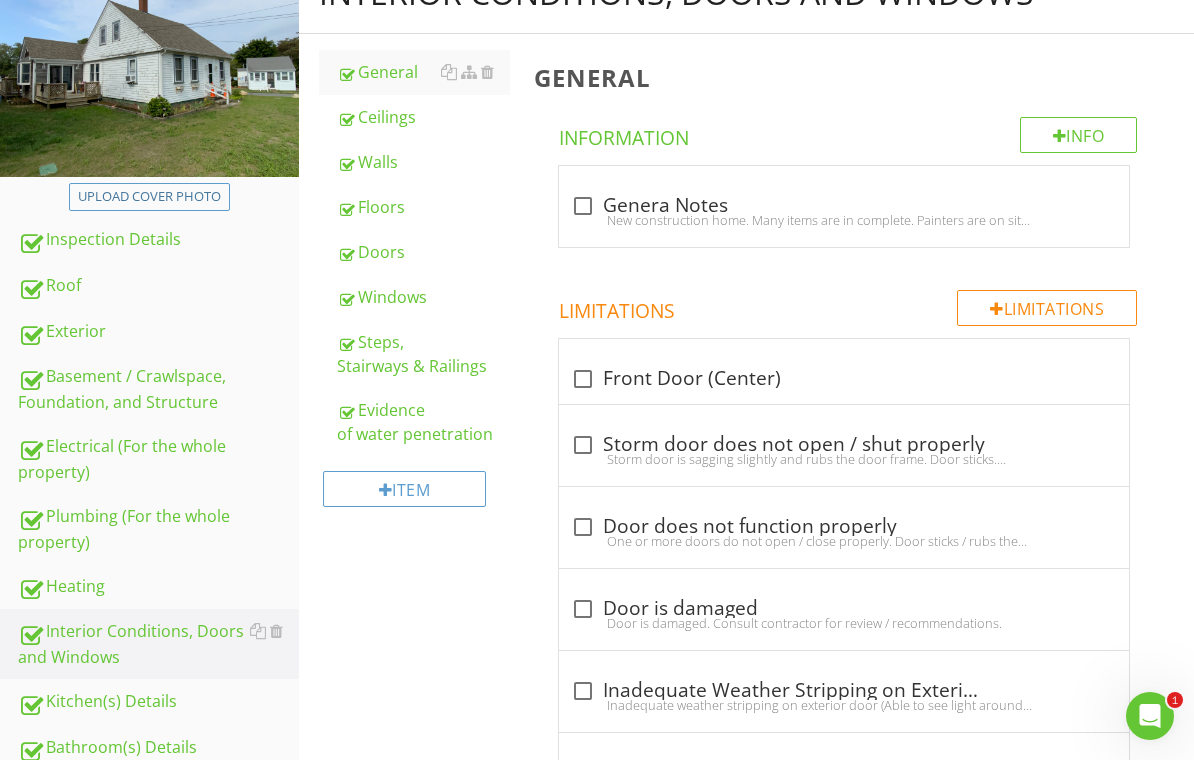click on "Steps, Stairways & Railings" at bounding box center (424, 354) 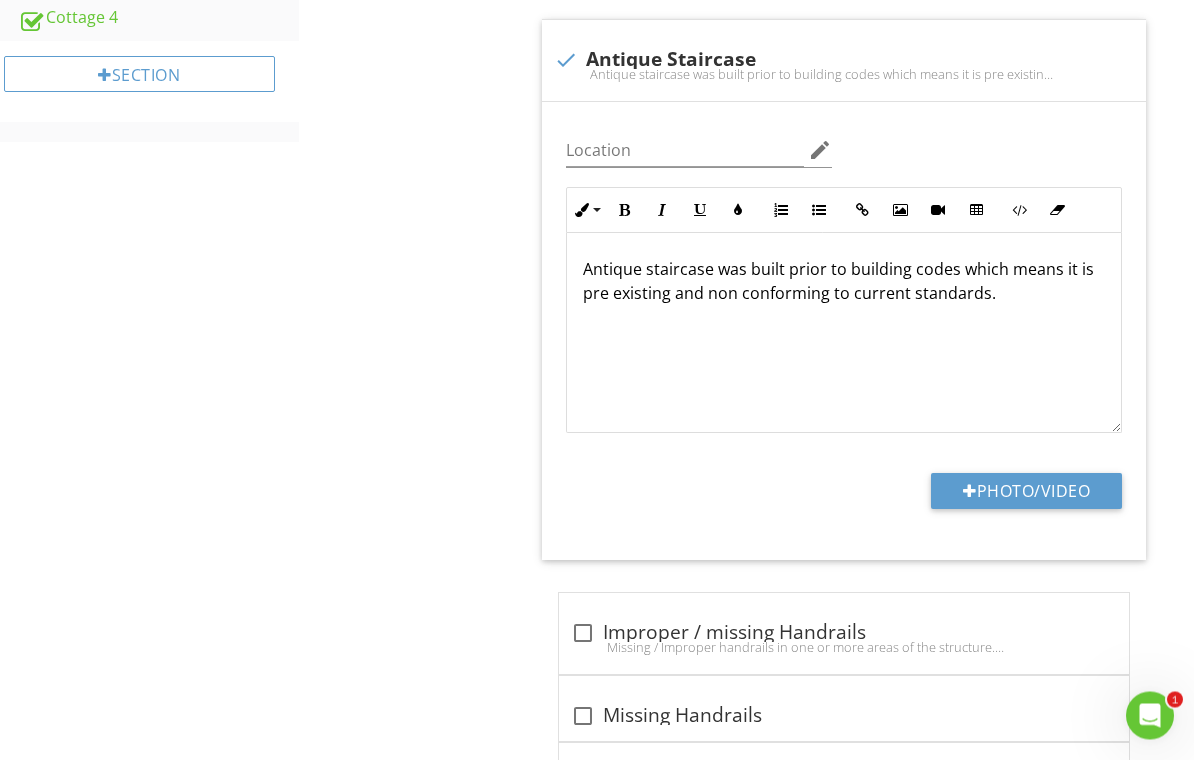 scroll, scrollTop: 1275, scrollLeft: 0, axis: vertical 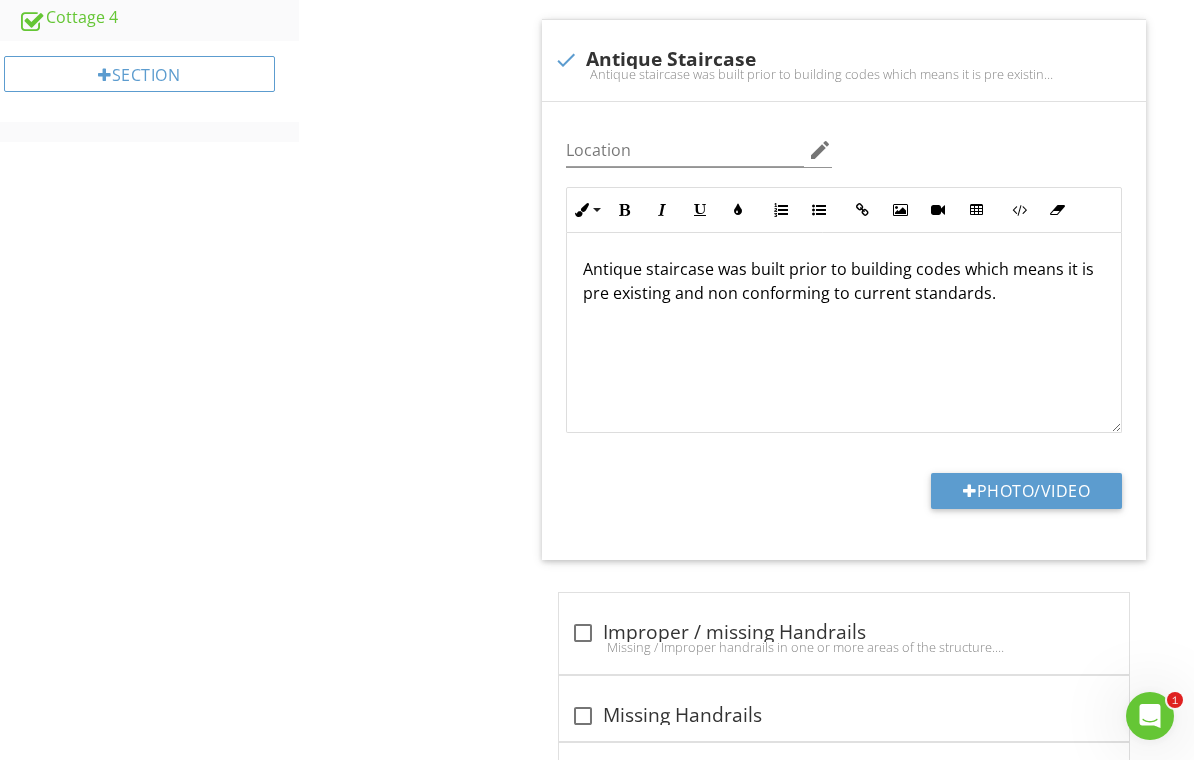 click on "Photo/Video" at bounding box center (1026, 491) 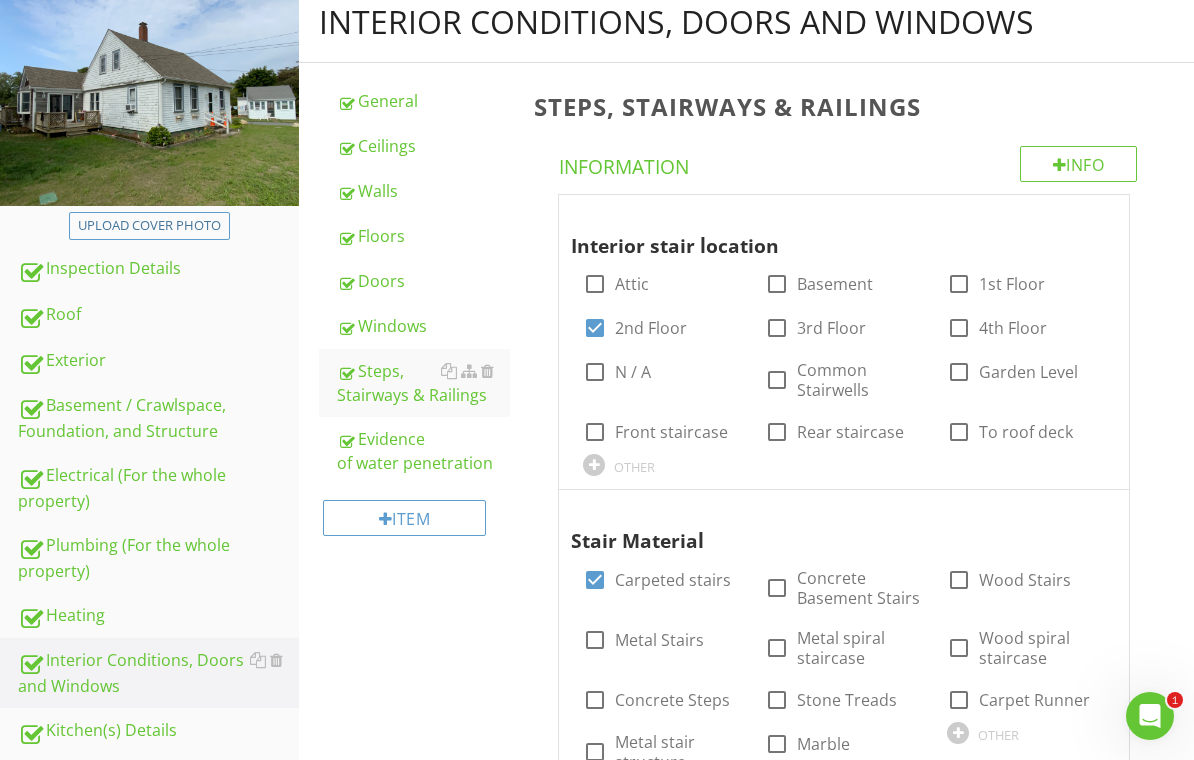 scroll, scrollTop: 219, scrollLeft: 0, axis: vertical 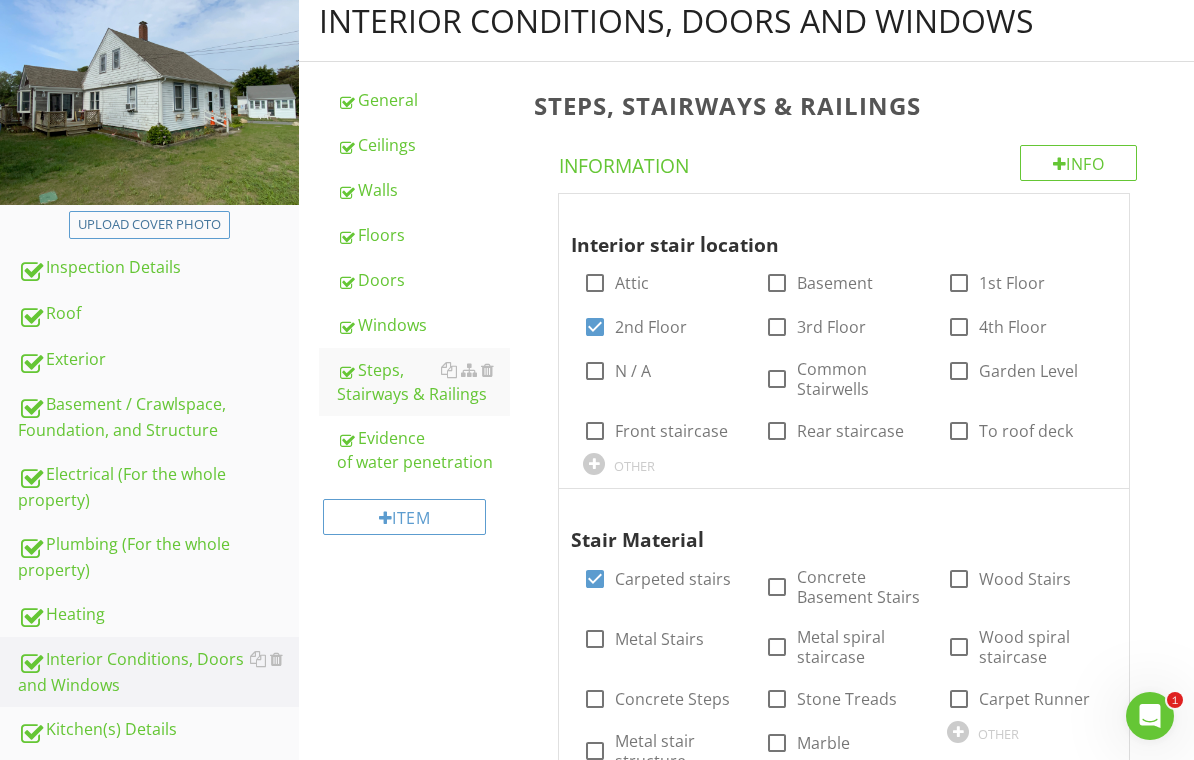 click on "Walls" at bounding box center (424, 190) 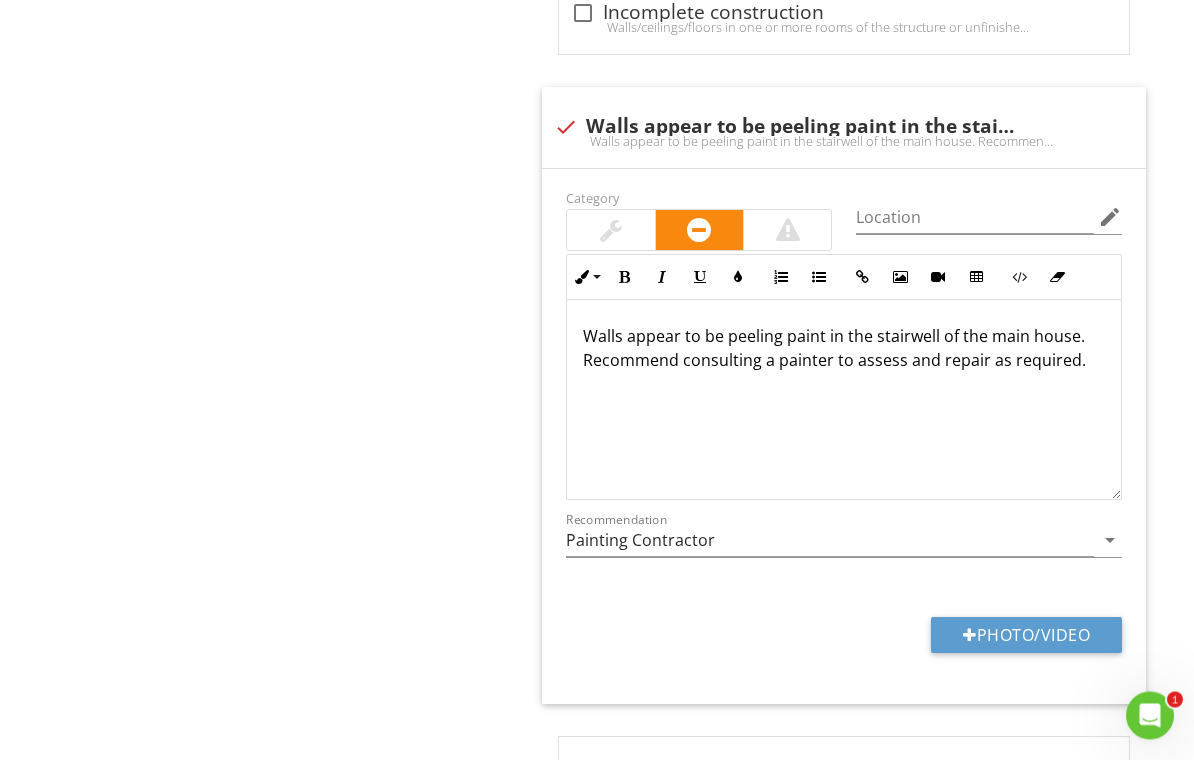 scroll, scrollTop: 2011, scrollLeft: 0, axis: vertical 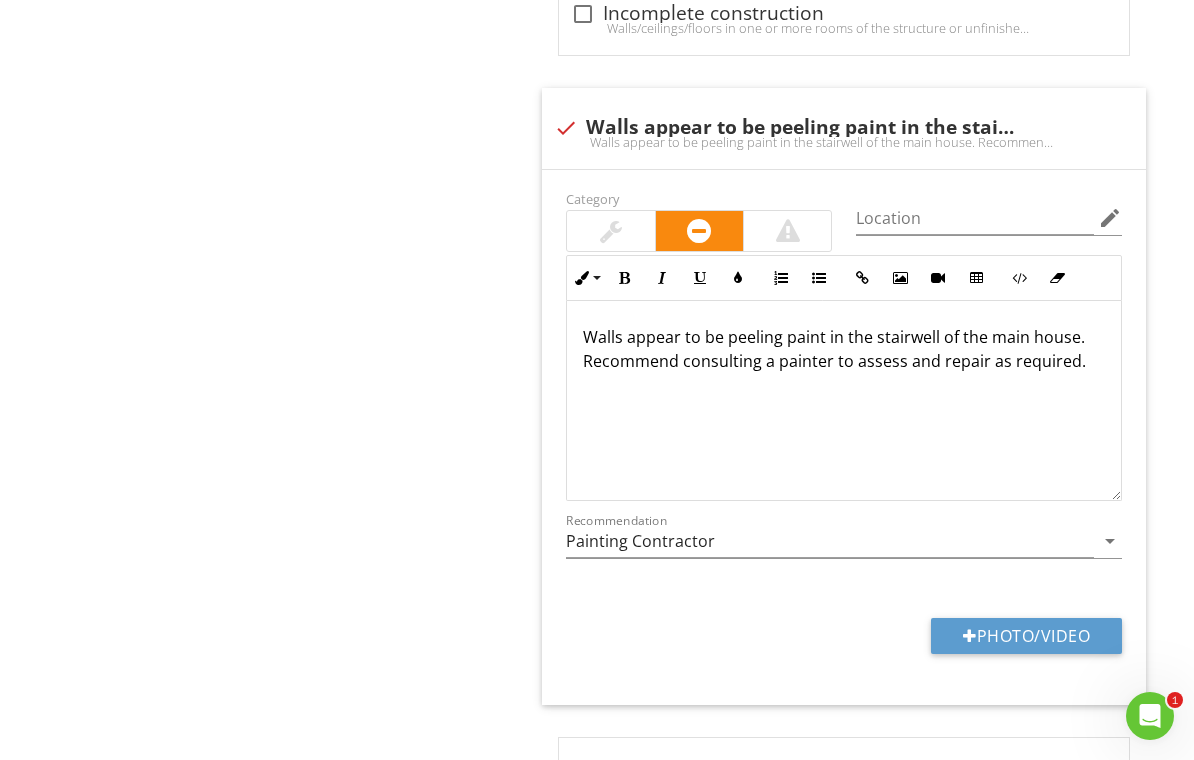 click on "Photo/Video" at bounding box center (1026, 636) 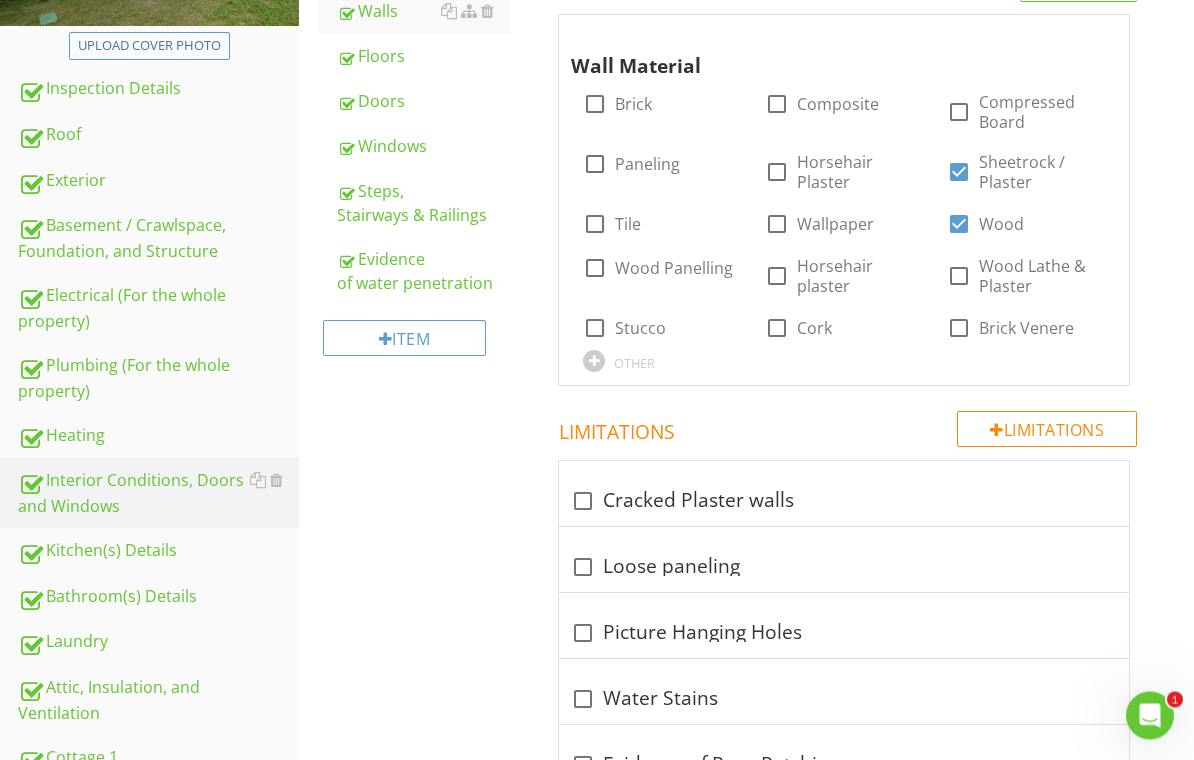 scroll, scrollTop: 398, scrollLeft: 0, axis: vertical 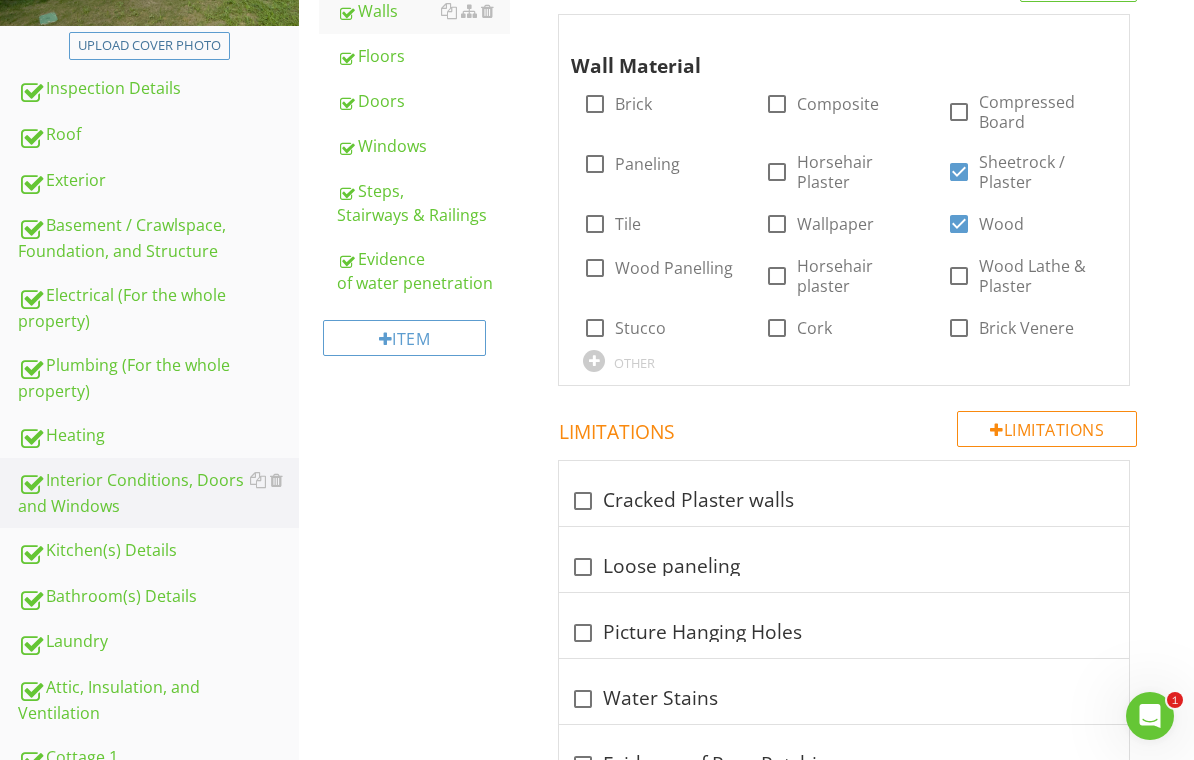 click on "Kitchen(s) Details" at bounding box center (158, 551) 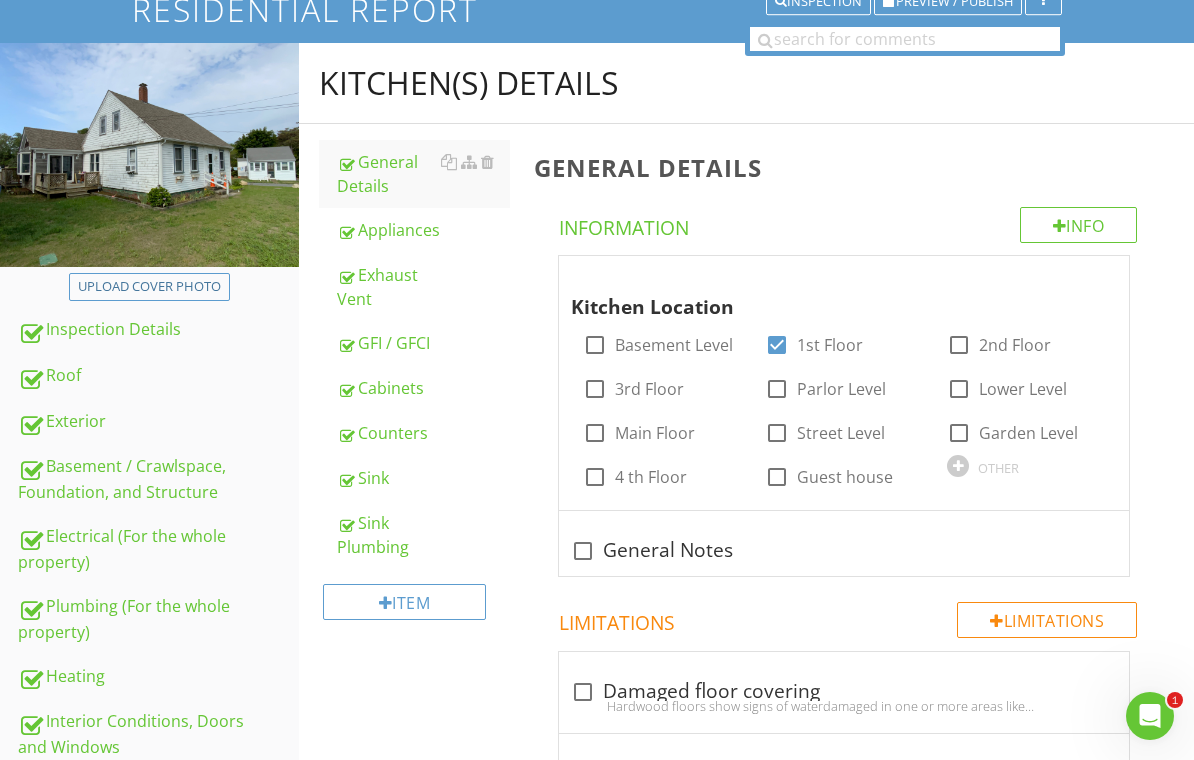 scroll, scrollTop: 156, scrollLeft: 0, axis: vertical 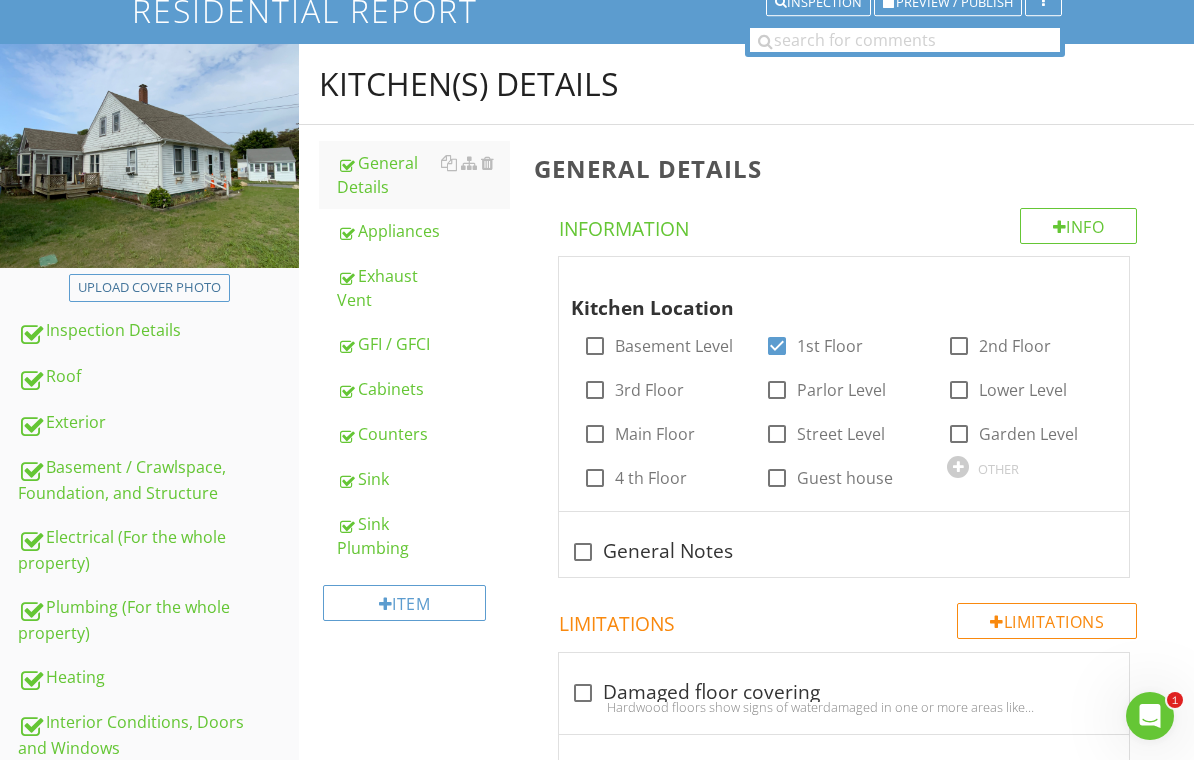 click on "Appliances" at bounding box center (424, 231) 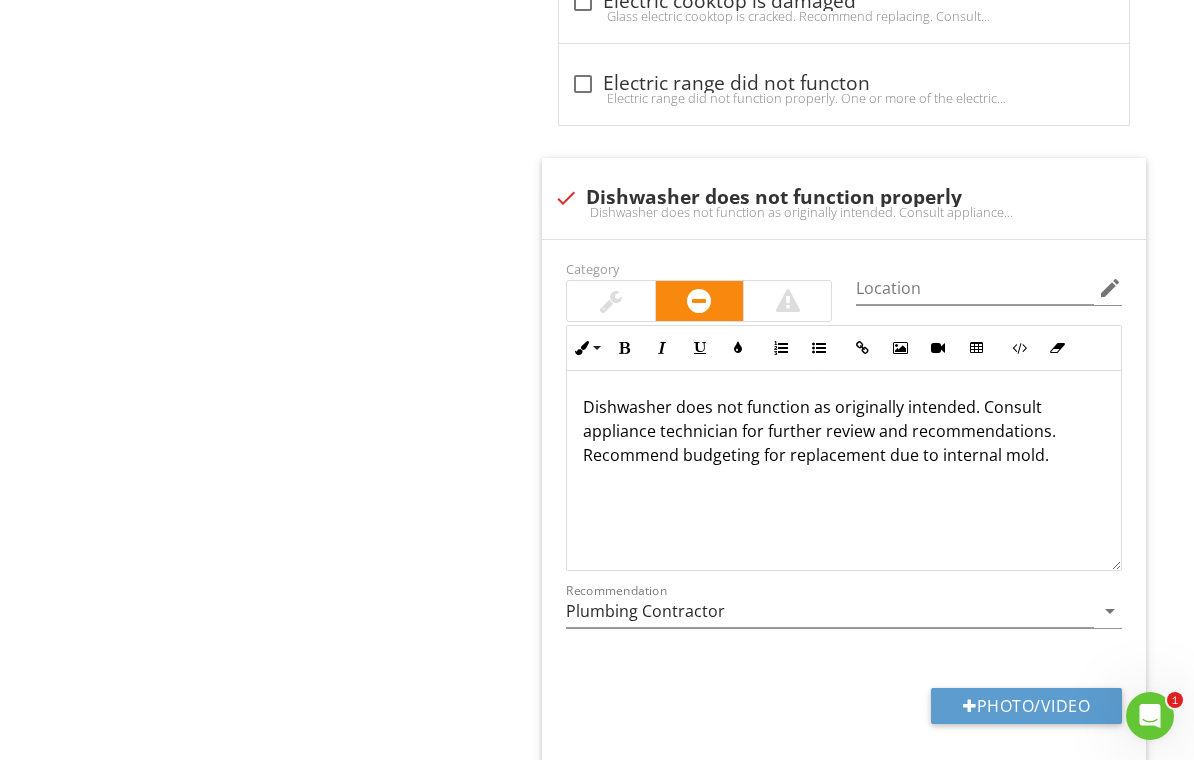scroll, scrollTop: 3071, scrollLeft: 0, axis: vertical 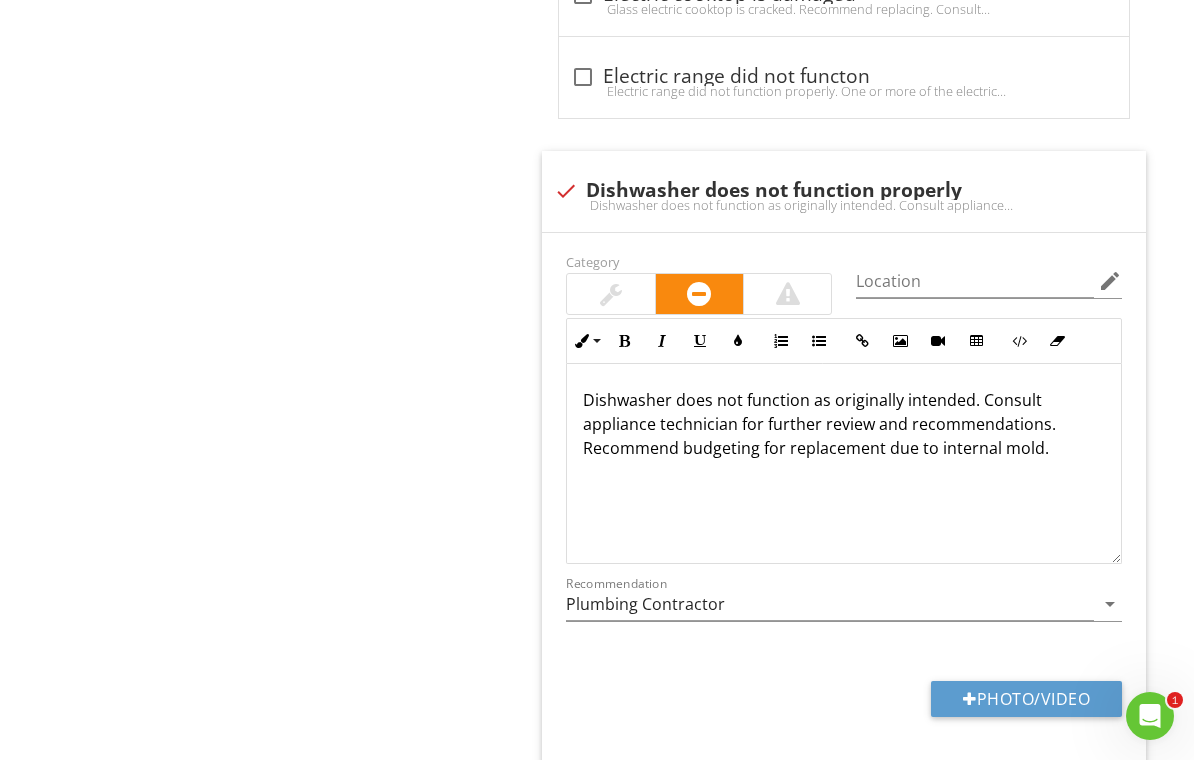 click on "Photo/Video" at bounding box center [1026, 699] 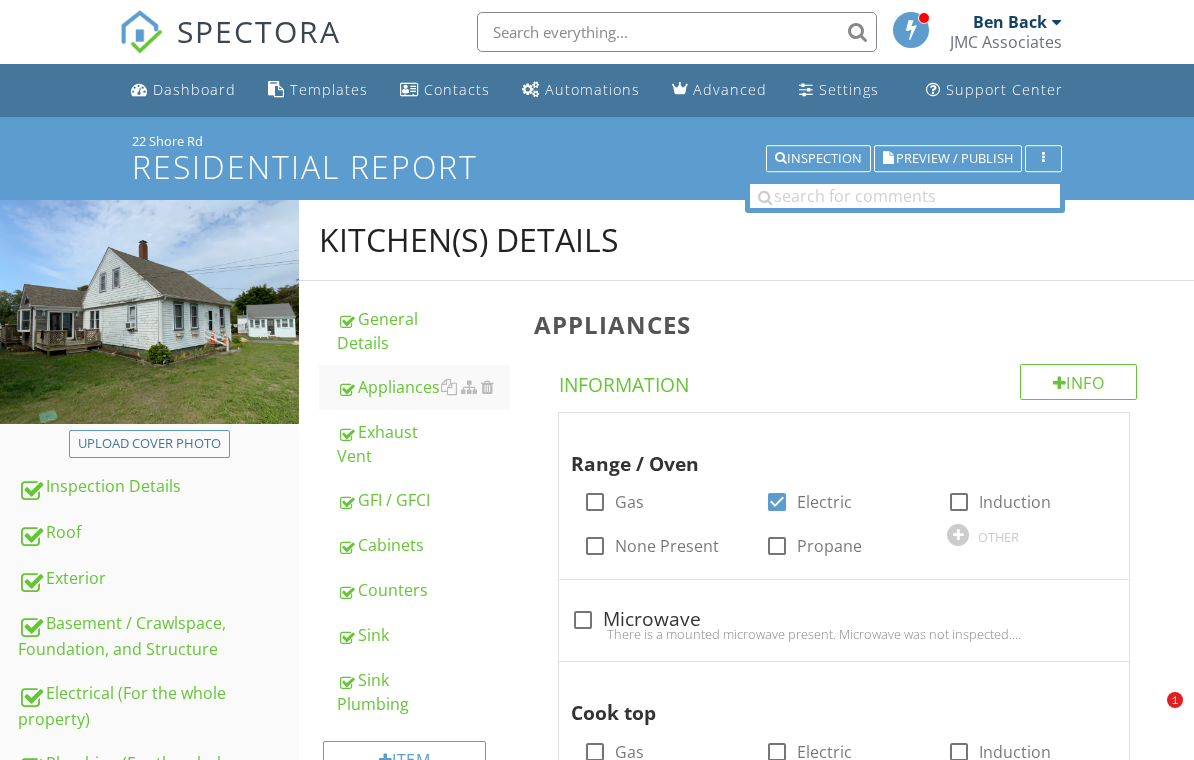 scroll, scrollTop: 3071, scrollLeft: 0, axis: vertical 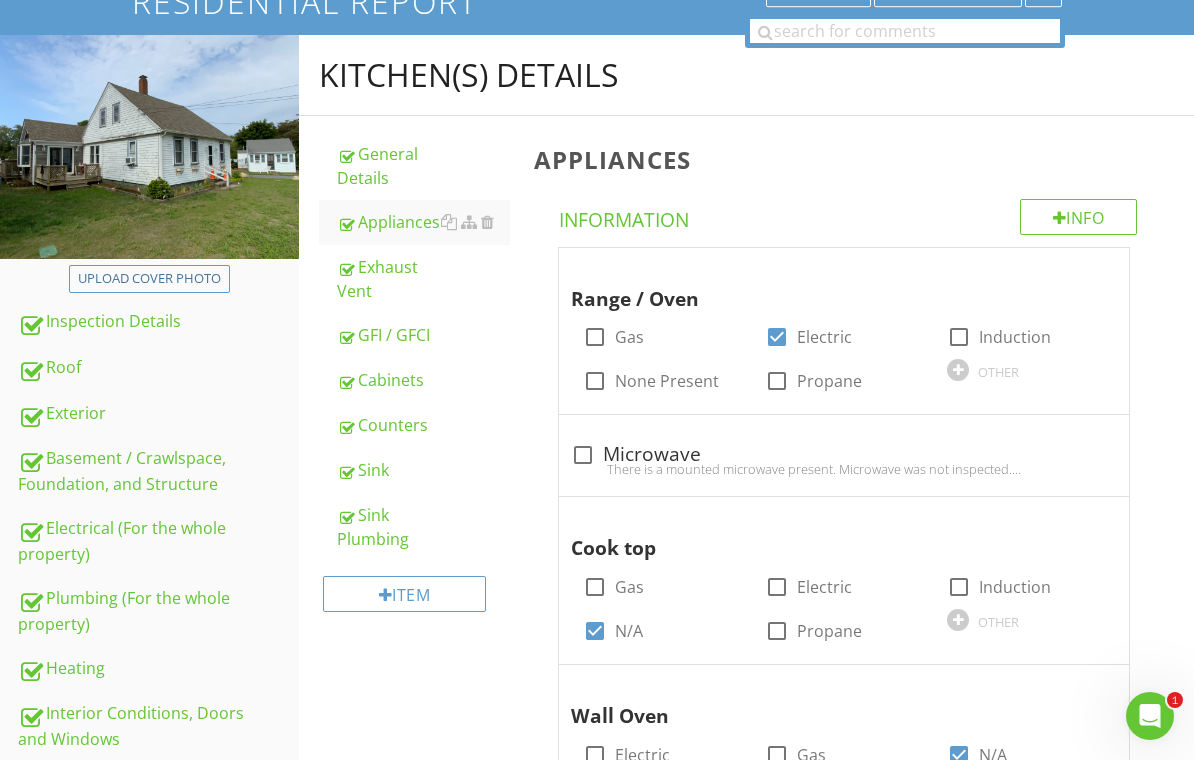 click on "Cabinets" at bounding box center [424, 380] 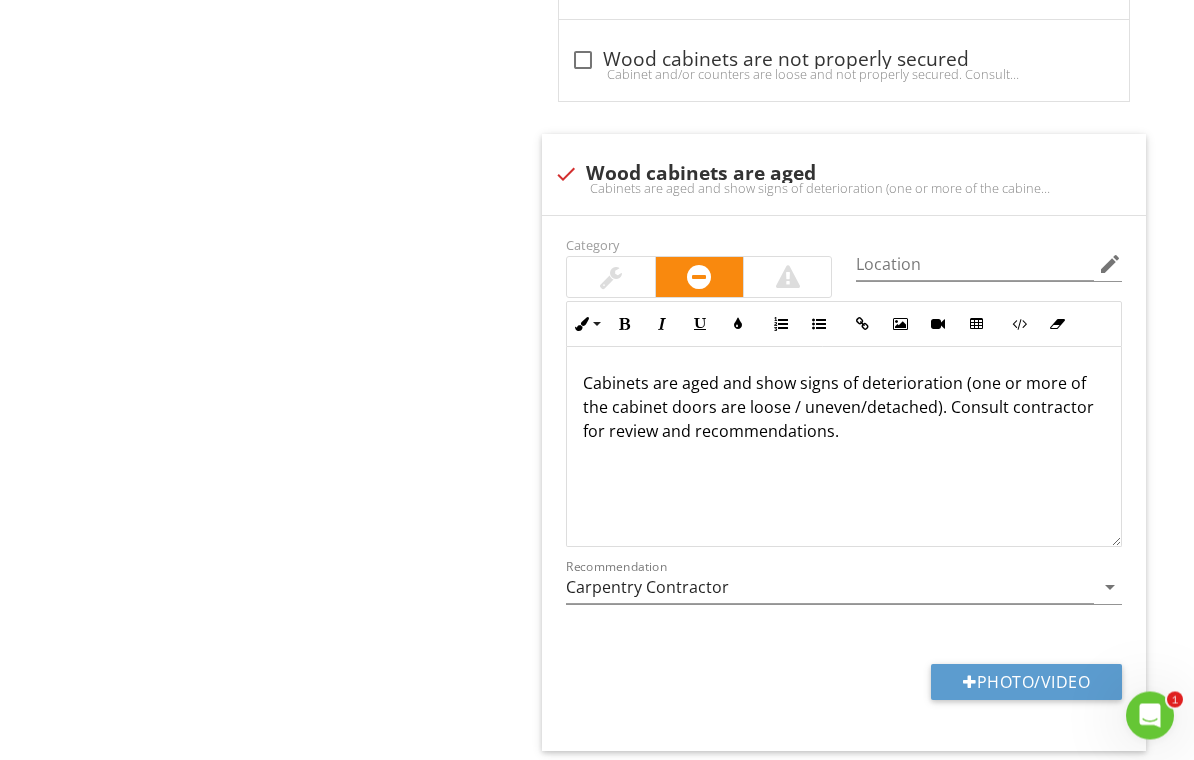 scroll, scrollTop: 1659, scrollLeft: 0, axis: vertical 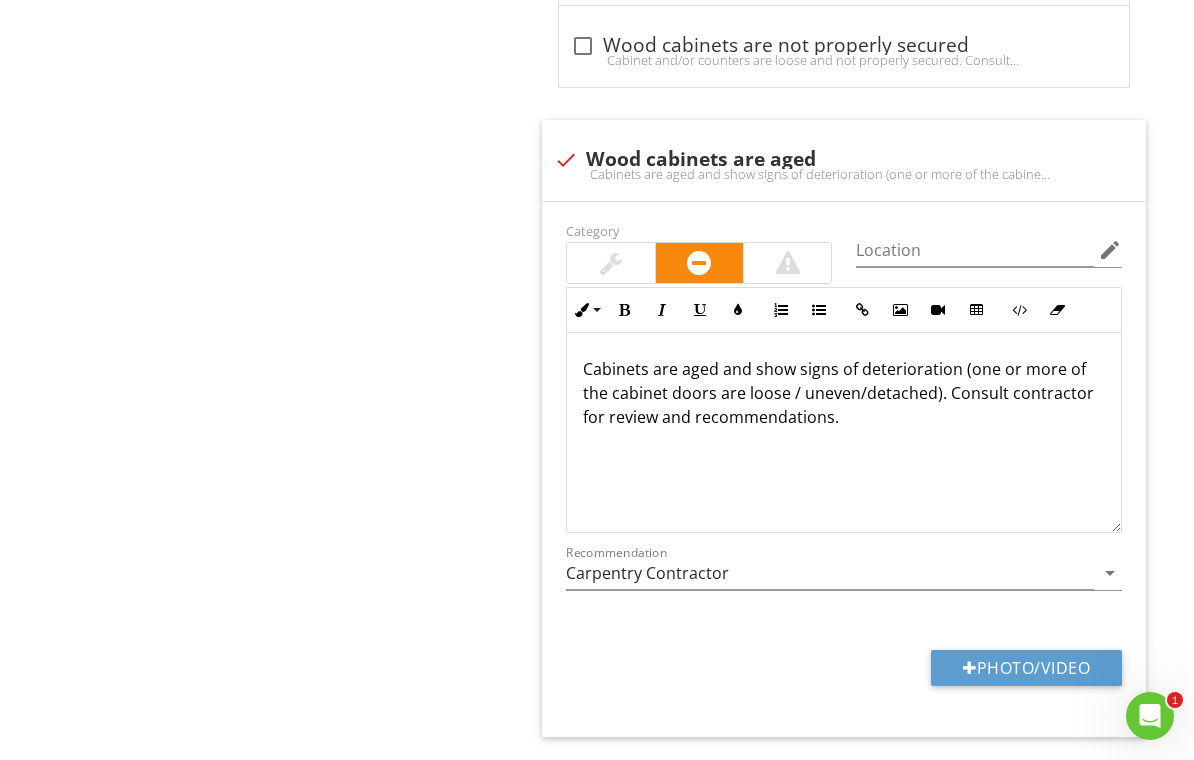 click on "Photo/Video" at bounding box center [1026, 668] 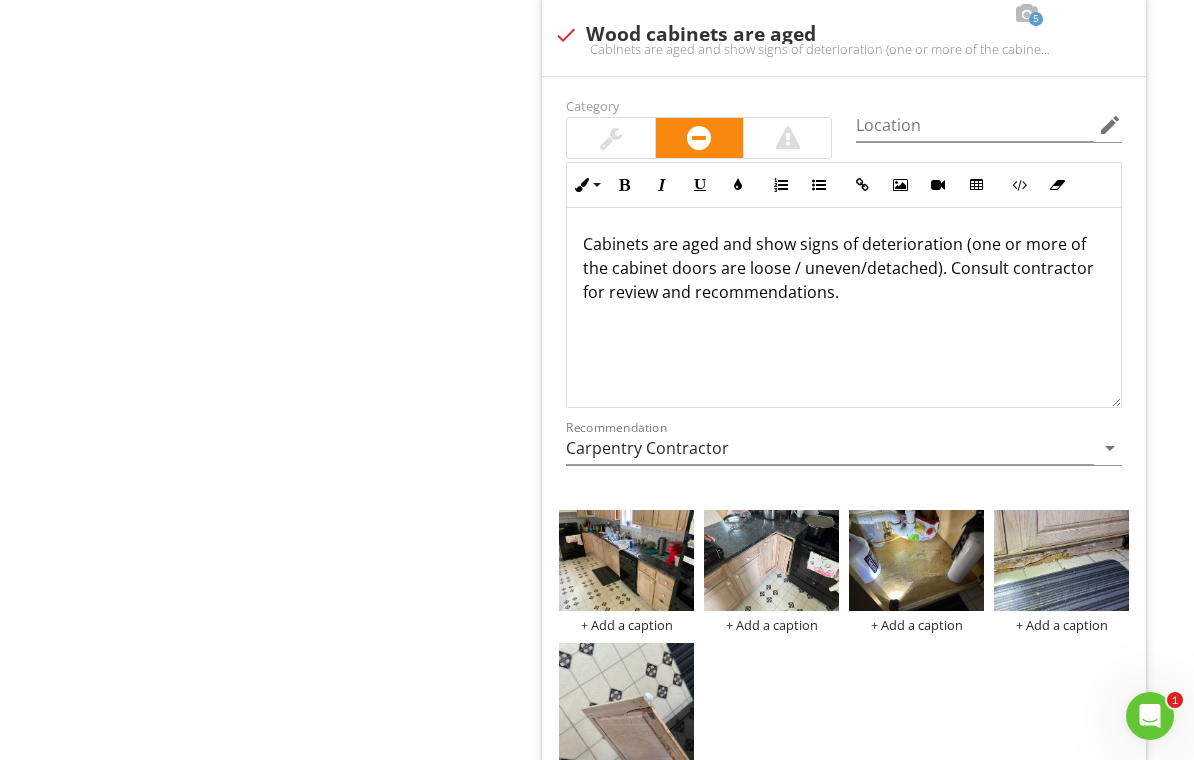 scroll, scrollTop: 2028, scrollLeft: 0, axis: vertical 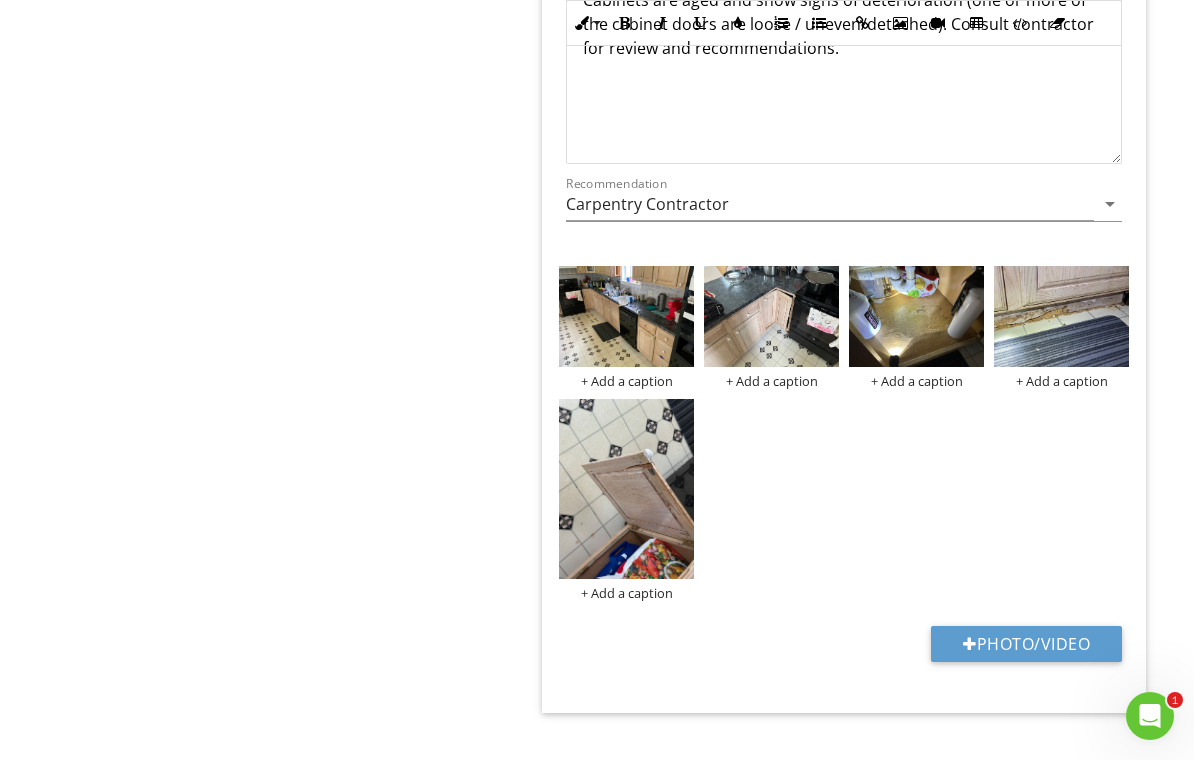 click on "Cabinets
Info
Information
Cabinet Material
check_box Wood   check_box_outline_blank Metal   check_box_outline_blank Composite   check_box_outline_blank Exposed Shelving   check_box_outline_blank No Cabinets present         OTHER
Limitations
Limitations                       check_box_outline_blank
Wood cabinets are aged
Wood cabinets are aged and show signs of deterioration,
check_box_outline_blank
Operational
check_box_outline_blank
Cabinet is Damaged
Damaged cabinet door
check_box_outline_blank
Hardware needs Adjustments" at bounding box center [858, -502] 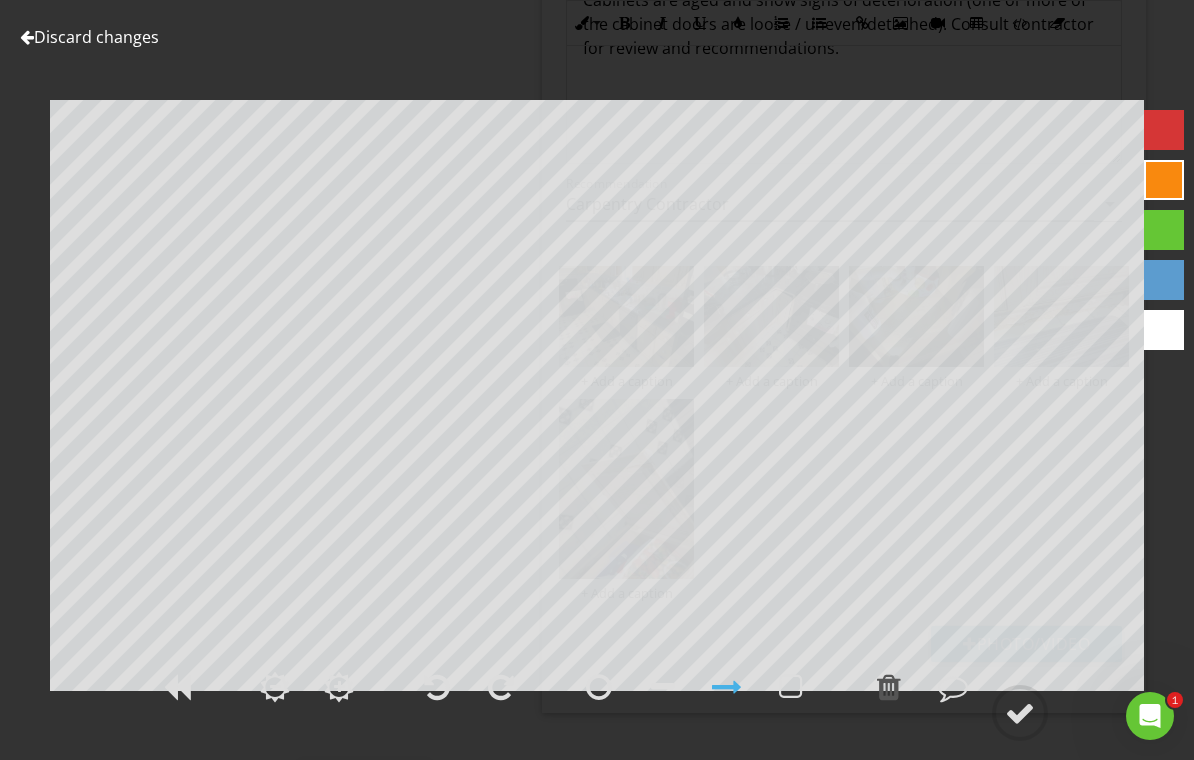 click at bounding box center [437, 687] 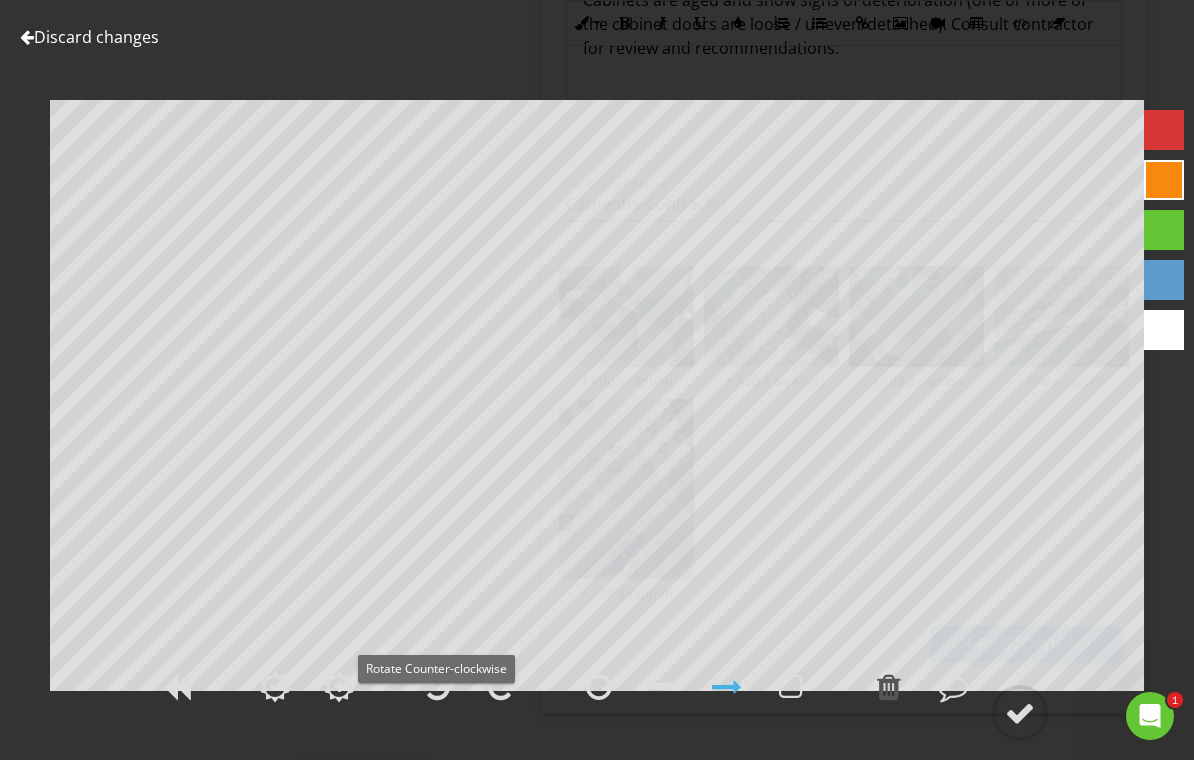 click 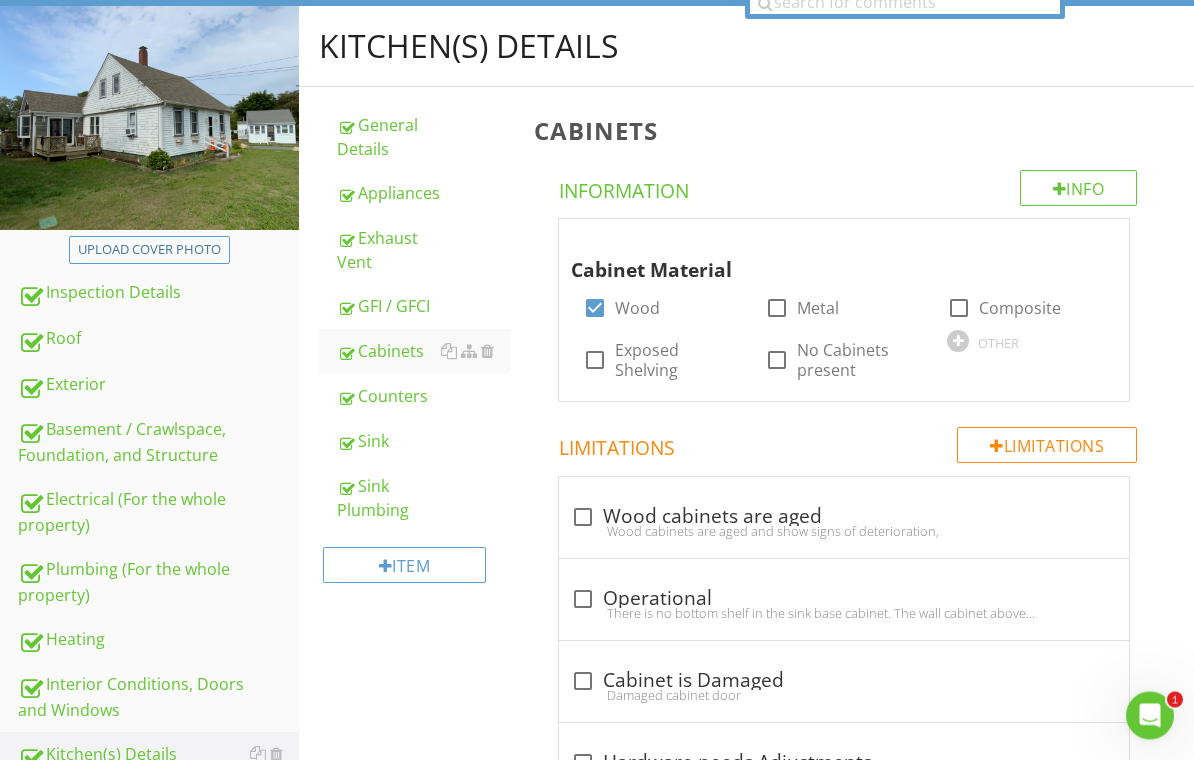 scroll, scrollTop: 194, scrollLeft: 0, axis: vertical 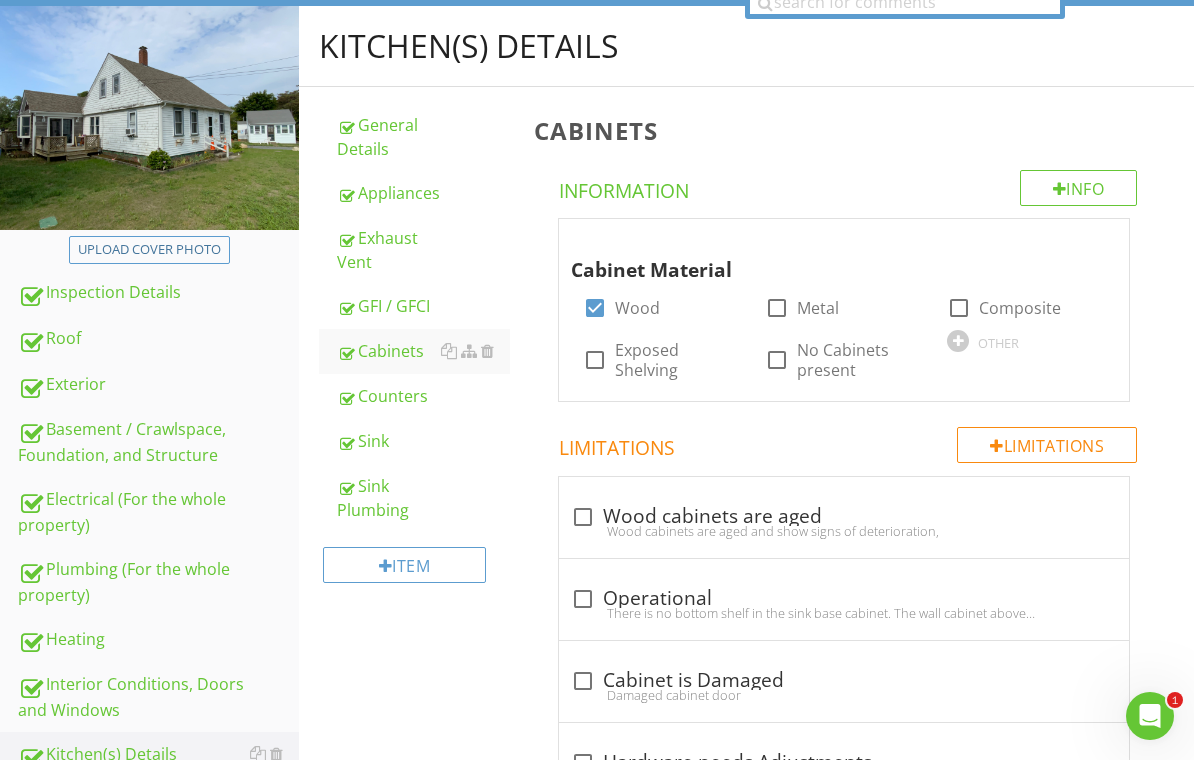 click on "Counters" at bounding box center (424, 396) 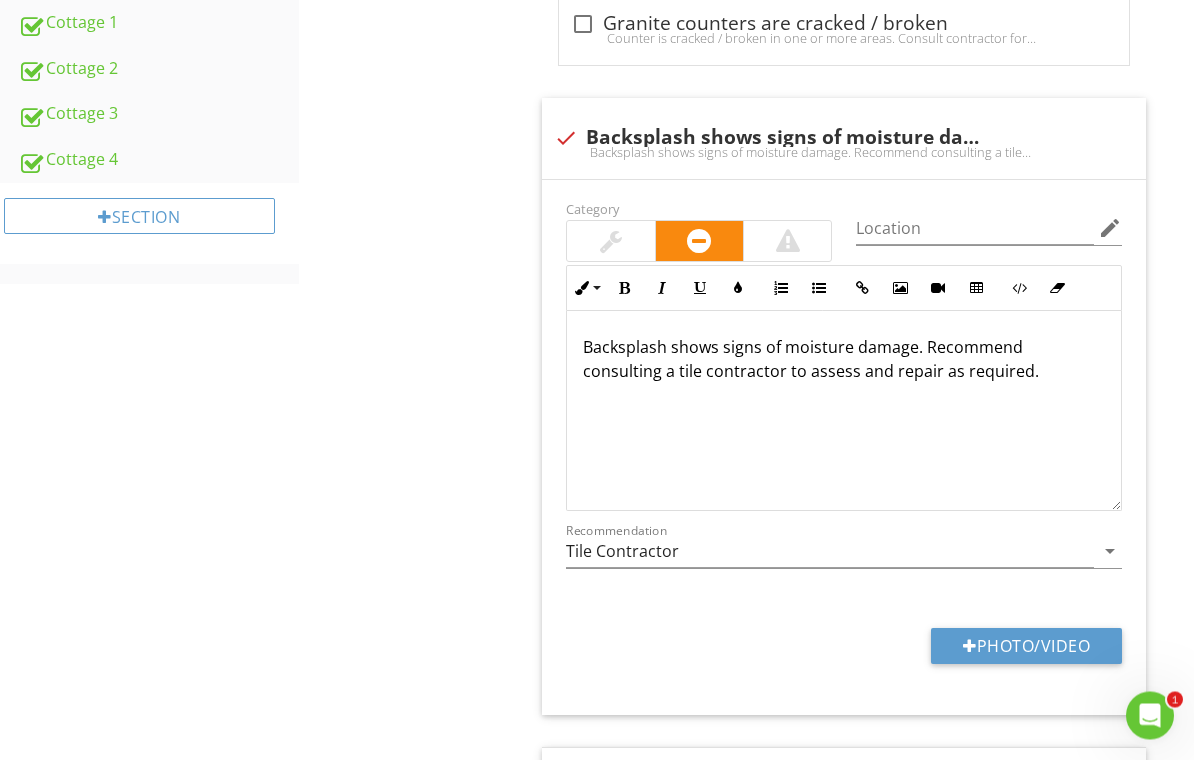 scroll, scrollTop: 1133, scrollLeft: 0, axis: vertical 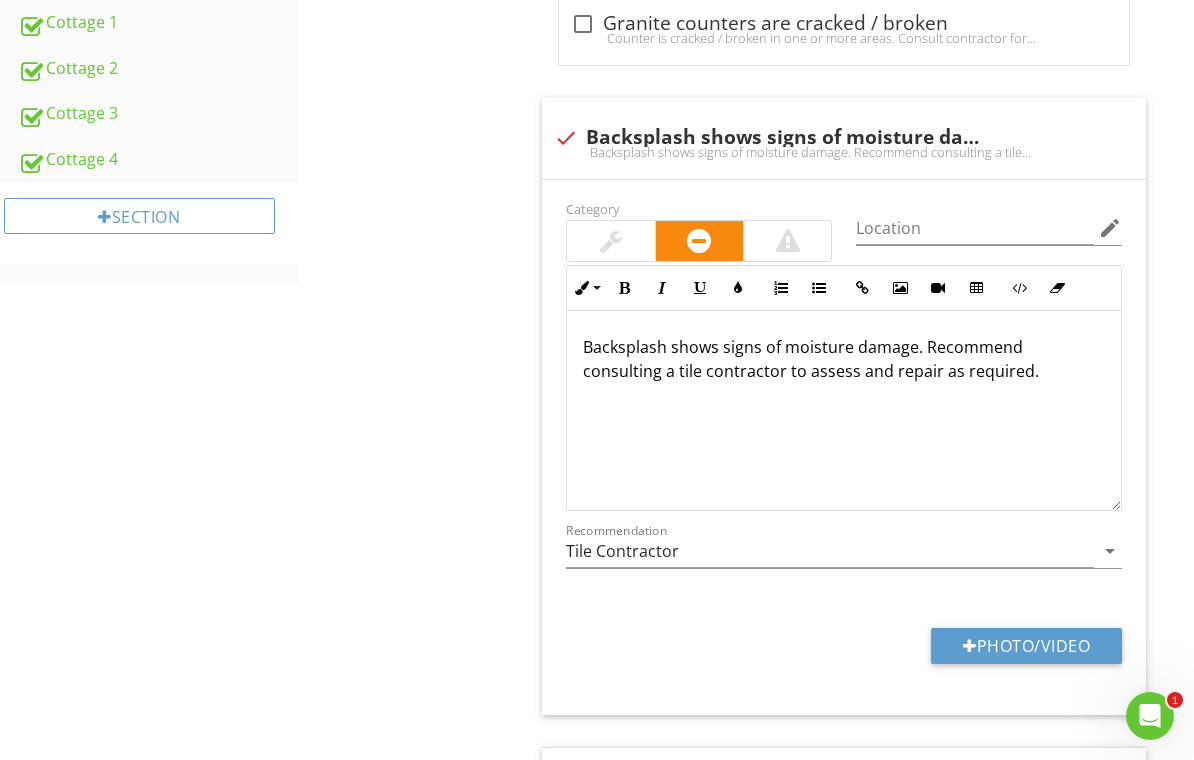 click on "Photo/Video" at bounding box center [1026, 646] 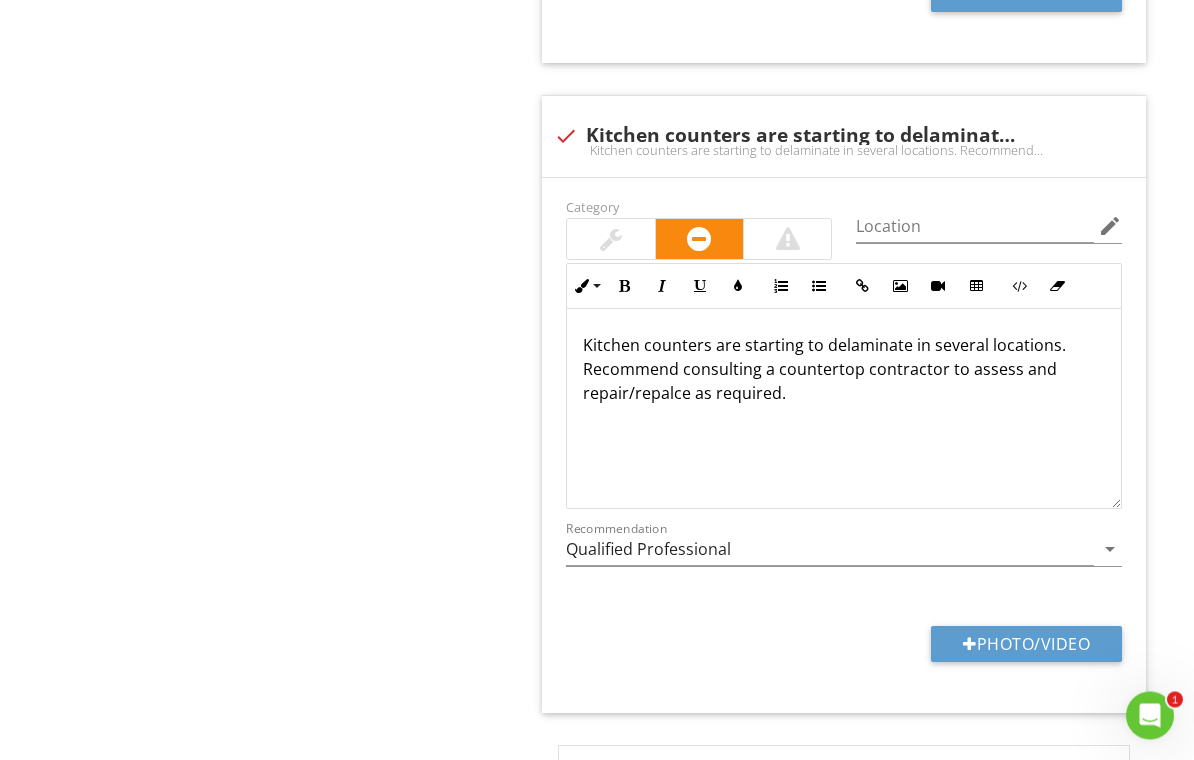 scroll, scrollTop: 1918, scrollLeft: 0, axis: vertical 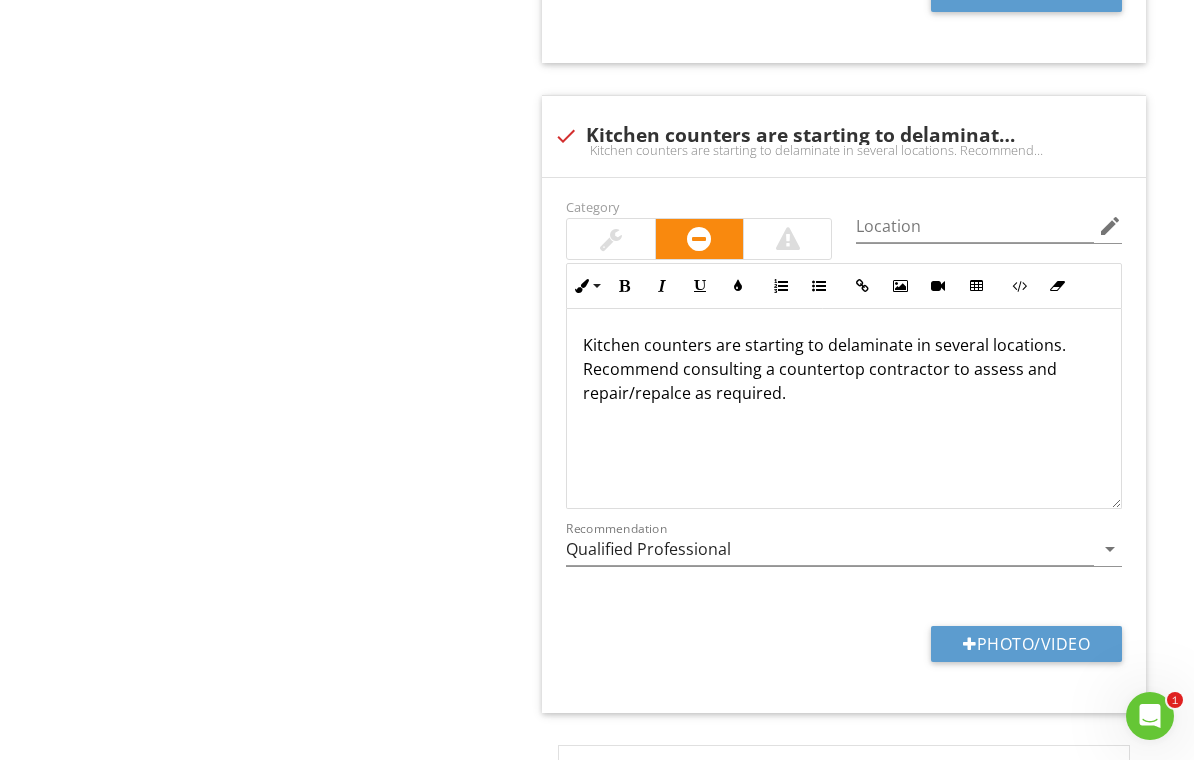 click on "Photo/Video" at bounding box center [1026, 644] 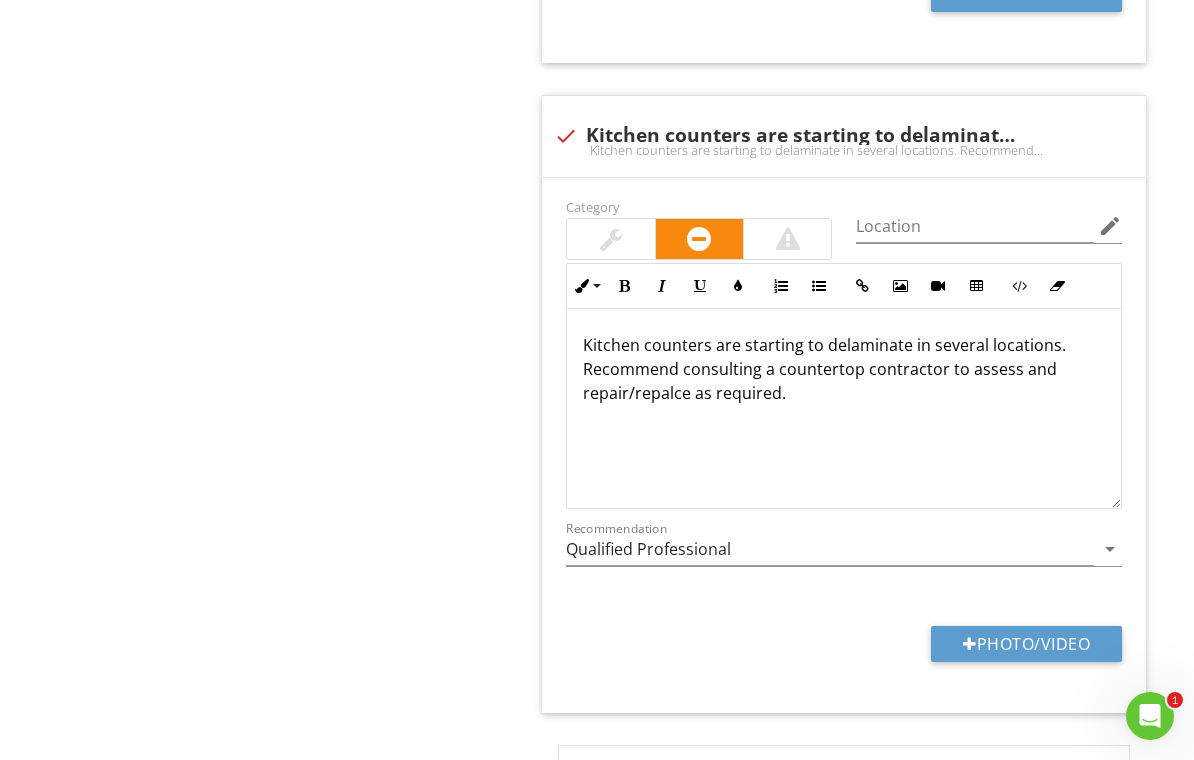 type on "C:\fakepath\IMG_3339.jpeg" 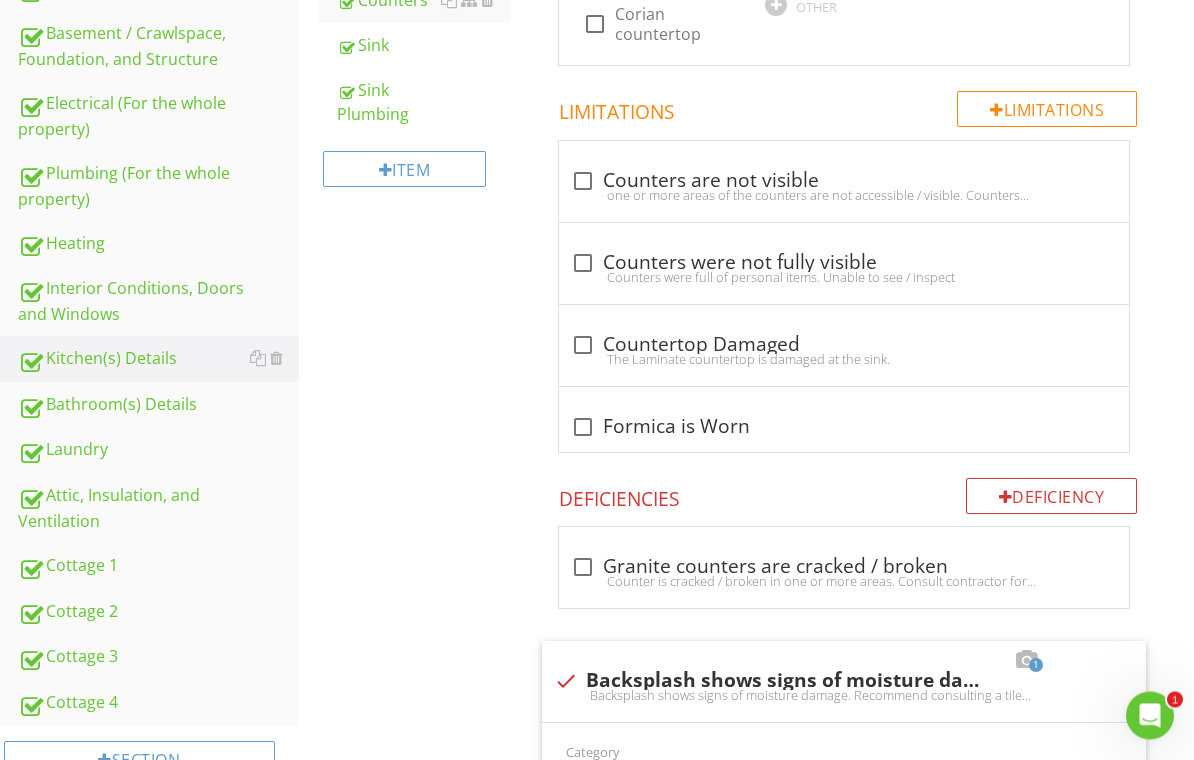 scroll, scrollTop: 590, scrollLeft: 0, axis: vertical 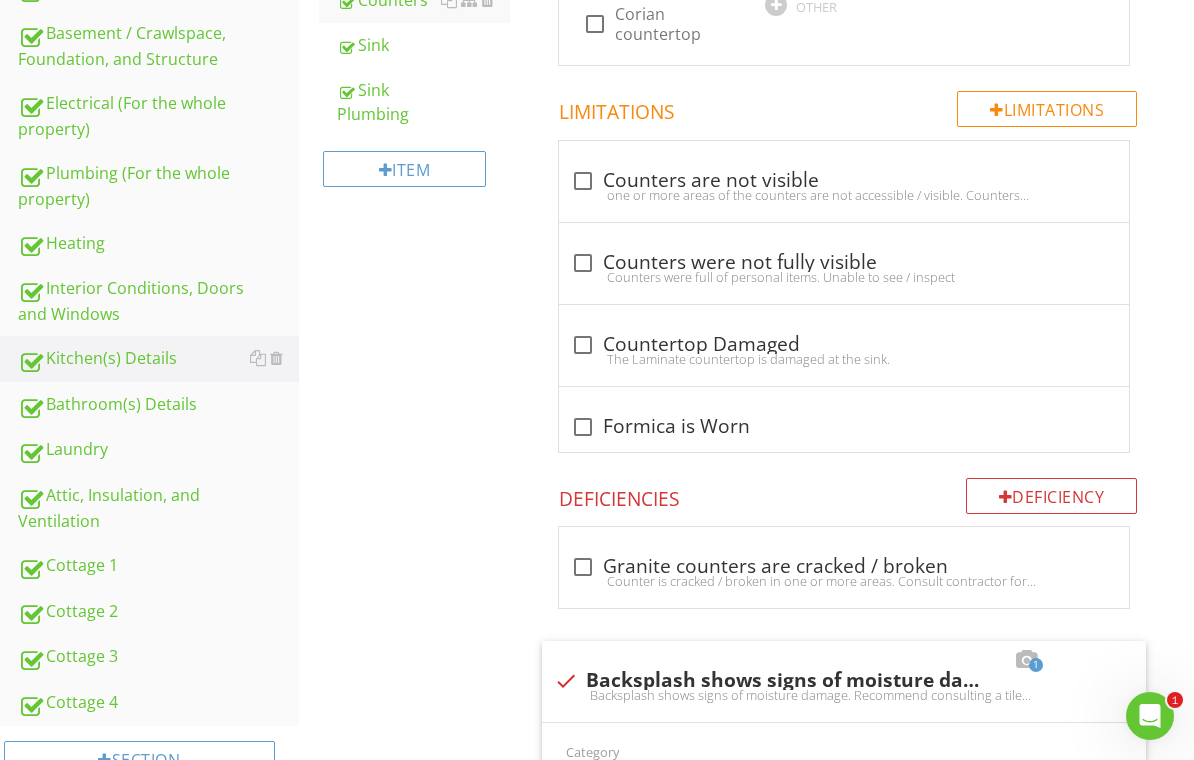 click on "Laundry" at bounding box center [158, 450] 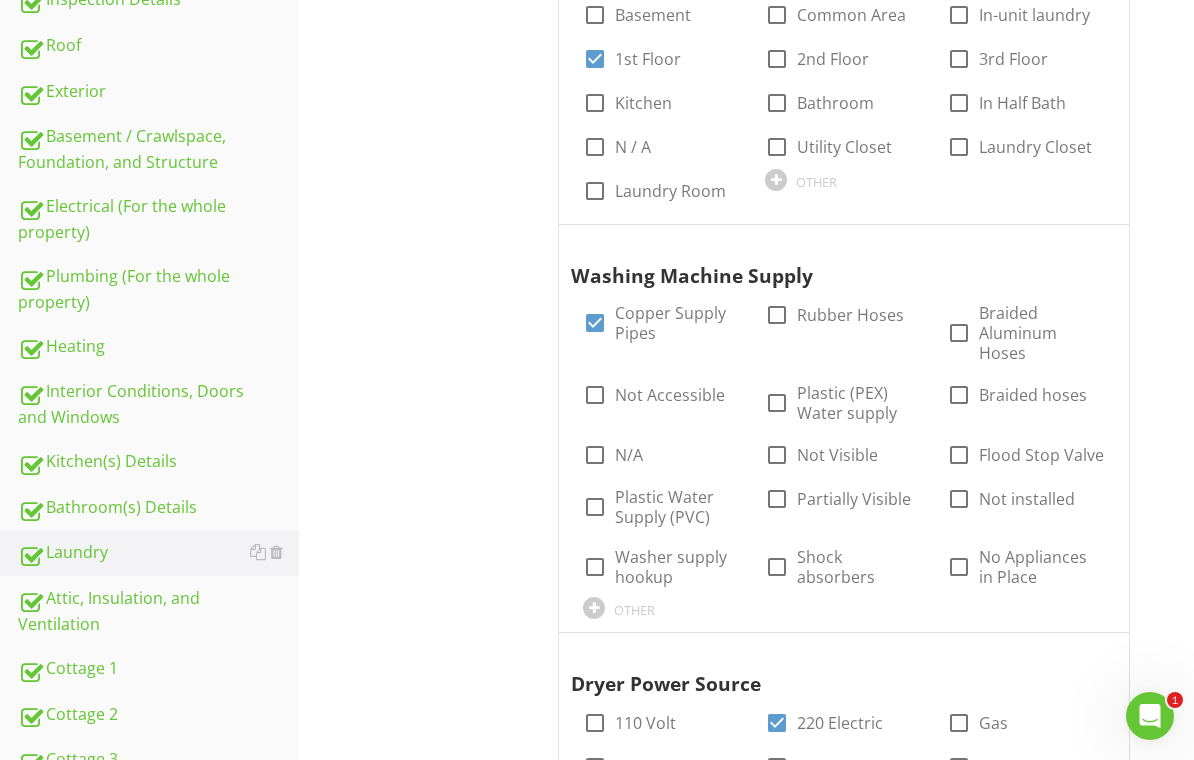 scroll, scrollTop: 484, scrollLeft: 0, axis: vertical 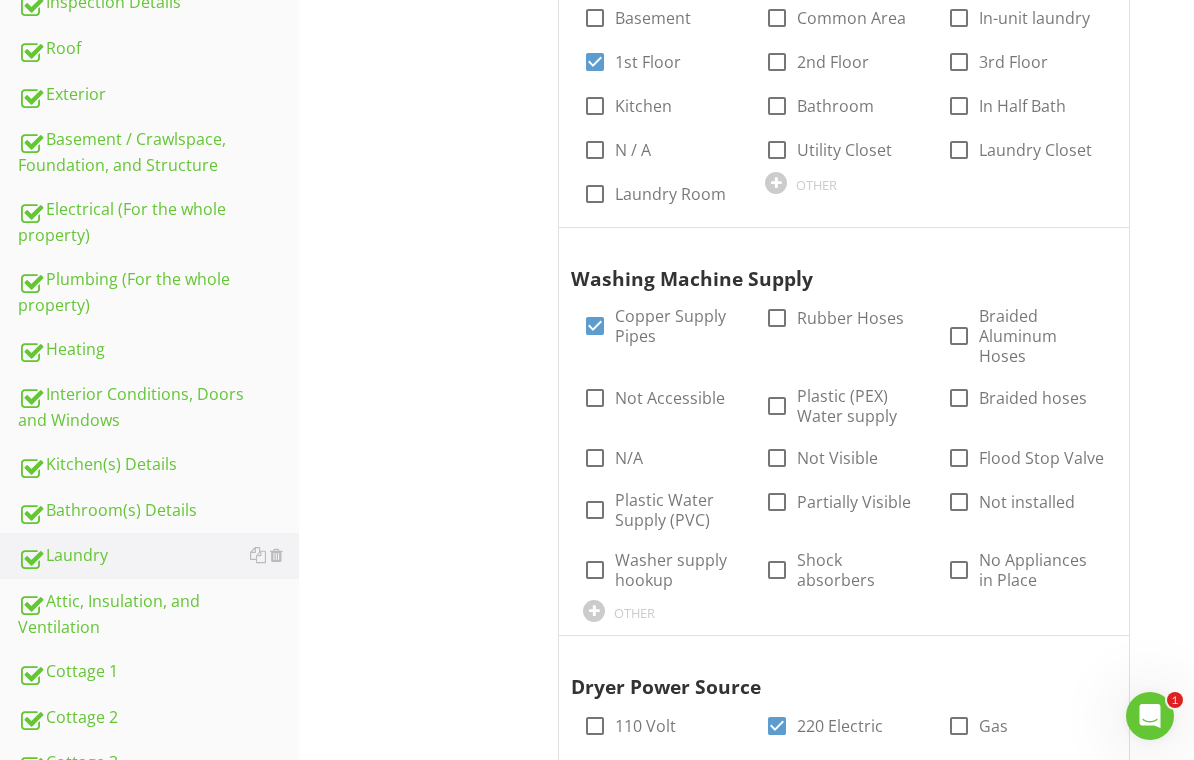 click on "Interior Conditions, Doors and Windows" at bounding box center [158, 407] 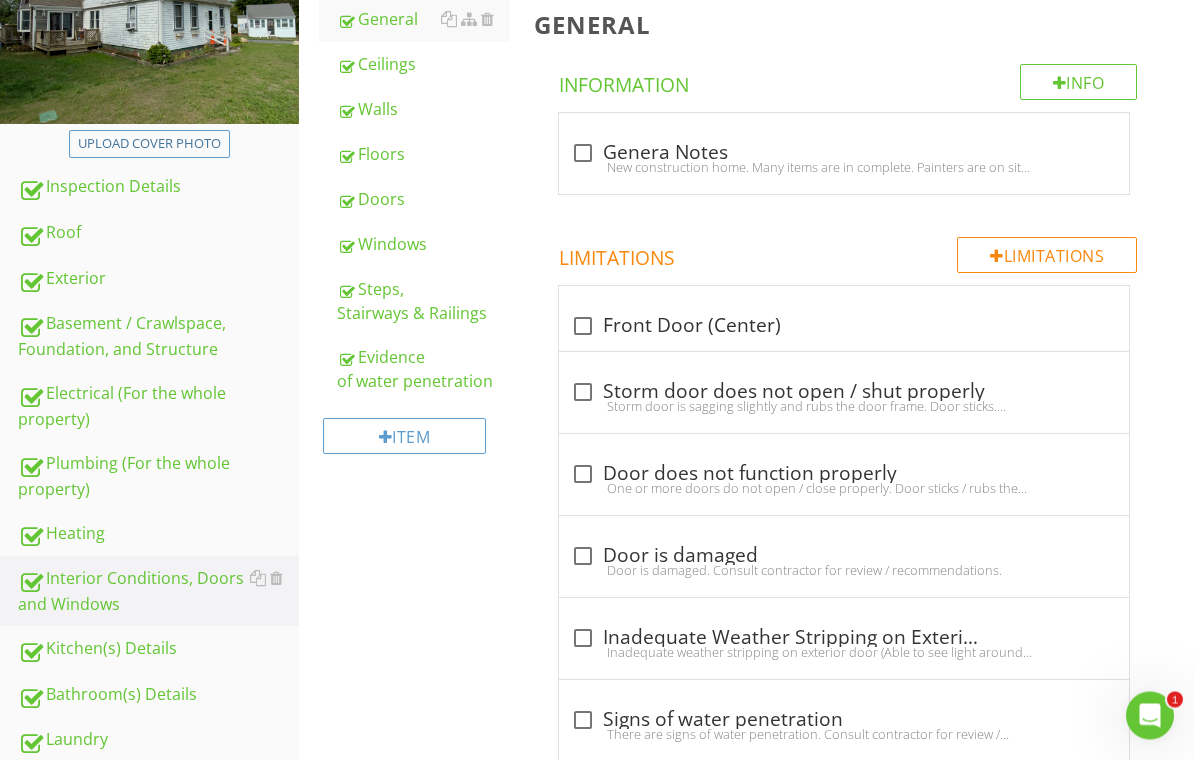 scroll, scrollTop: 300, scrollLeft: 0, axis: vertical 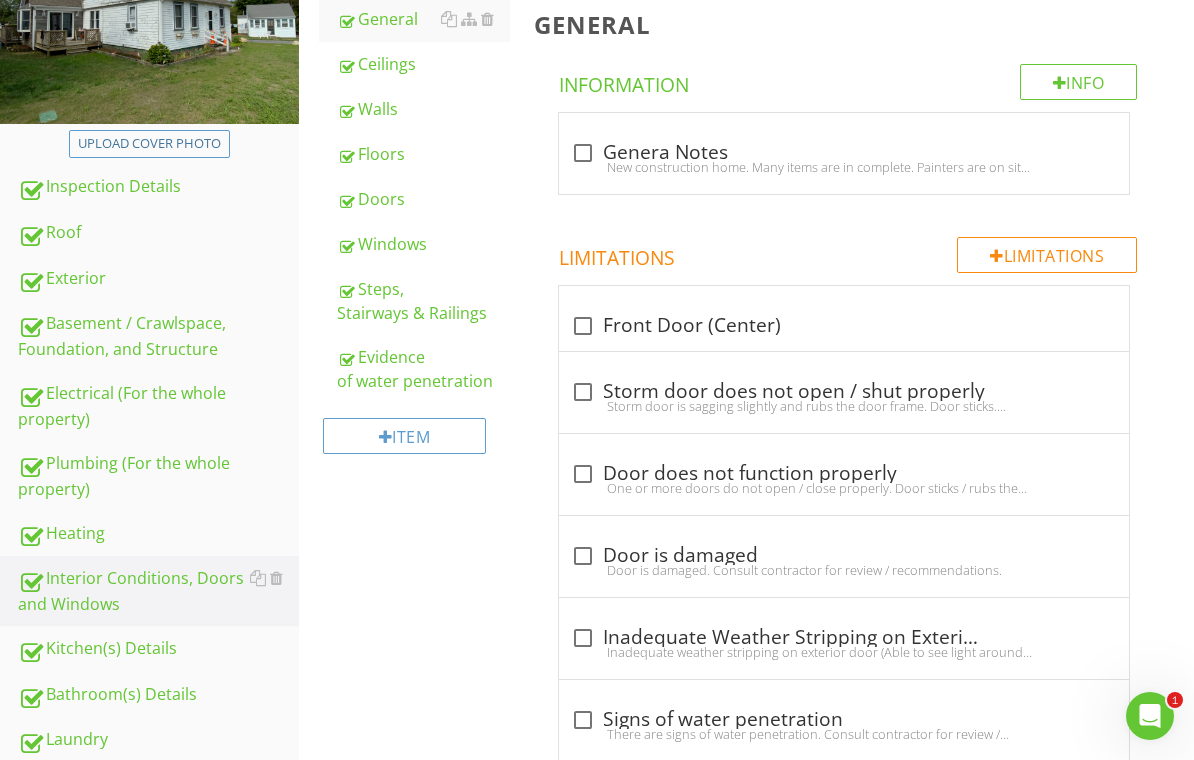 click on "Evidence of water penetration" at bounding box center (424, 369) 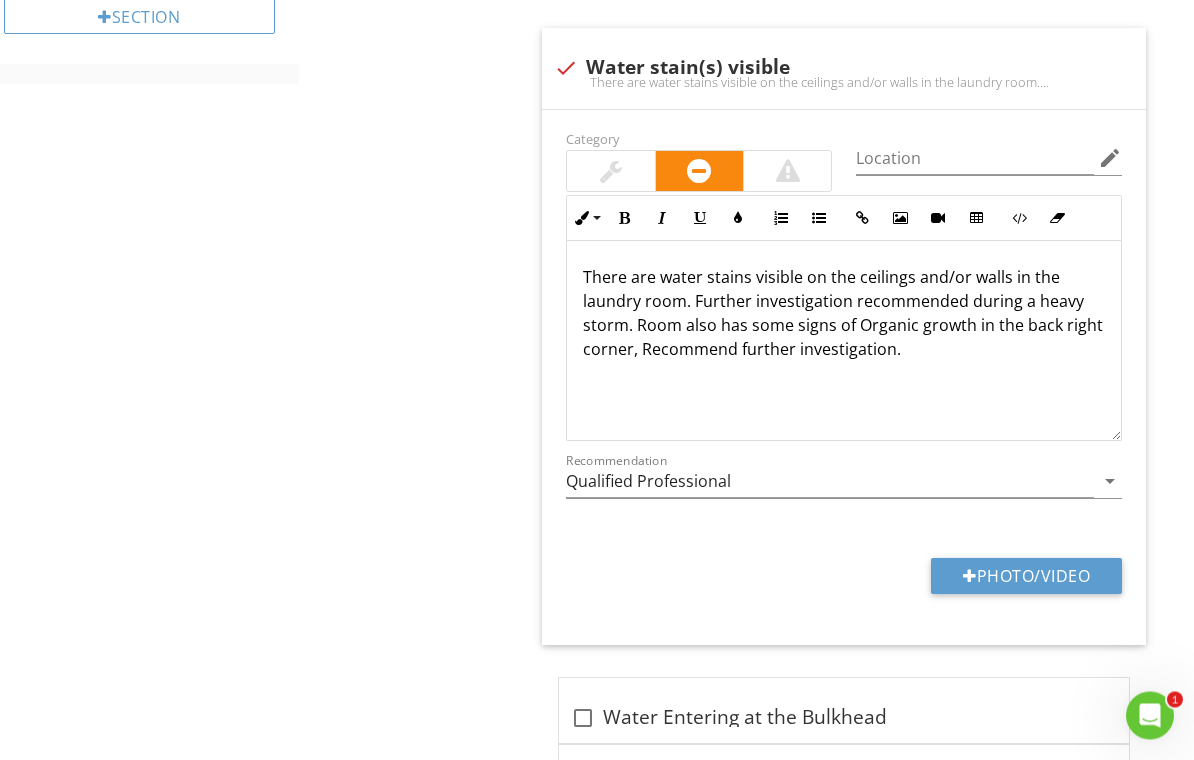 scroll, scrollTop: 1333, scrollLeft: 0, axis: vertical 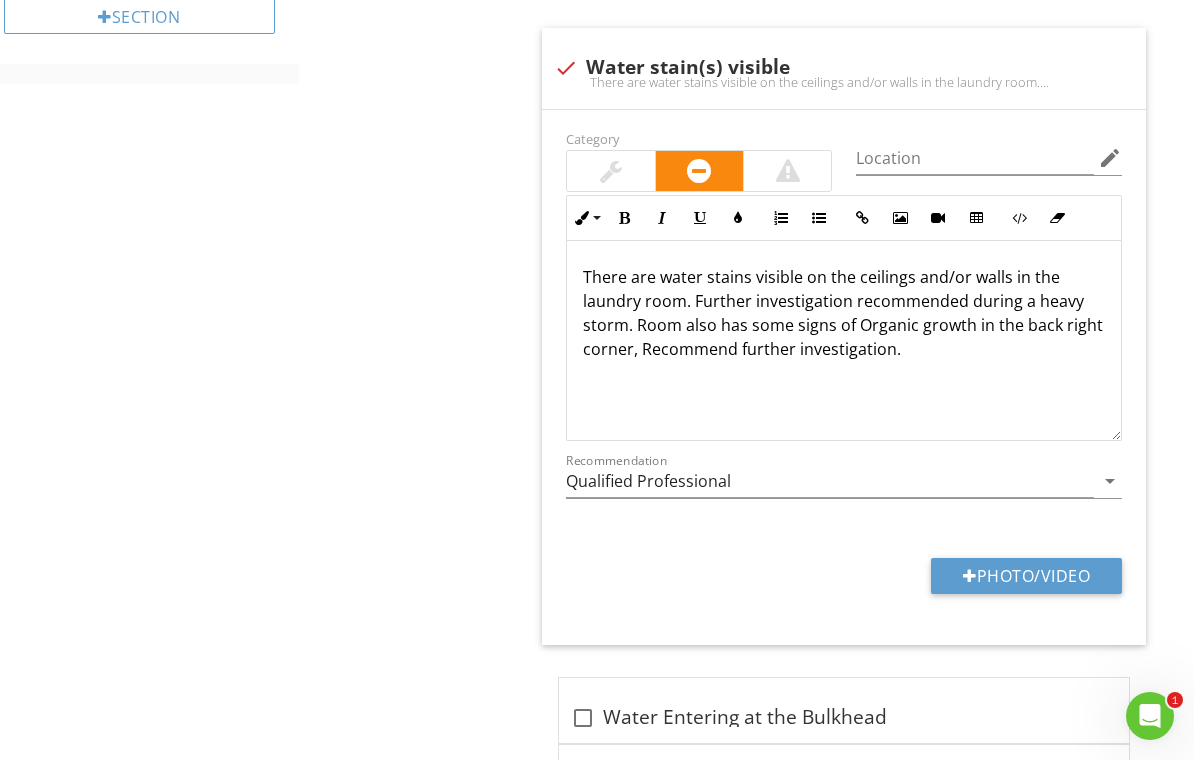 click on "Photo/Video" at bounding box center (1026, 576) 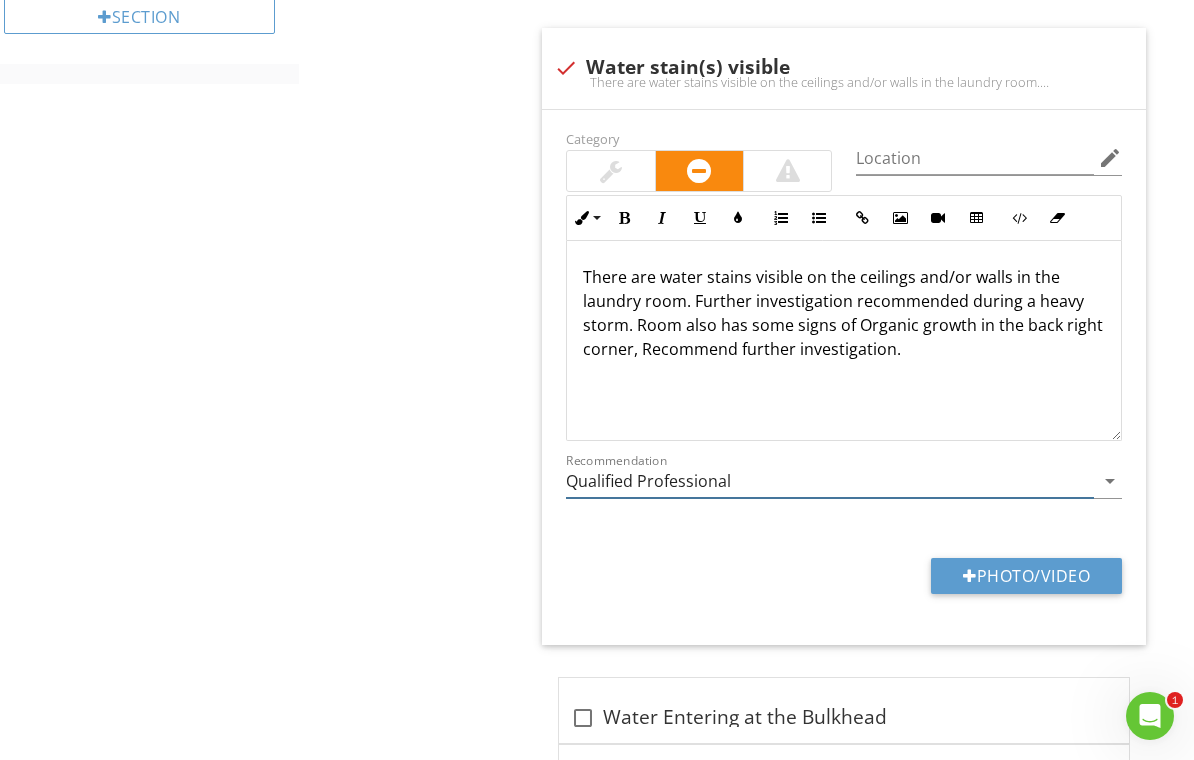 click on "Qualified Professional" at bounding box center [830, 481] 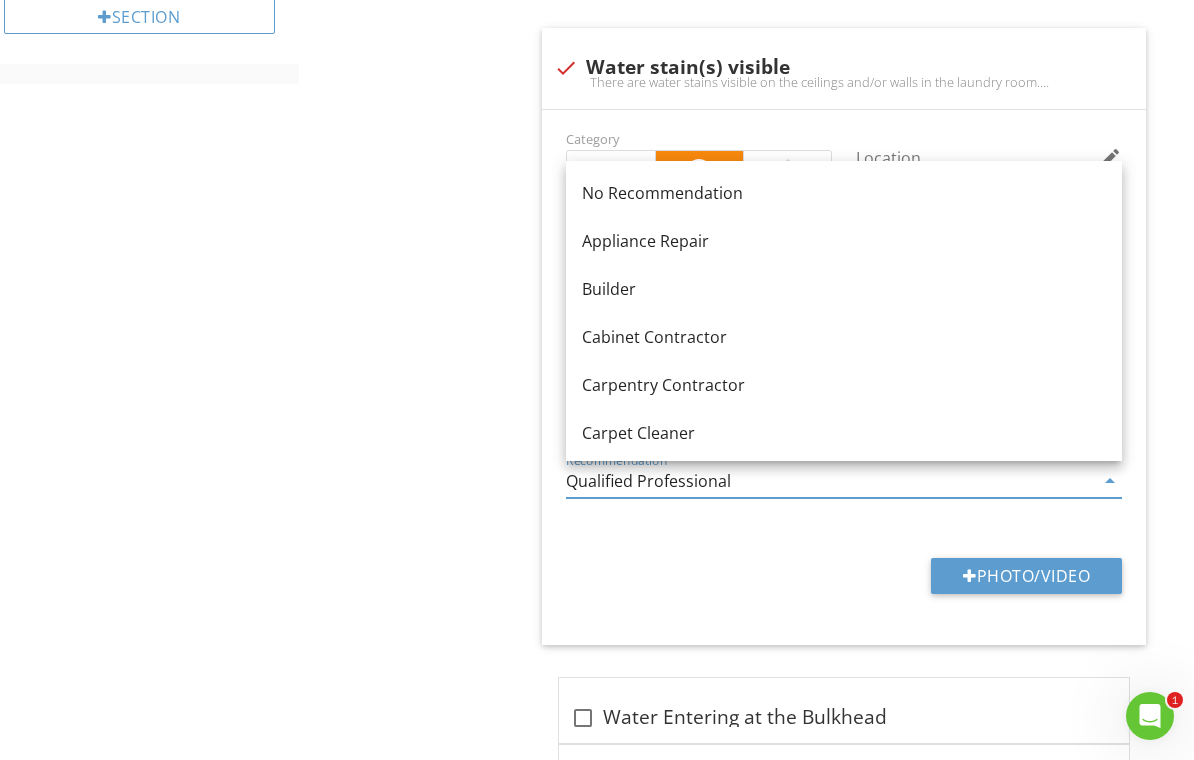 scroll, scrollTop: 1332, scrollLeft: 0, axis: vertical 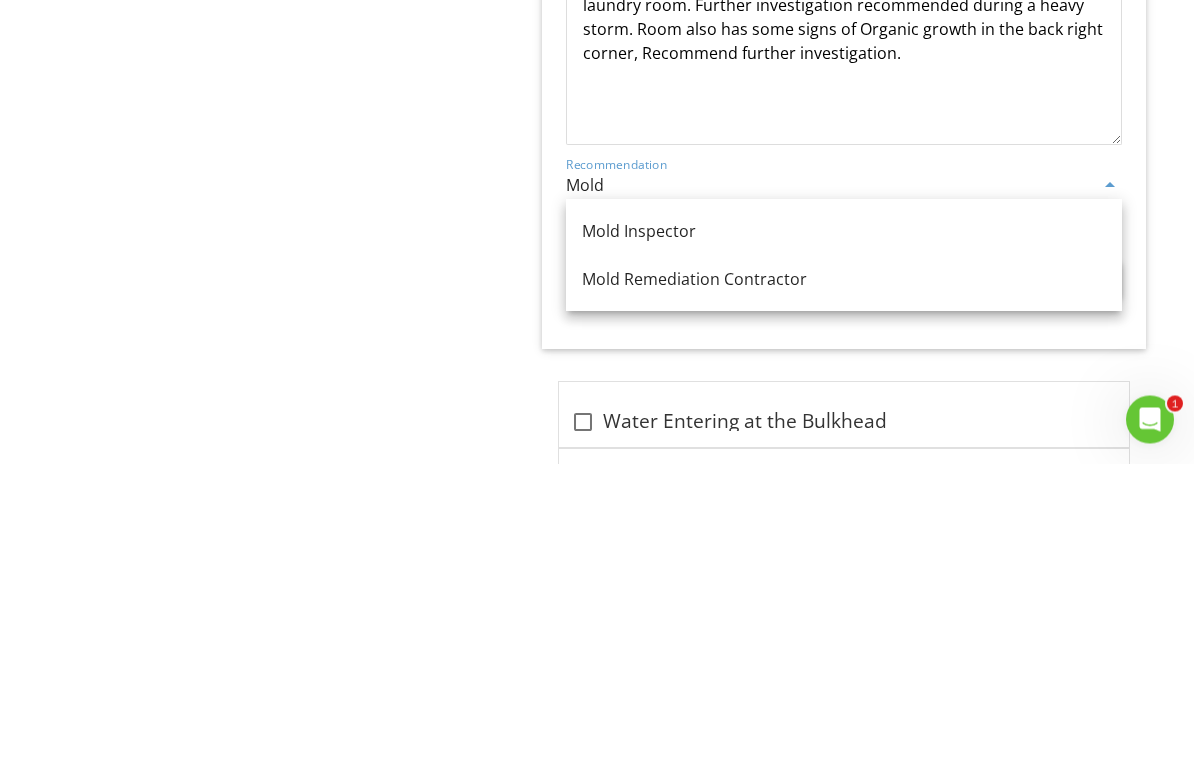 click on "Mold Inspector" at bounding box center (844, 528) 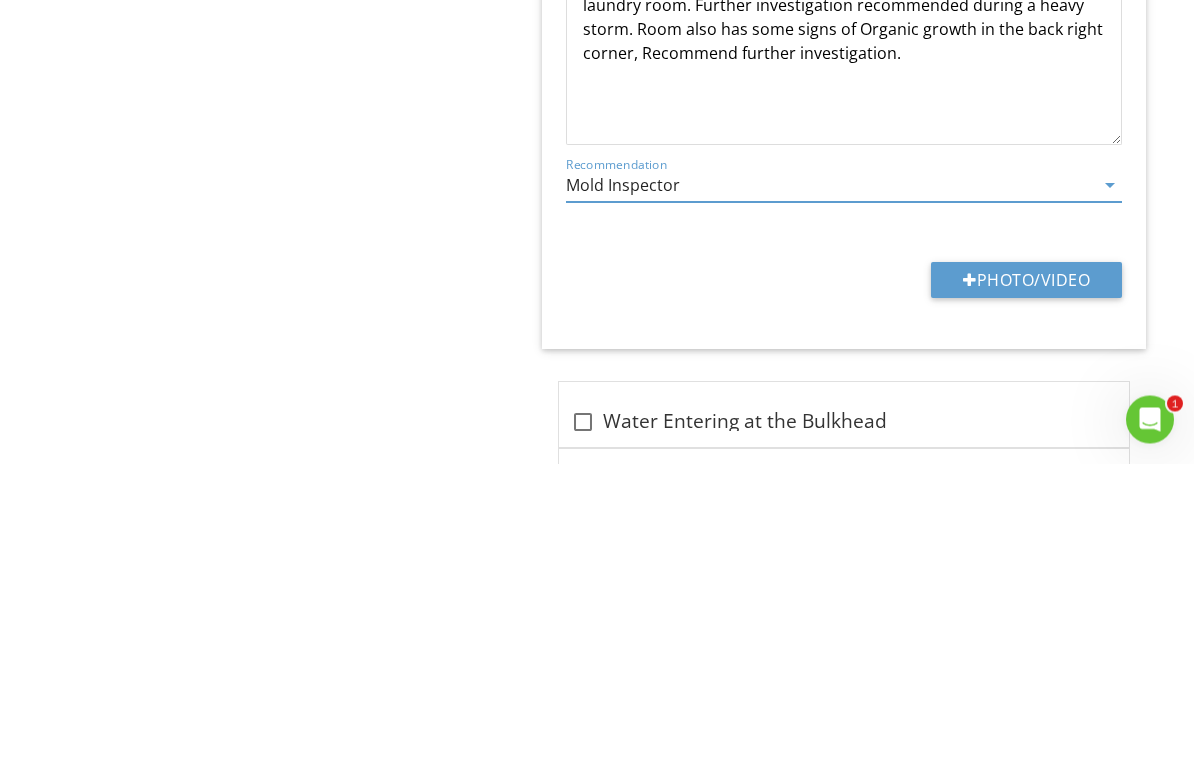 click on "Photo/Video" at bounding box center (1026, 577) 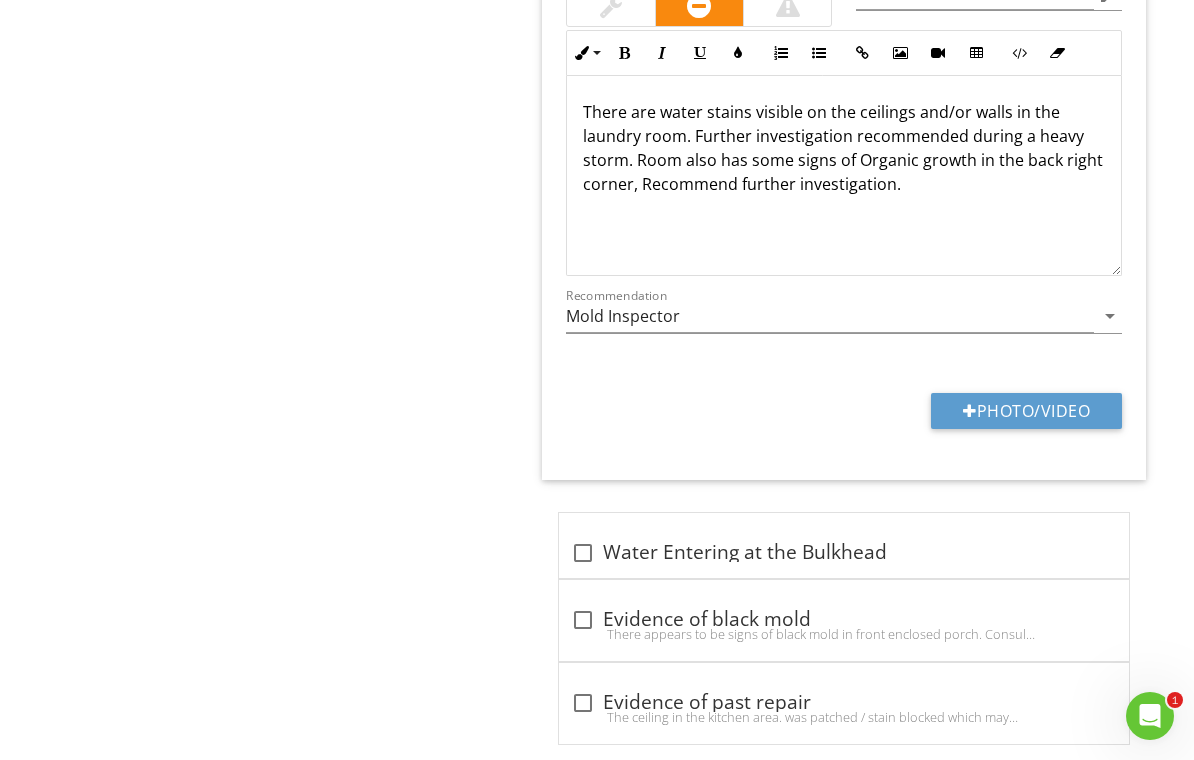 type on "C:\fakepath\IMG_3352.jpeg" 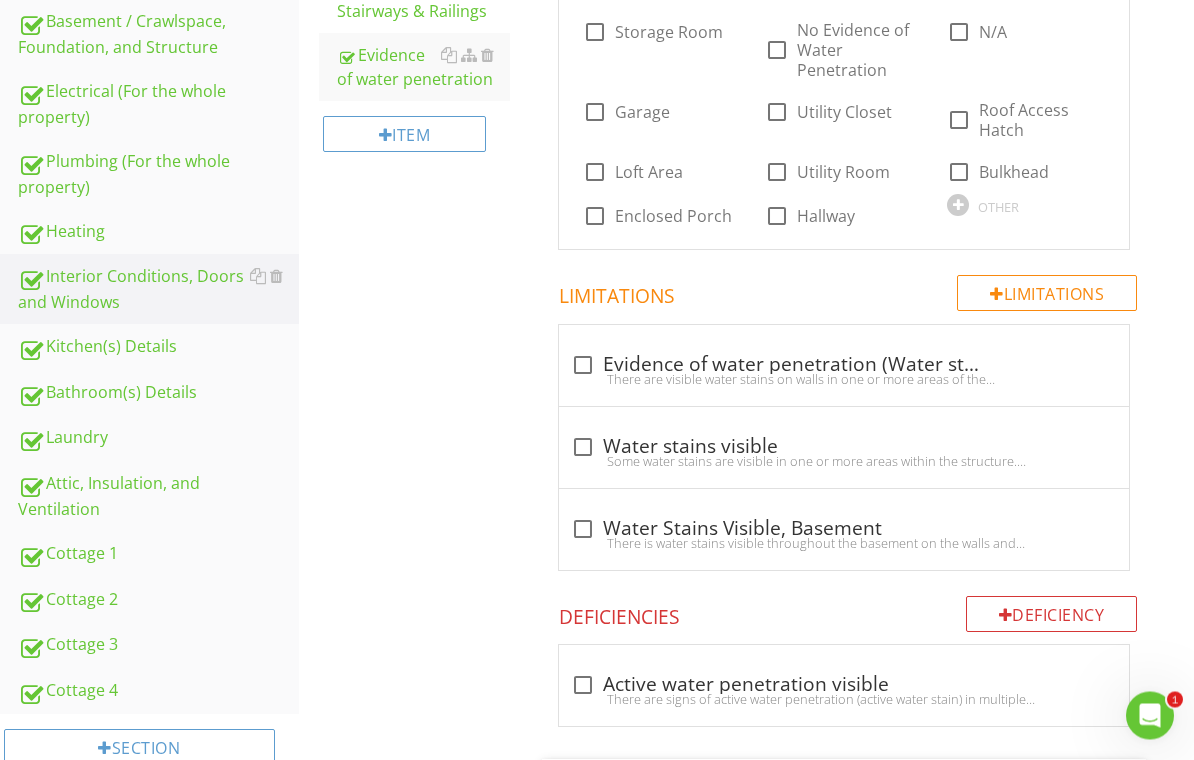 scroll, scrollTop: 602, scrollLeft: 0, axis: vertical 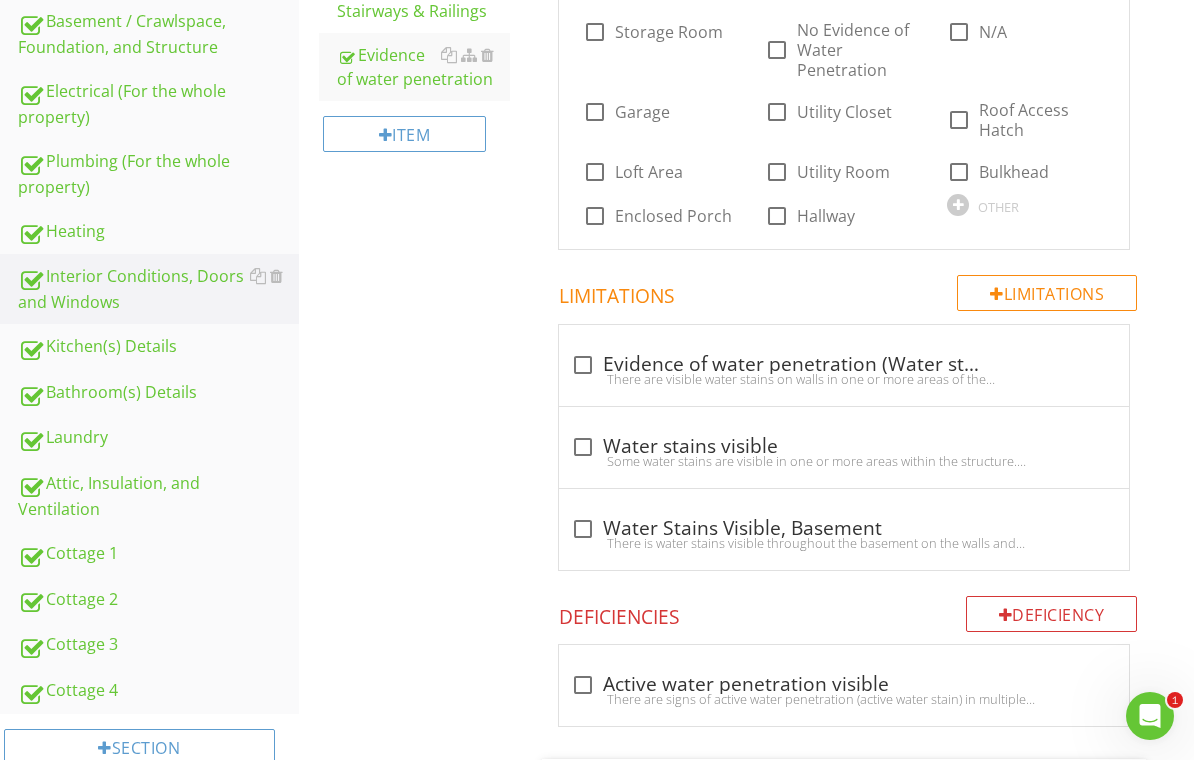 click on "Laundry" at bounding box center (158, 438) 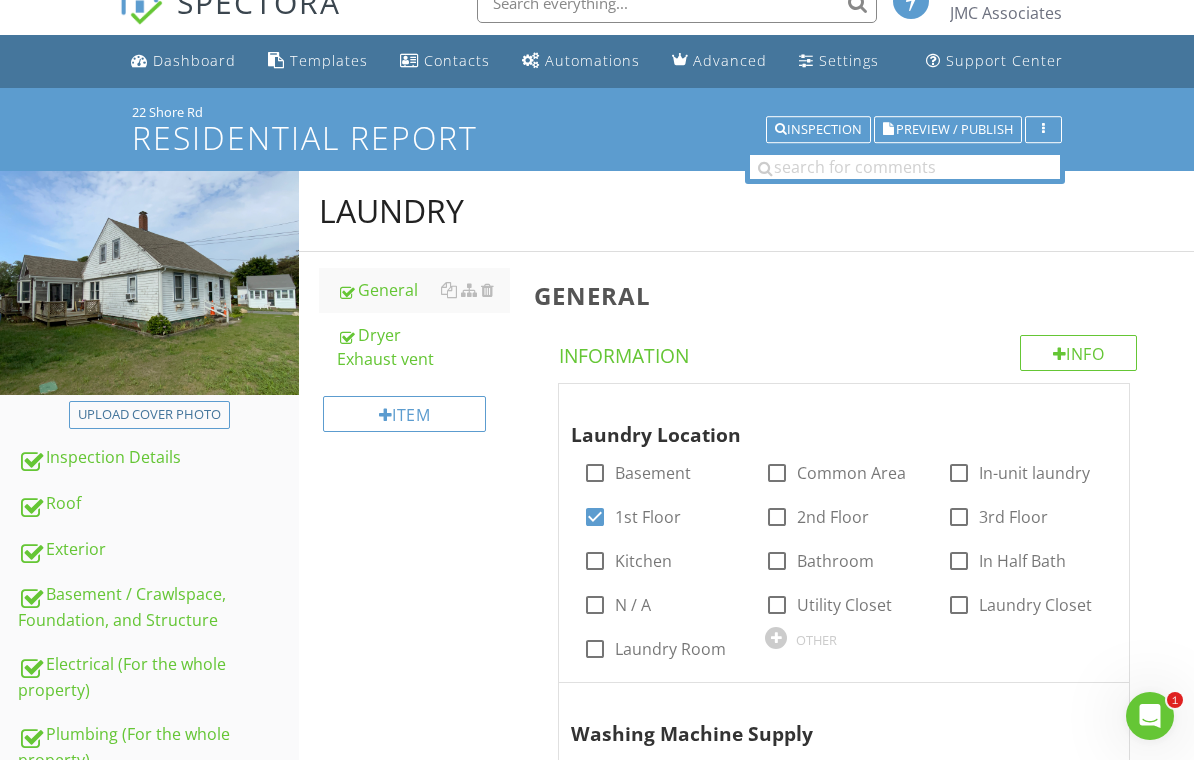 scroll, scrollTop: 19, scrollLeft: 0, axis: vertical 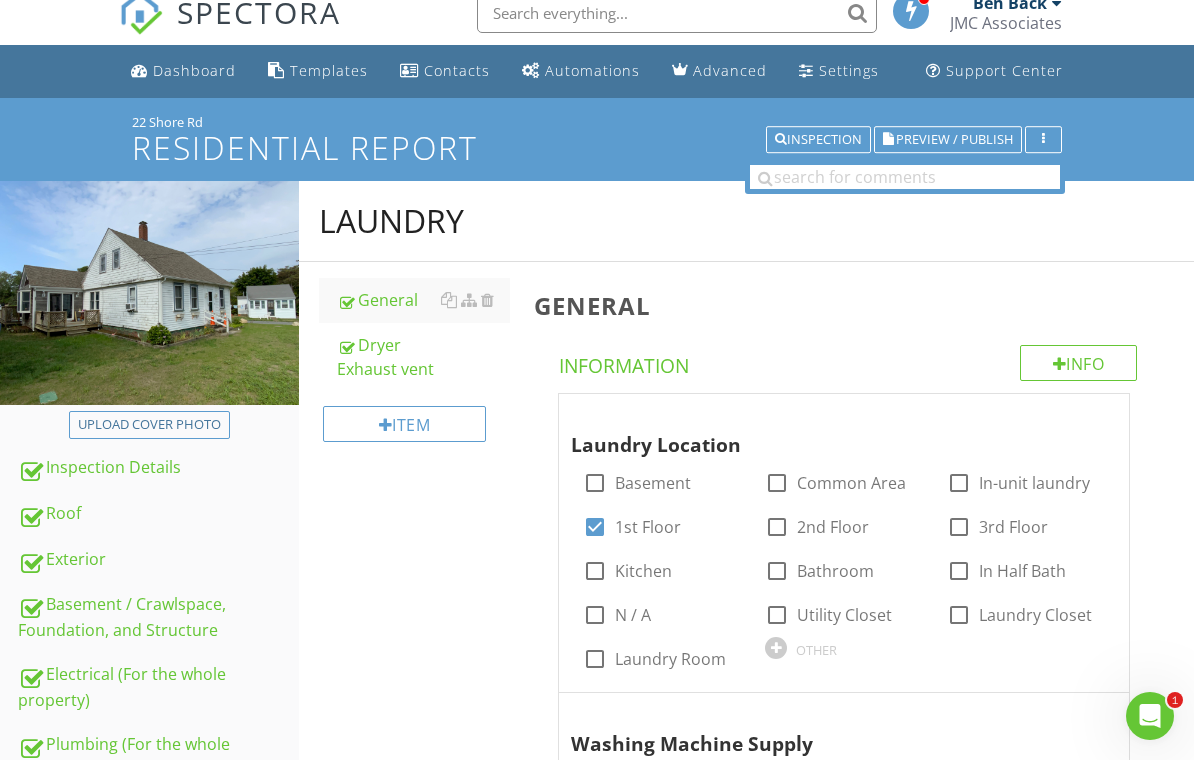 click on "Dryer Exhaust vent" at bounding box center [424, 357] 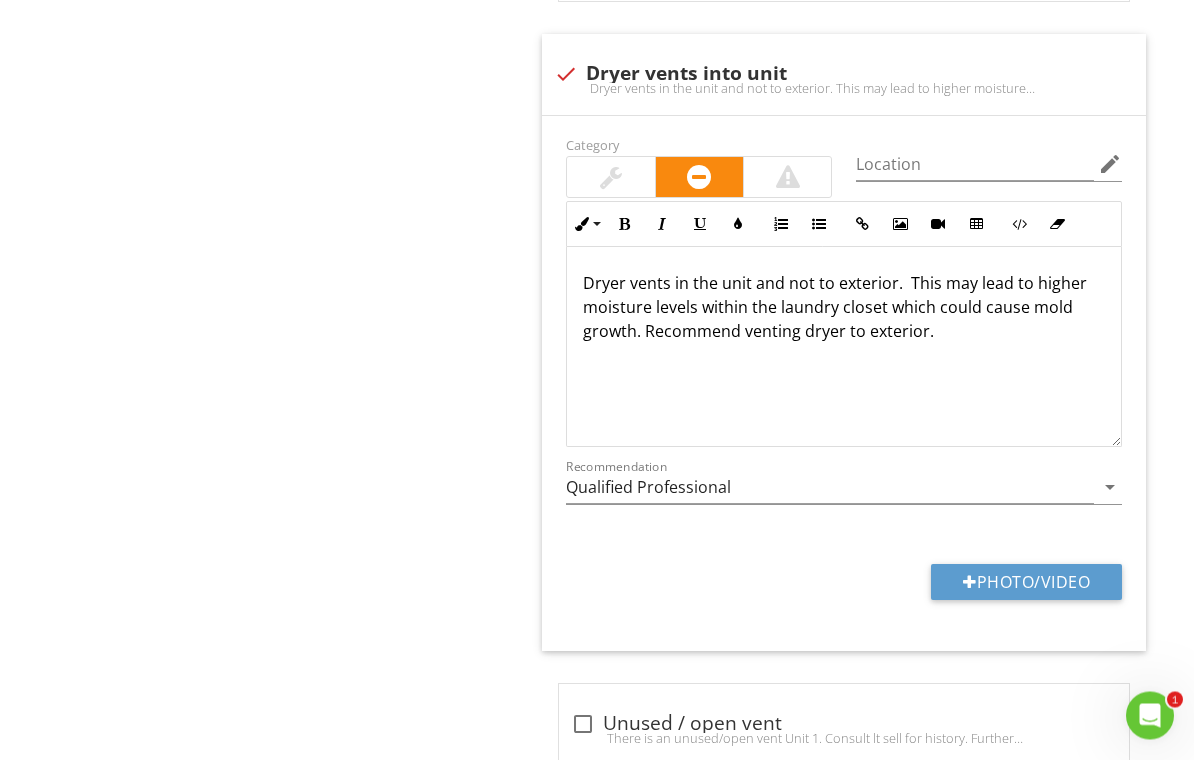 scroll, scrollTop: 2328, scrollLeft: 0, axis: vertical 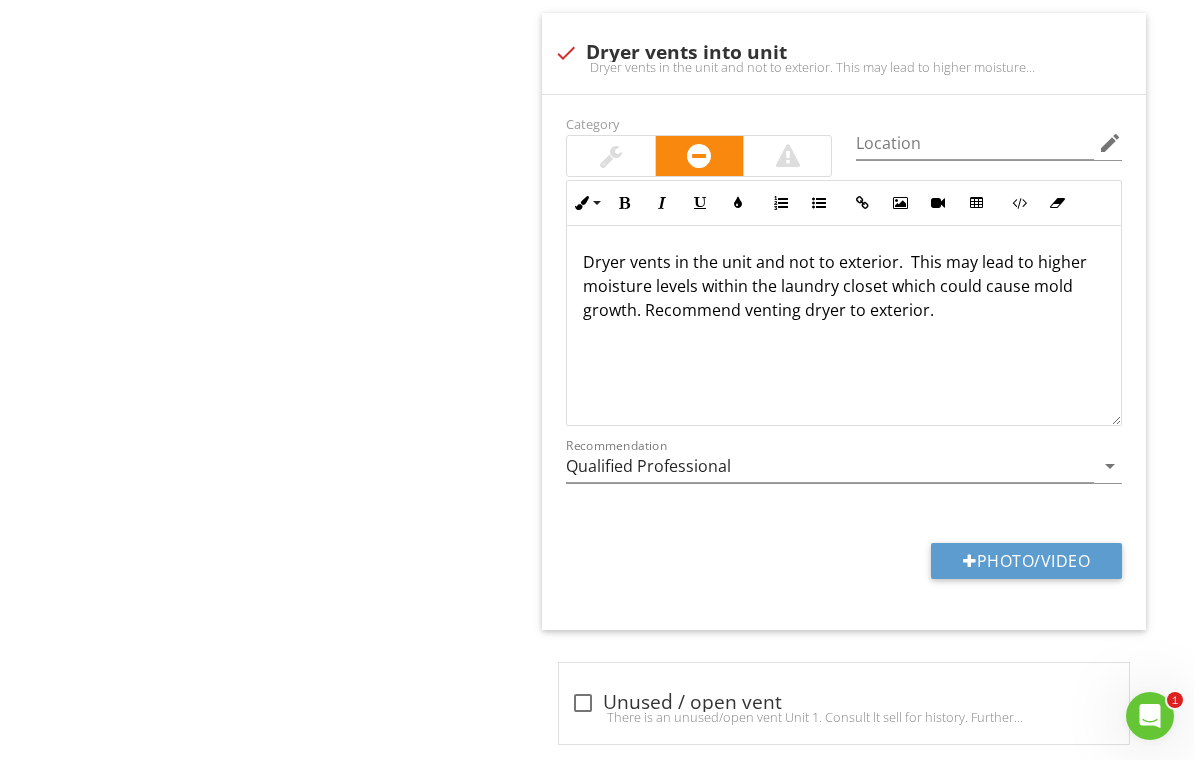 click on "Photo/Video" at bounding box center [1026, 561] 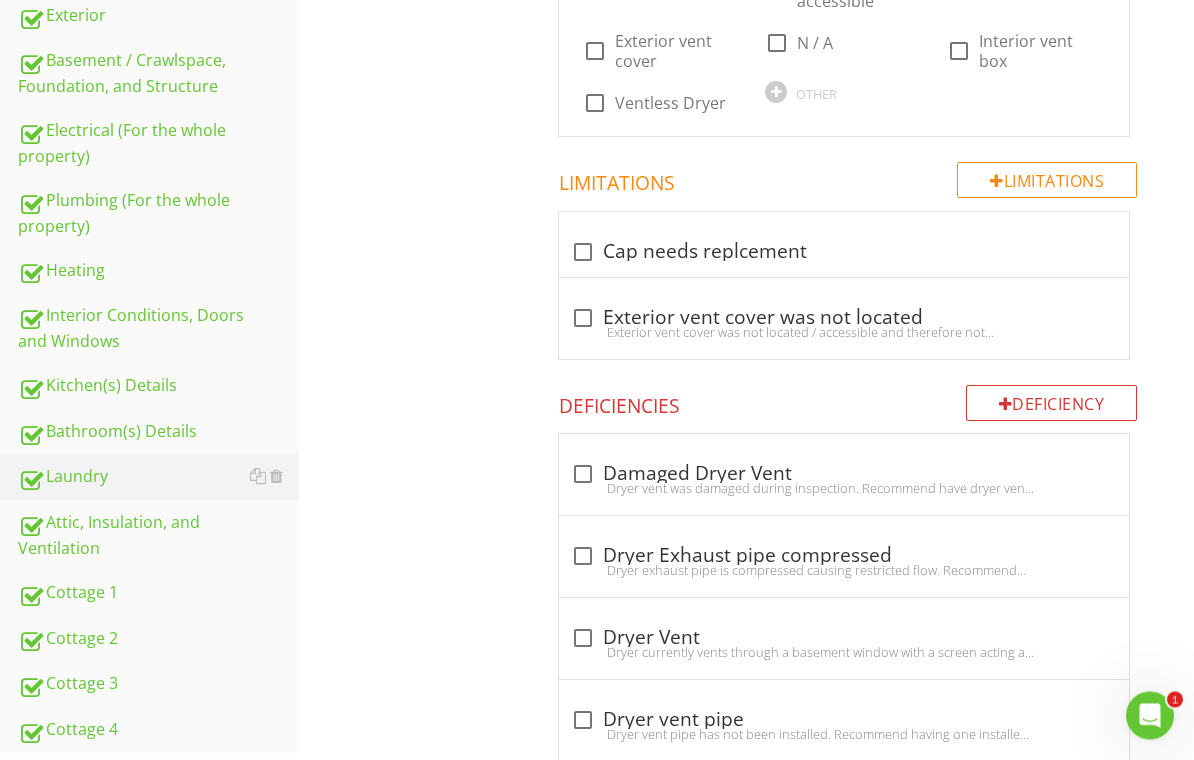 scroll, scrollTop: 564, scrollLeft: 0, axis: vertical 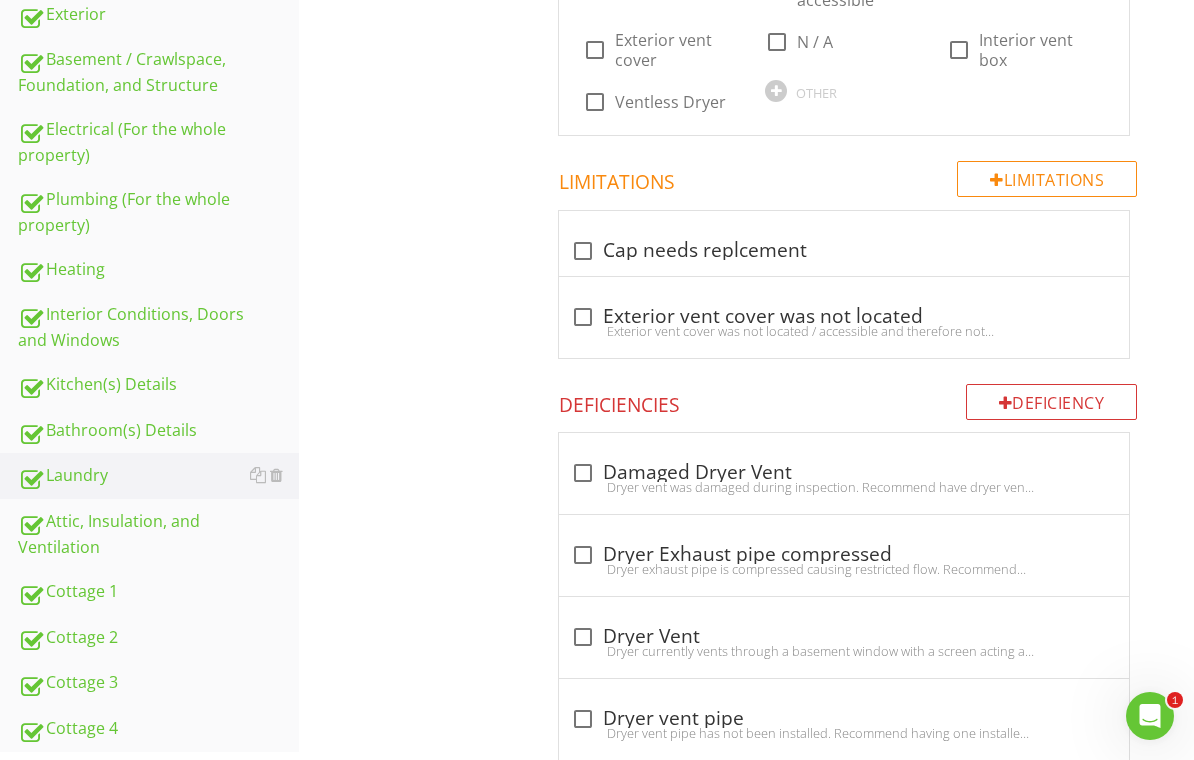 click on "Bathroom(s) Details" at bounding box center (158, 431) 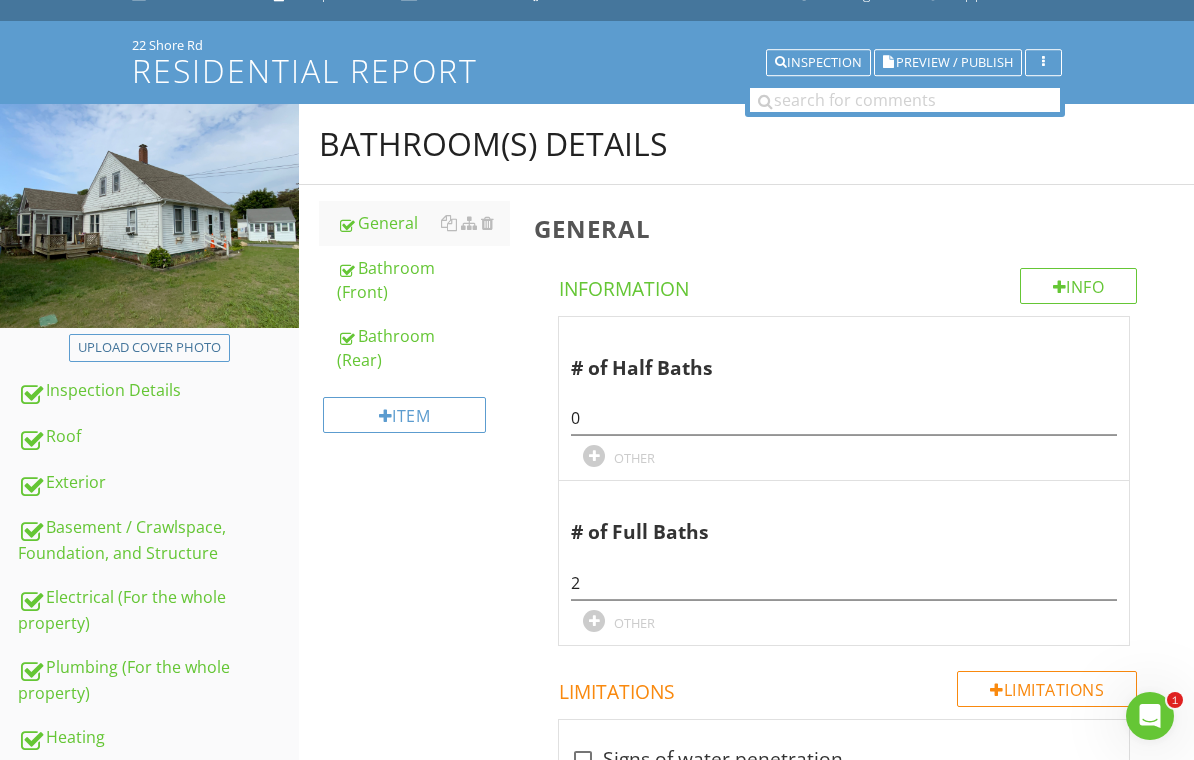 scroll, scrollTop: 95, scrollLeft: 0, axis: vertical 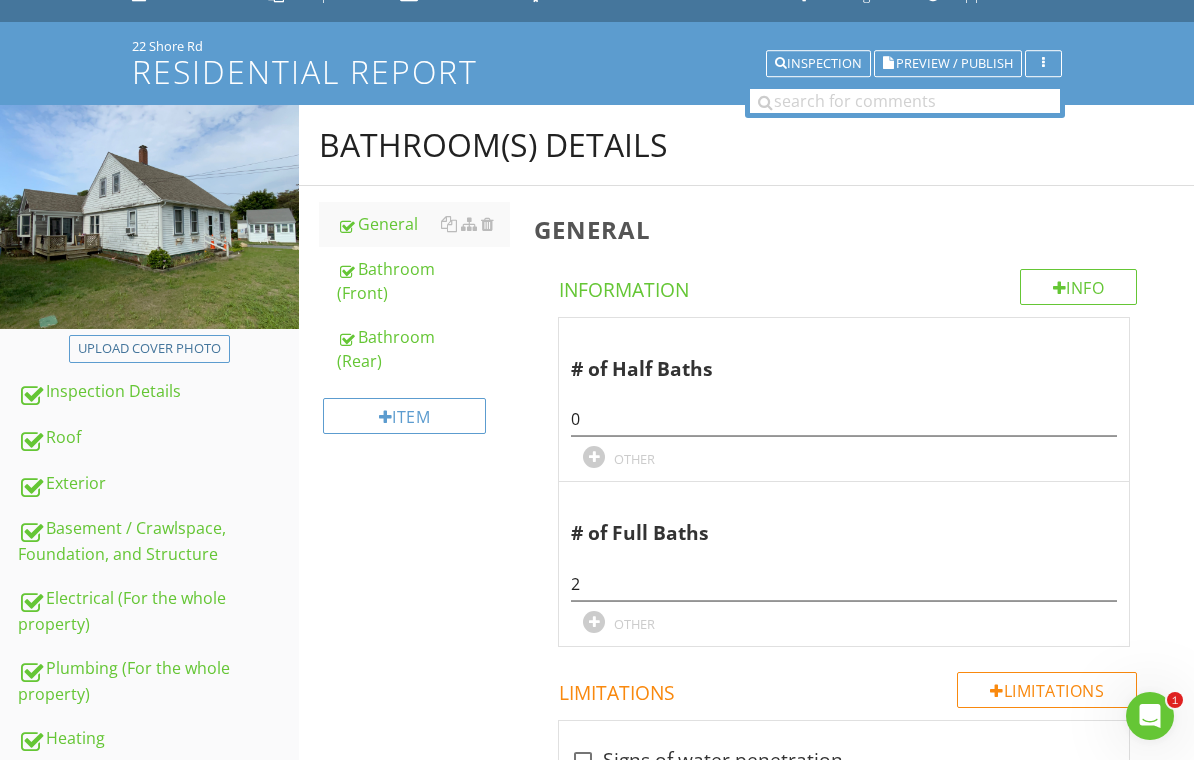 click on "Bathroom (Rear)" at bounding box center [424, 349] 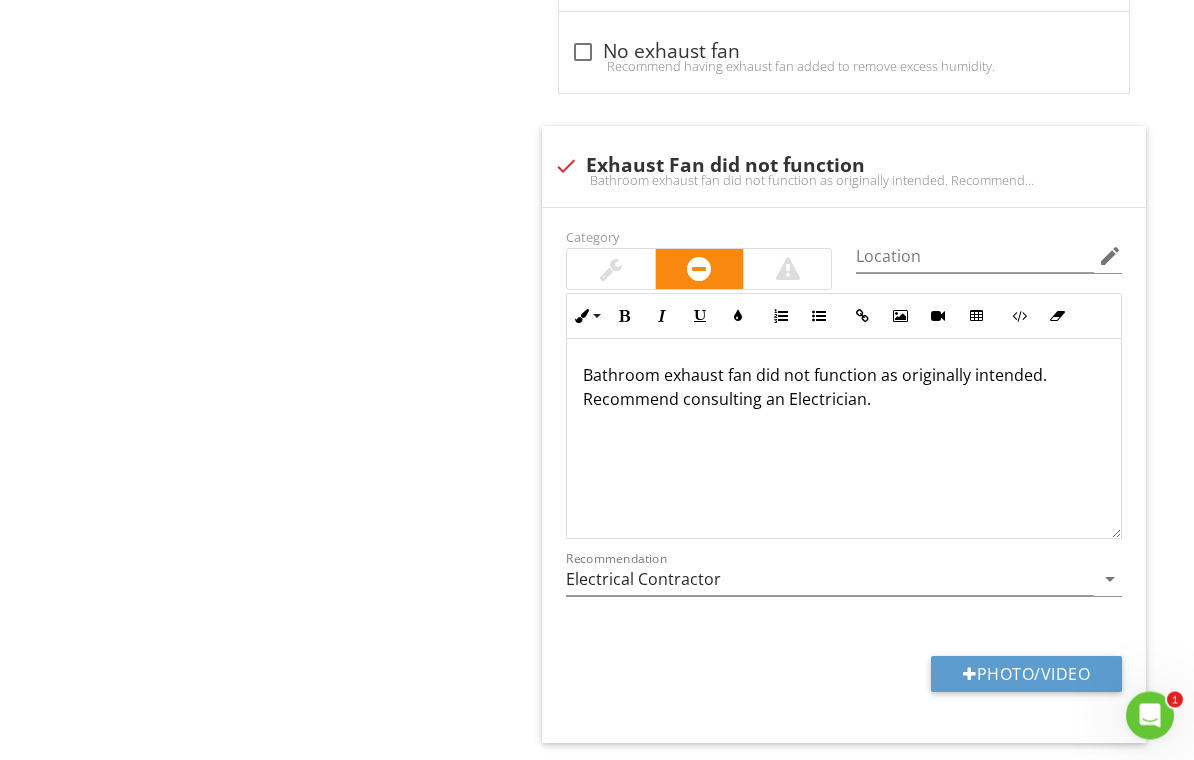 scroll, scrollTop: 5961, scrollLeft: 0, axis: vertical 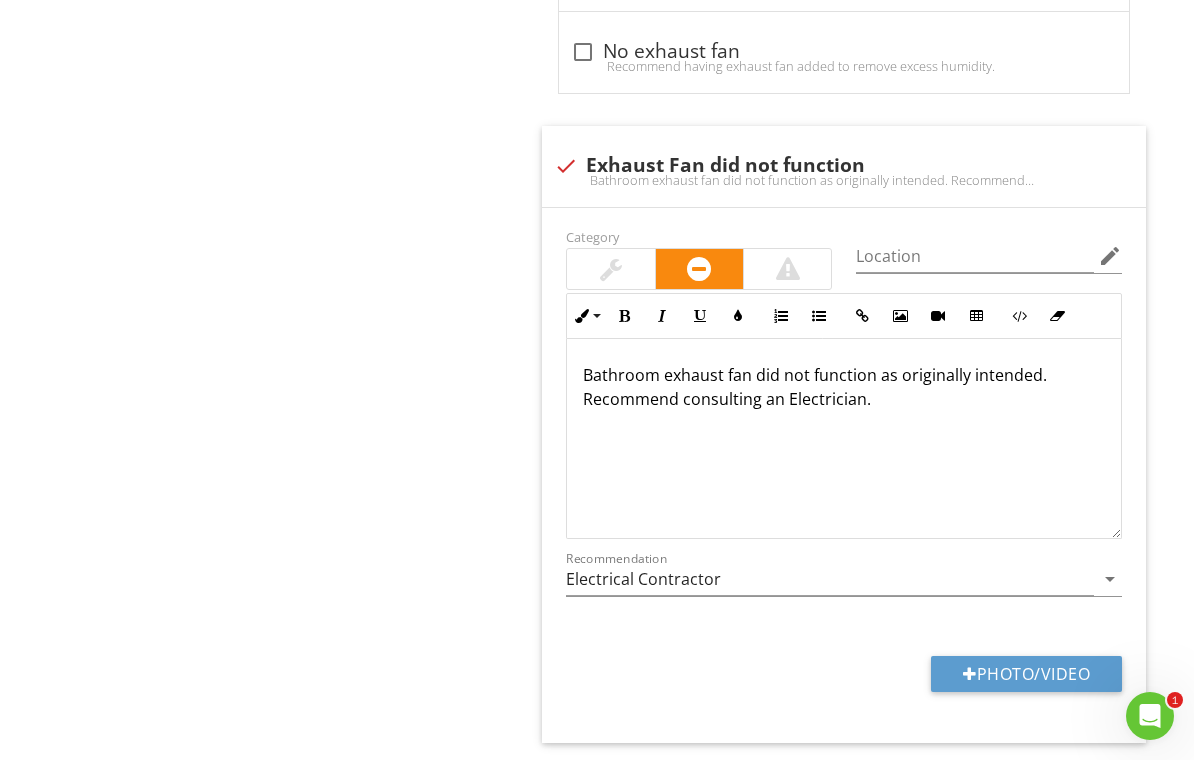 click on "Photo/Video" at bounding box center (1026, 674) 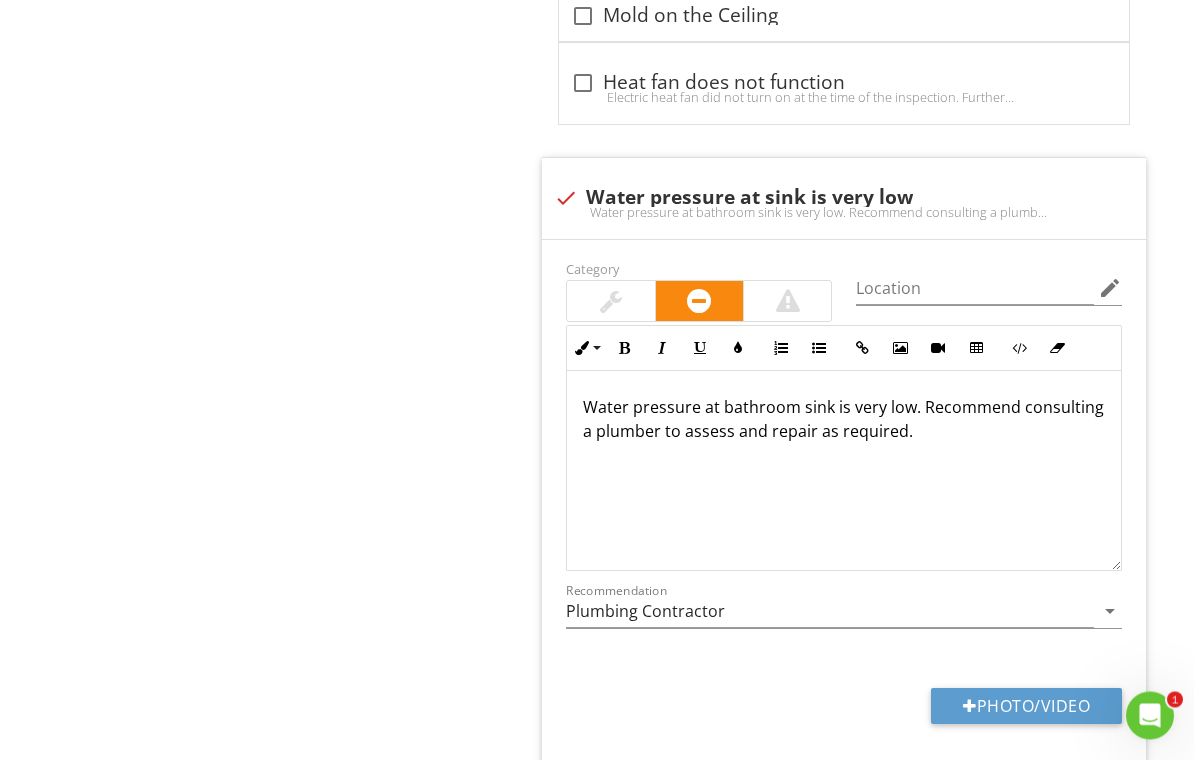scroll, scrollTop: 10731, scrollLeft: 0, axis: vertical 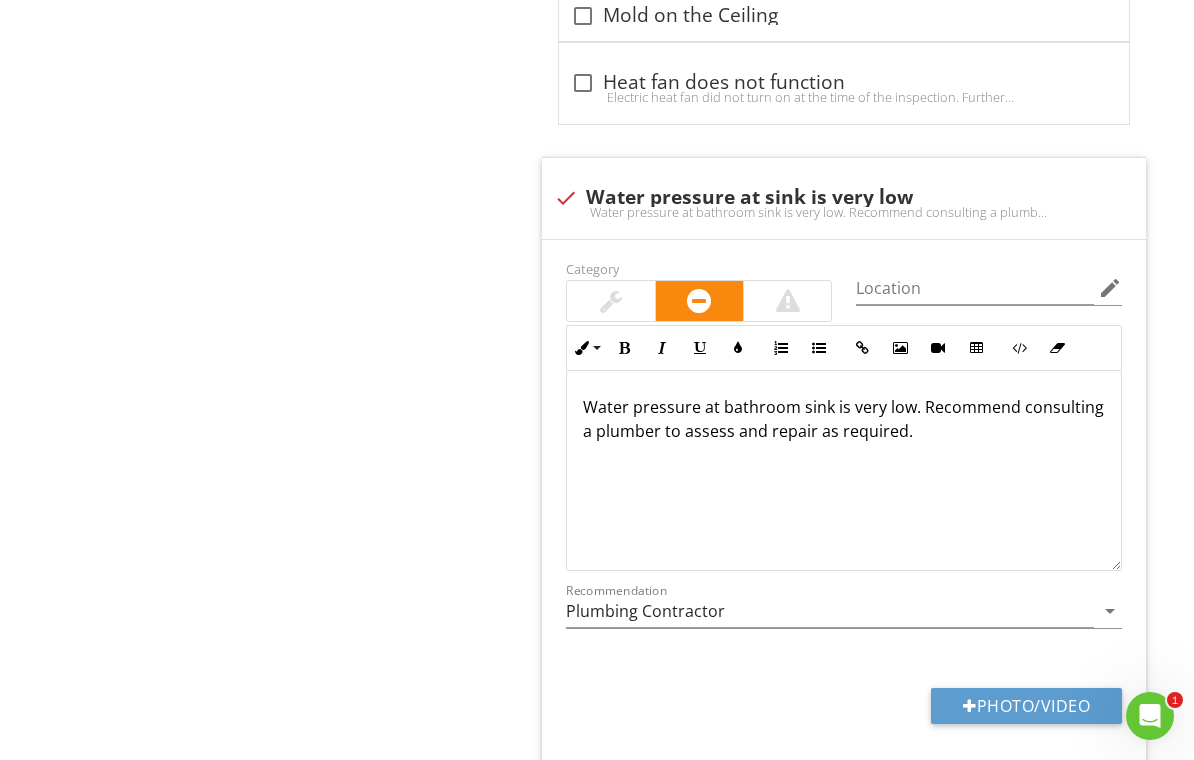 click on "Photo/Video" at bounding box center [1026, 706] 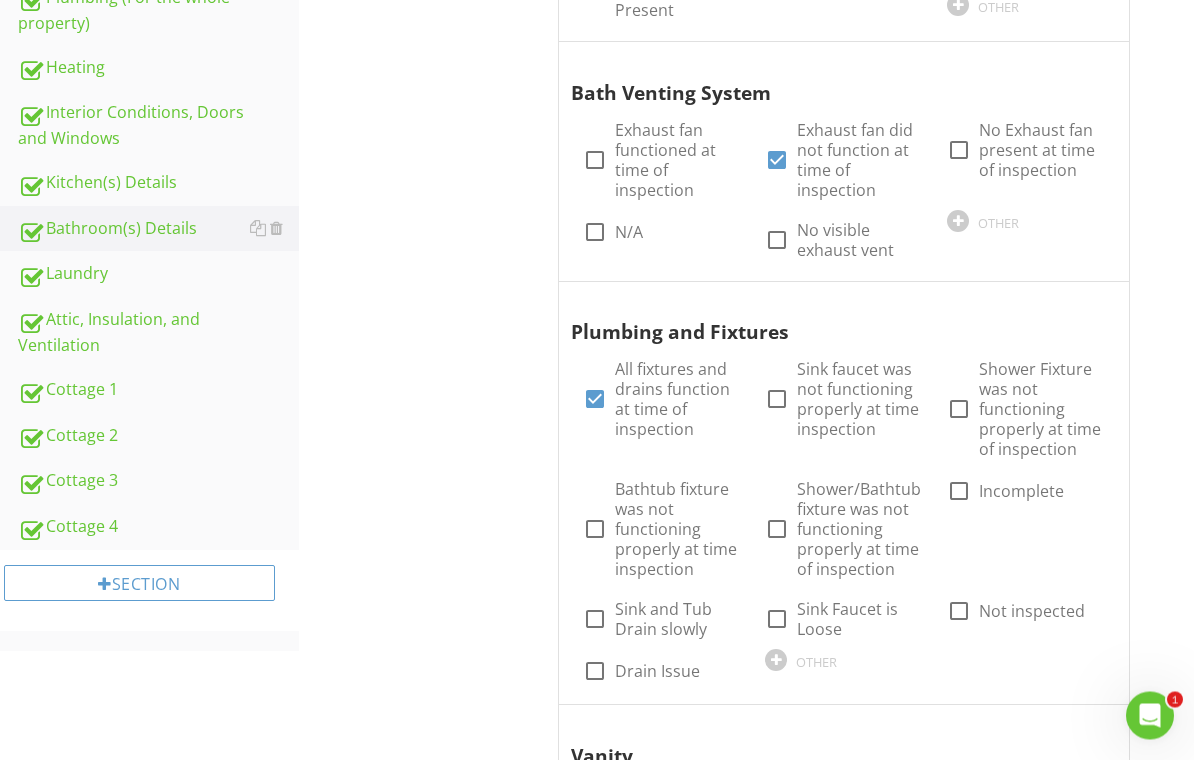 scroll, scrollTop: 644, scrollLeft: 0, axis: vertical 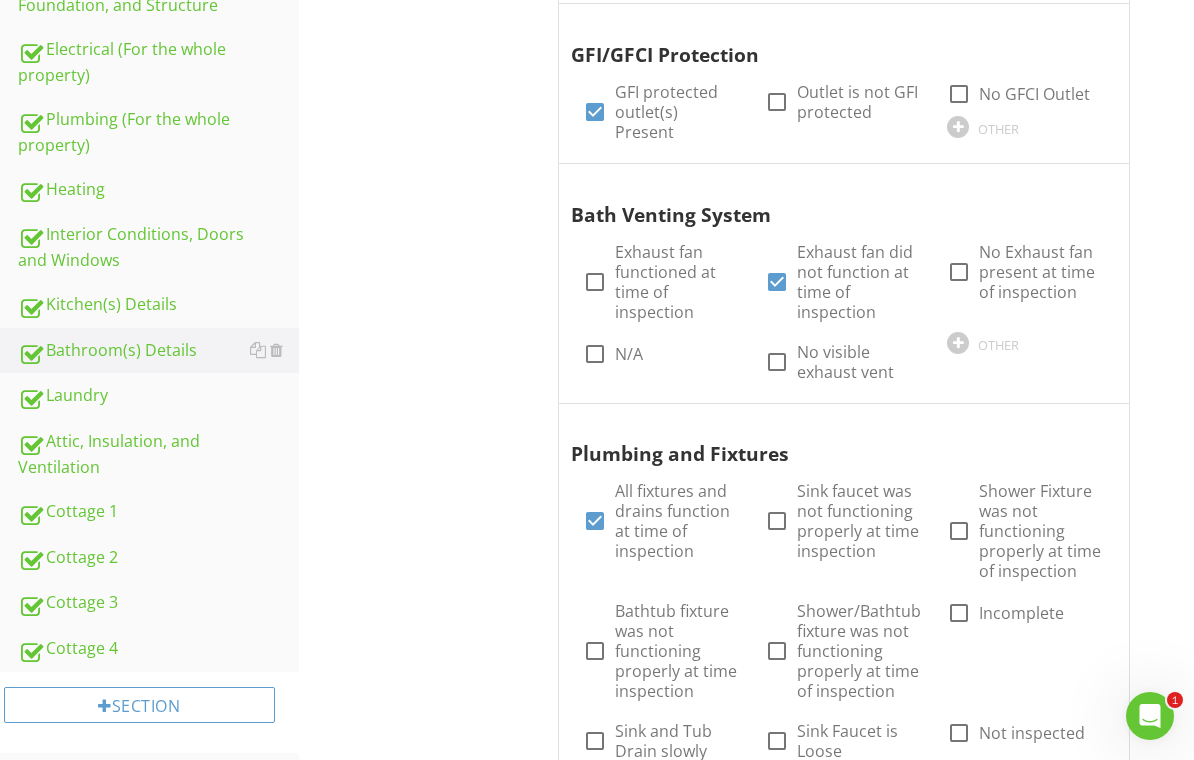 click on "Attic, Insulation, and Ventilation" at bounding box center [158, 454] 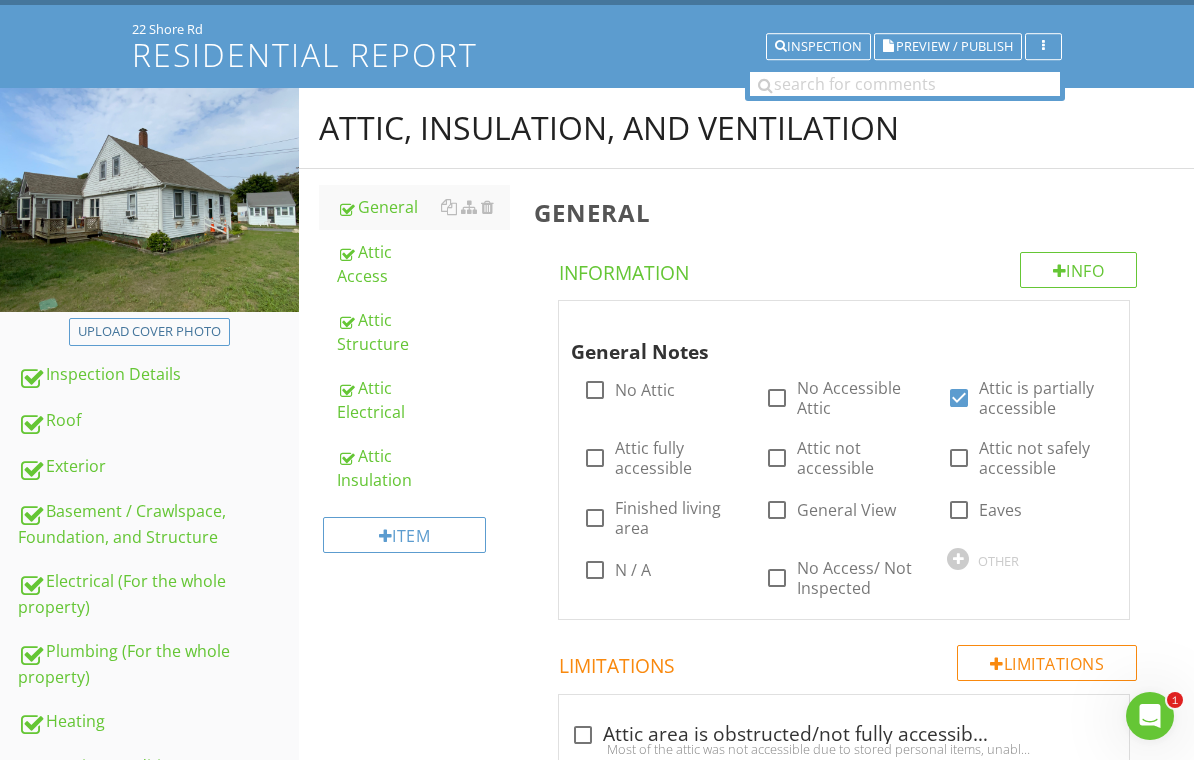 scroll, scrollTop: 111, scrollLeft: 0, axis: vertical 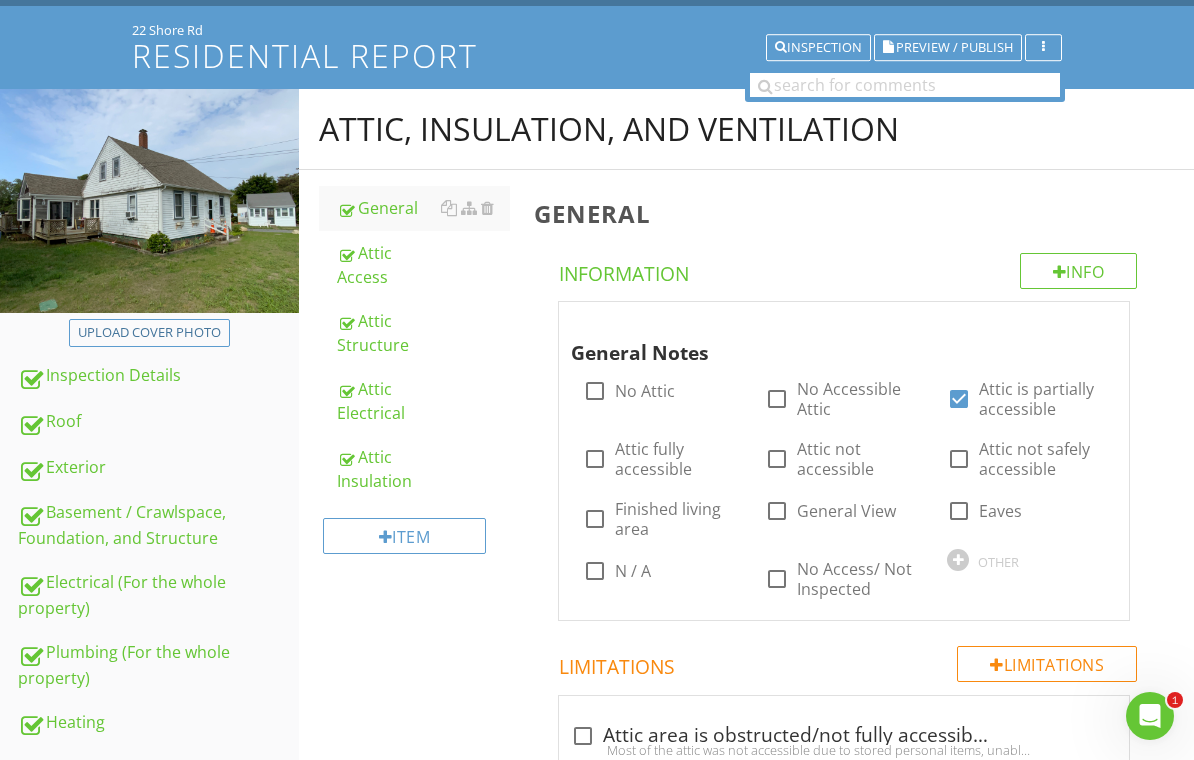 click on "Attic Access" at bounding box center [424, 265] 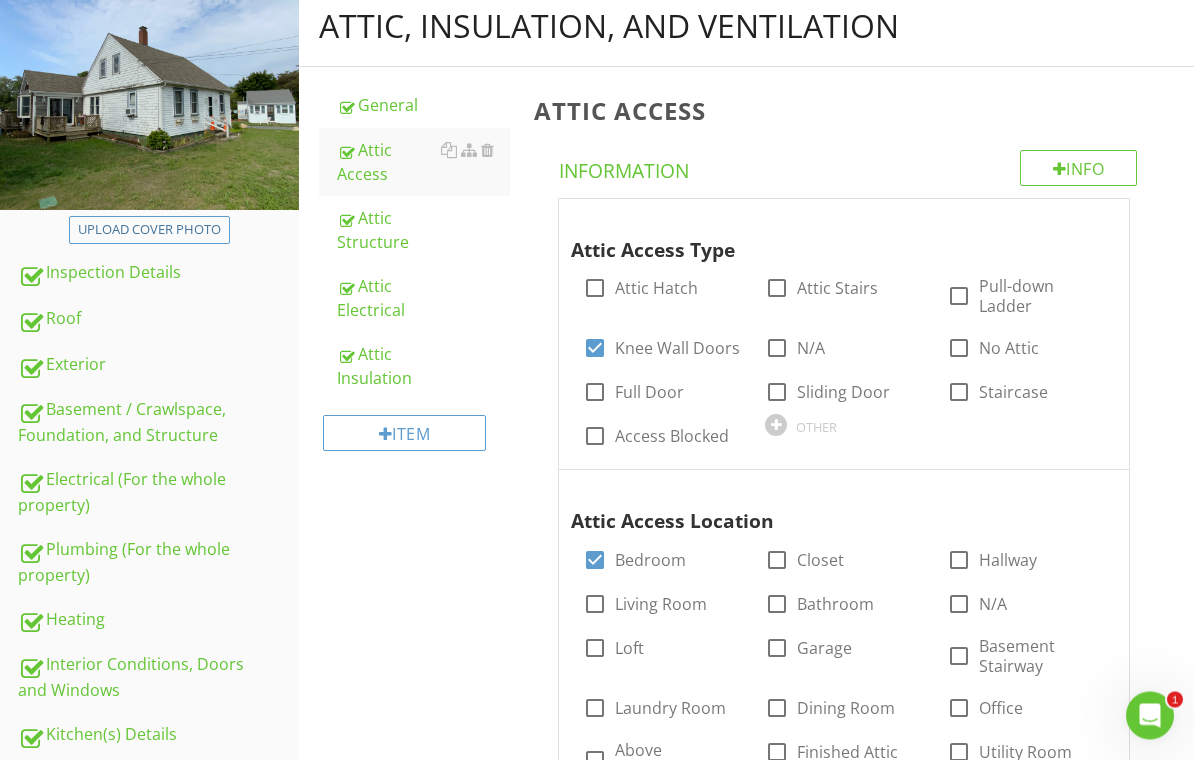scroll, scrollTop: 214, scrollLeft: 0, axis: vertical 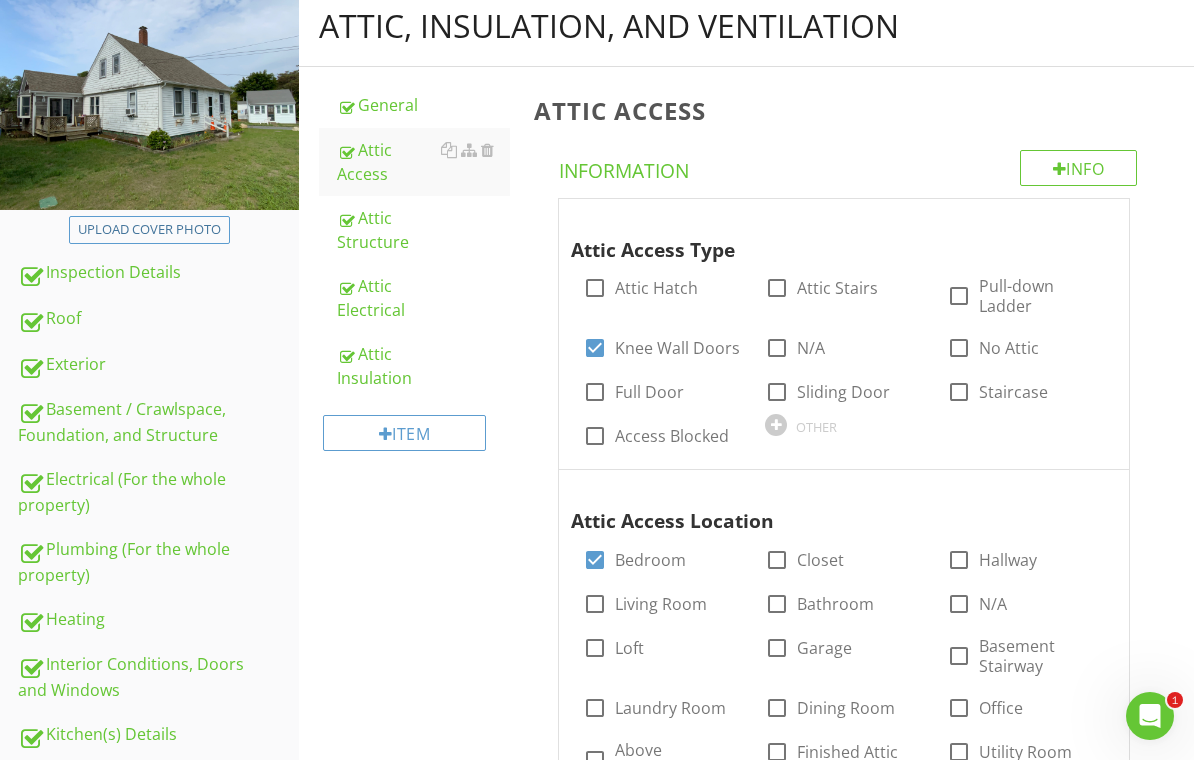 click on "General" at bounding box center [424, 105] 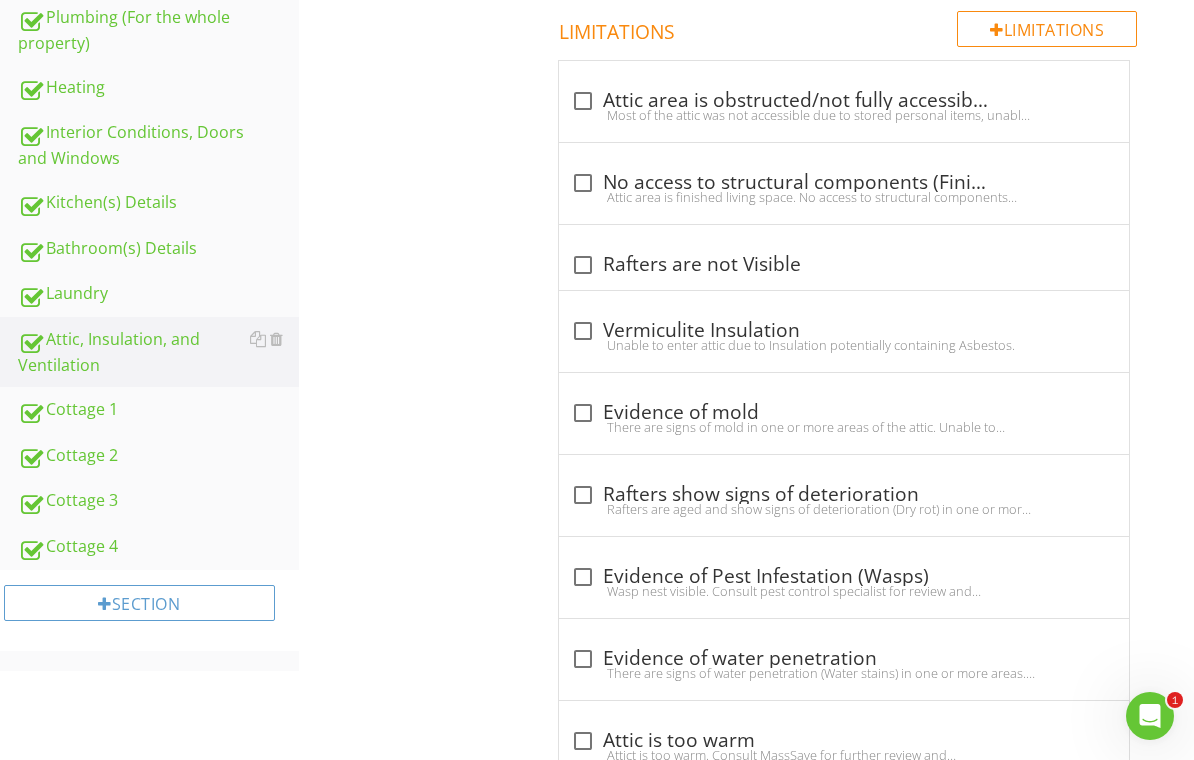 scroll, scrollTop: 124, scrollLeft: 0, axis: vertical 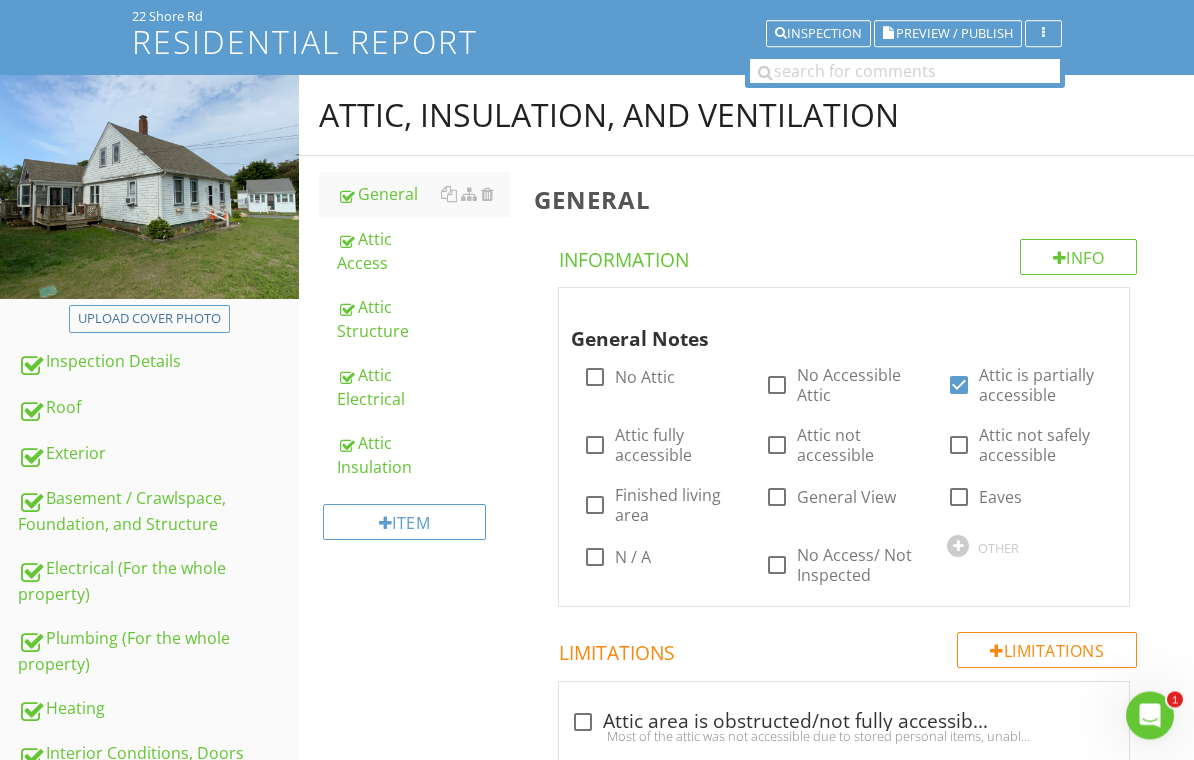 click on "General Notes
check_box_outline_blank No Attic   check_box_outline_blank No Accessible Attic   check_box Attic is partially accessible   check_box_outline_blank Attic fully accessible   check_box_outline_blank Attic not accessible   check_box_outline_blank Attic not safely accessible   check_box_outline_blank Finished living area   check_box_outline_blank General View   check_box_outline_blank Eaves   check_box_outline_blank N / A   check_box_outline_blank No Access/ Not Inspected         OTHER" at bounding box center [848, 448] 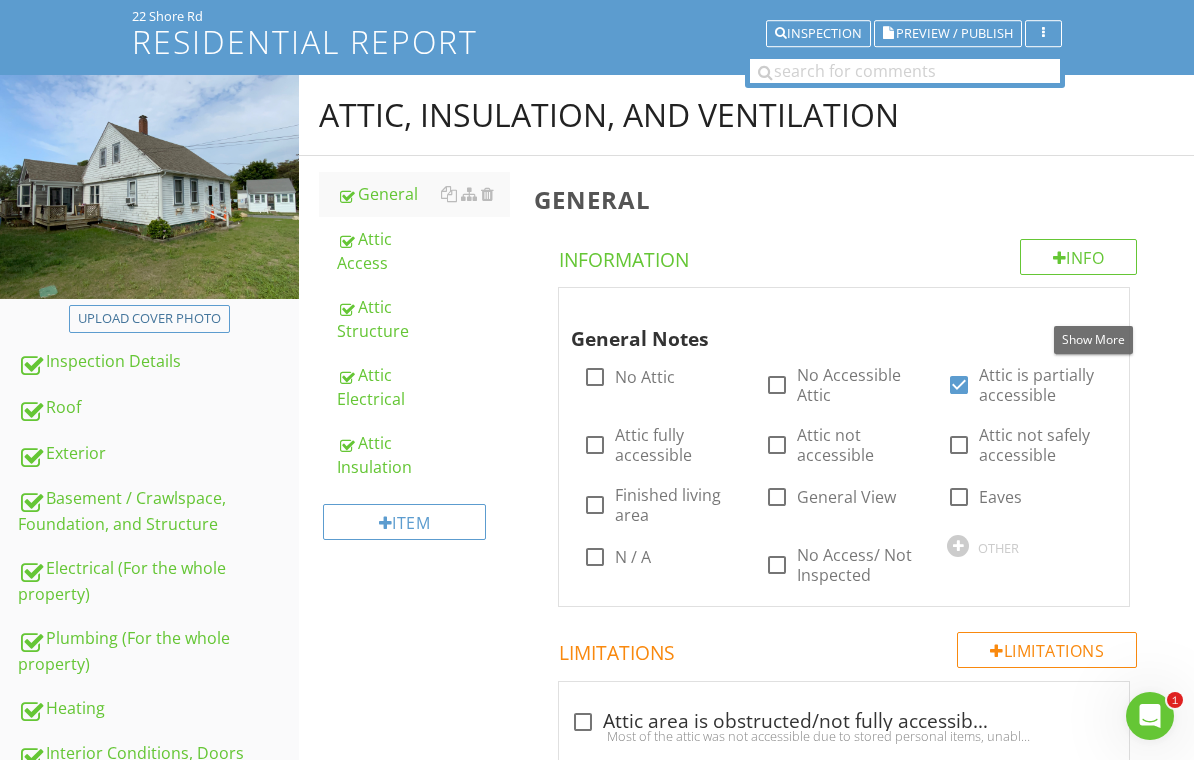 click at bounding box center (1093, 307) 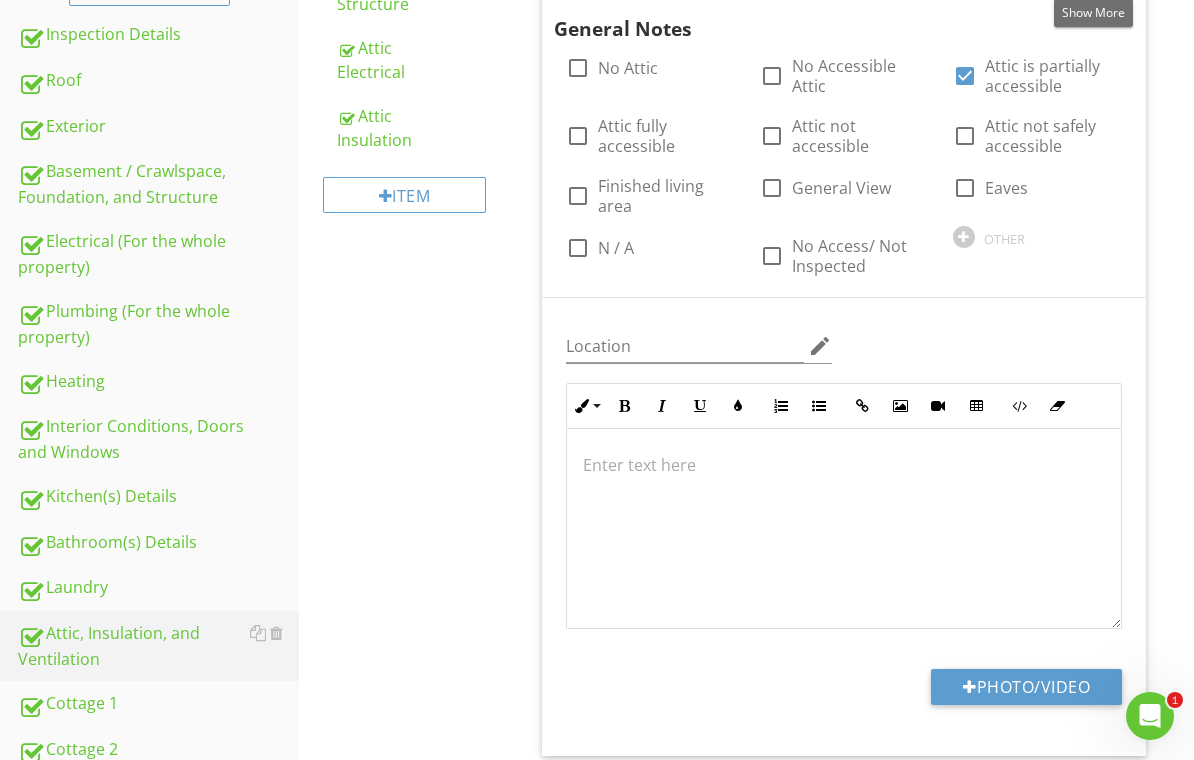 scroll, scrollTop: 461, scrollLeft: 0, axis: vertical 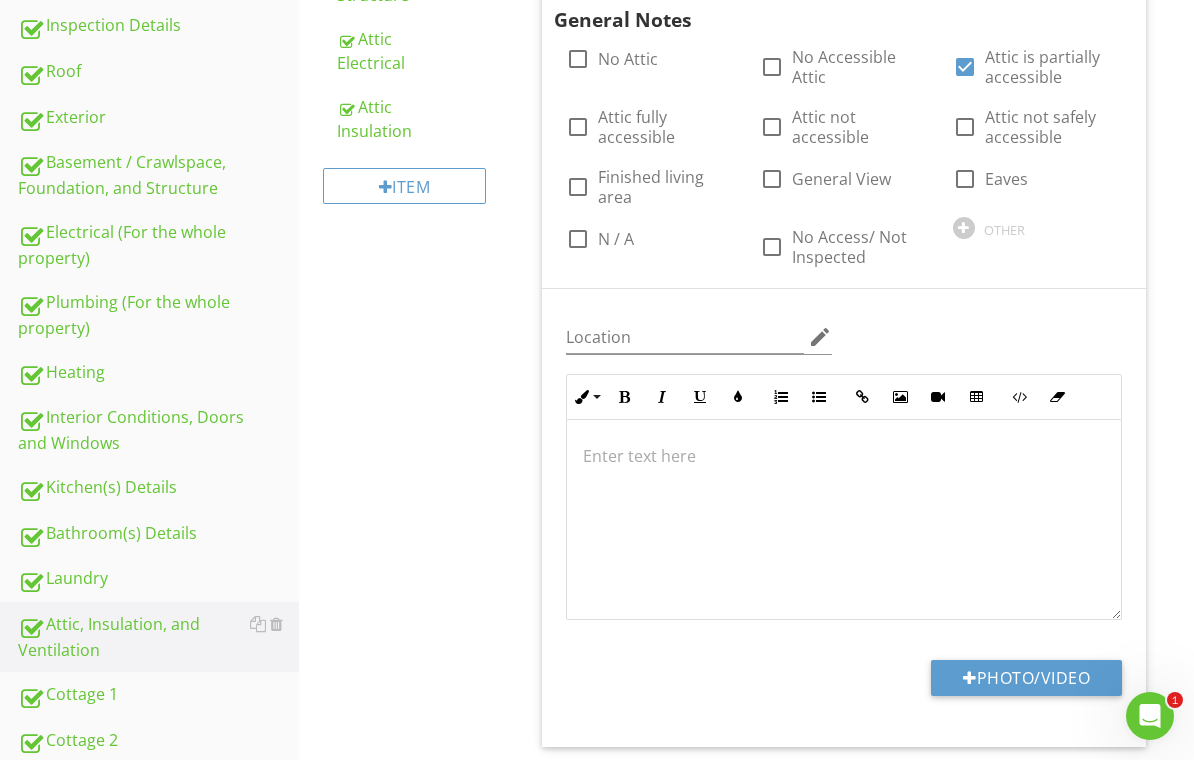 click on "Photo/Video" at bounding box center (1026, 678) 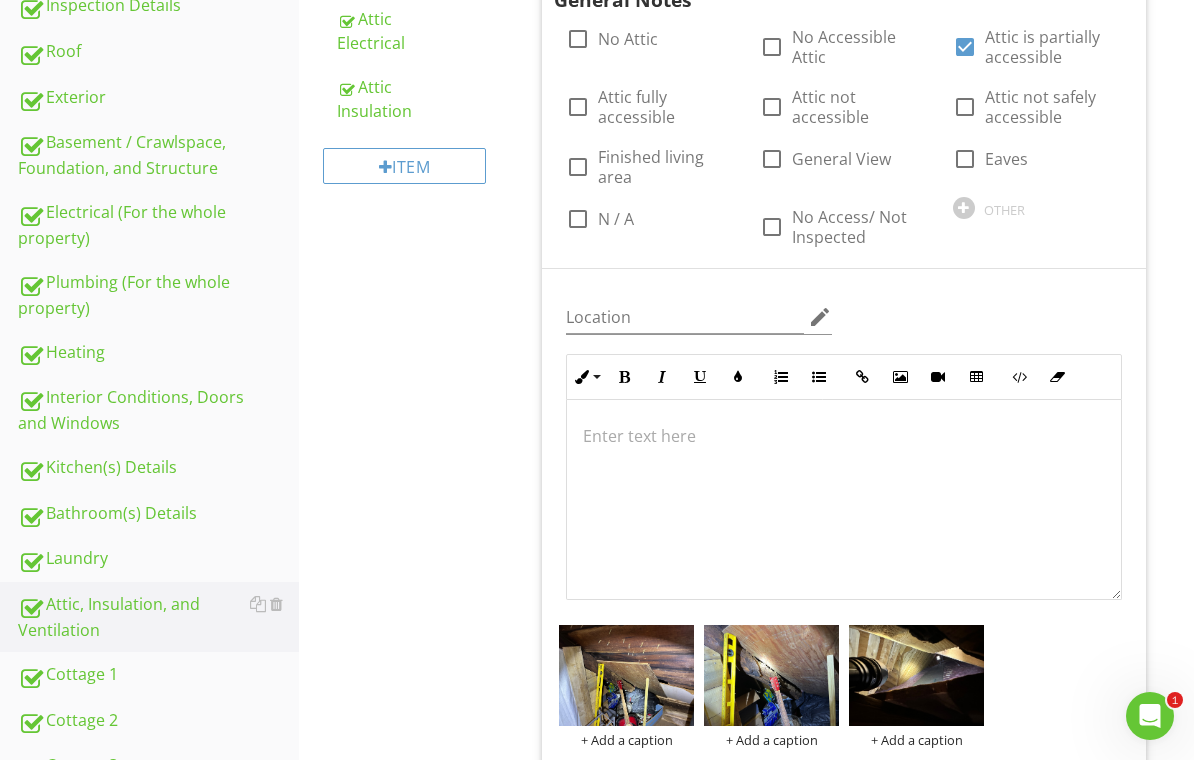 scroll, scrollTop: 325, scrollLeft: 0, axis: vertical 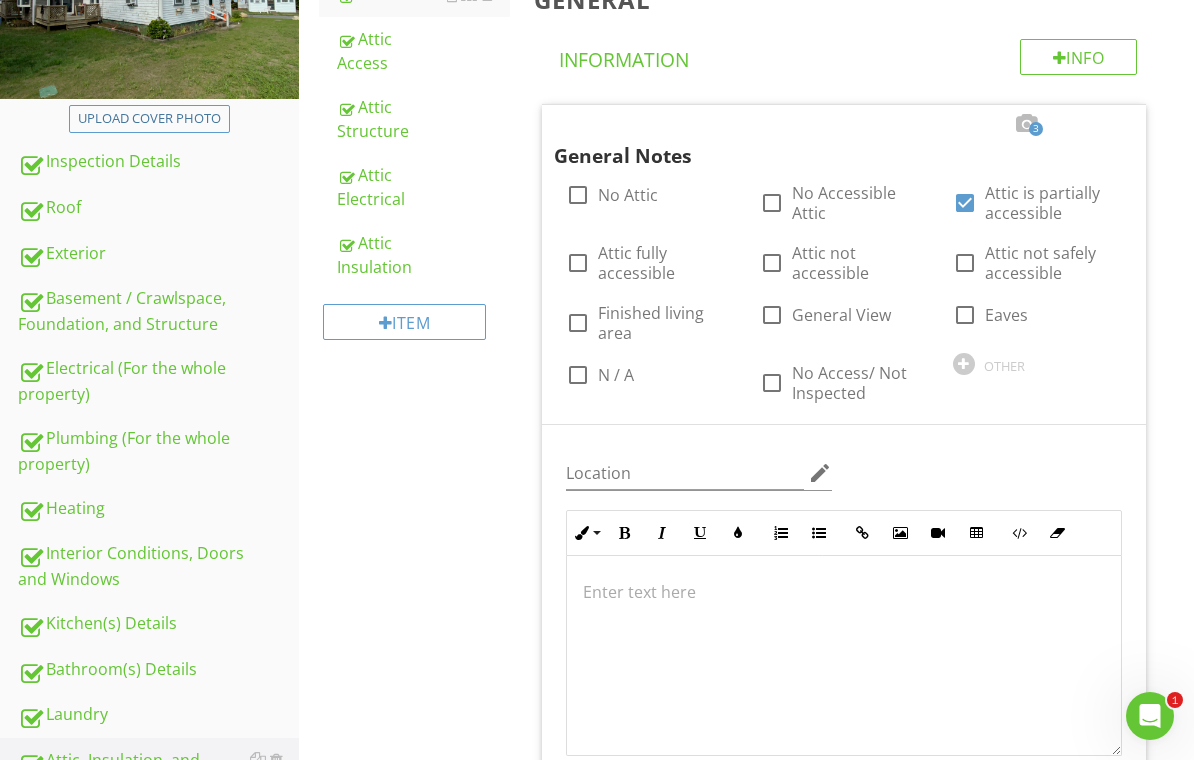 click on "Attic, Insulation, and Ventilation
General
Attic Access
Attic Structure
Attic Electrical
Attic Insulation
Item
General
Info
Information                 3
General Notes
check_box_outline_blank No Attic   check_box_outline_blank No Accessible Attic   check_box Attic is partially accessible   check_box_outline_blank Attic fully accessible   check_box_outline_blank Attic not accessible   check_box_outline_blank Attic not safely accessible   check_box_outline_blank Finished living area   check_box_outline_blank General View   check_box_outline_blank Eaves   check_box_outline_blank N / A   check_box_outline_blank No Access/ Not Inspected         OTHER                   Location" at bounding box center [747, 1020] 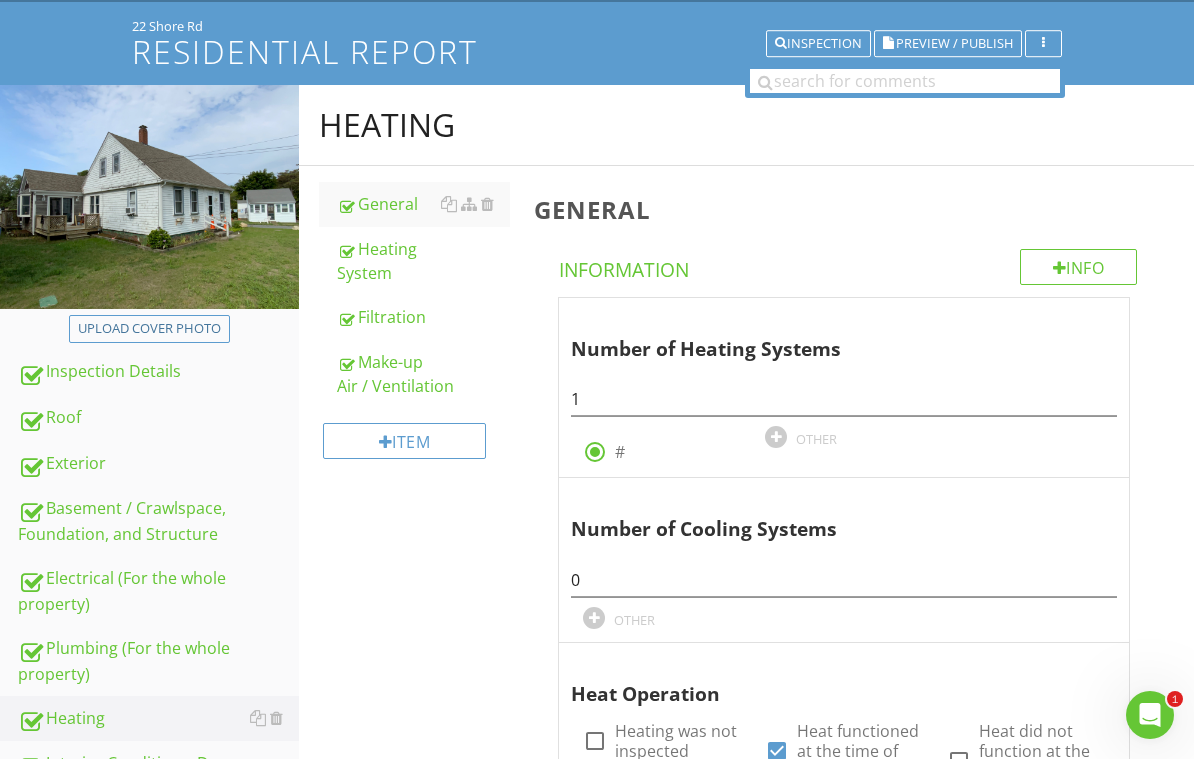 scroll, scrollTop: 115, scrollLeft: 0, axis: vertical 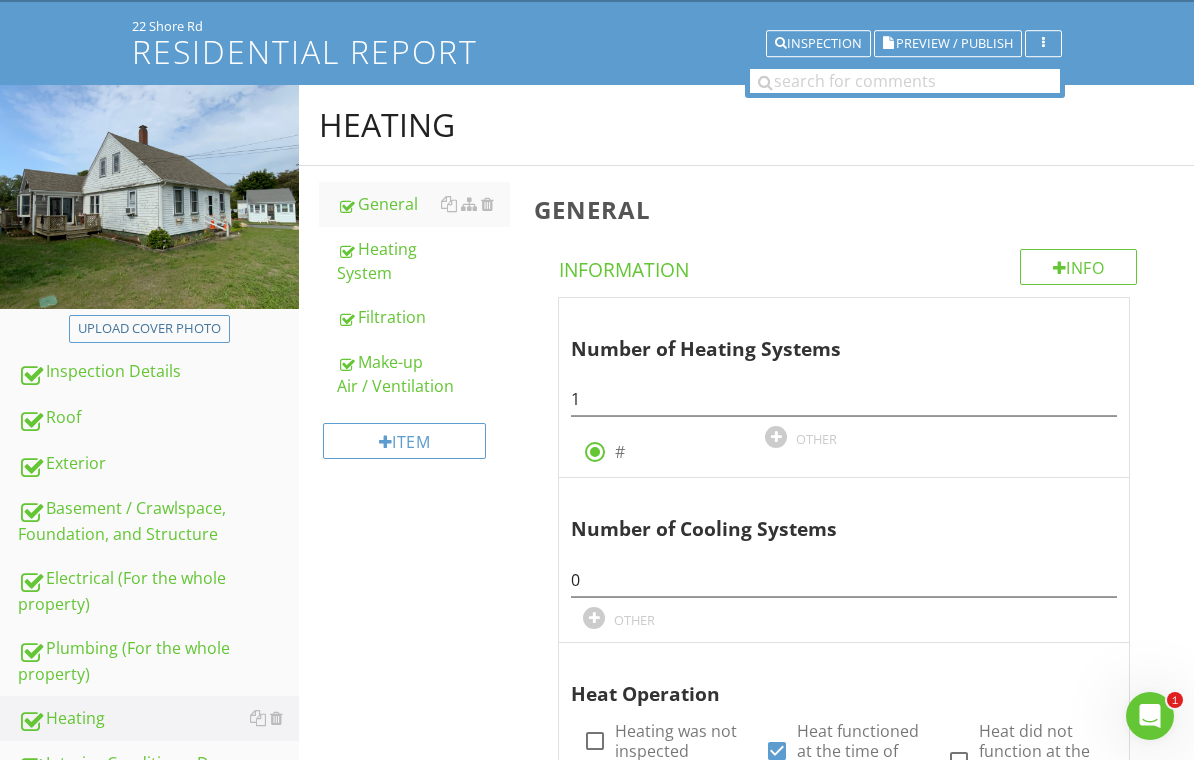 click on "Heating System" at bounding box center [424, 261] 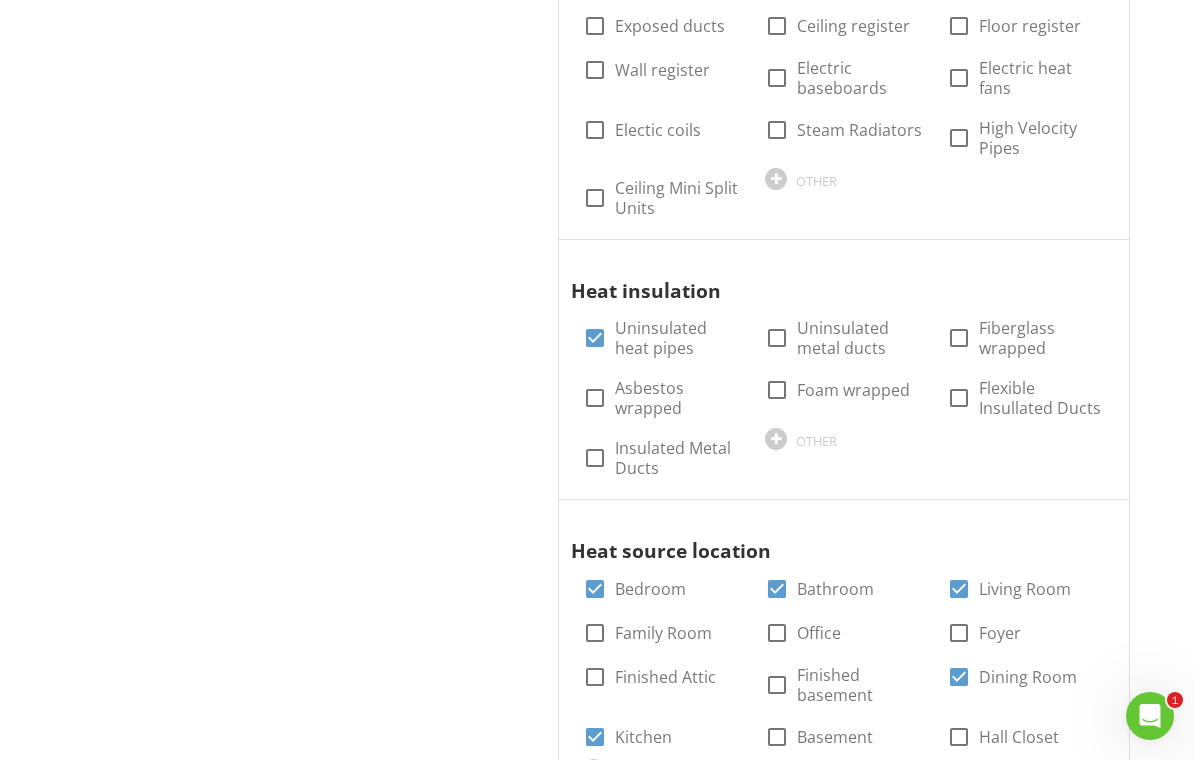 scroll, scrollTop: 3158, scrollLeft: 0, axis: vertical 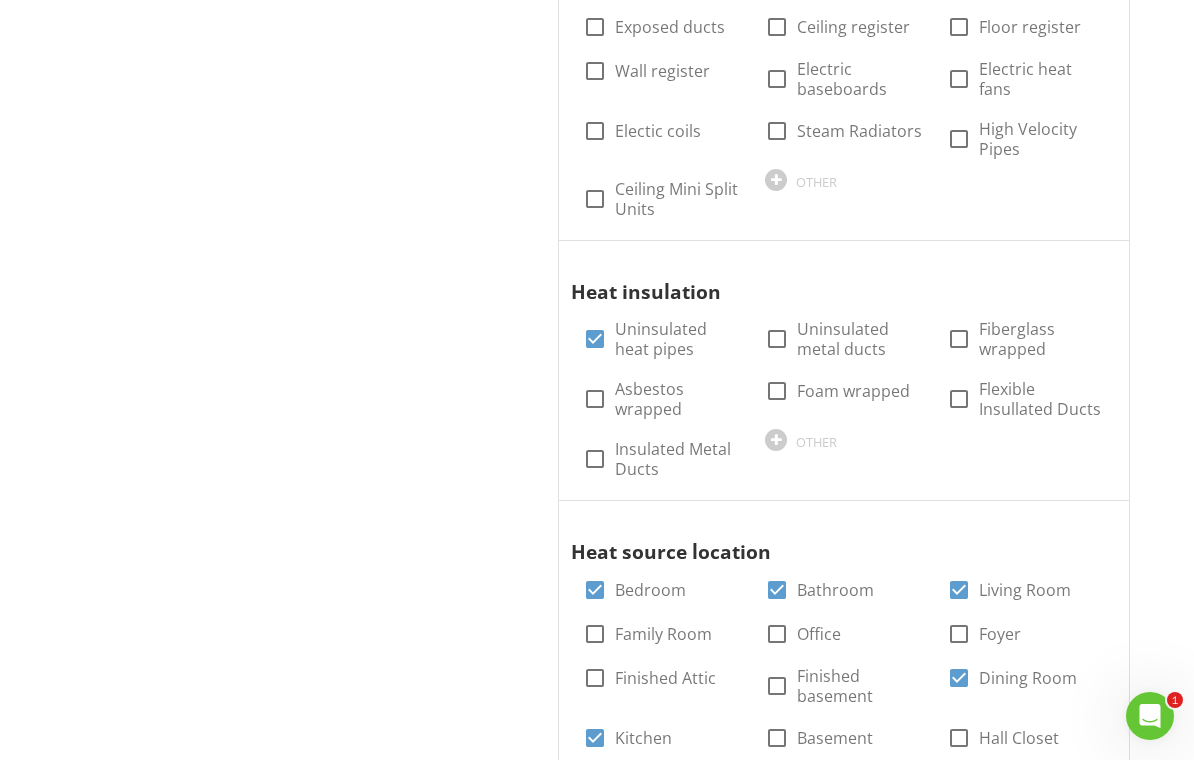 click at bounding box center (1093, 520) 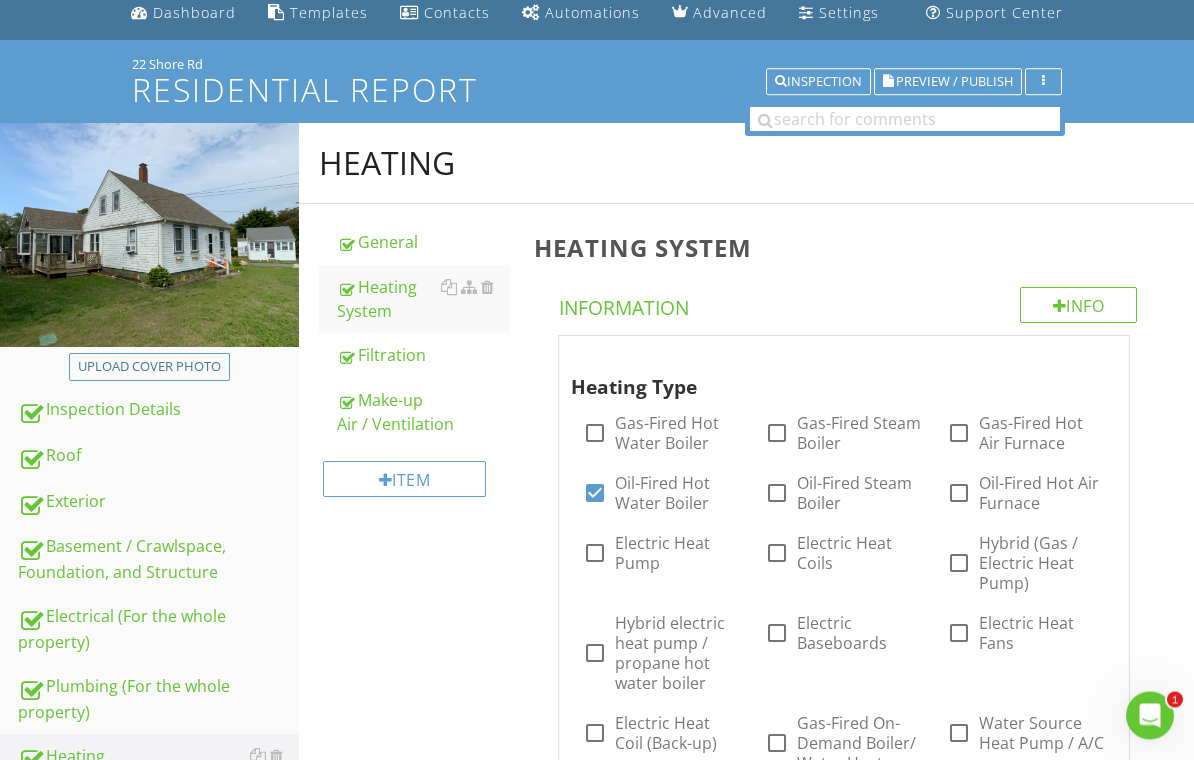 scroll, scrollTop: 0, scrollLeft: 0, axis: both 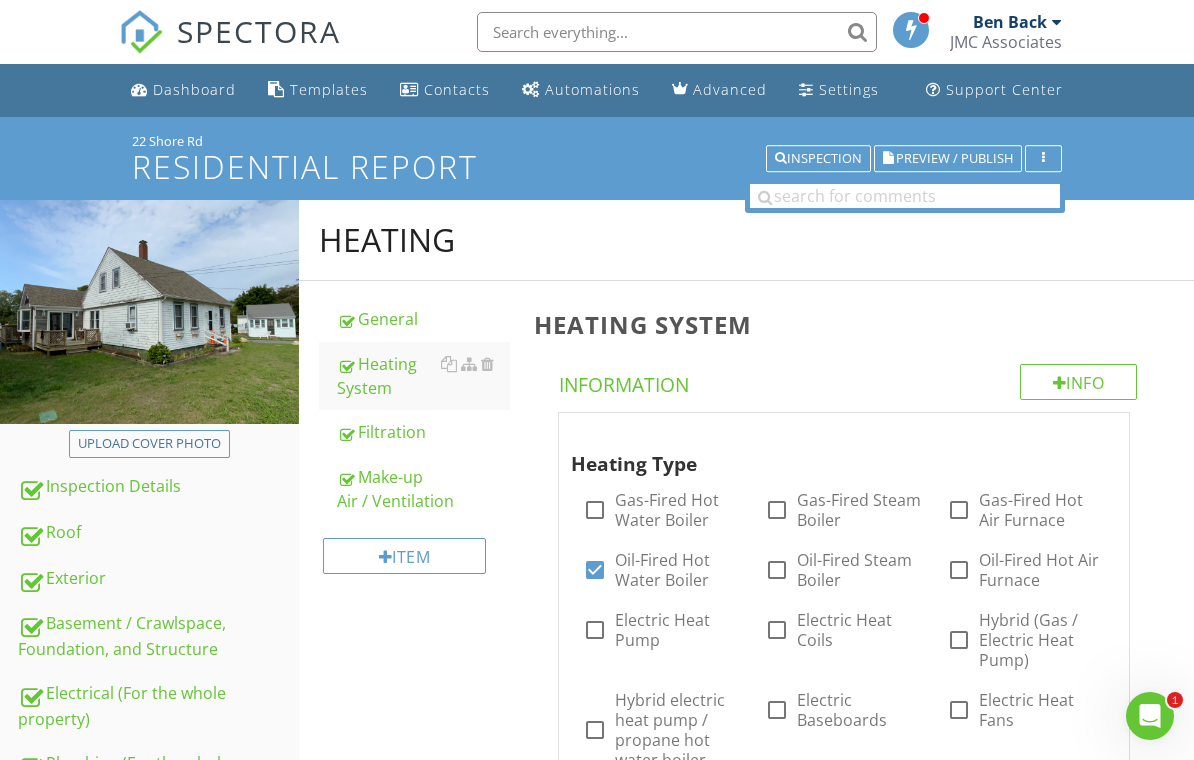 click on "General" at bounding box center (424, 319) 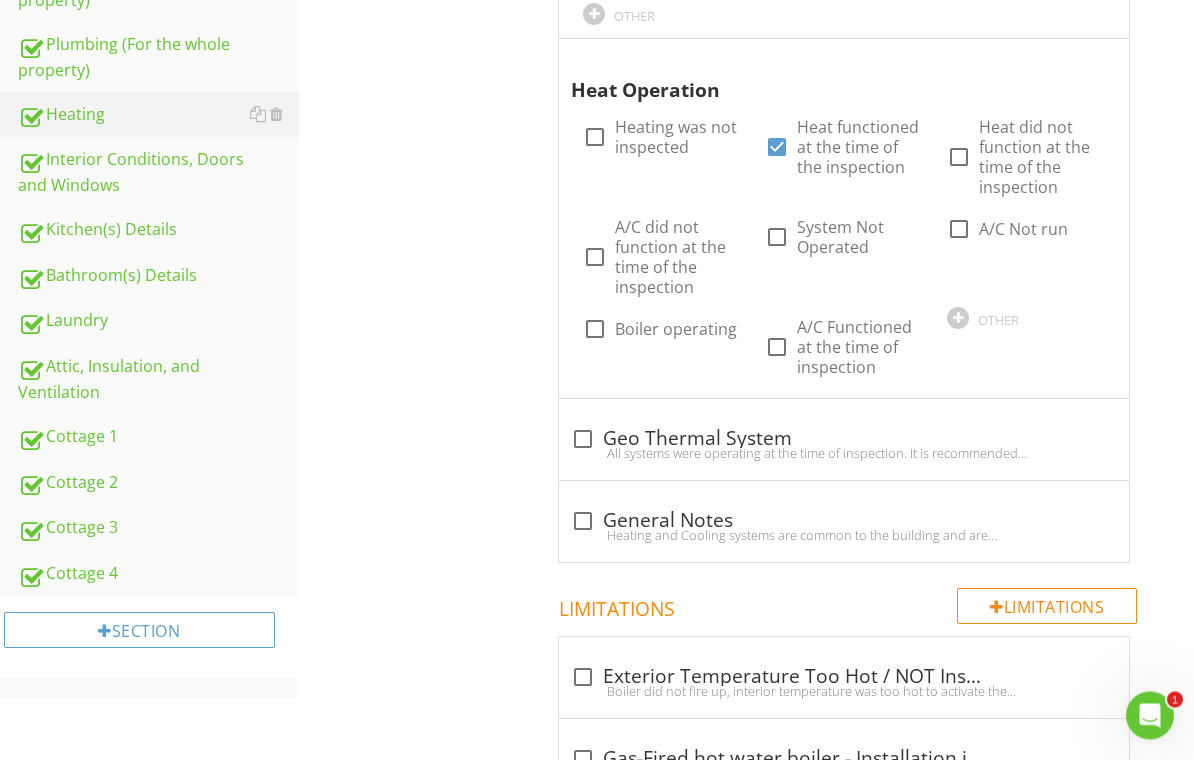 scroll, scrollTop: 559, scrollLeft: 0, axis: vertical 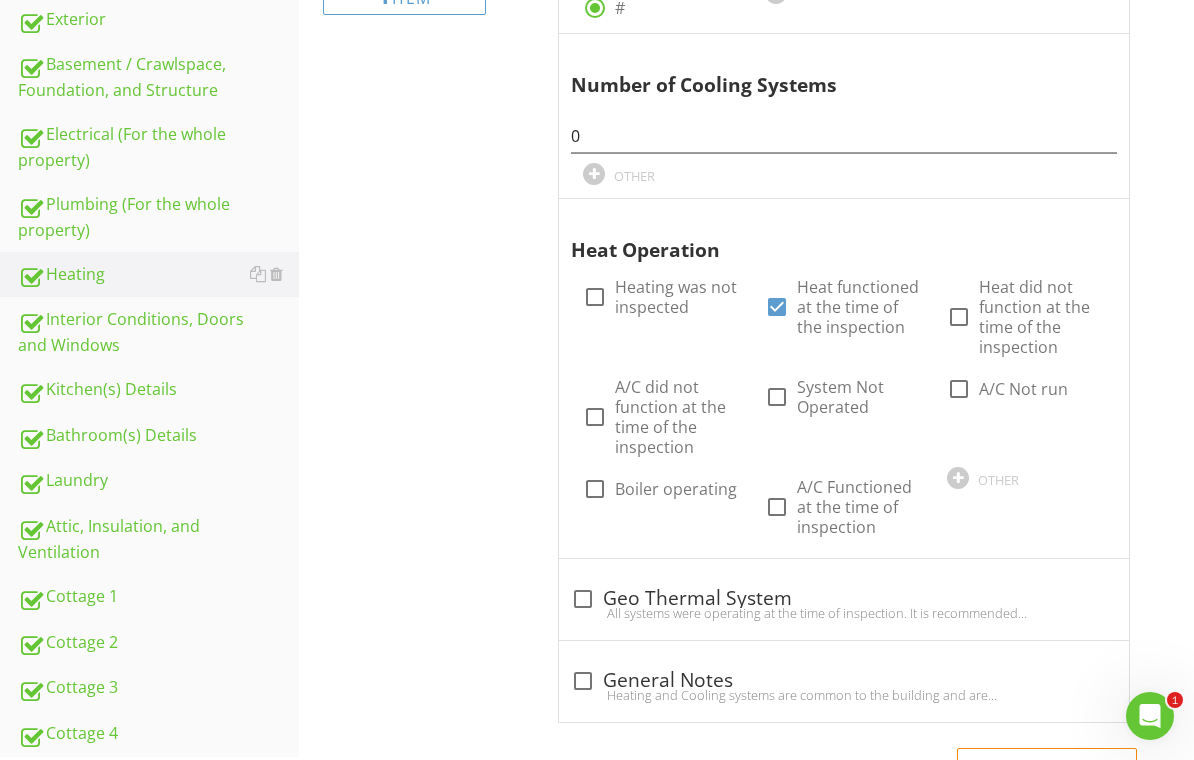 click at bounding box center (1093, 218) 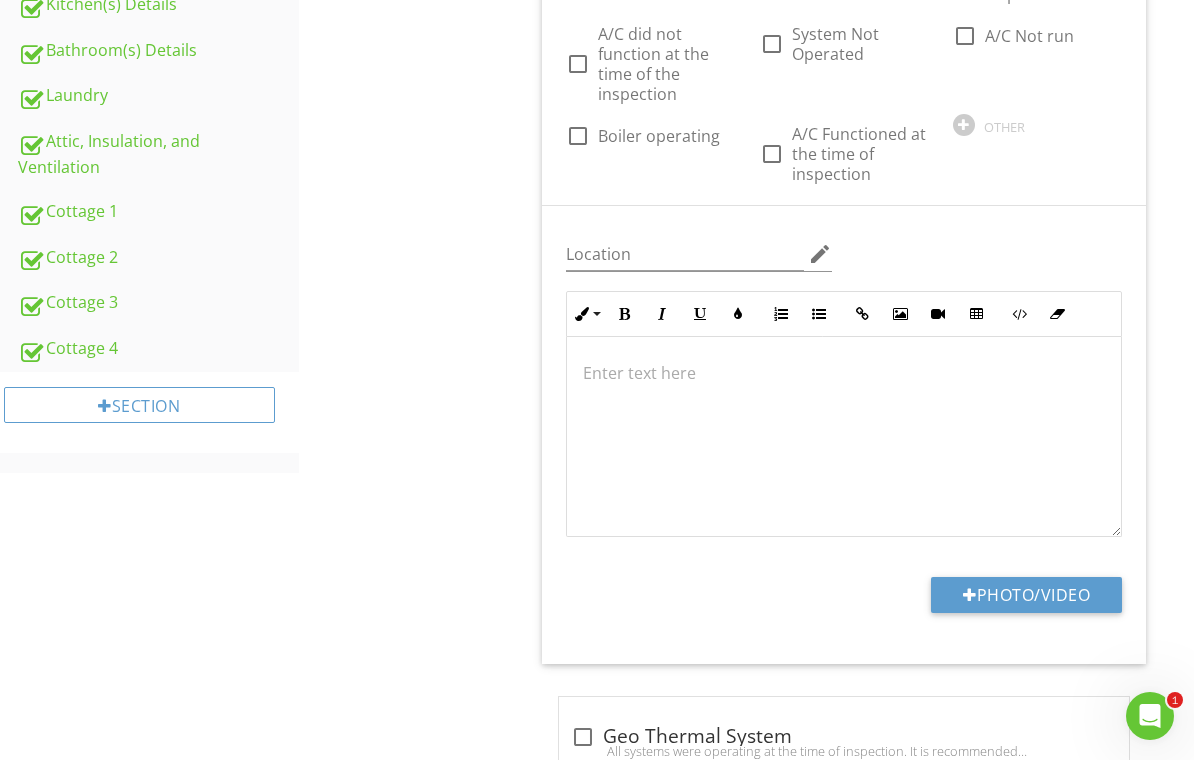 scroll, scrollTop: 942, scrollLeft: 0, axis: vertical 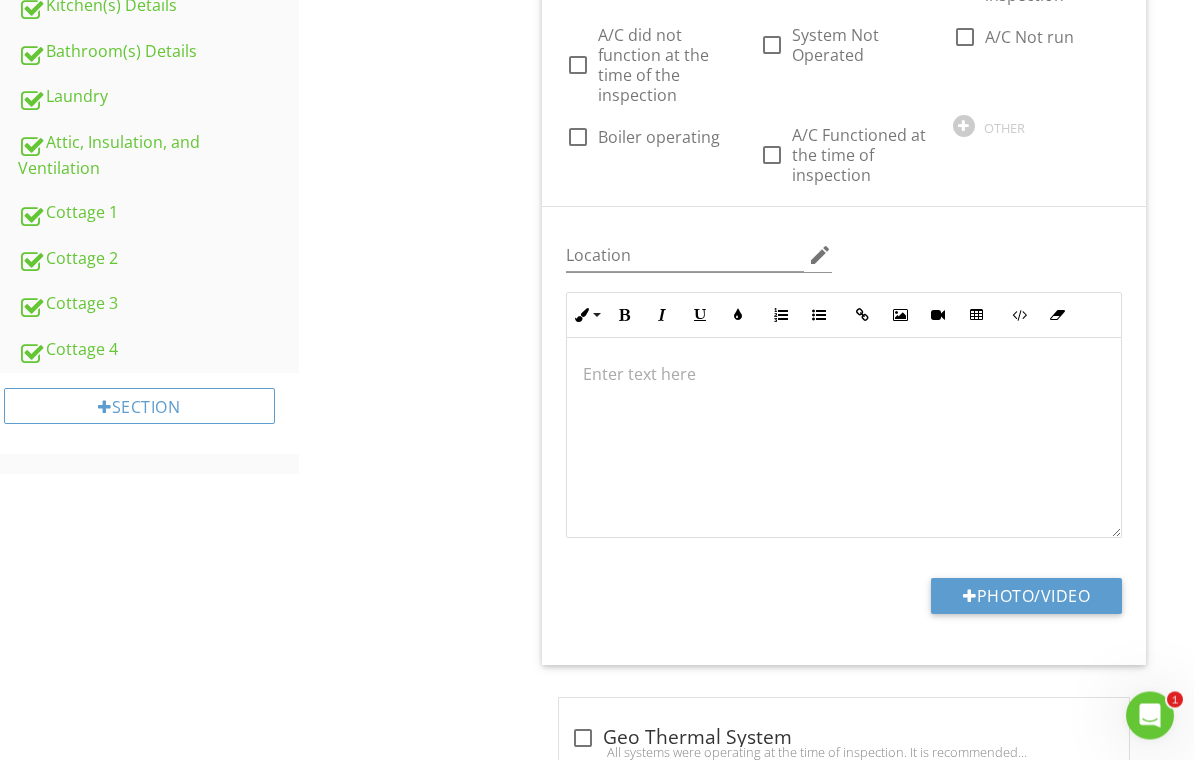 click at bounding box center (844, 375) 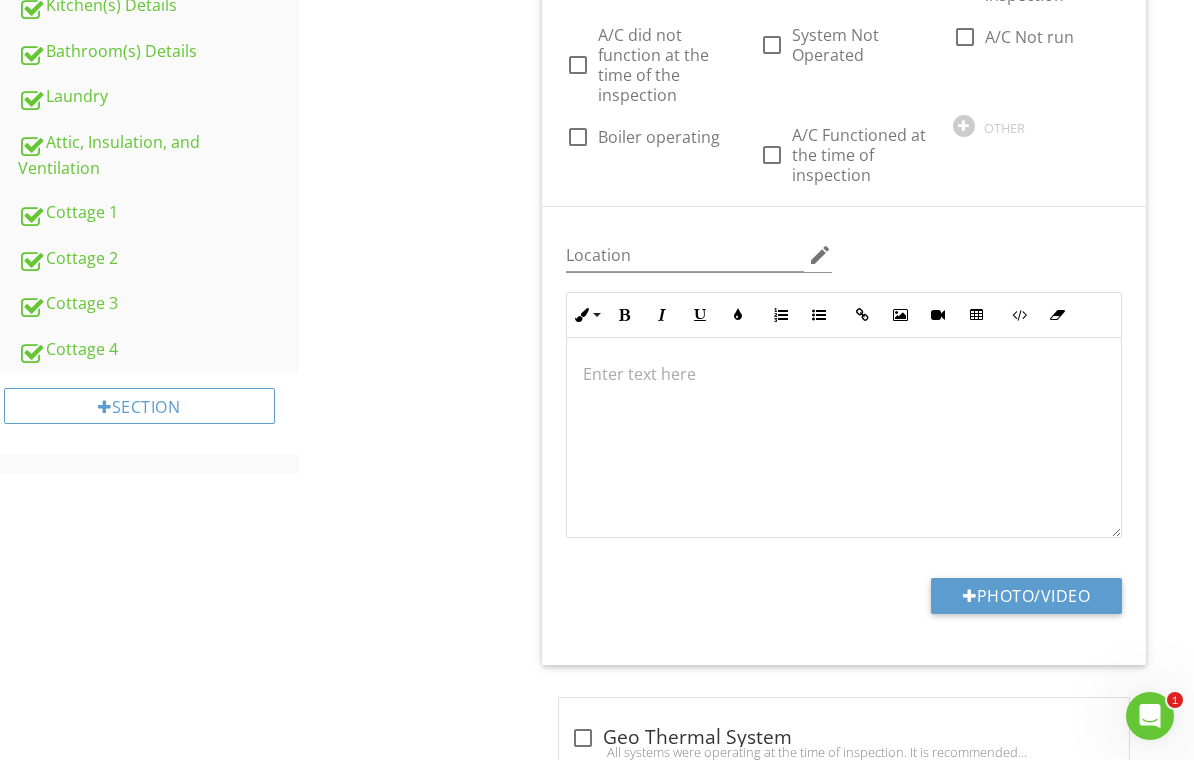 scroll, scrollTop: 942, scrollLeft: 0, axis: vertical 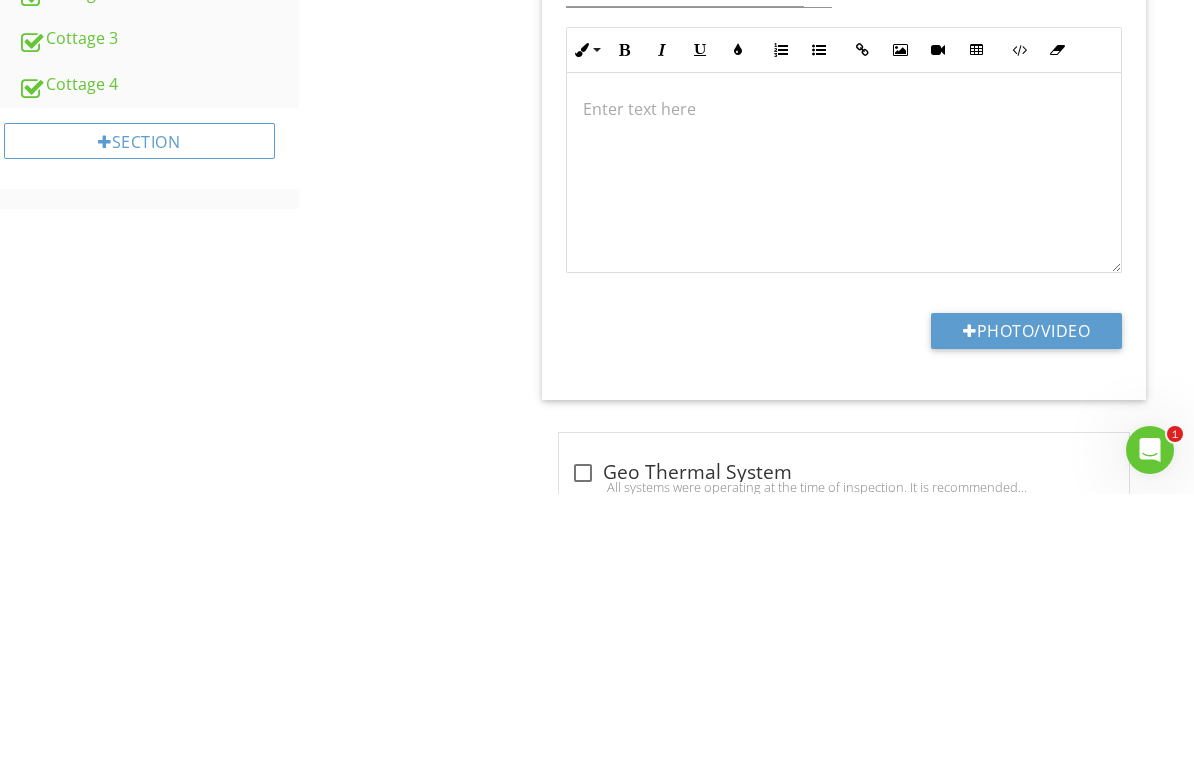 click on "Photo/Video" at bounding box center (1026, 597) 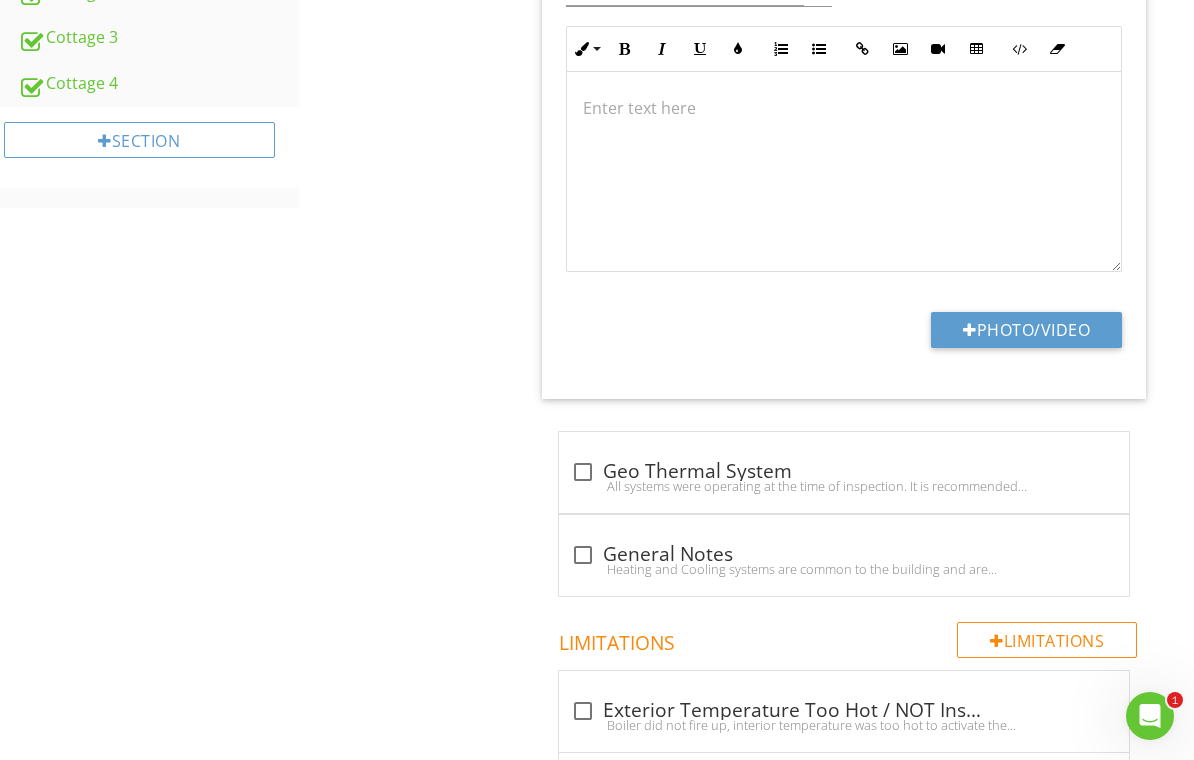 type on "C:\fakepath\20250731T114742.jpeg" 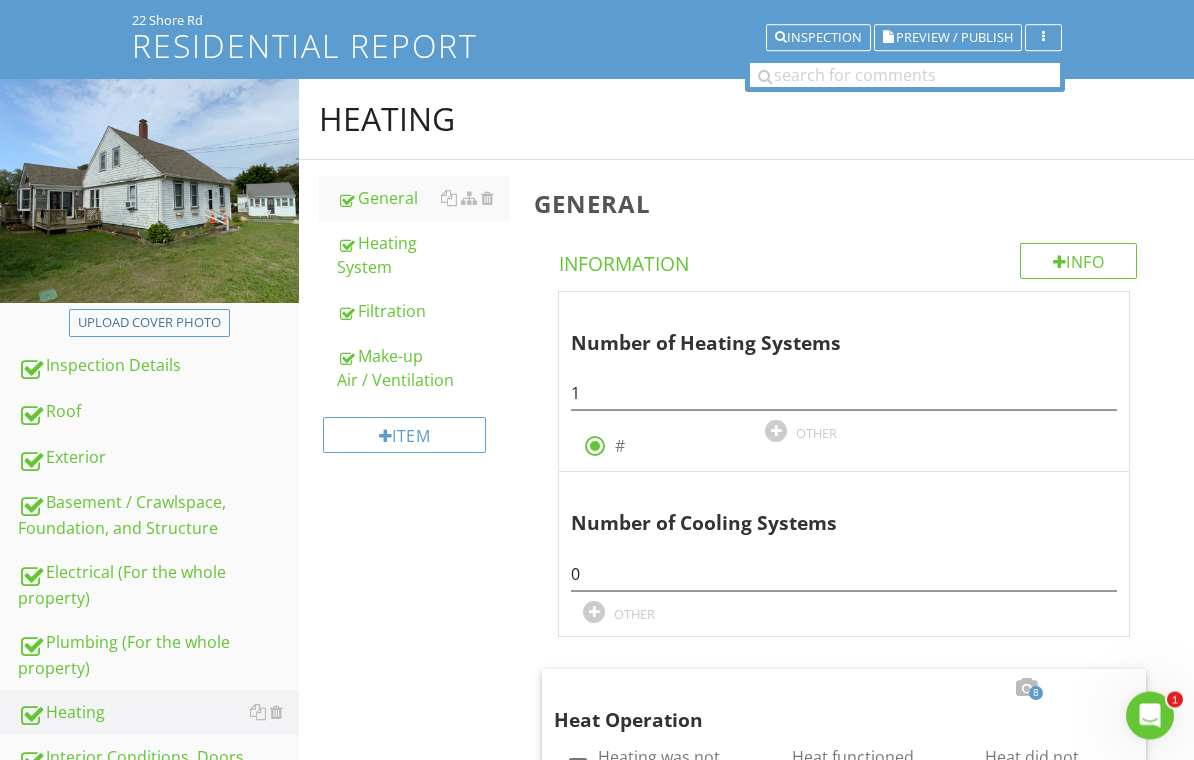 scroll, scrollTop: 5, scrollLeft: 0, axis: vertical 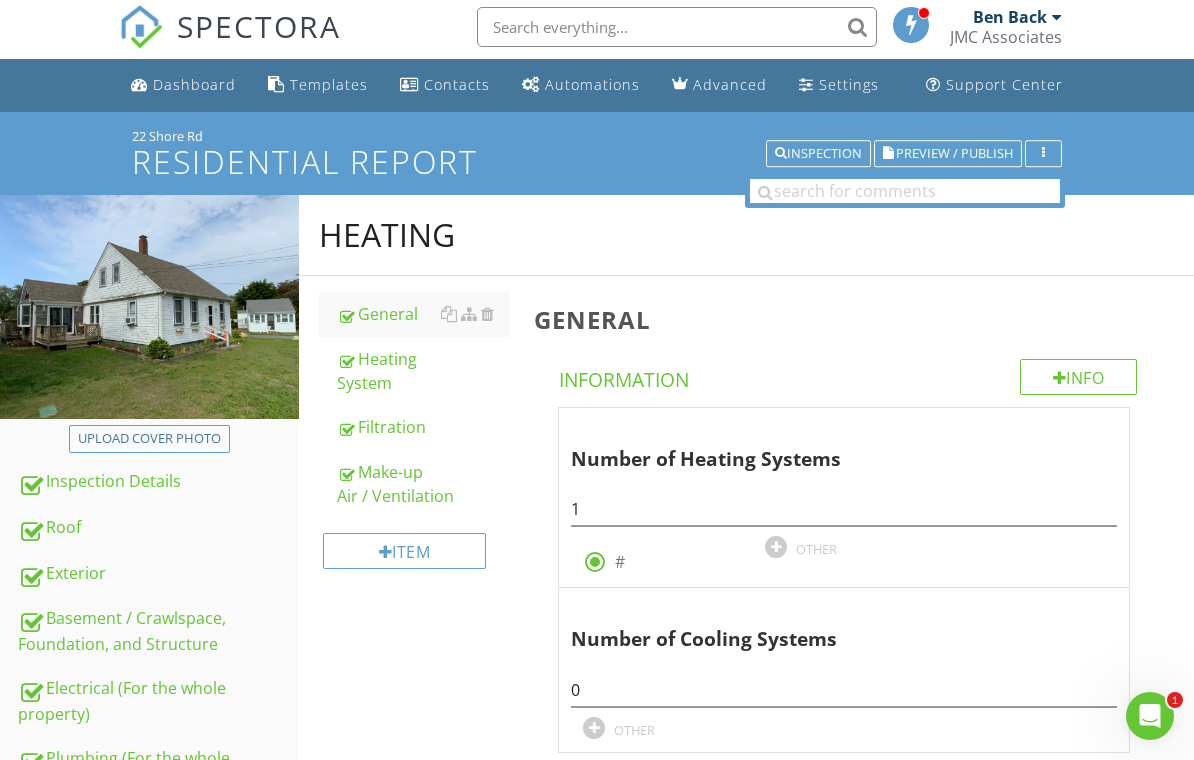 click on "Heating System" at bounding box center (424, 371) 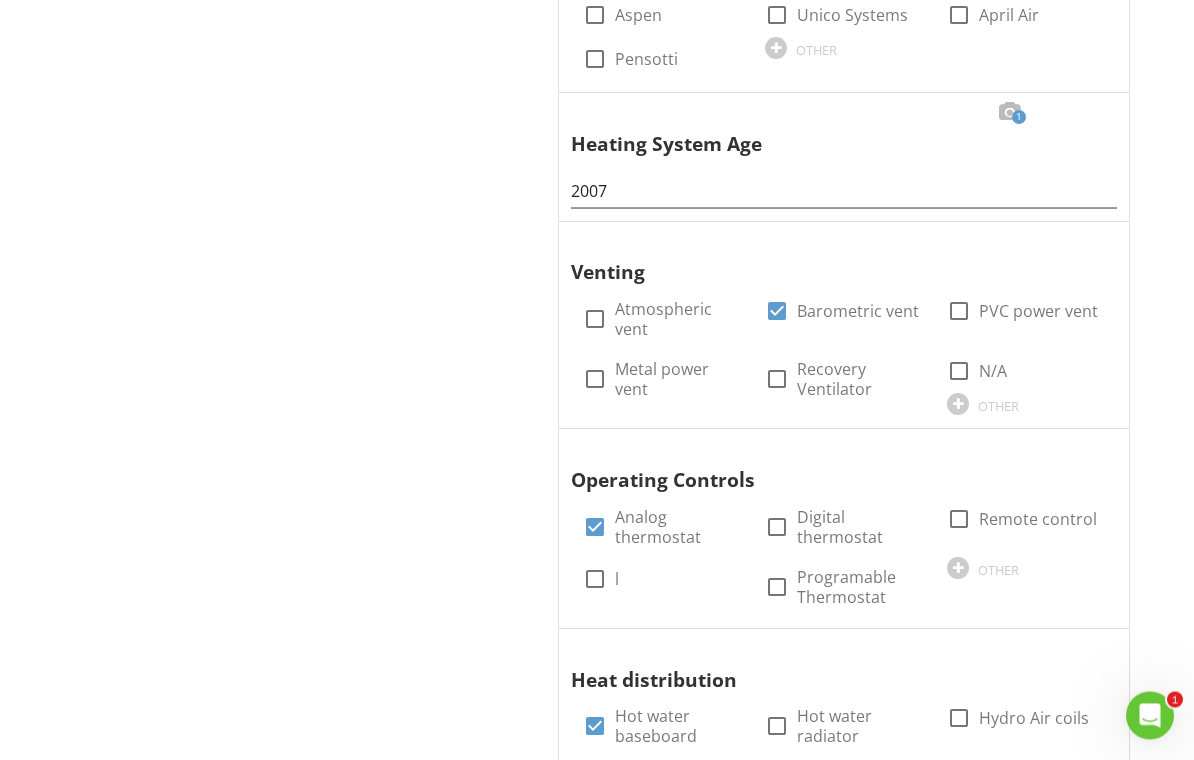 scroll, scrollTop: 2424, scrollLeft: 0, axis: vertical 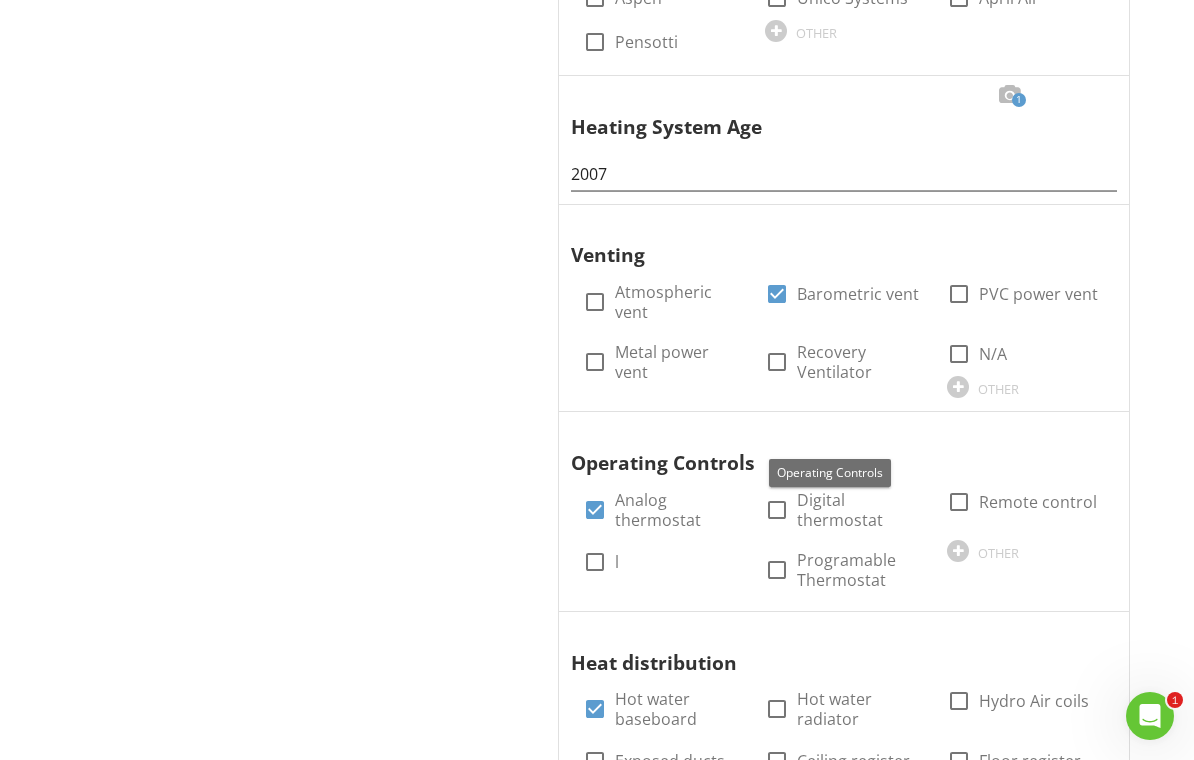 click at bounding box center (1093, 431) 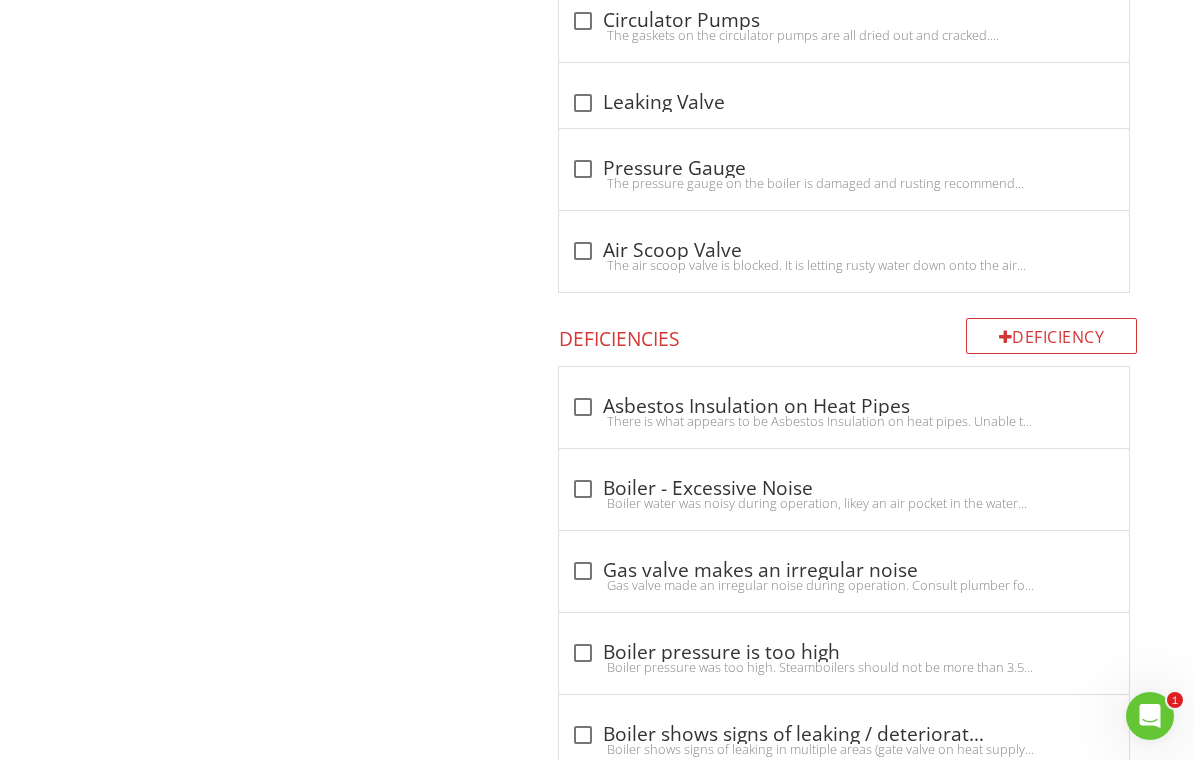 scroll, scrollTop: 6203, scrollLeft: 0, axis: vertical 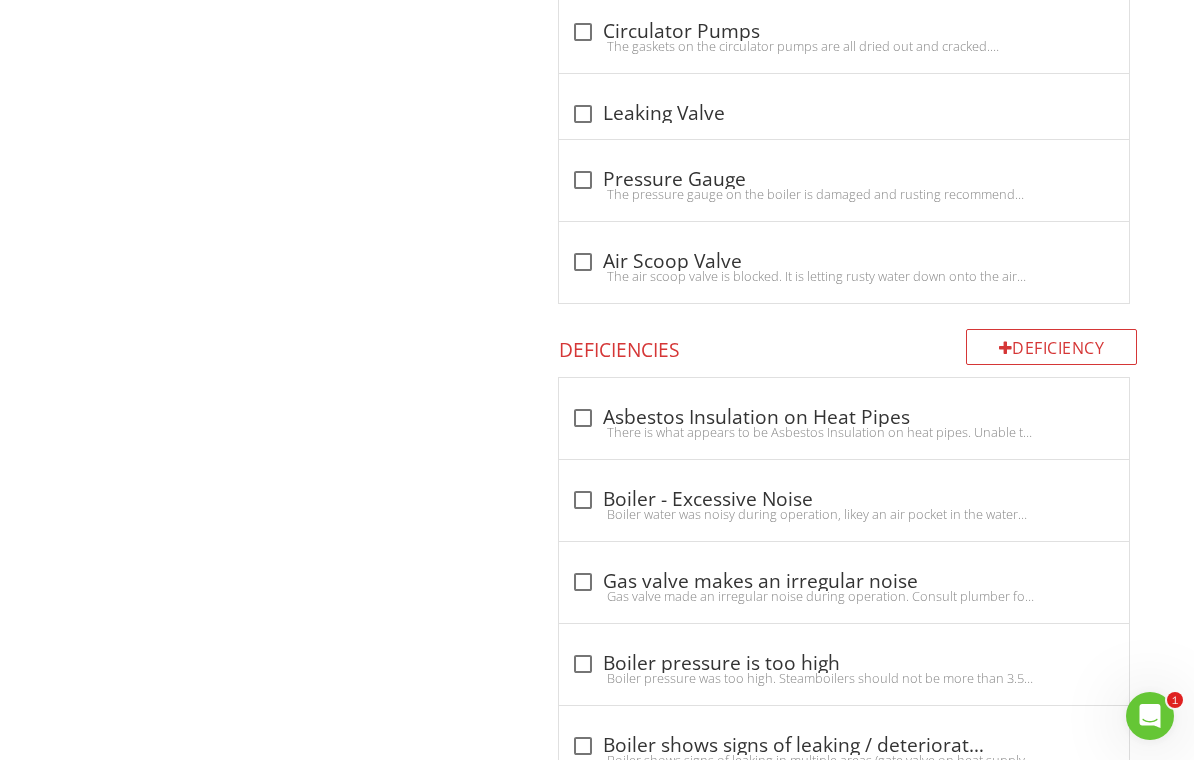 click on "Deficiency" at bounding box center (1052, 347) 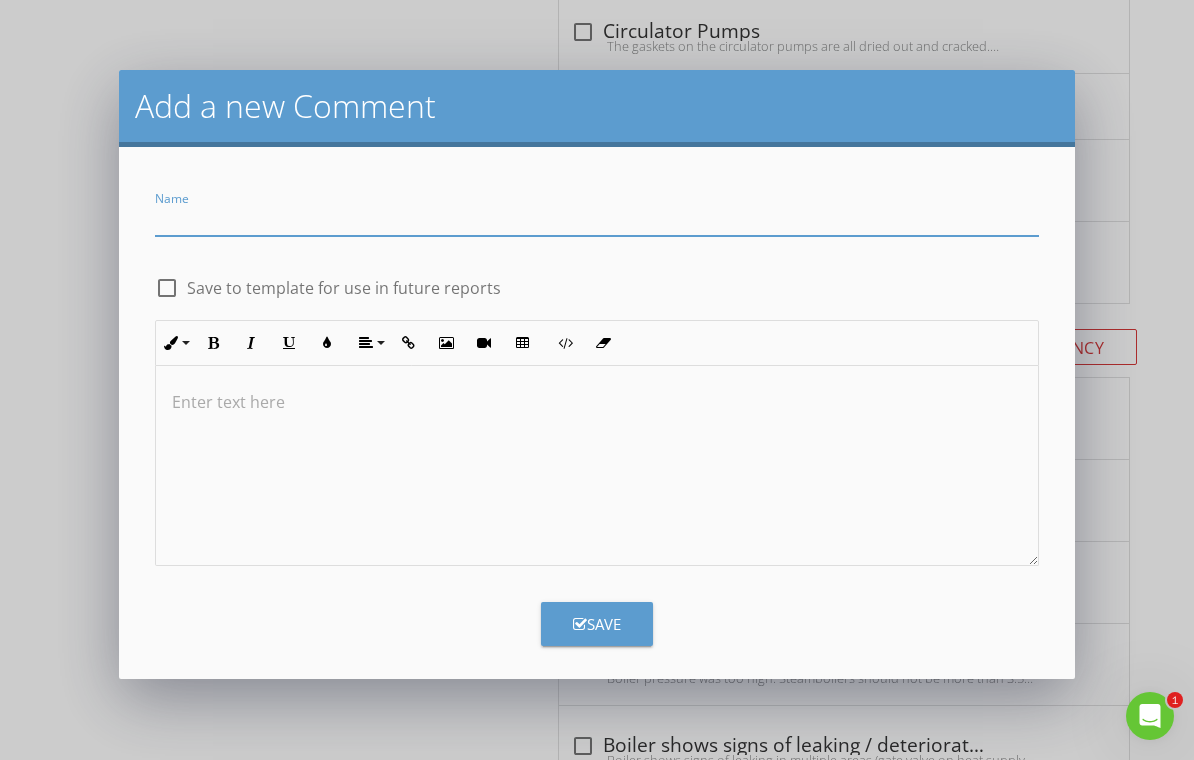 click at bounding box center [596, 219] 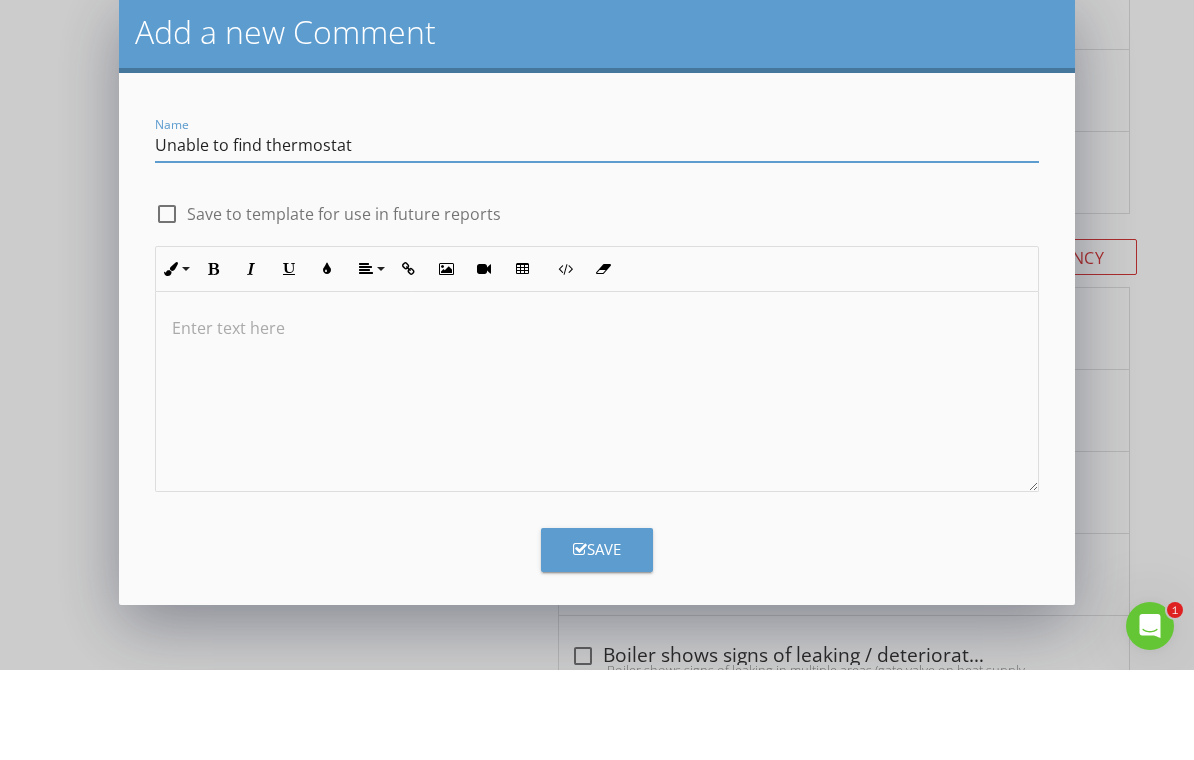 type on "Unable to find thermostat" 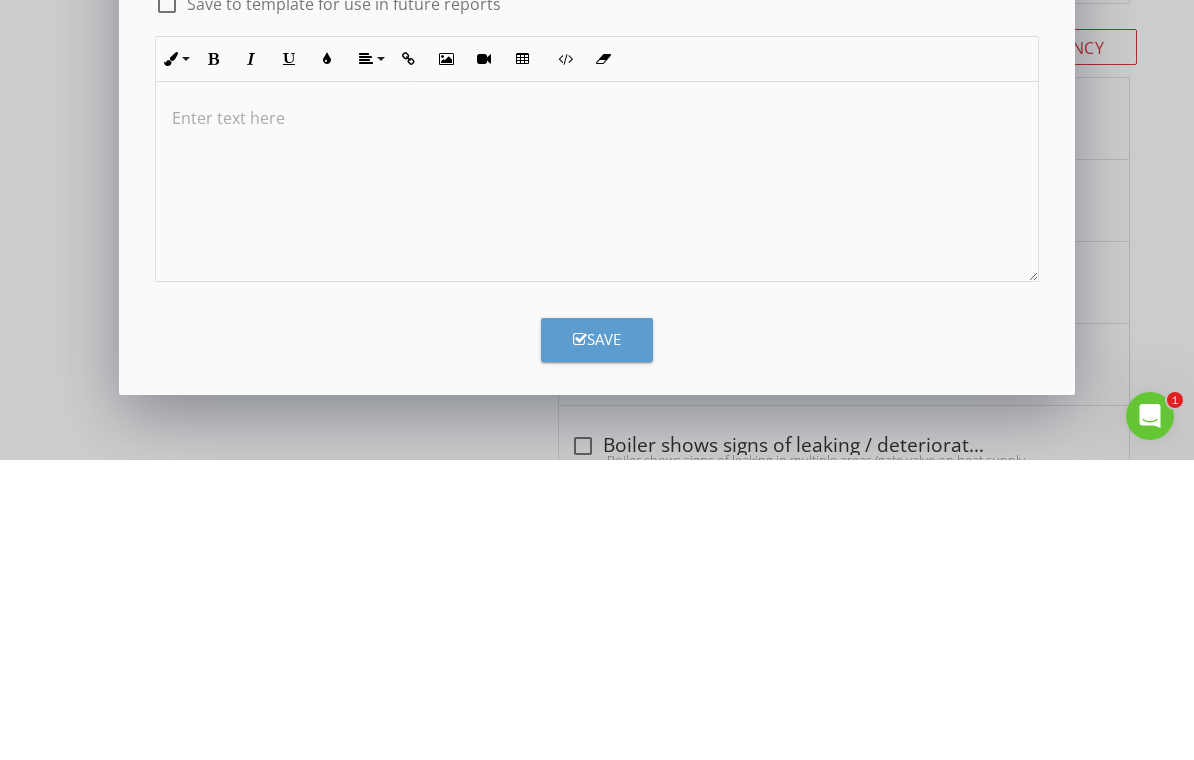 type 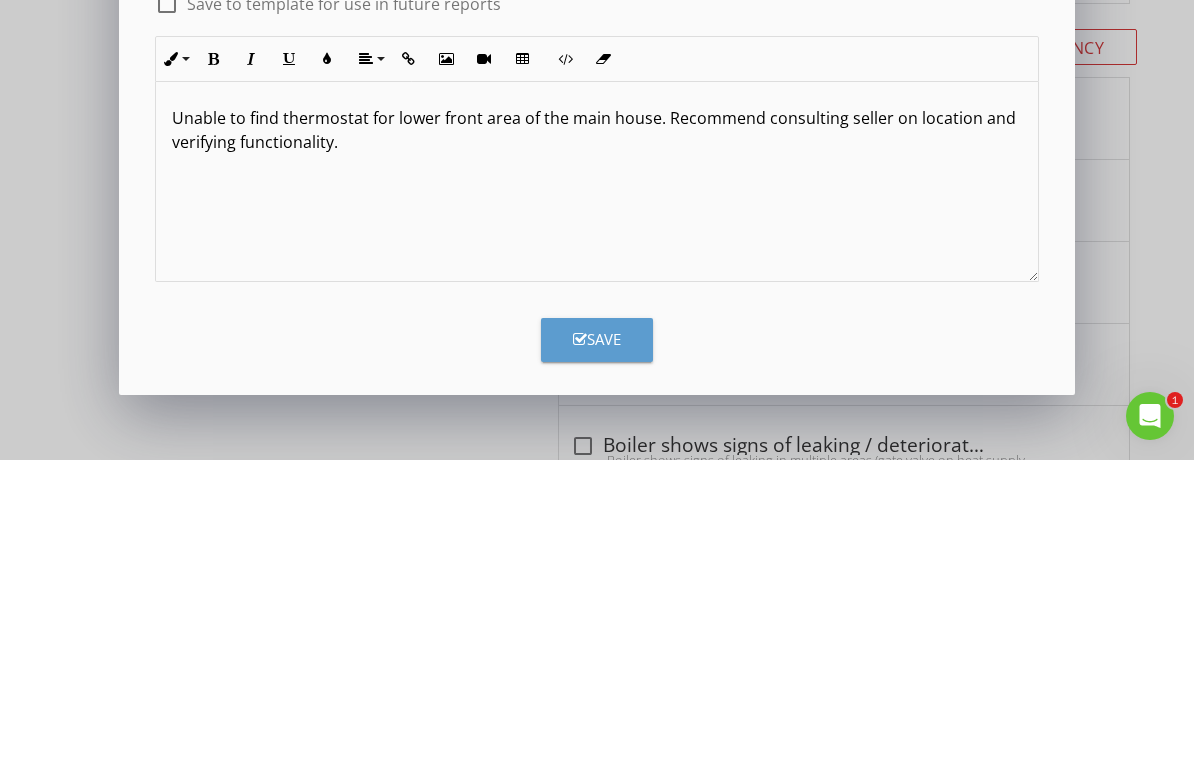 click on "Save" at bounding box center (597, 640) 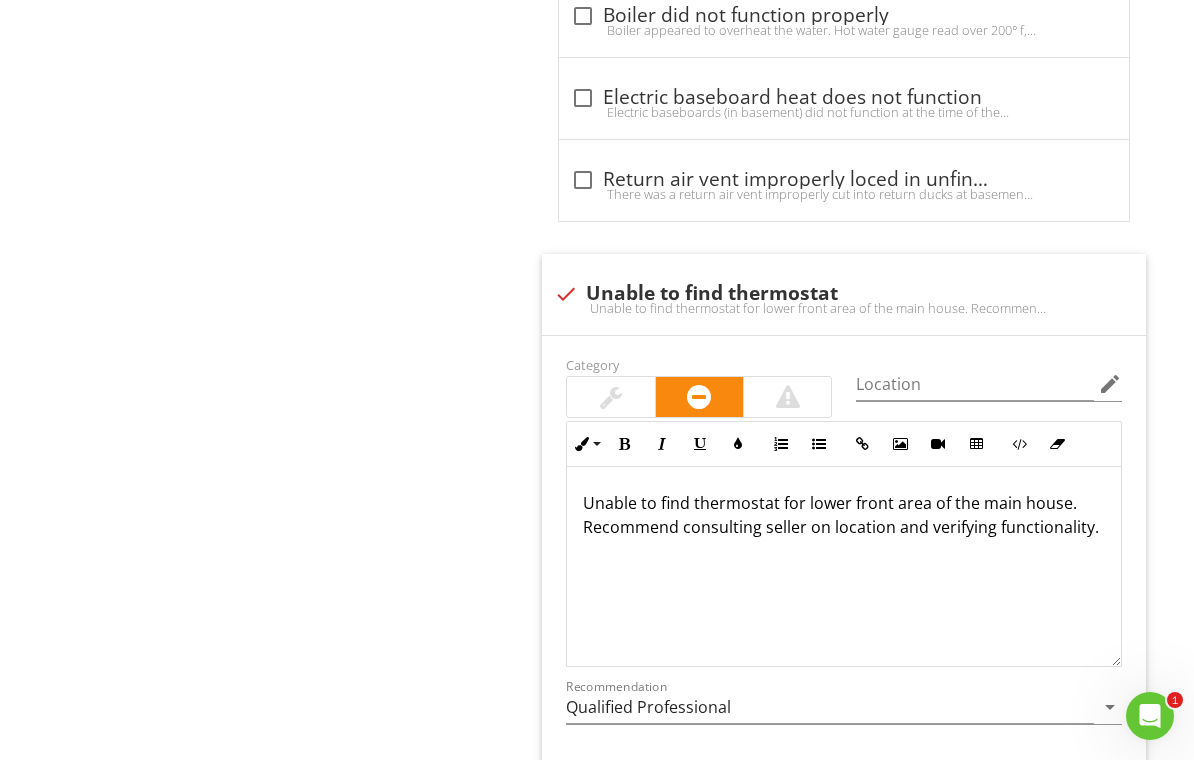 scroll, scrollTop: 11628, scrollLeft: 0, axis: vertical 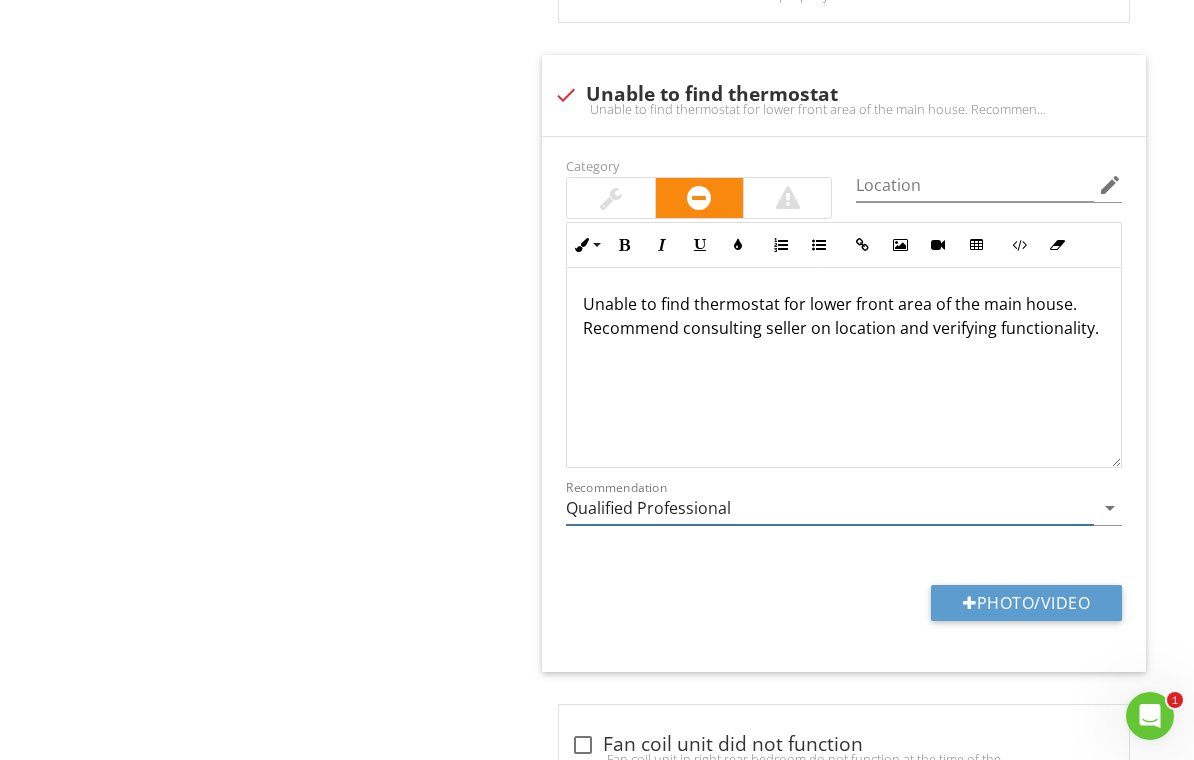 click on "Qualified Professional" at bounding box center (830, 508) 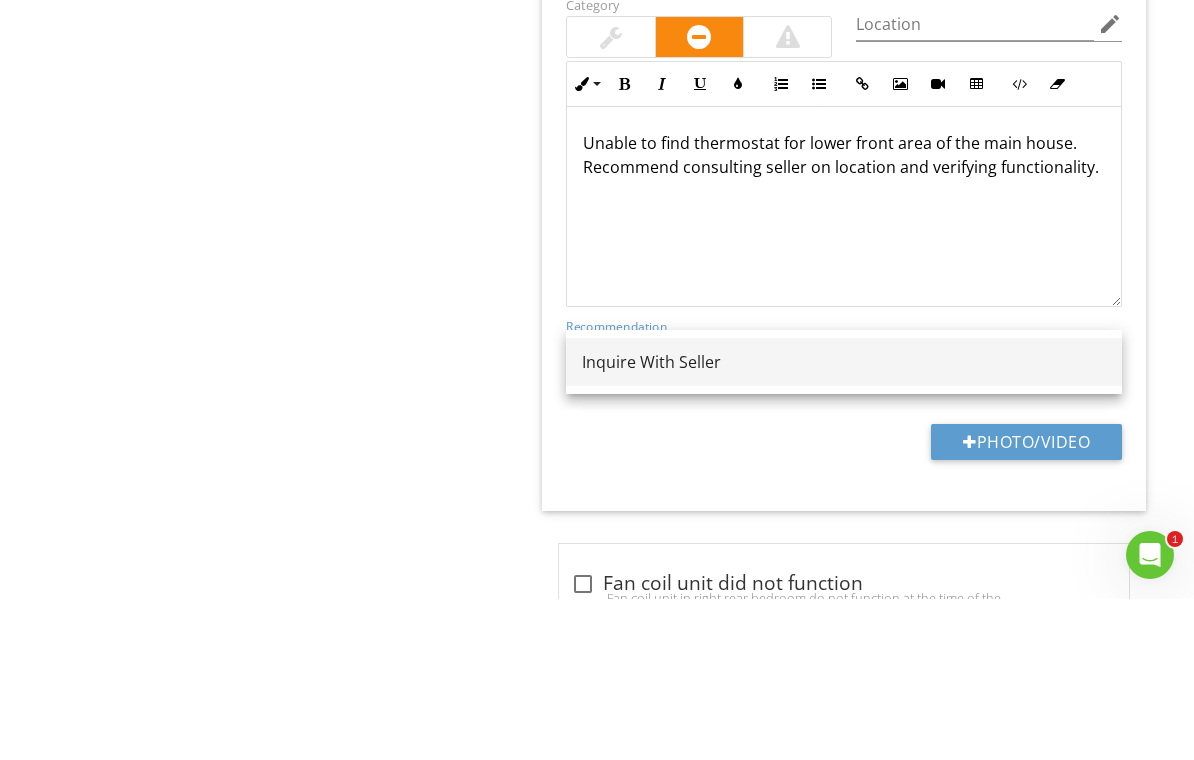 click on "Unable to find thermostat for lower front area of the main house. Recommend consulting seller on location and verifying functionality." at bounding box center [844, 368] 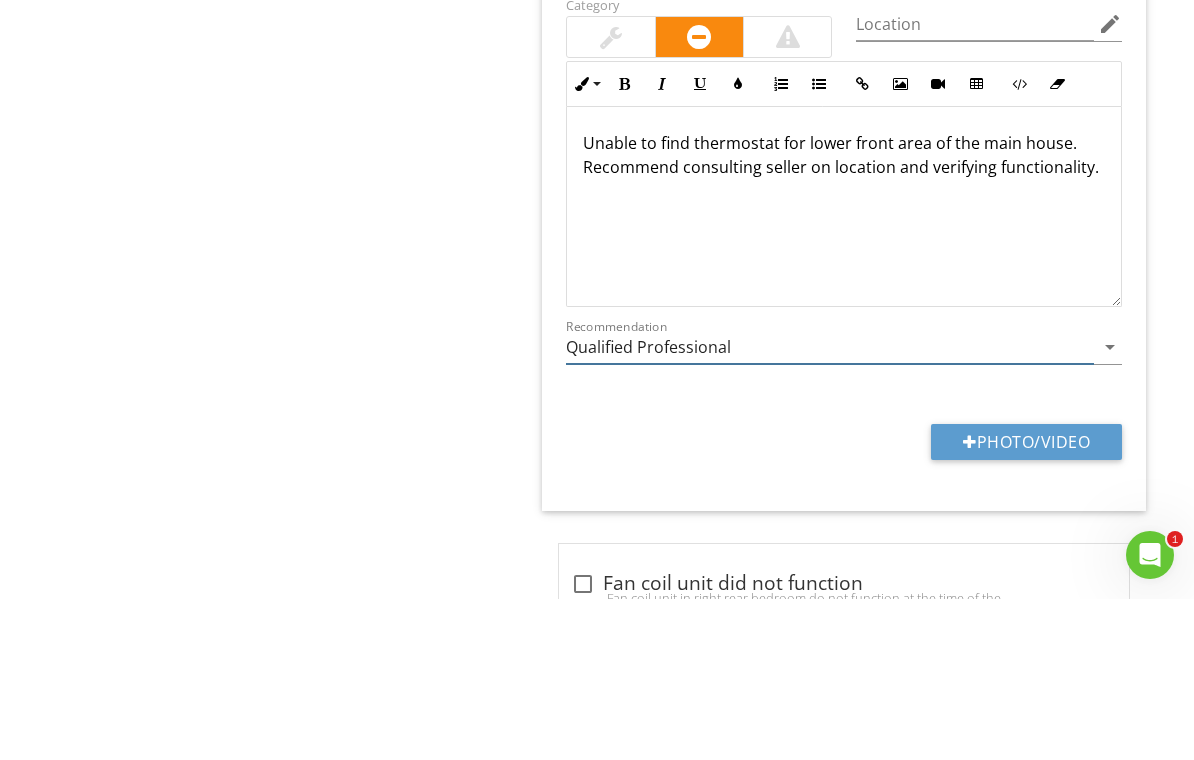 click on "Qualified Professional" at bounding box center [830, 508] 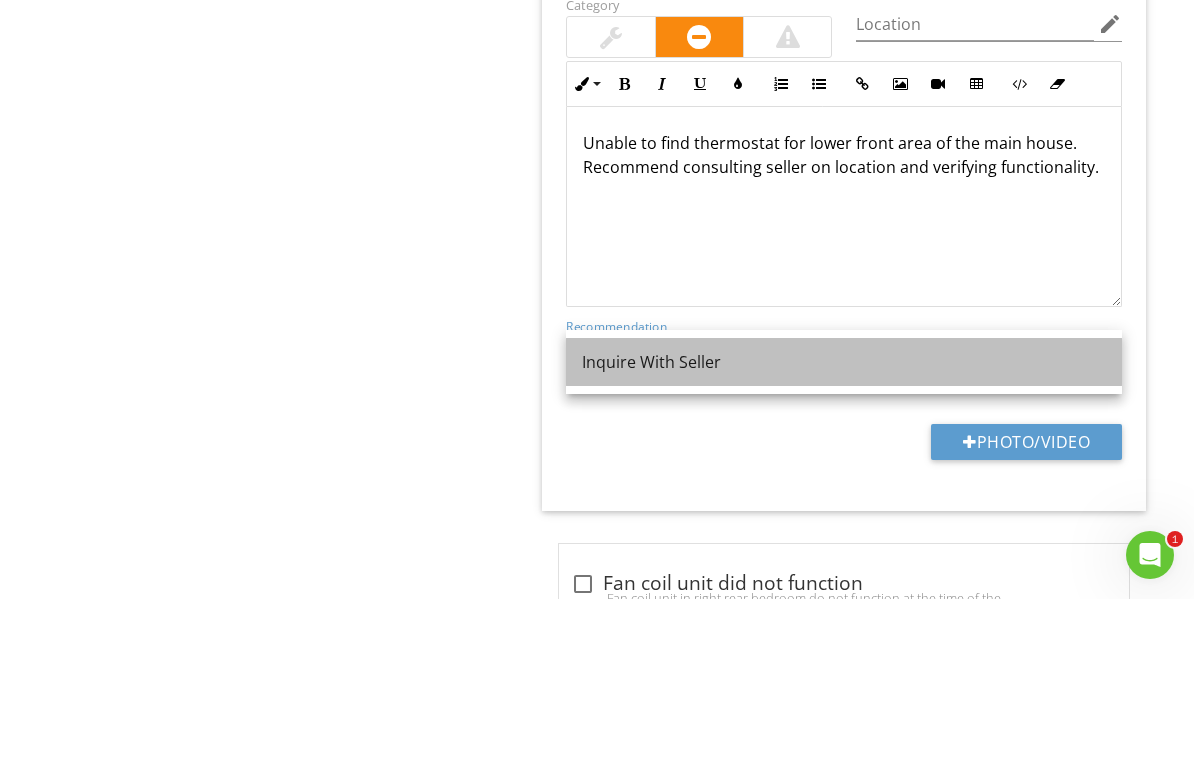 click on "Inquire With Seller" at bounding box center (844, 523) 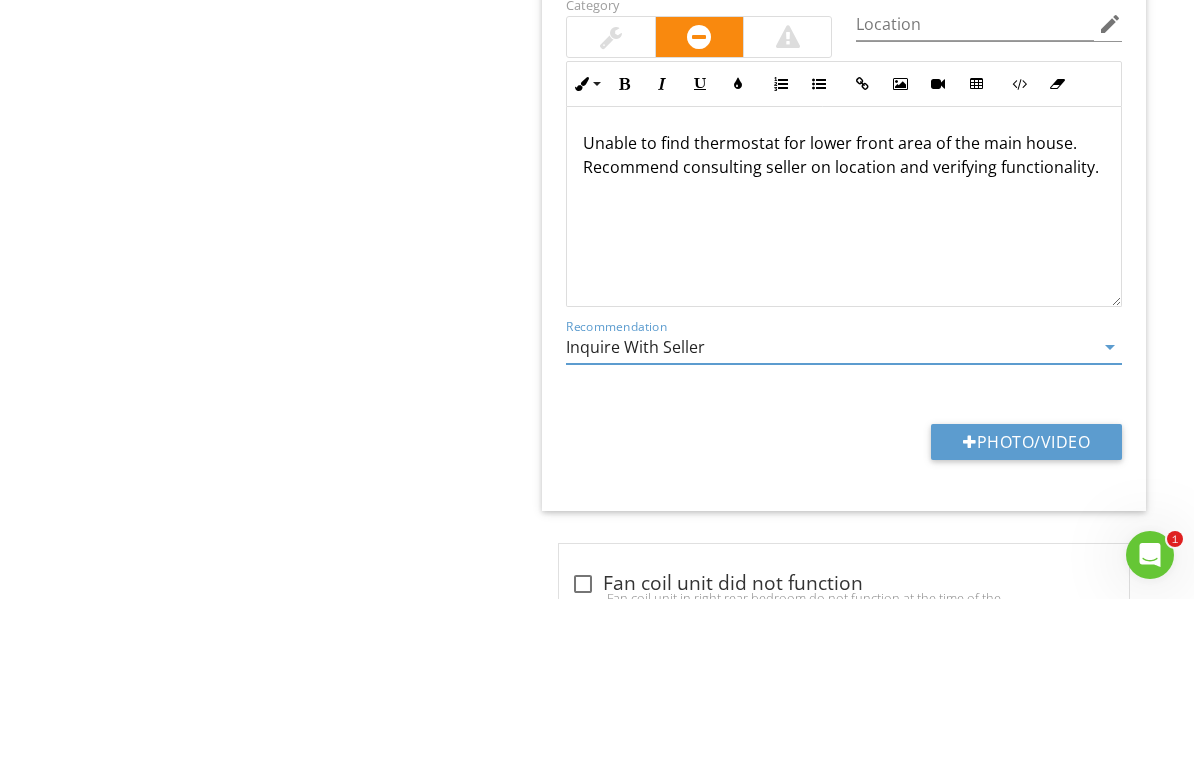 click on "Heating
General
Heating System
Filtration
Make-up Air / Ventilation
Item
Heating System
Info
Information
Heating Type
check_box_outline_blank Gas-Fired Hot Water Boiler   check_box_outline_blank Gas-Fired Steam Boiler   check_box_outline_blank Gas-Fired Hot Air Furnace   check_box Oil-Fired Hot Water Boiler   check_box_outline_blank Oil-Fired Steam Boiler   check_box_outline_blank Oil-Fired Hot Air Furnace   check_box_outline_blank Electric Heat Pump   check_box_outline_blank Electric Heat Coils   check_box_outline_blank Hybrid (Gas  / Electric Heat Pump)   check_box_outline_blank Hybrid electric heat pump / propane hot water boiler   check_box_outline_blank Electric Baseboards" at bounding box center [747, -5221] 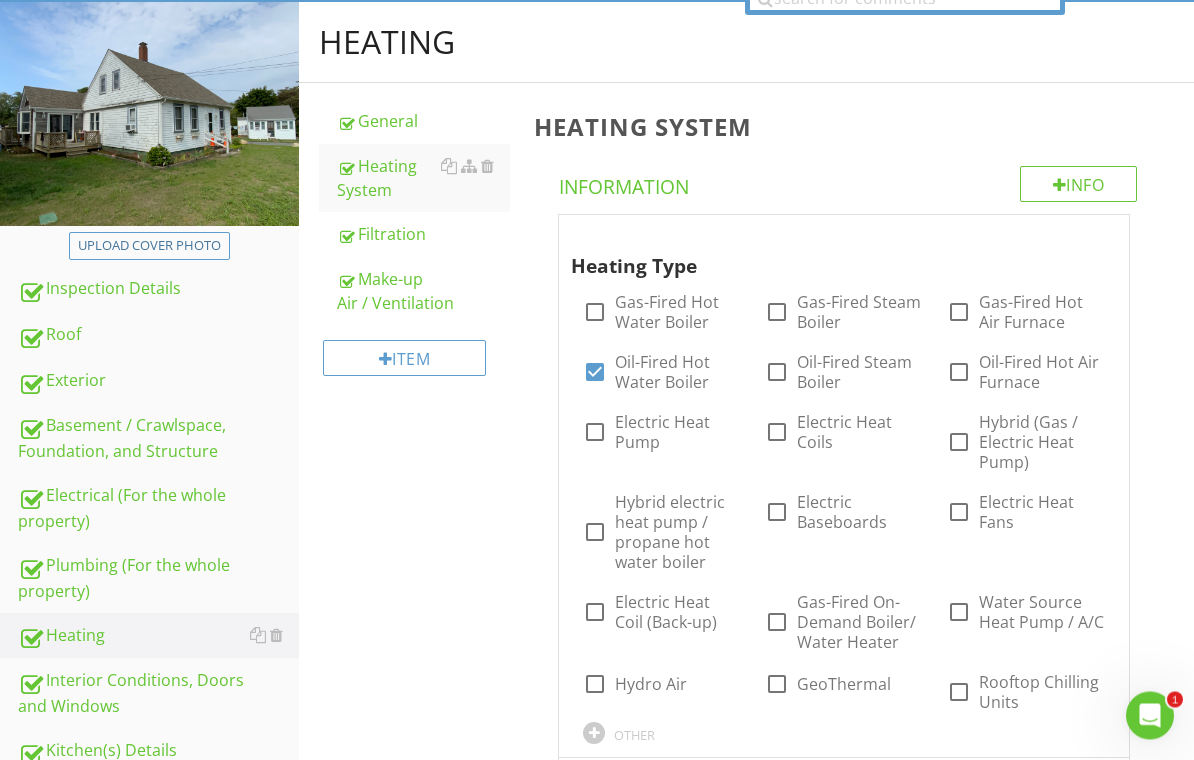 scroll, scrollTop: 198, scrollLeft: 0, axis: vertical 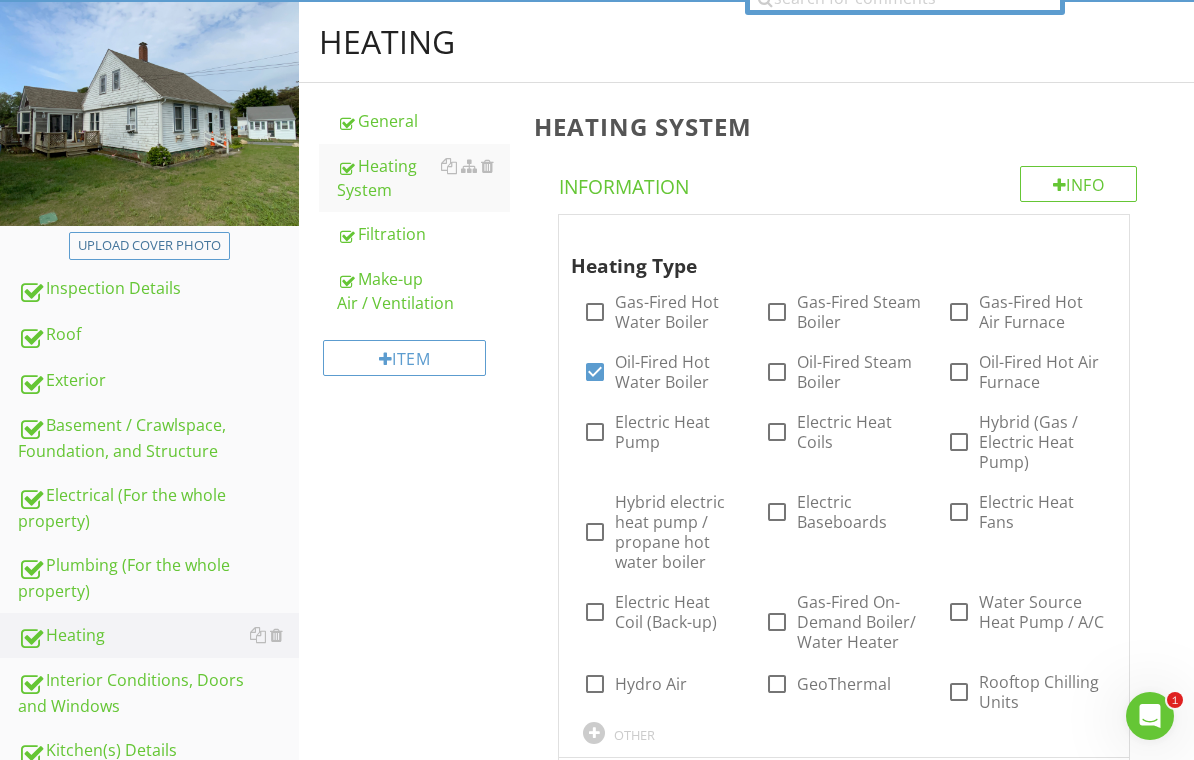 click on "Interior Conditions, Doors and Windows" at bounding box center [158, 693] 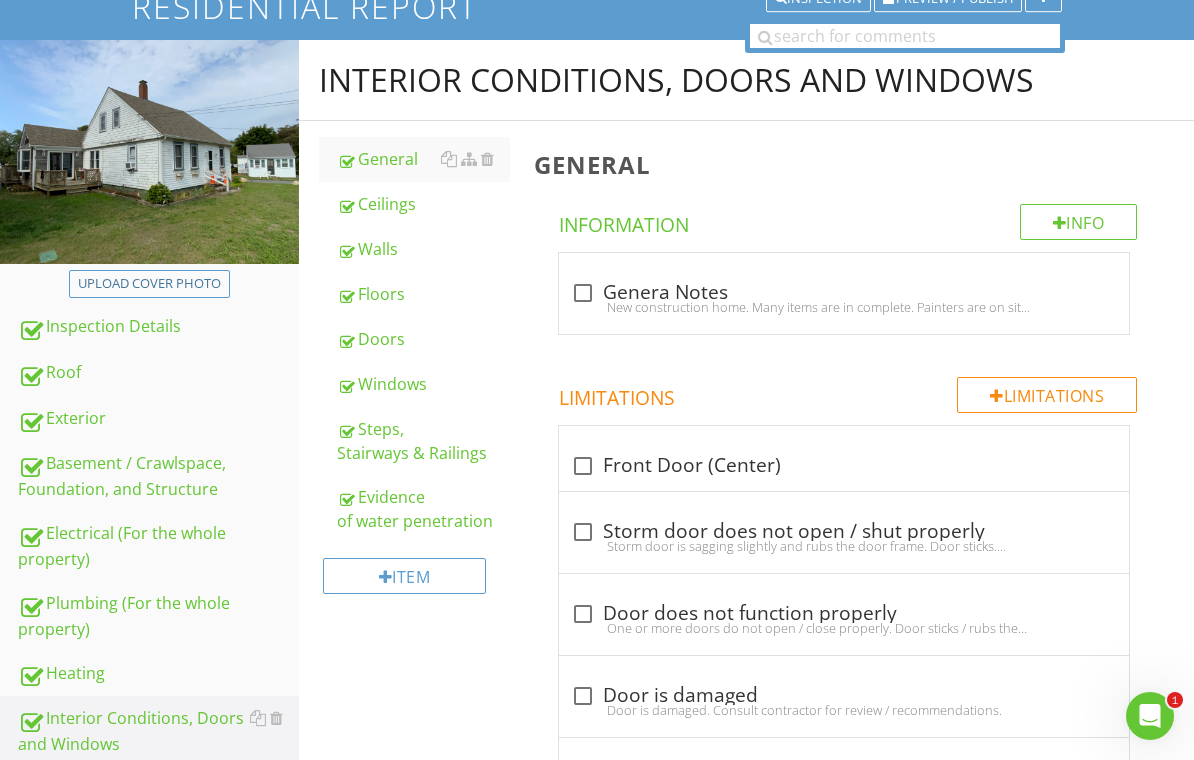 scroll, scrollTop: 159, scrollLeft: 0, axis: vertical 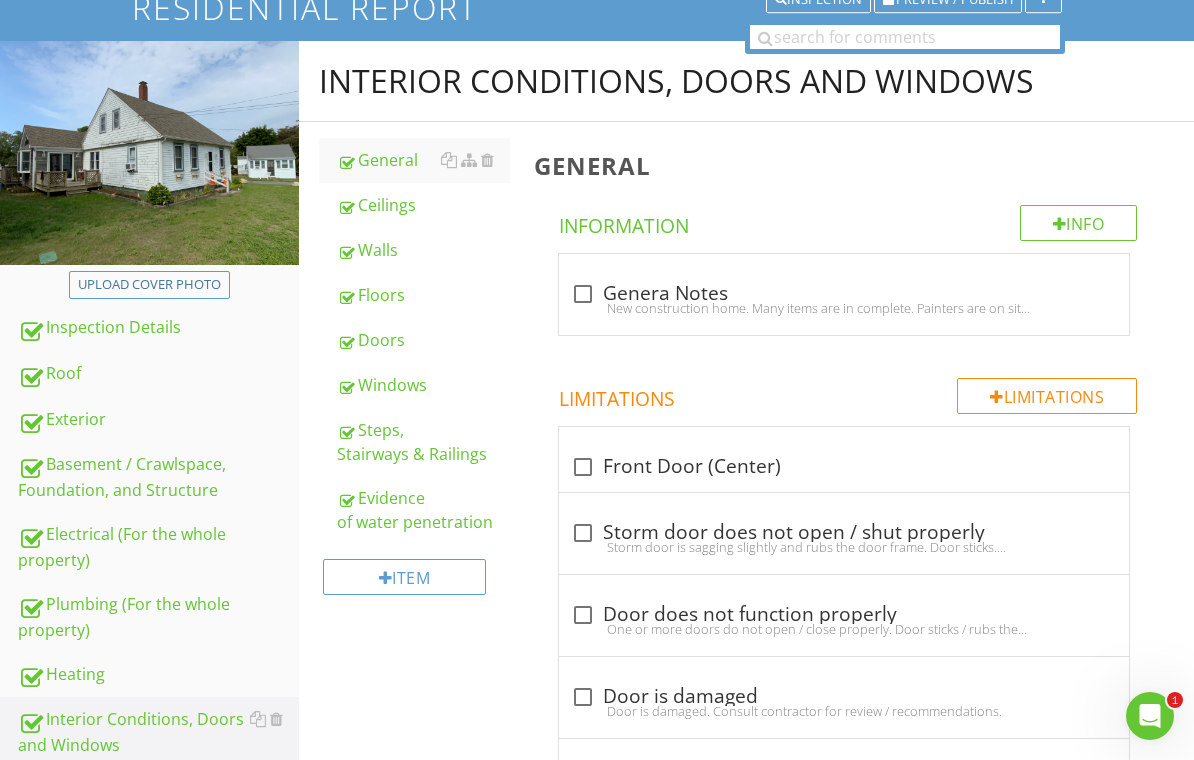 click on "Doors" at bounding box center (424, 340) 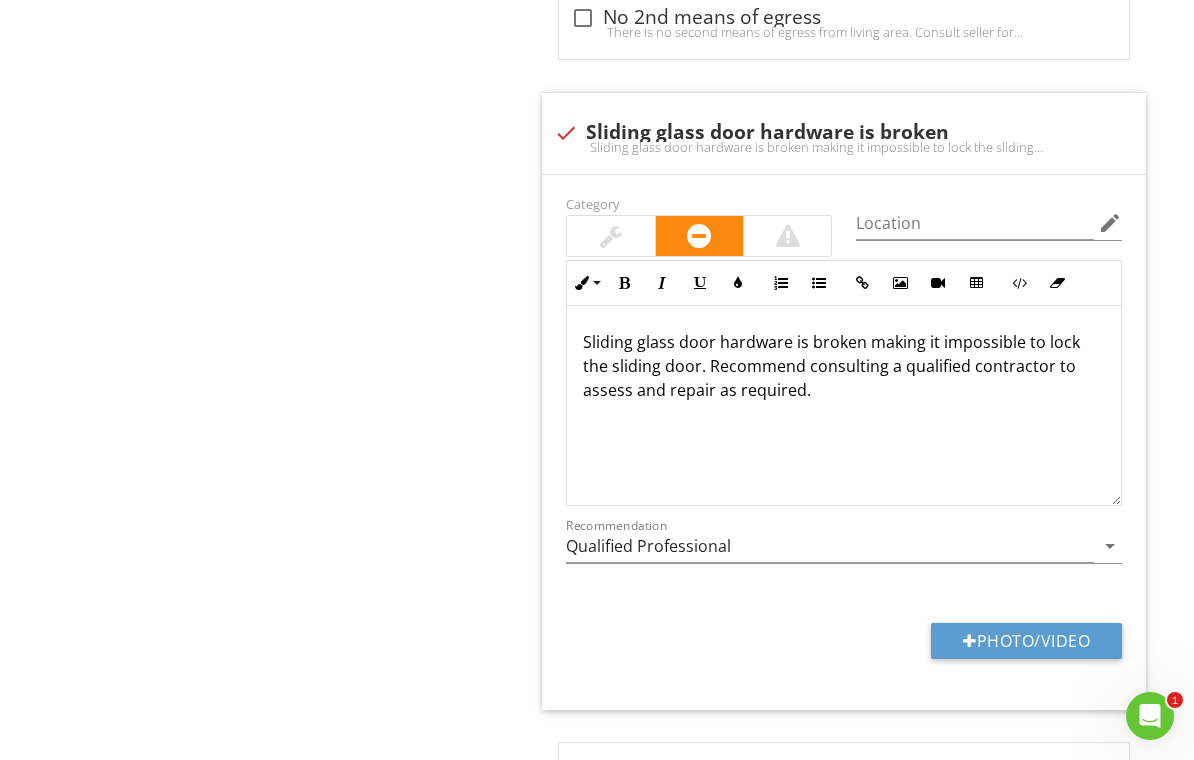 scroll, scrollTop: 4750, scrollLeft: 0, axis: vertical 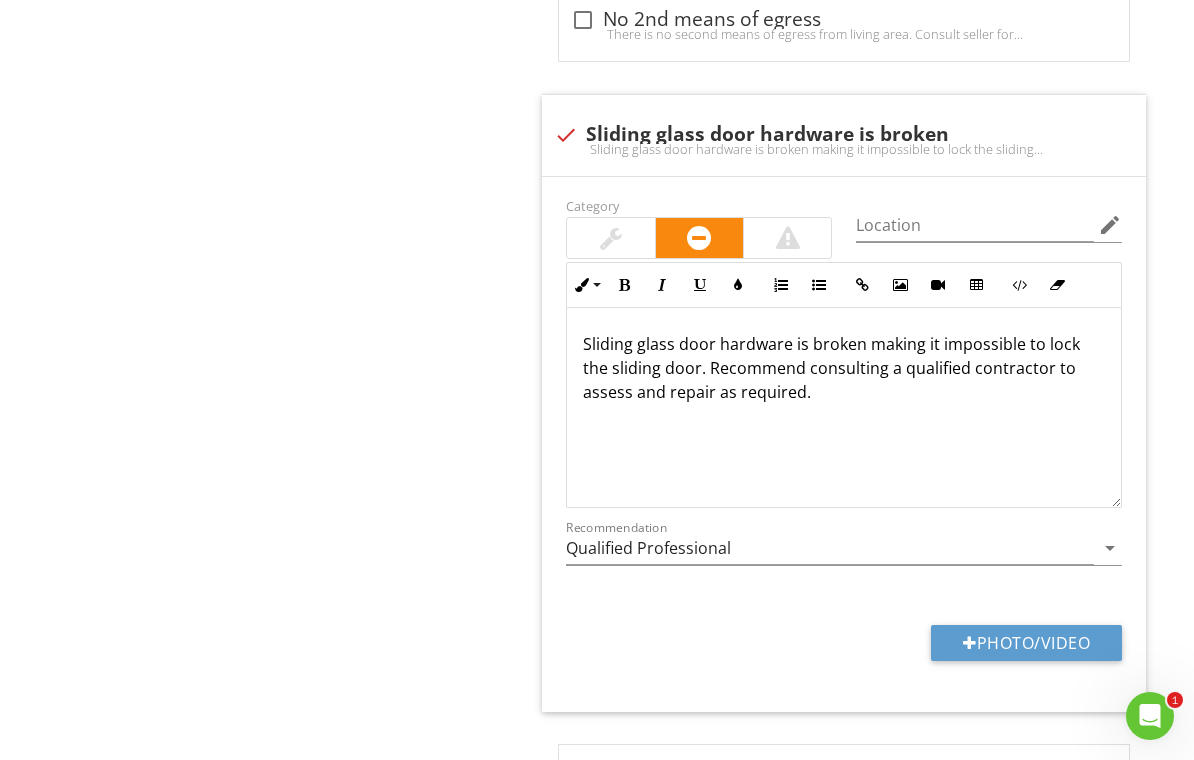 click on "Photo/Video" at bounding box center [1026, 643] 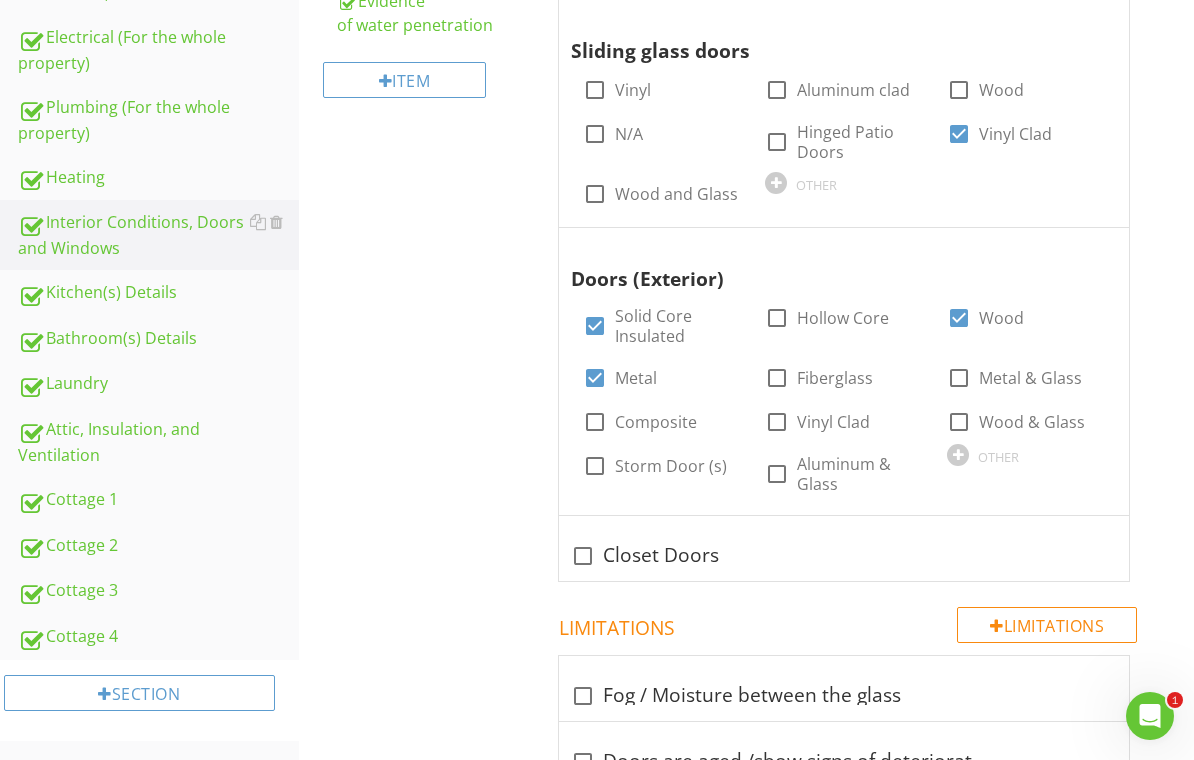 scroll, scrollTop: 571, scrollLeft: 0, axis: vertical 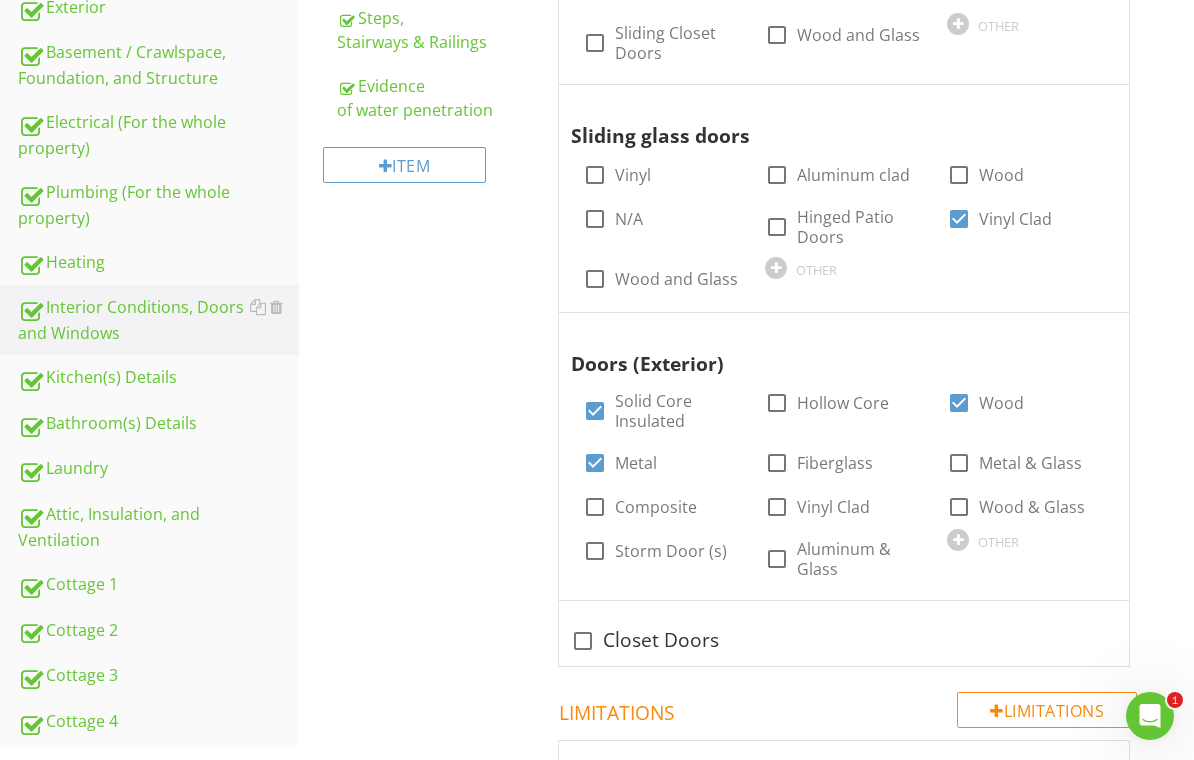 click on "Interior Conditions, Doors and Windows
General
Ceilings
Walls
Floors
Doors
Windows
Steps, Stairways & Railings
Evidence of water penetration
Item
Doors
Info
Information
Door type (Interior)
check_box_outline_blank Hollow core   check_box_outline_blank Solid core   check_box_outline_blank Metal   check_box_outline_blank Sliding pocket doors   check_box Wood   check_box_outline_blank Composite   check_box_outline_blank Sliding Closet Doors   check_box_outline_blank Wood and Glass         OTHER
Sliding glass doors
check_box_outline_blank" at bounding box center (747, 2490) 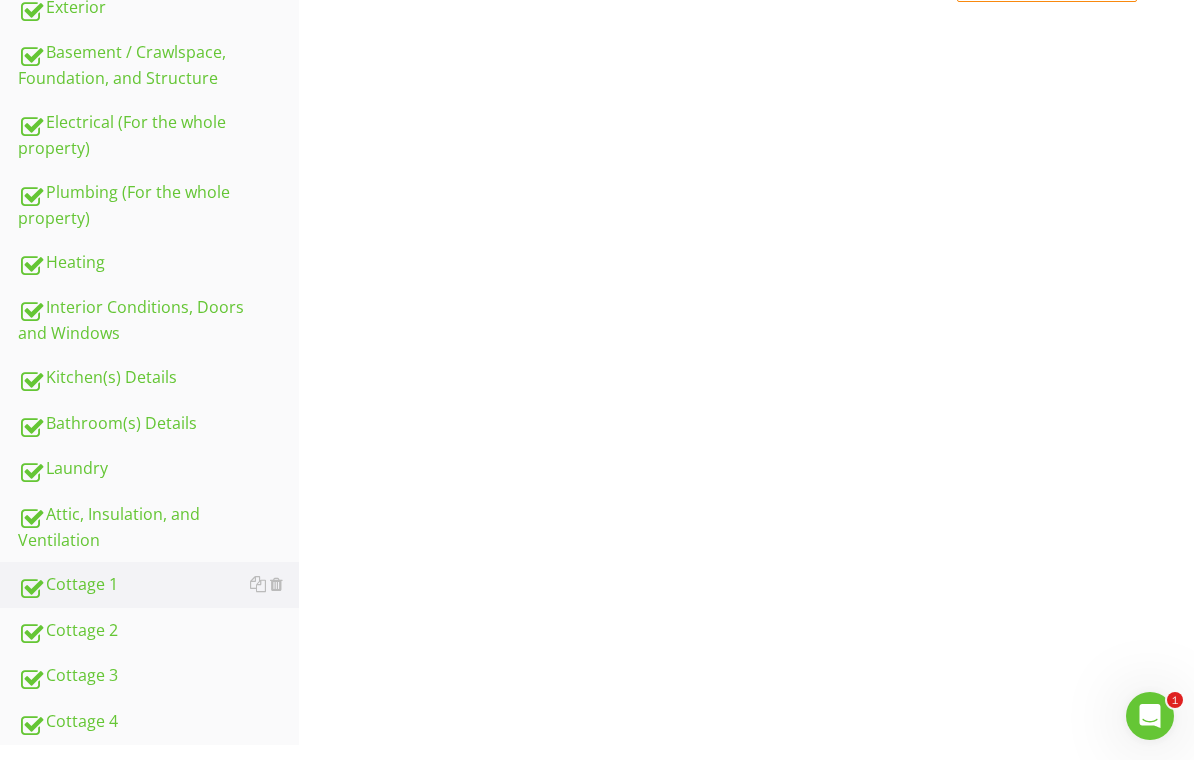 click on "Upload cover photo
Inspection Details
Roof
Exterior
Basement / Crawlspace, Foundation, and Structure
Electrical (For the whole property)
Plumbing (For the whole property)
Heating
Interior Conditions, Doors and Windows
Kitchen(s) Details
Bathroom(s) Details
Laundry
Attic, Insulation, and Ventilation
Cottage 1
Cottage 2
Cottage 3
Cottage 4
Section
Cottage 1
General
Exterior
Interior
Item
Information" at bounding box center (597, 237) 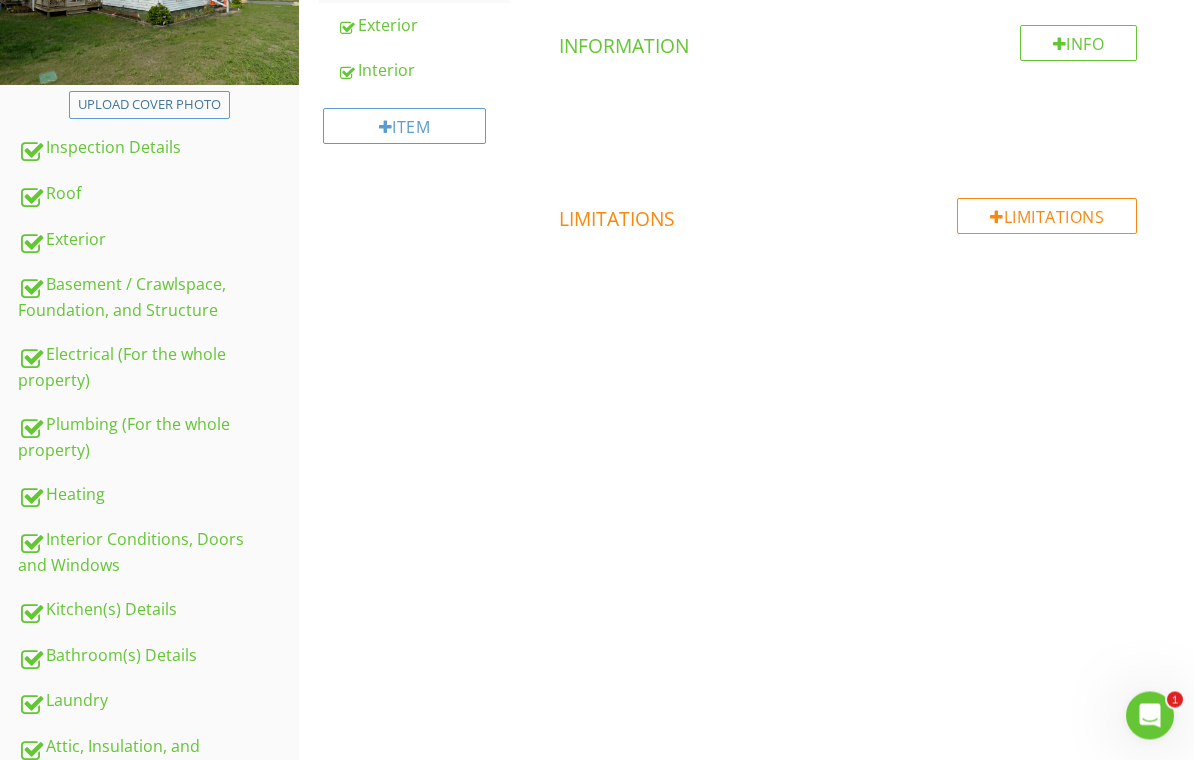scroll, scrollTop: 0, scrollLeft: 0, axis: both 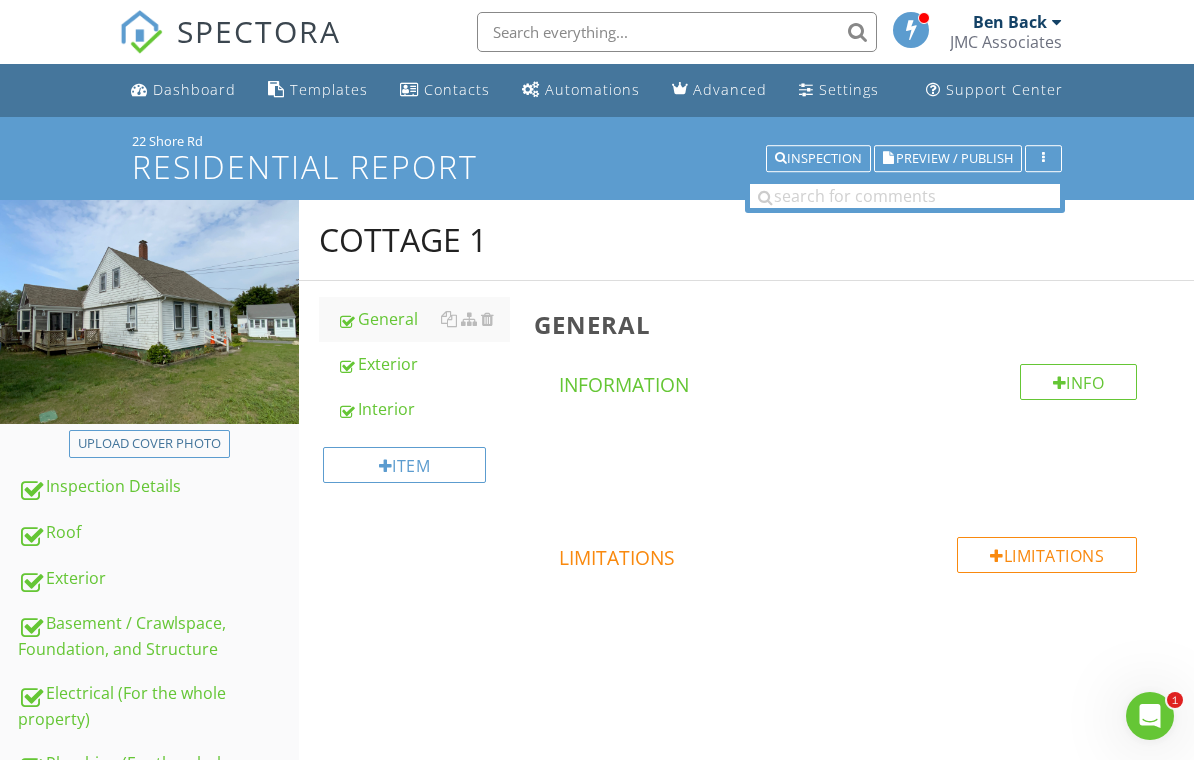 click on "Exterior" at bounding box center (424, 364) 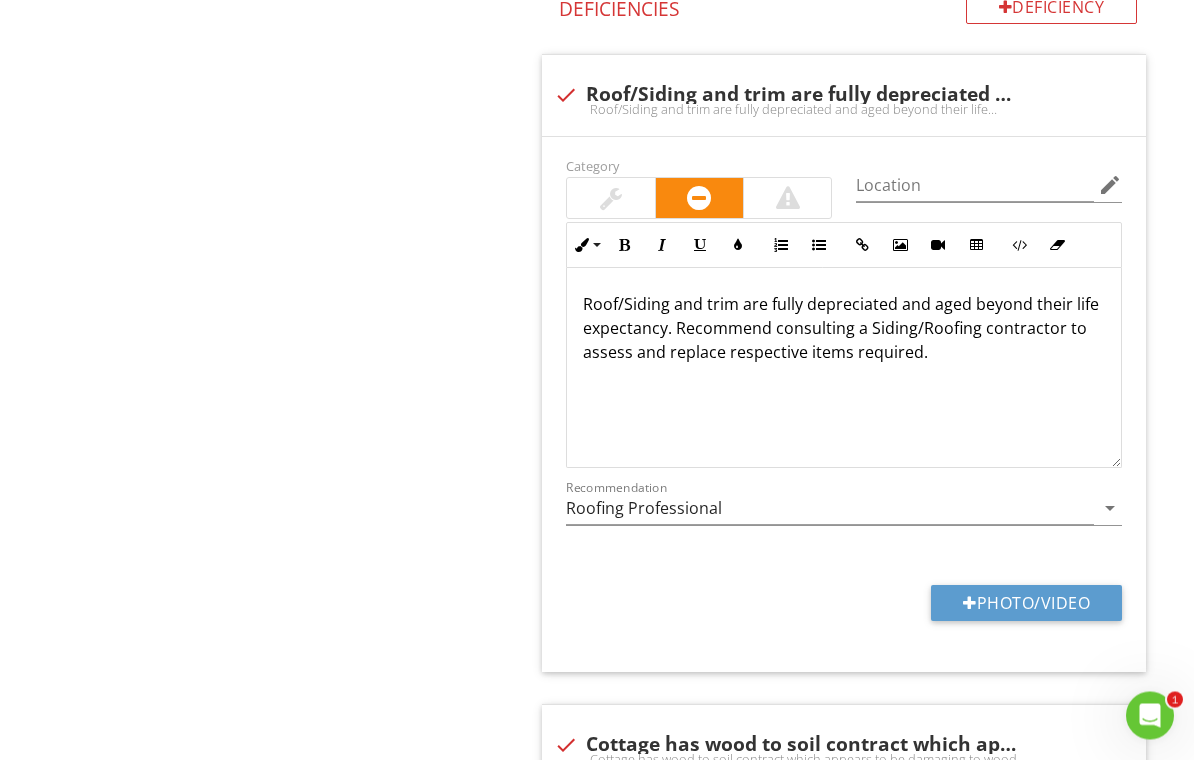 scroll, scrollTop: 3428, scrollLeft: 0, axis: vertical 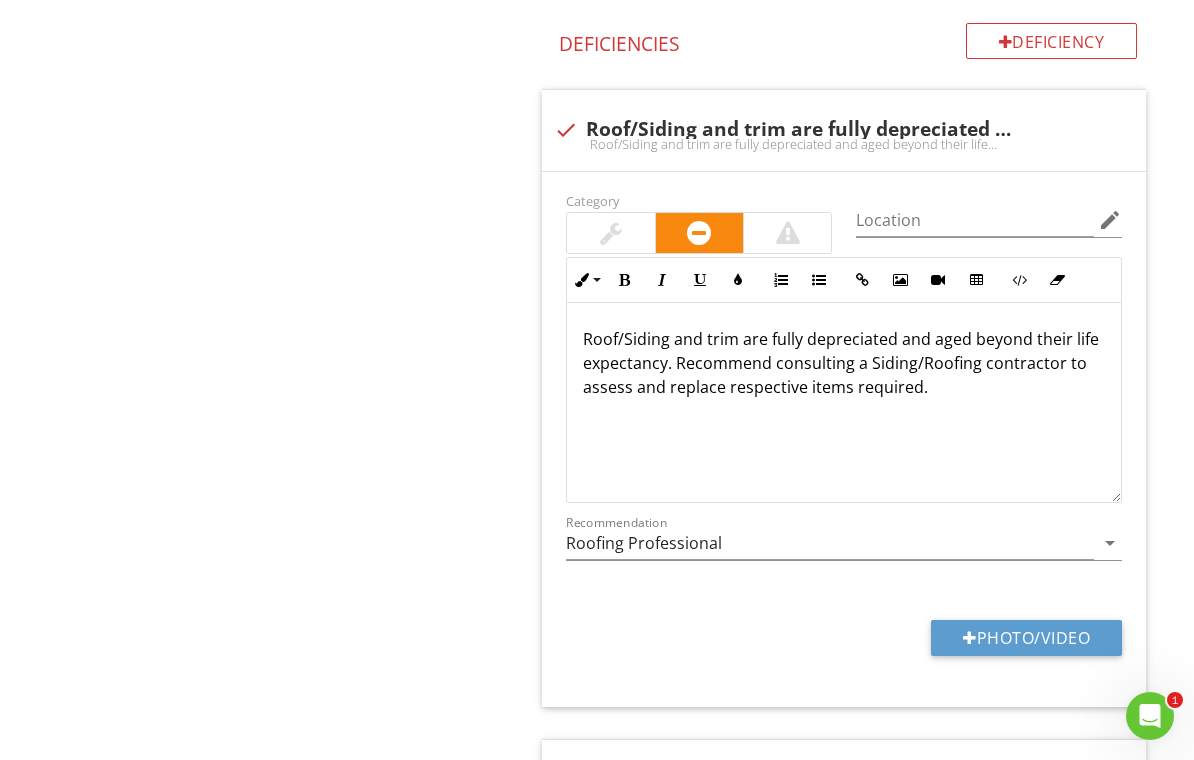 click on "Photo/Video" at bounding box center [1026, 638] 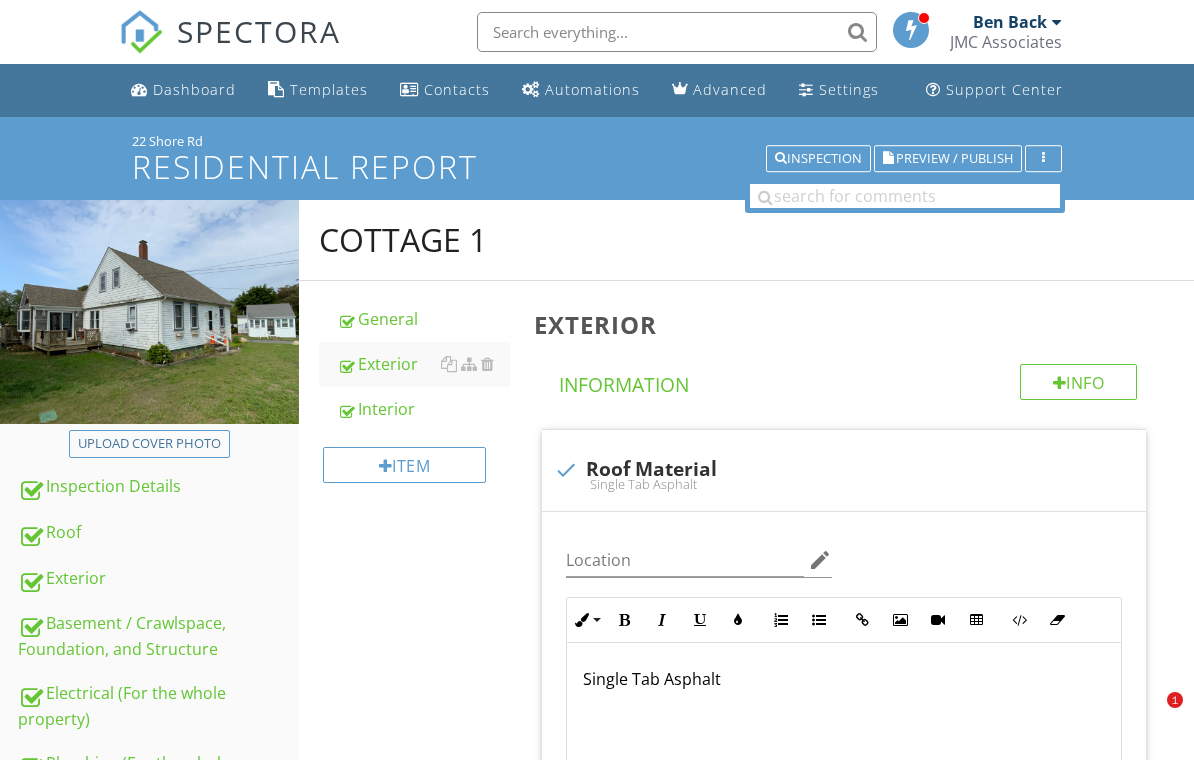 scroll, scrollTop: 3428, scrollLeft: 0, axis: vertical 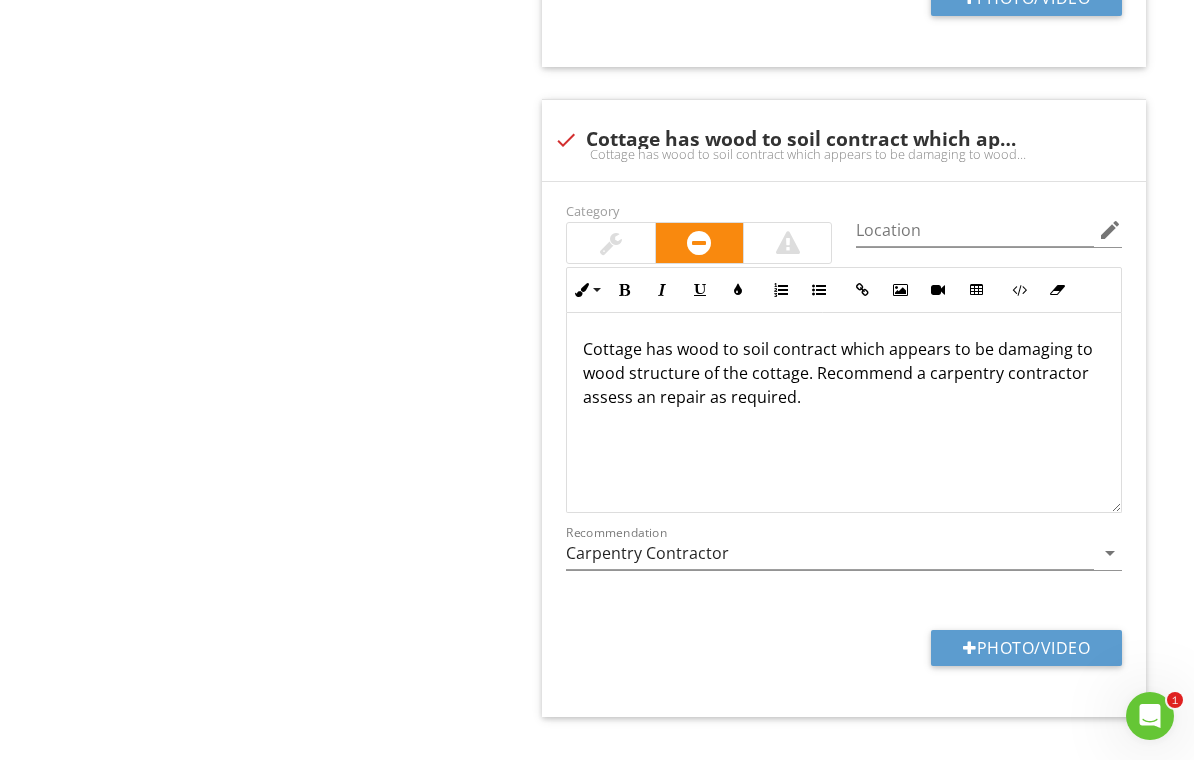 click on "Photo/Video" at bounding box center (1026, 648) 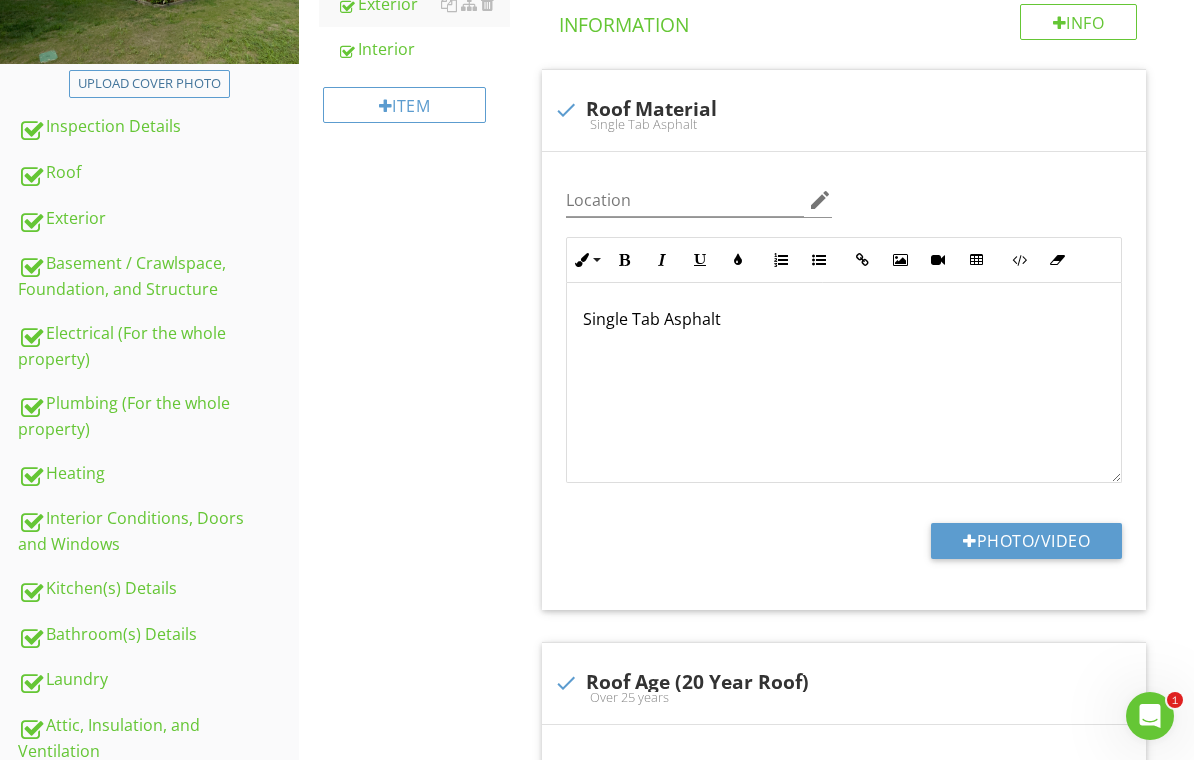 scroll, scrollTop: 0, scrollLeft: 0, axis: both 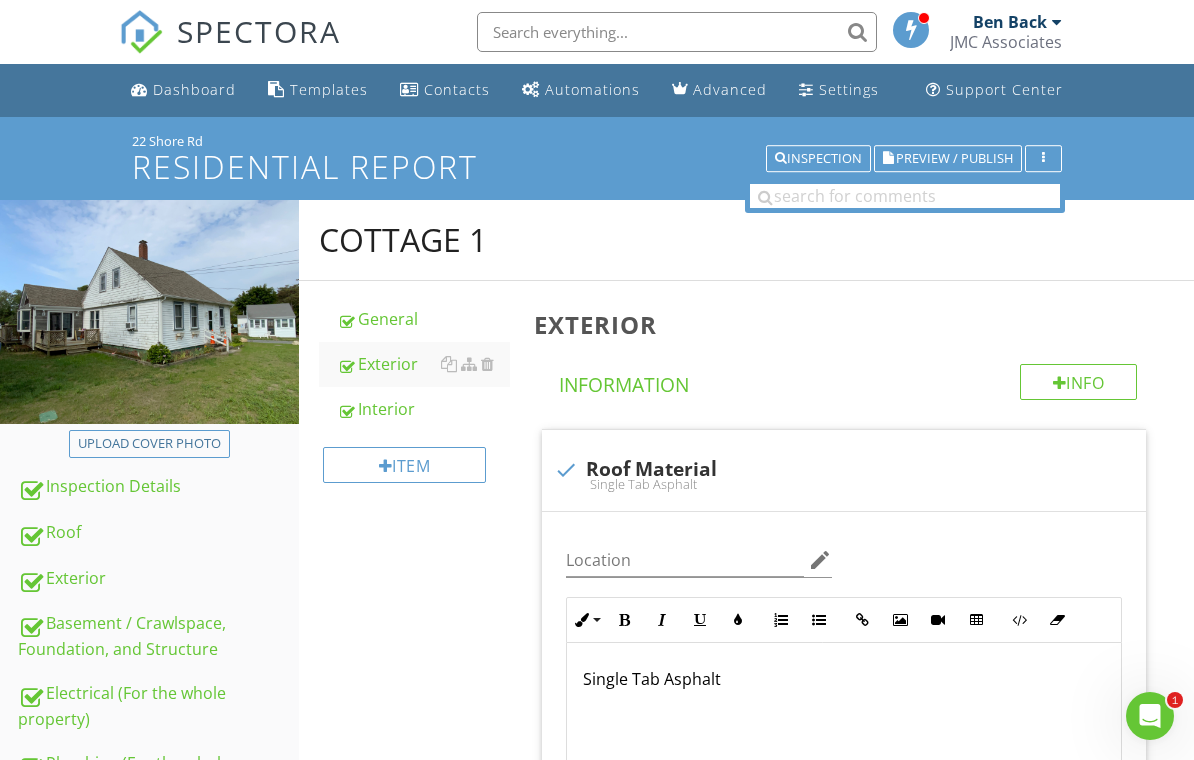 click on "Interior" at bounding box center (424, 409) 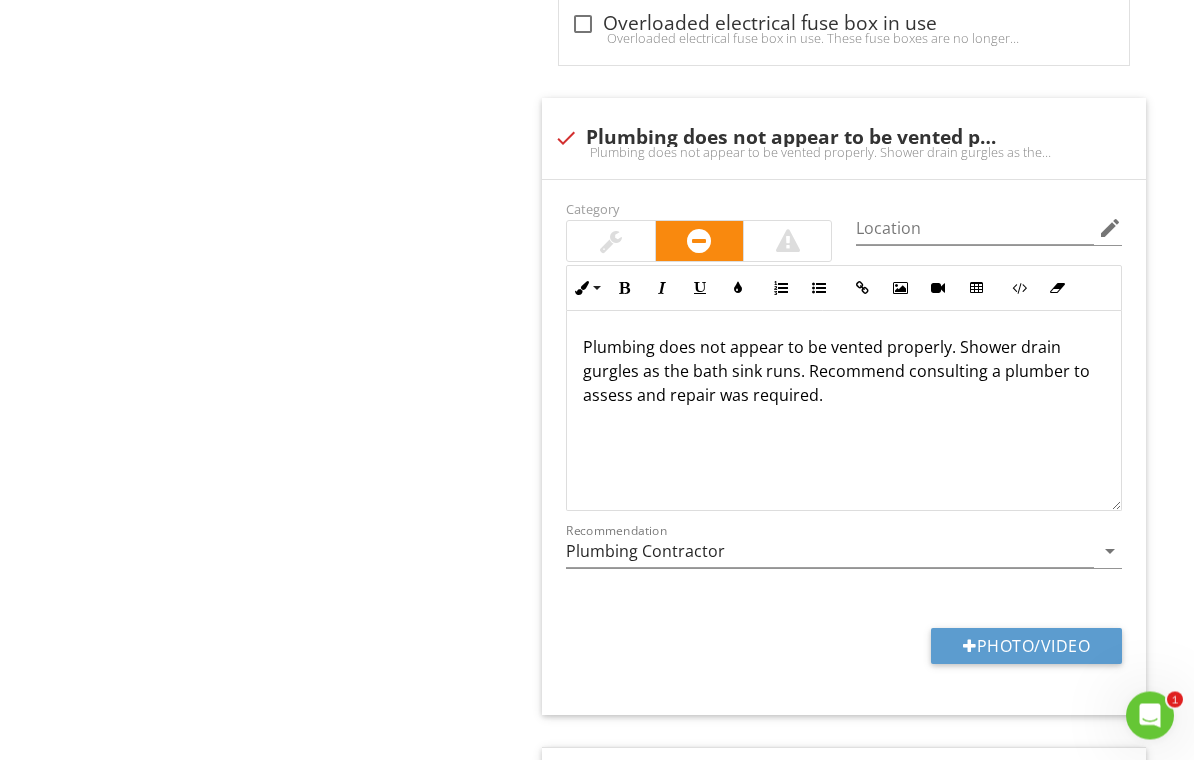 scroll, scrollTop: 2912, scrollLeft: 0, axis: vertical 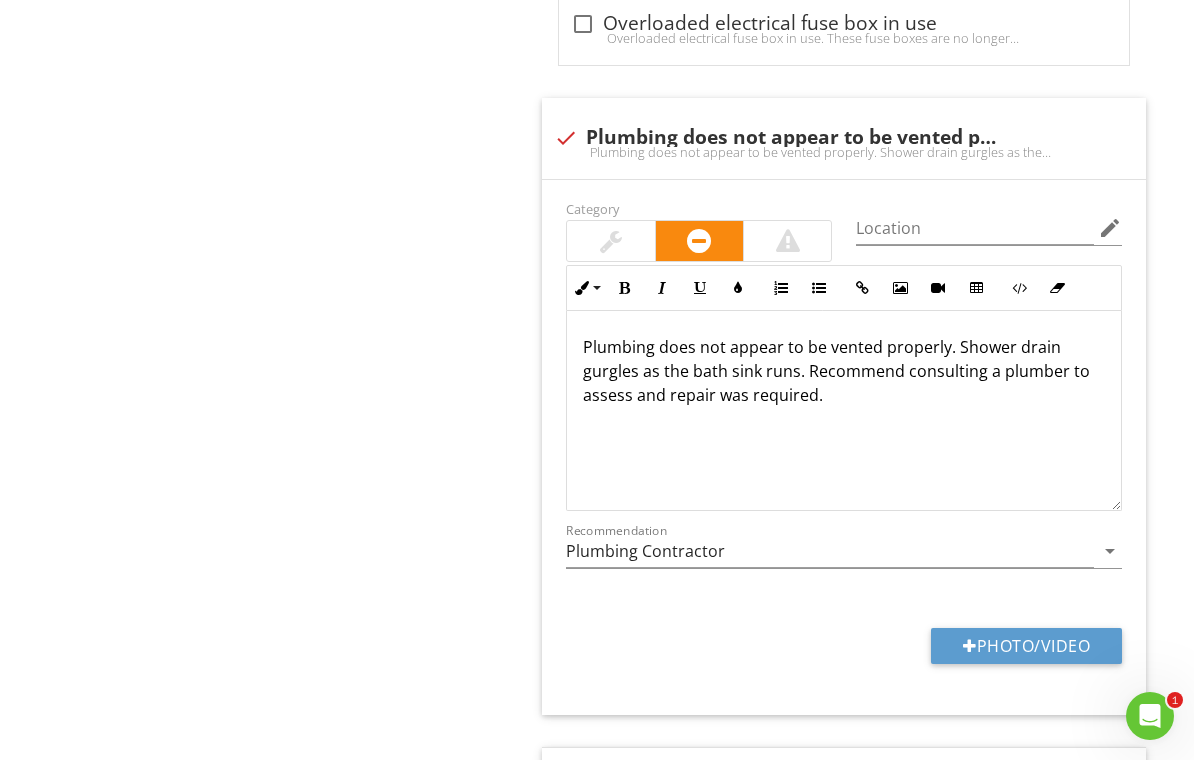 click on "Photo/Video" at bounding box center (1026, 646) 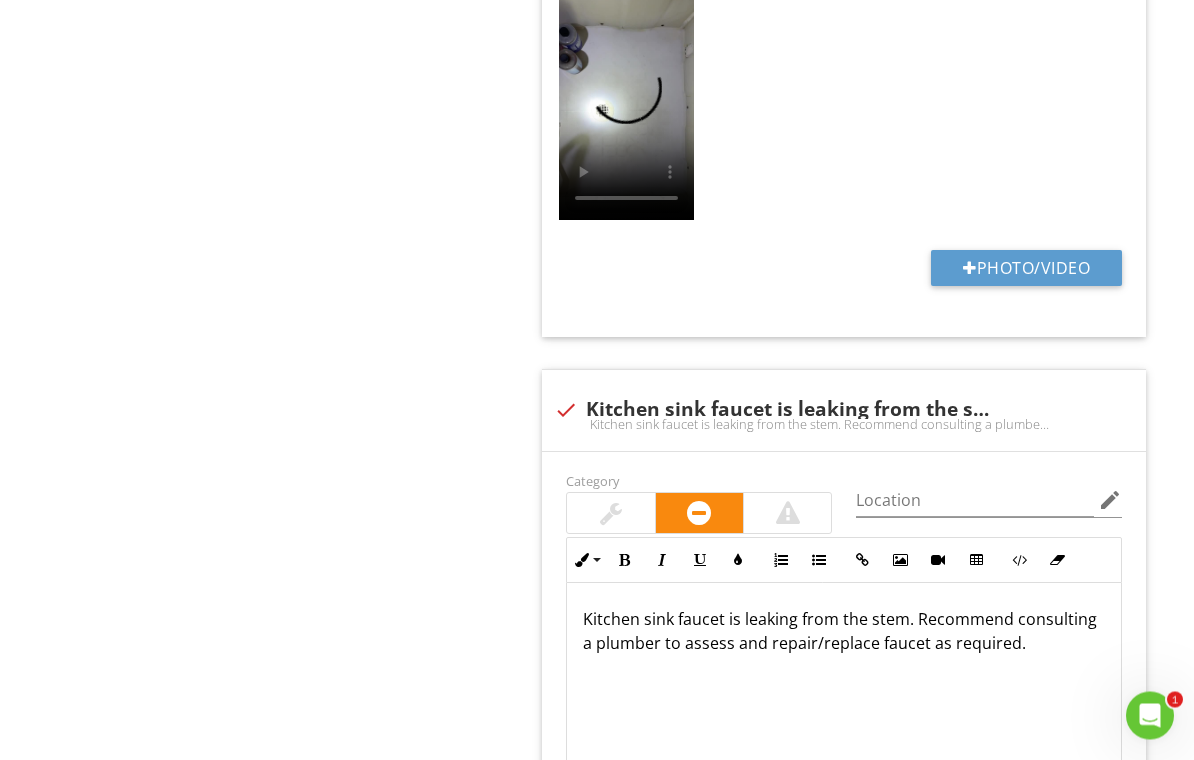 scroll, scrollTop: 3693, scrollLeft: 0, axis: vertical 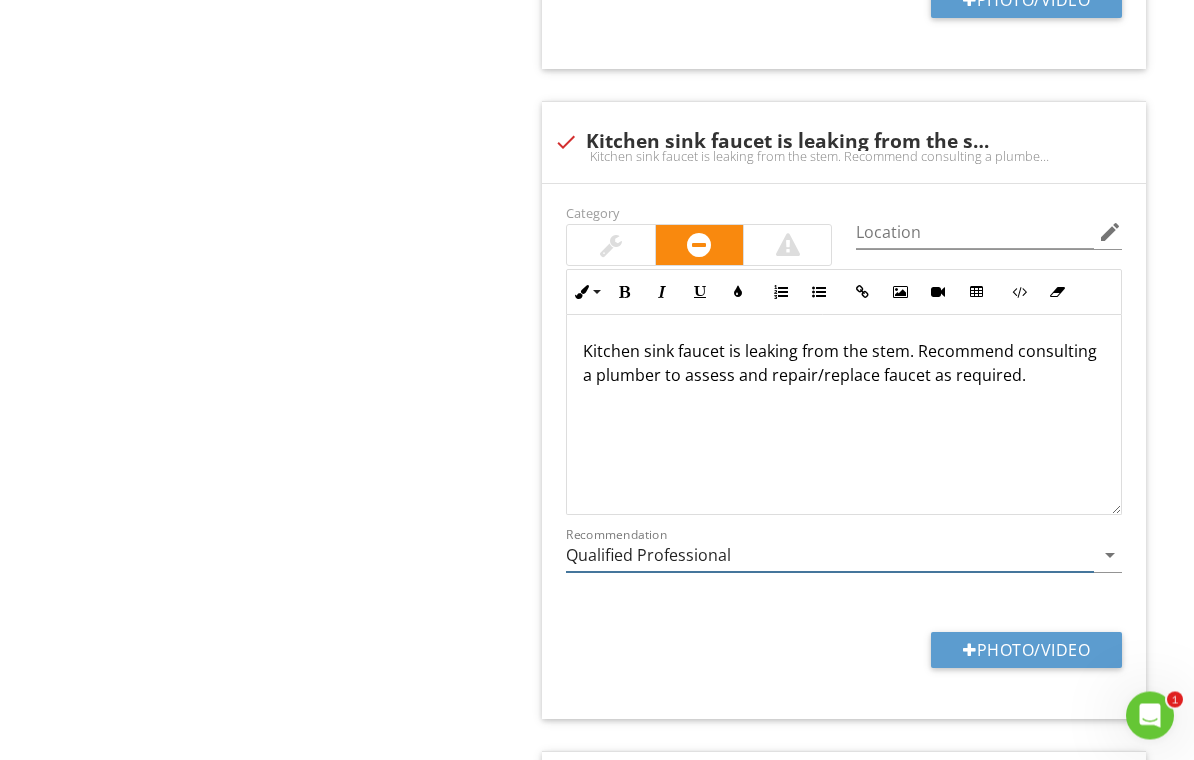 click on "Qualified Professional" at bounding box center (830, 556) 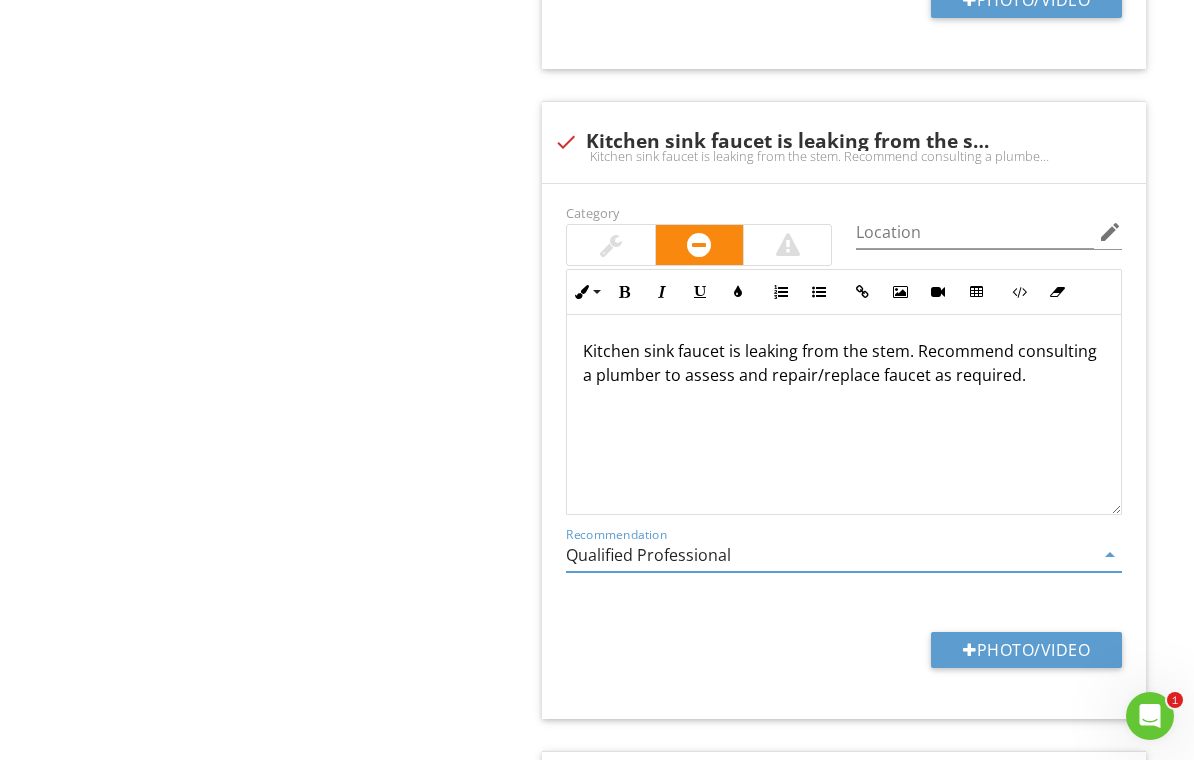 scroll, scrollTop: 3812, scrollLeft: 0, axis: vertical 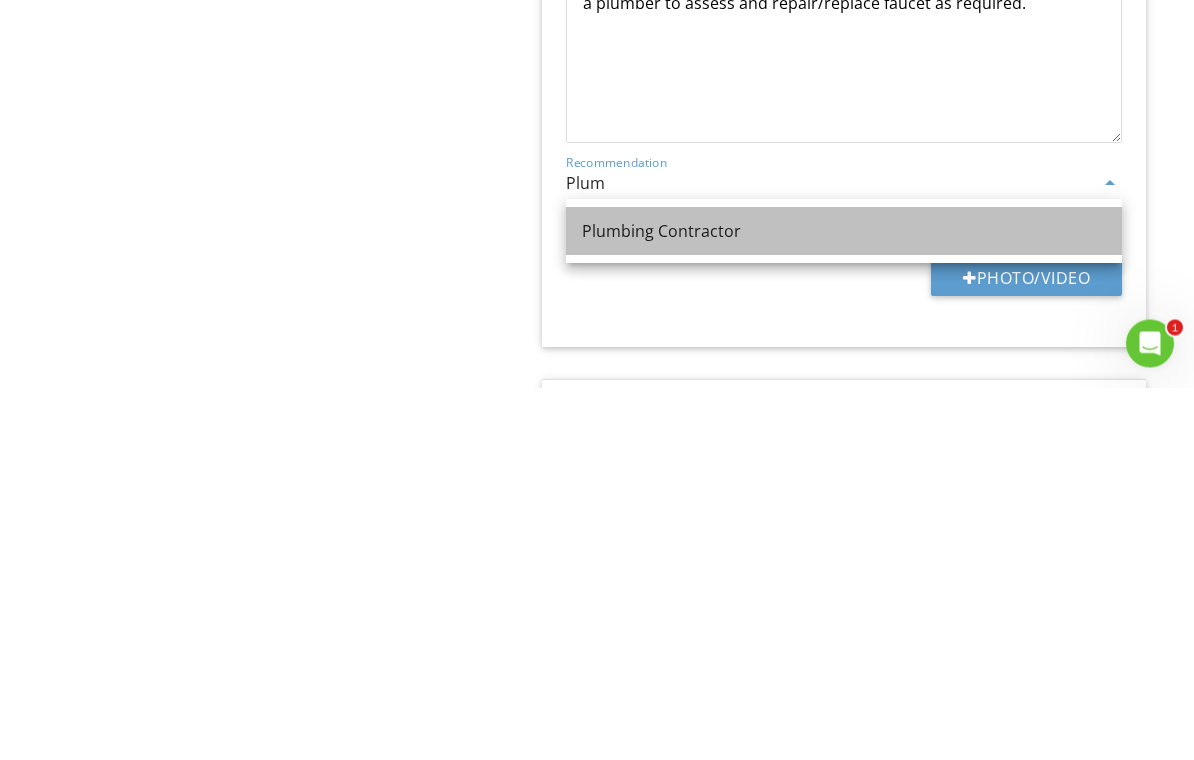 click on "Plumbing Contractor" at bounding box center [844, 604] 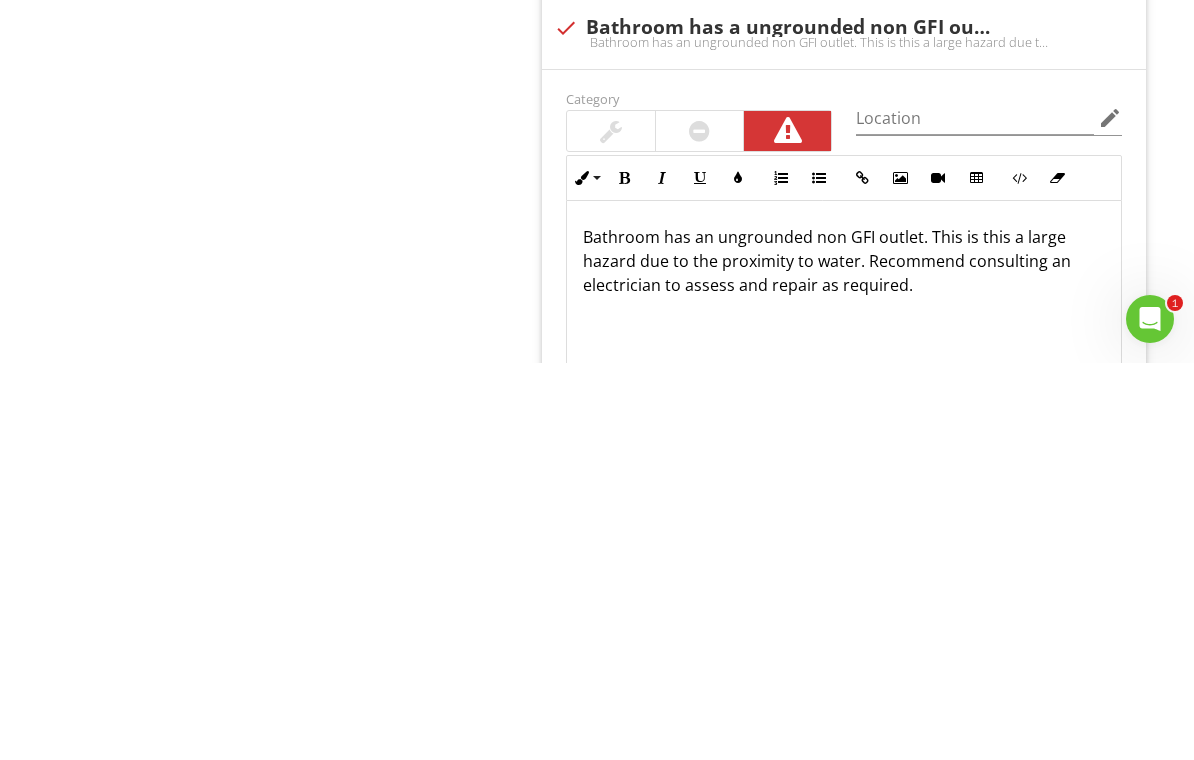 scroll, scrollTop: 4212, scrollLeft: 0, axis: vertical 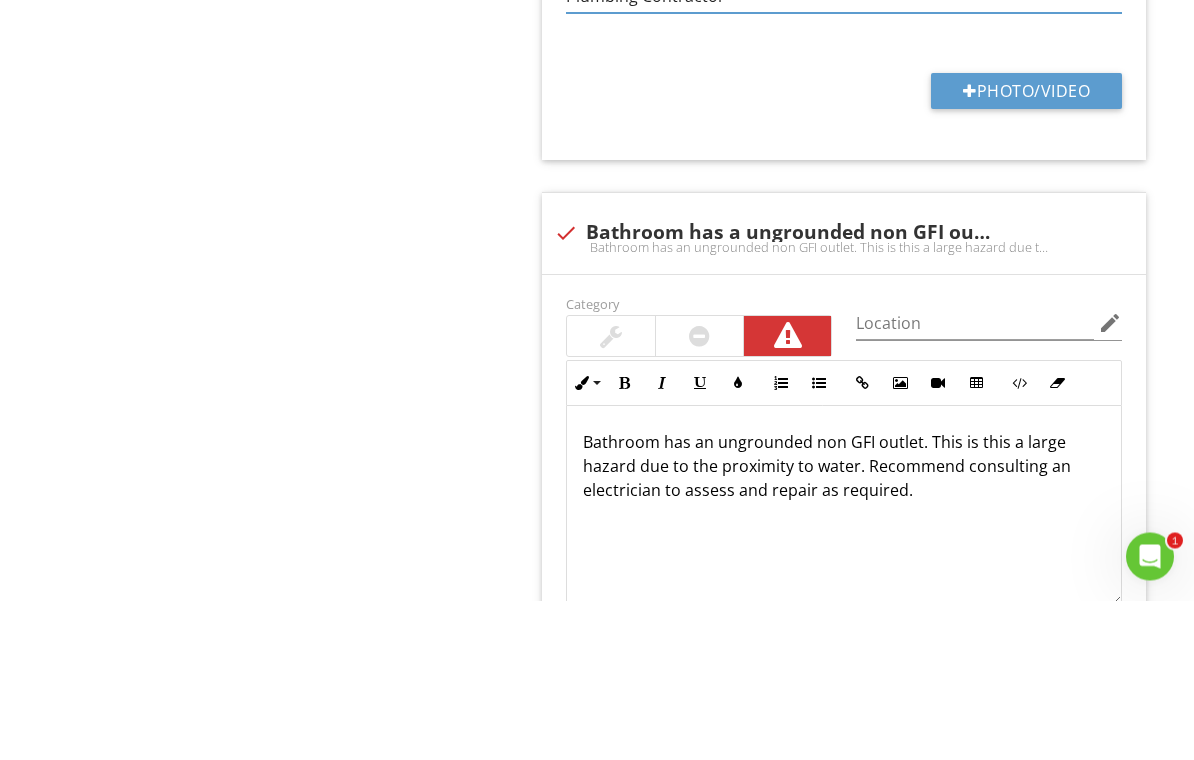 click on "Cottage 1
General
Exterior
Interior
Item
Interior
Info
Information                       check
Plumbing
Location edit       Inline Style XLarge Large Normal Small Light Small/Light Bold Italic Underline Colors Ordered List Unordered List Insert Link Insert Image Insert Video Insert Table Code View Clear Formatting Enter text here
Photo/Video
check
Electrical
Location edit       Inline Style XLarge Large Normal Small Light Small/Light Bold Italic Underline Colors Ordered List Unordered List Insert Link Insert Image Insert Video Insert Table Code View Clear Formatting" at bounding box center [747, -1480] 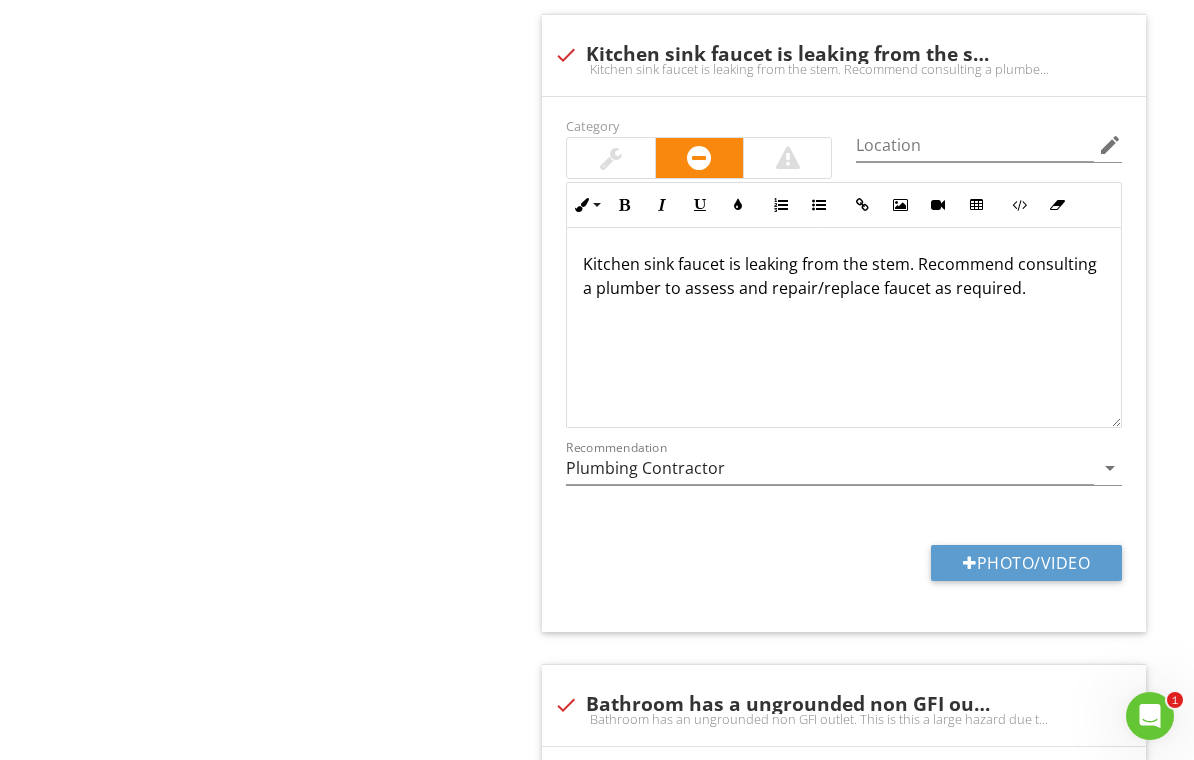 scroll, scrollTop: 3894, scrollLeft: 0, axis: vertical 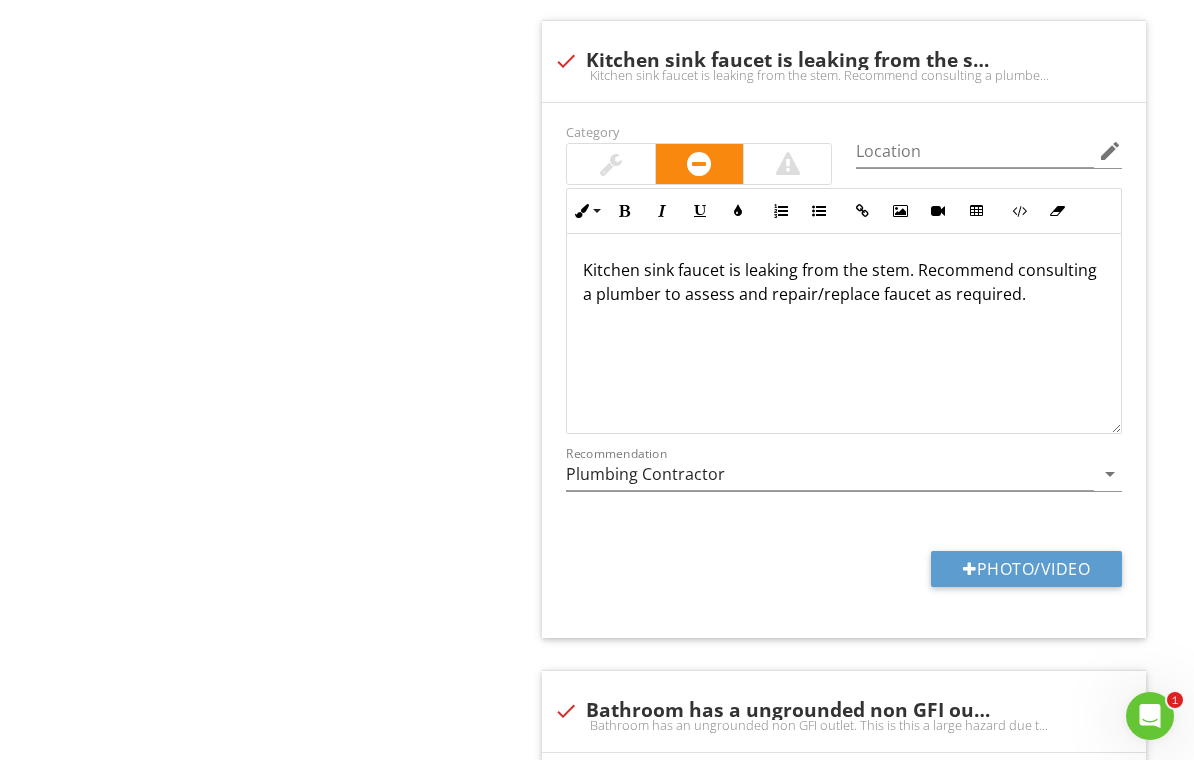 click on "Photo/Video" at bounding box center (1026, 569) 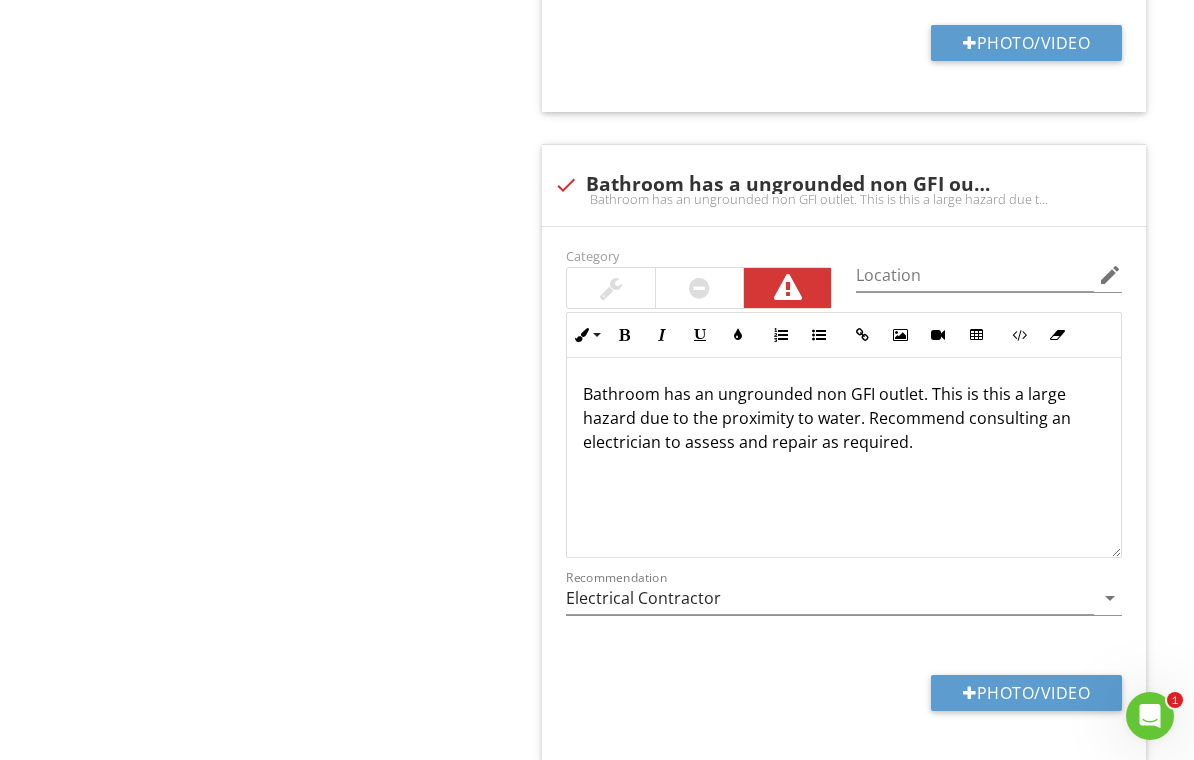 scroll, scrollTop: 4604, scrollLeft: 0, axis: vertical 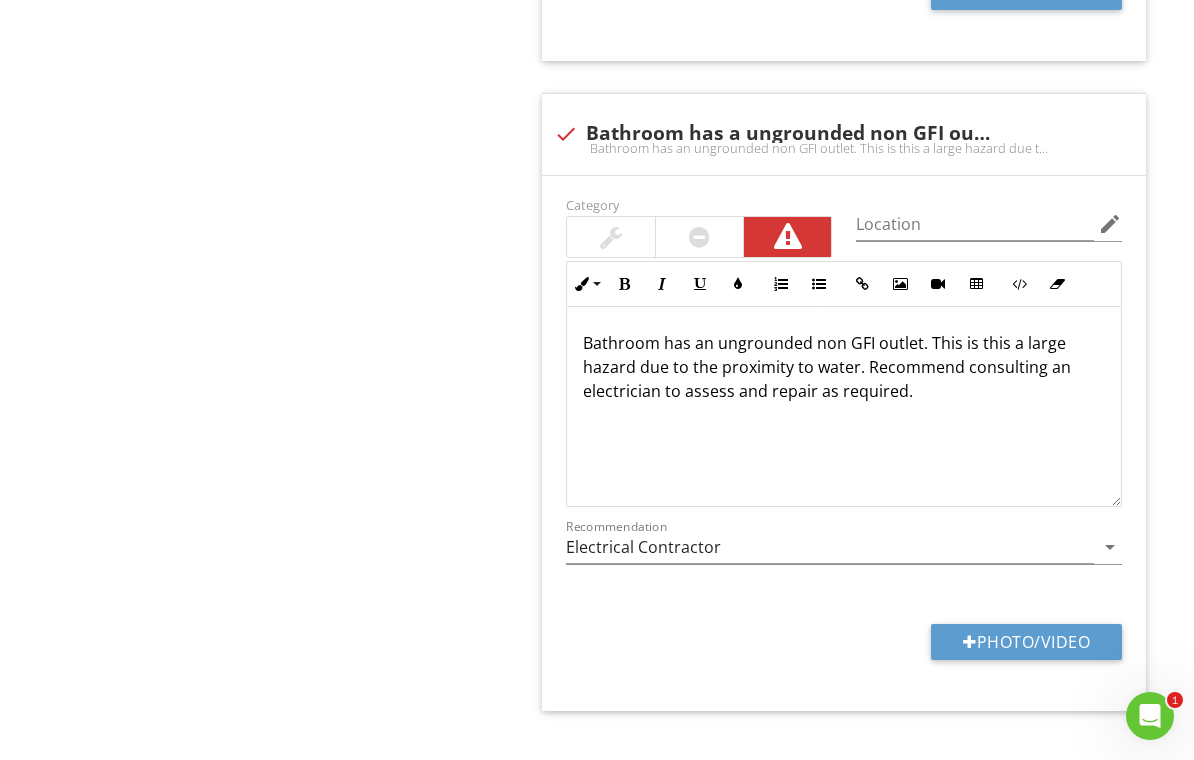 click on "Photo/Video" at bounding box center [1026, 642] 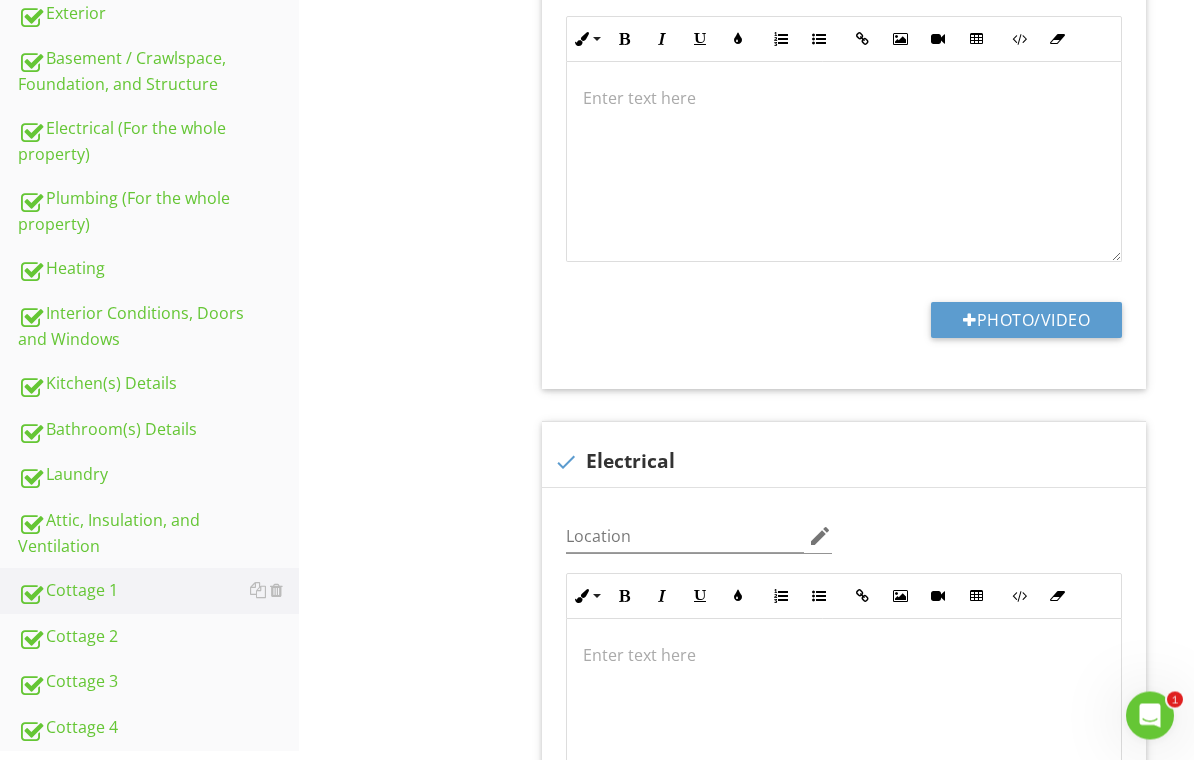 scroll, scrollTop: 565, scrollLeft: 0, axis: vertical 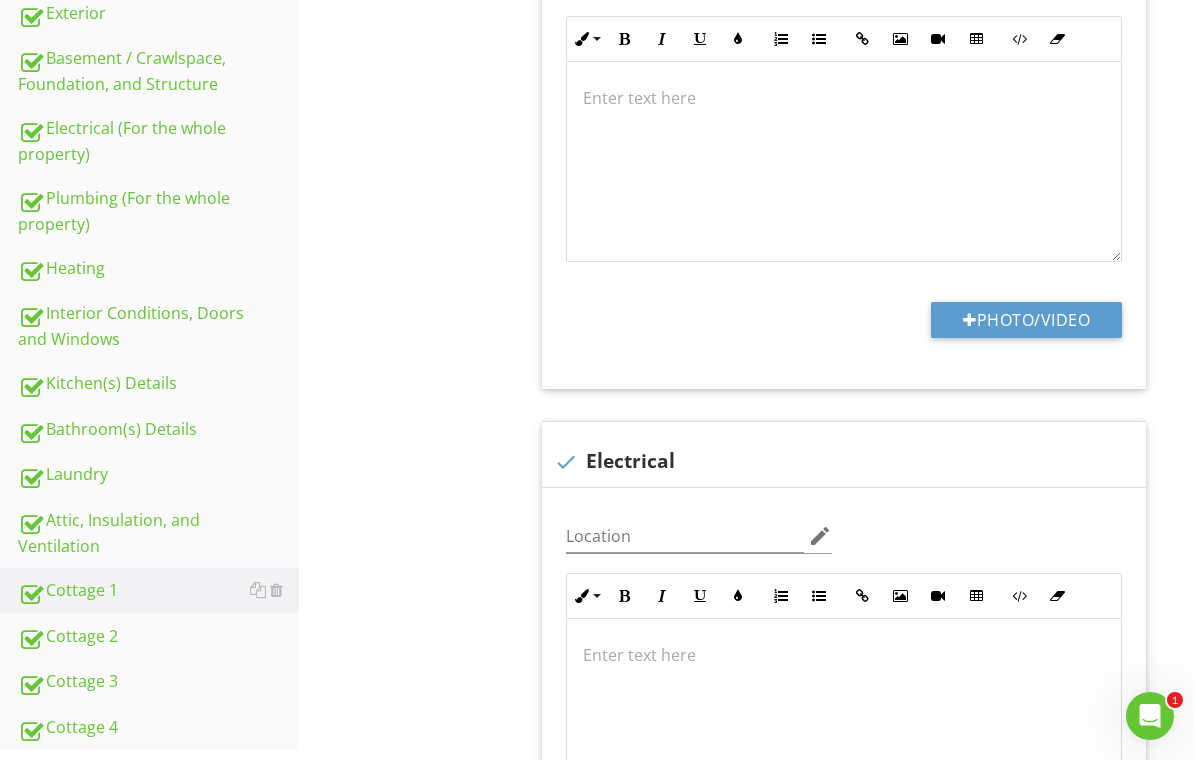 click on "Cottage 2" at bounding box center [158, 637] 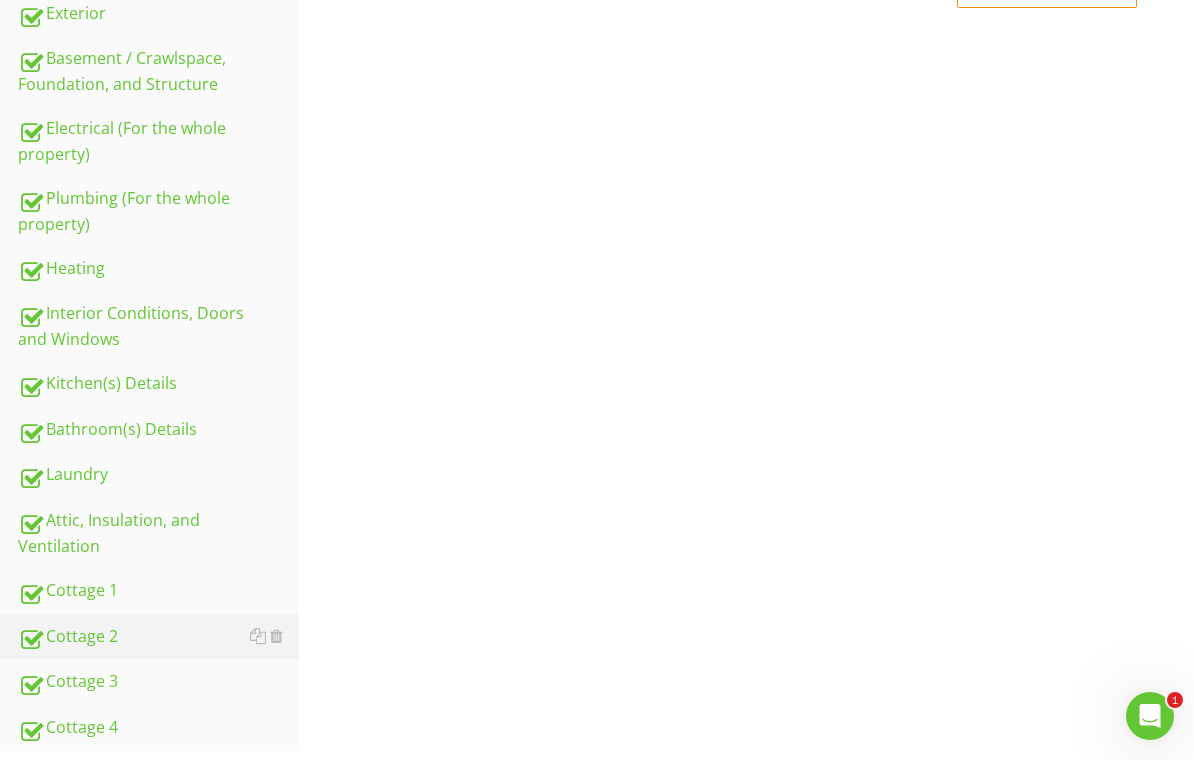 click on "Upload cover photo
Inspection Details
Roof
Exterior
Basement / Crawlspace, Foundation, and Structure
Electrical (For the whole property)
Plumbing (For the whole property)
Heating
Interior Conditions, Doors and Windows
Kitchen(s) Details
Bathroom(s) Details
Laundry
Attic, Insulation, and Ventilation
Cottage 1
Cottage 2
Cottage 3
Cottage 4
Section
Cottage 2
General
Exterior
Interior
Item
Information" at bounding box center [597, 243] 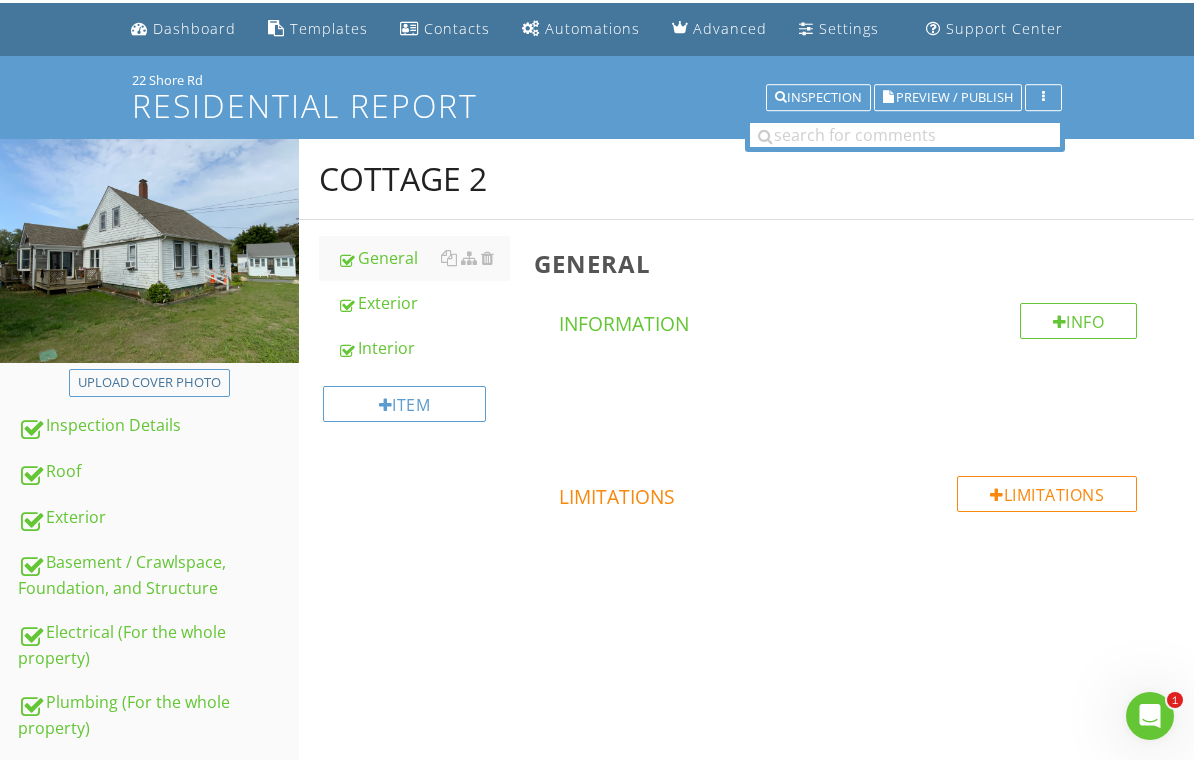 scroll, scrollTop: 57, scrollLeft: 0, axis: vertical 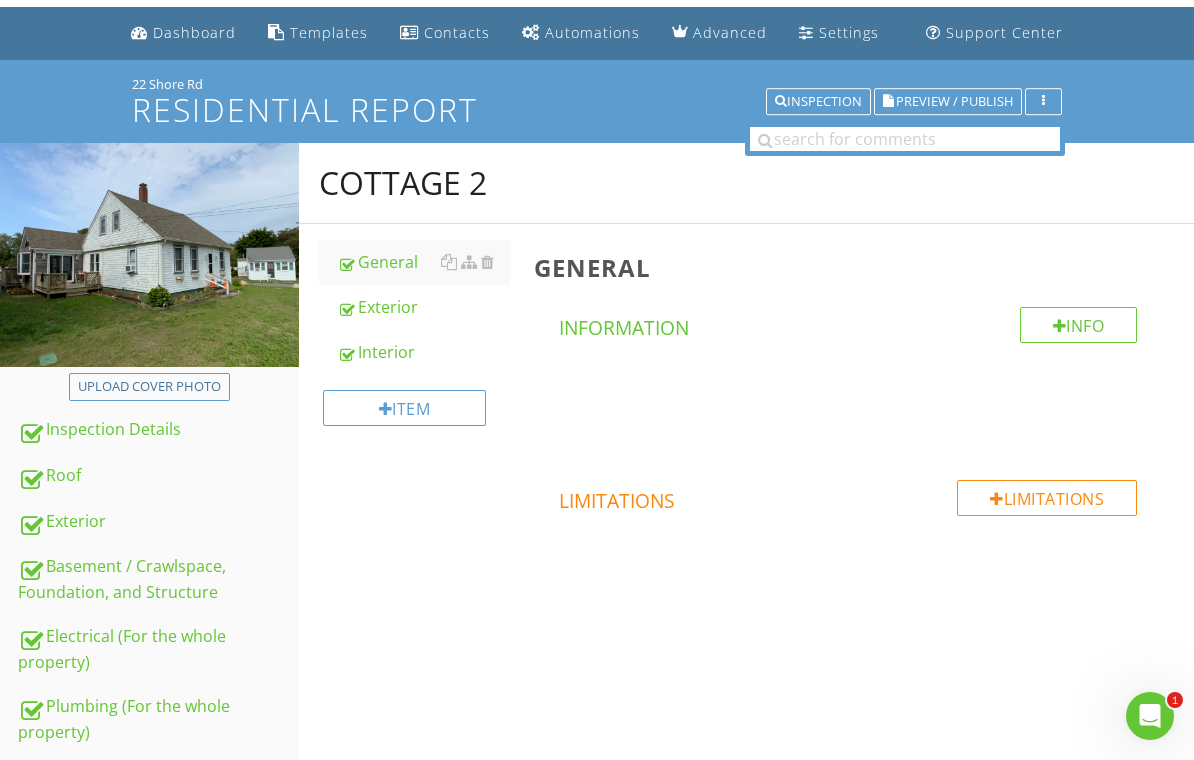 click on "Exterior" at bounding box center [424, 307] 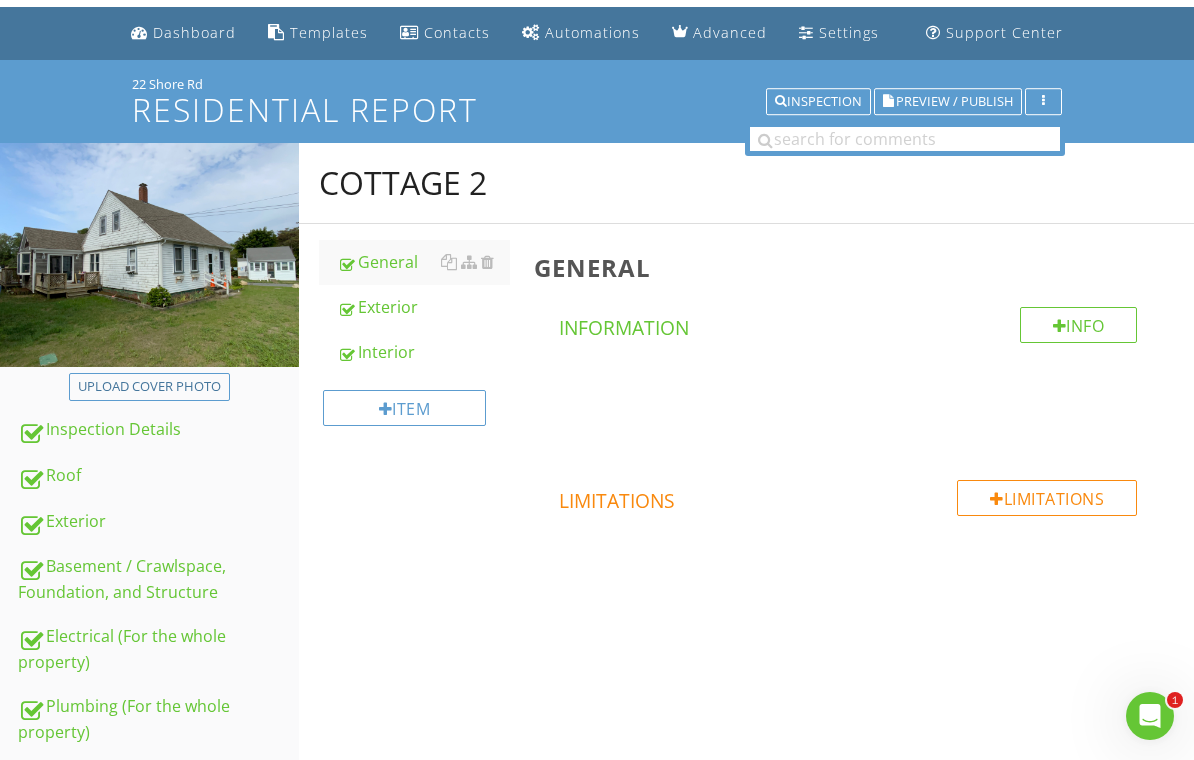 click on "Exterior" at bounding box center [424, 307] 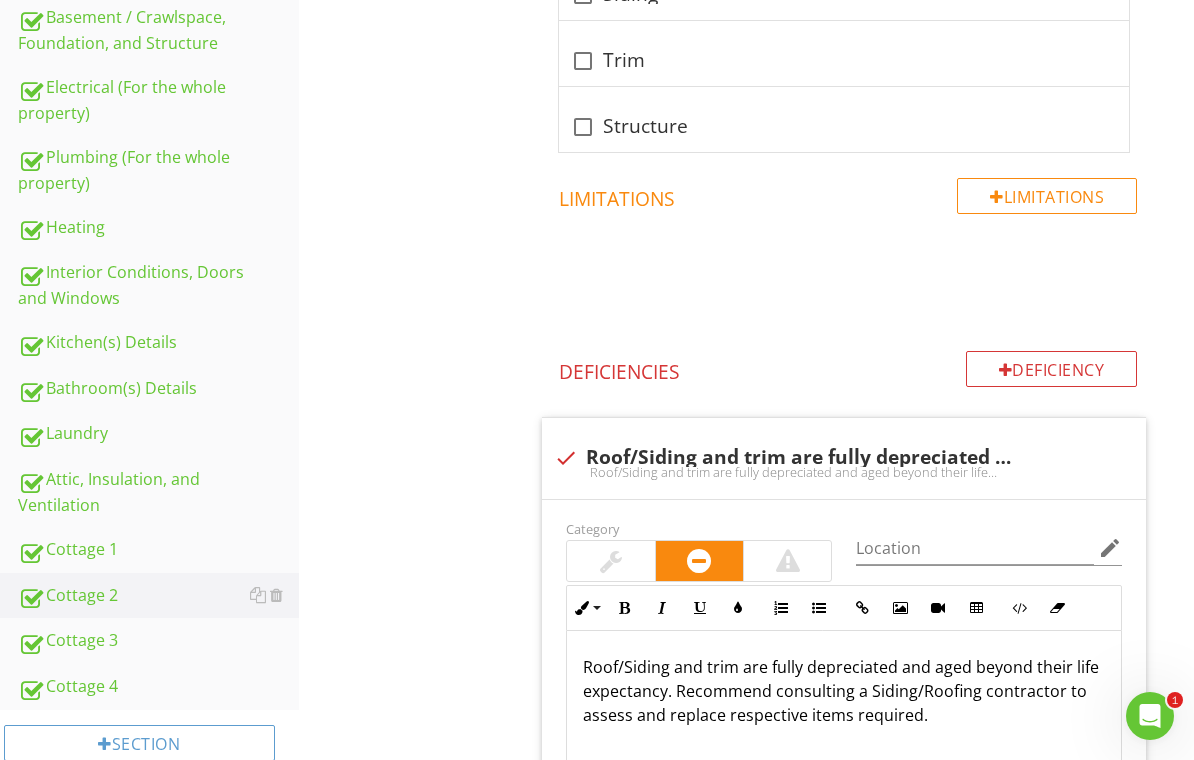 scroll, scrollTop: 408, scrollLeft: 0, axis: vertical 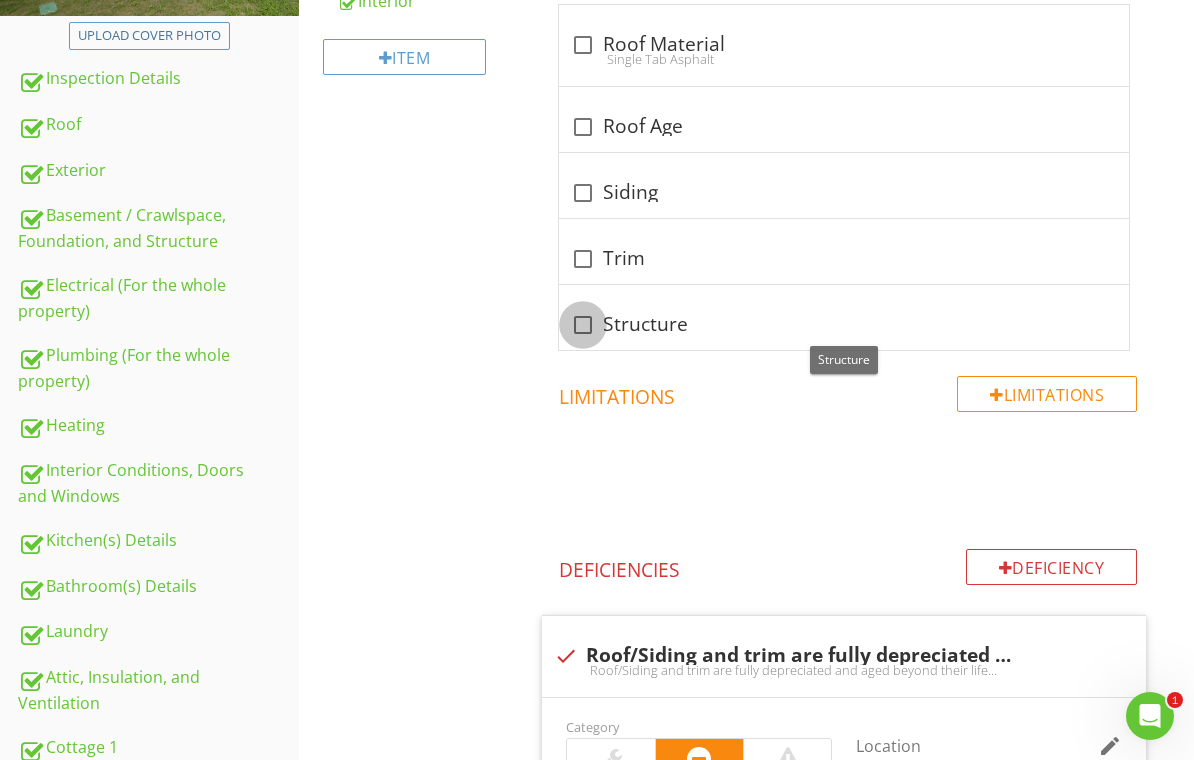 click at bounding box center (583, 325) 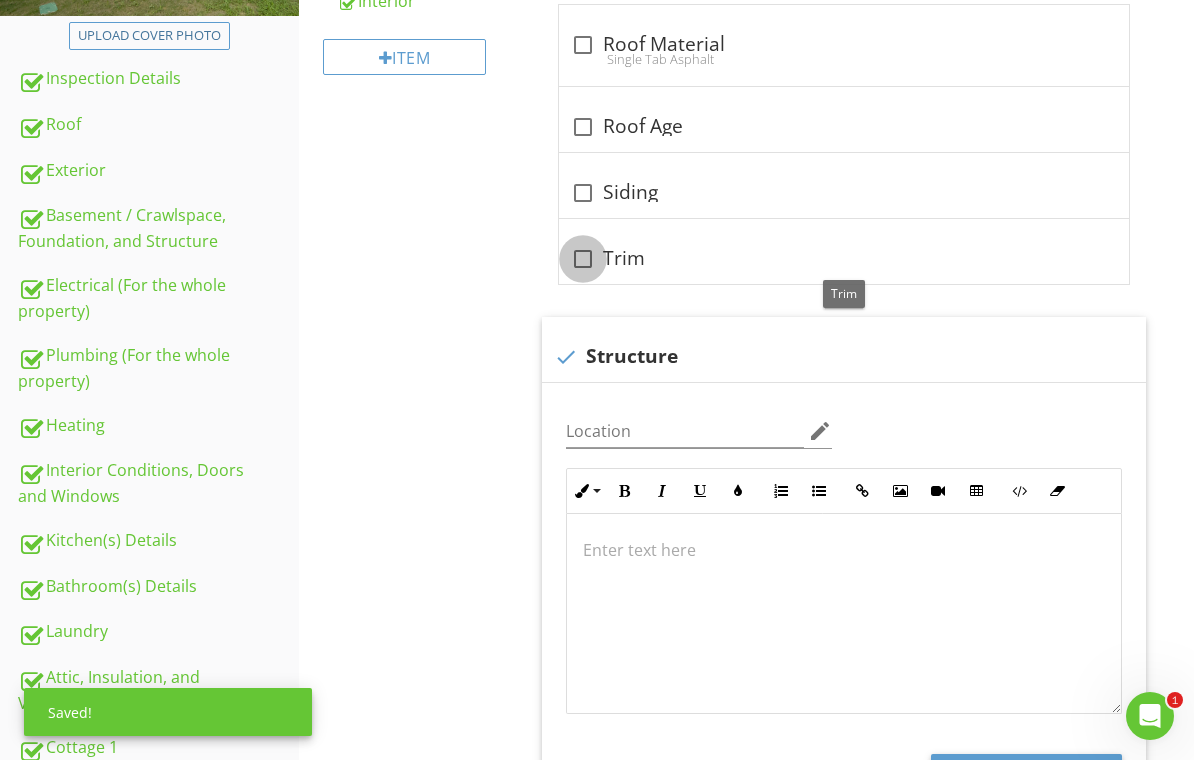 click at bounding box center (583, 259) 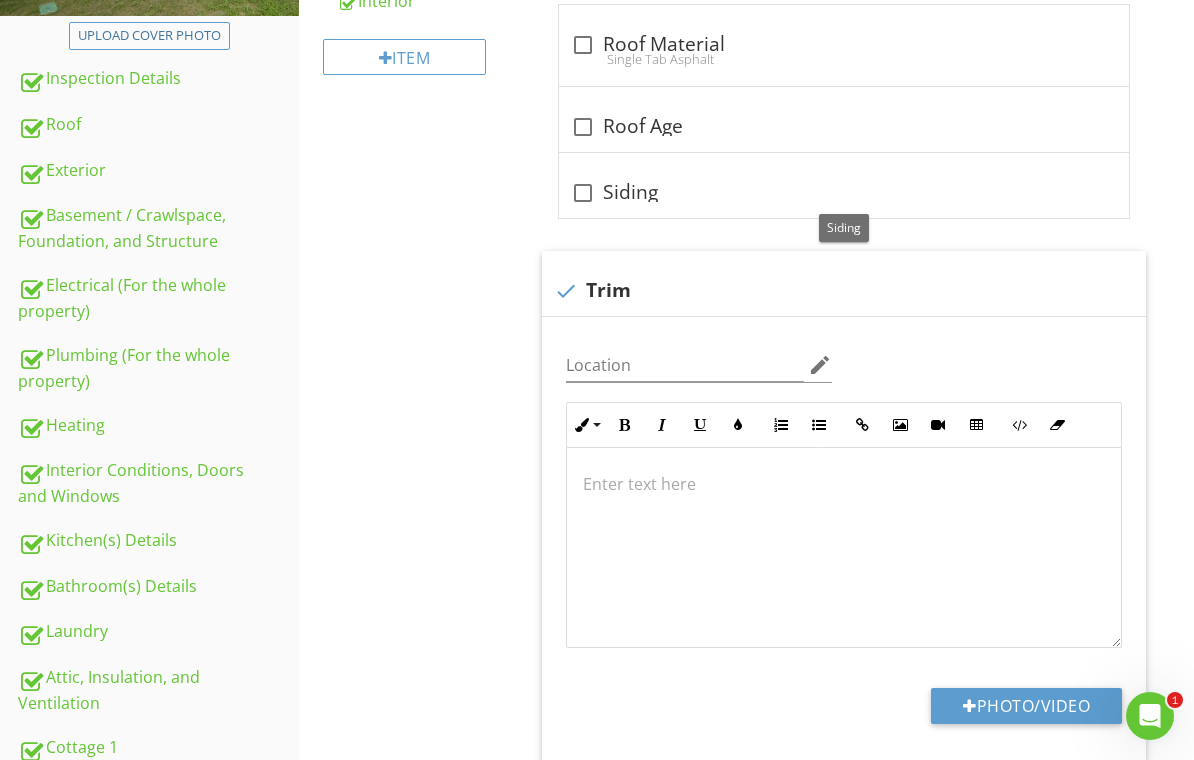 click at bounding box center (583, 193) 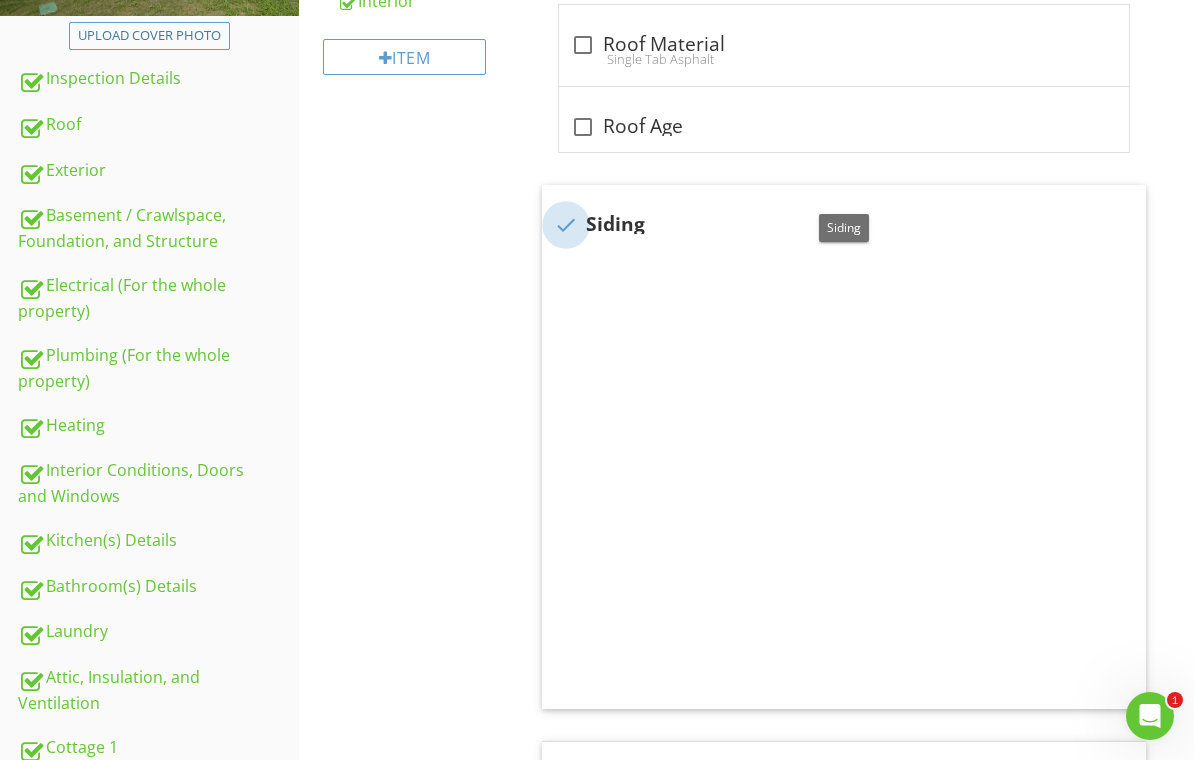 checkbox on "true" 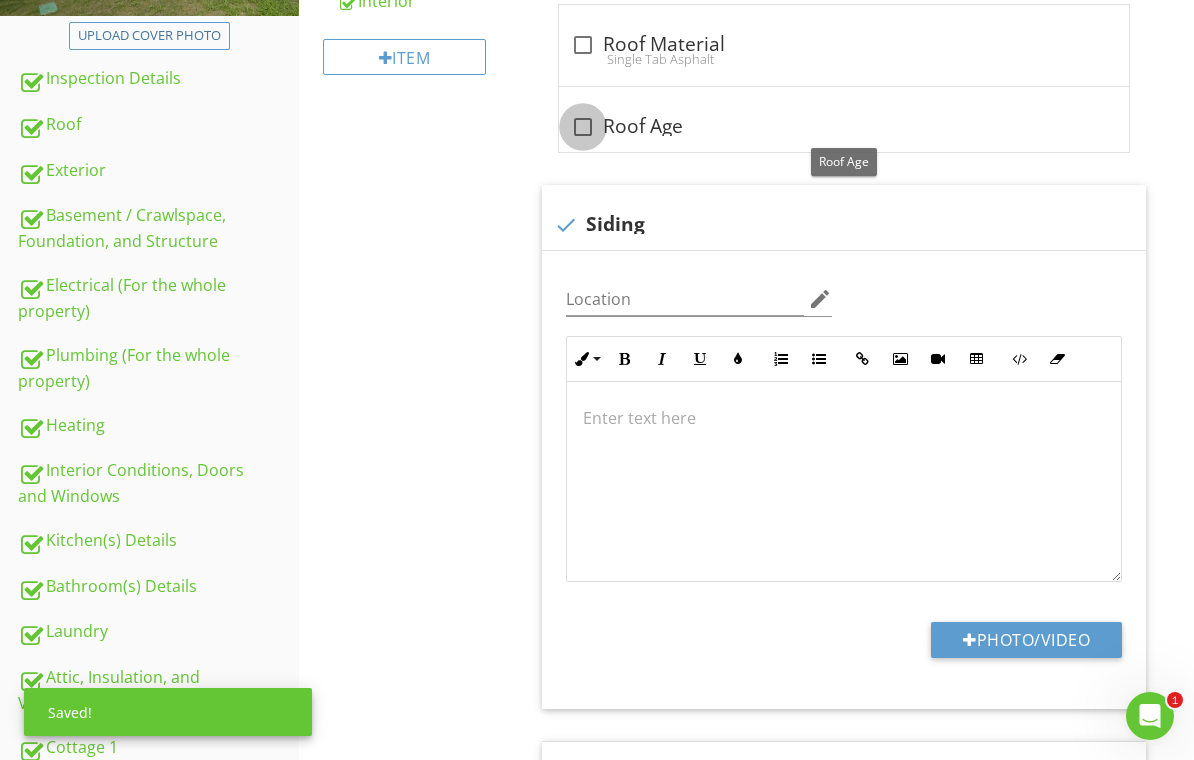 click at bounding box center (583, 127) 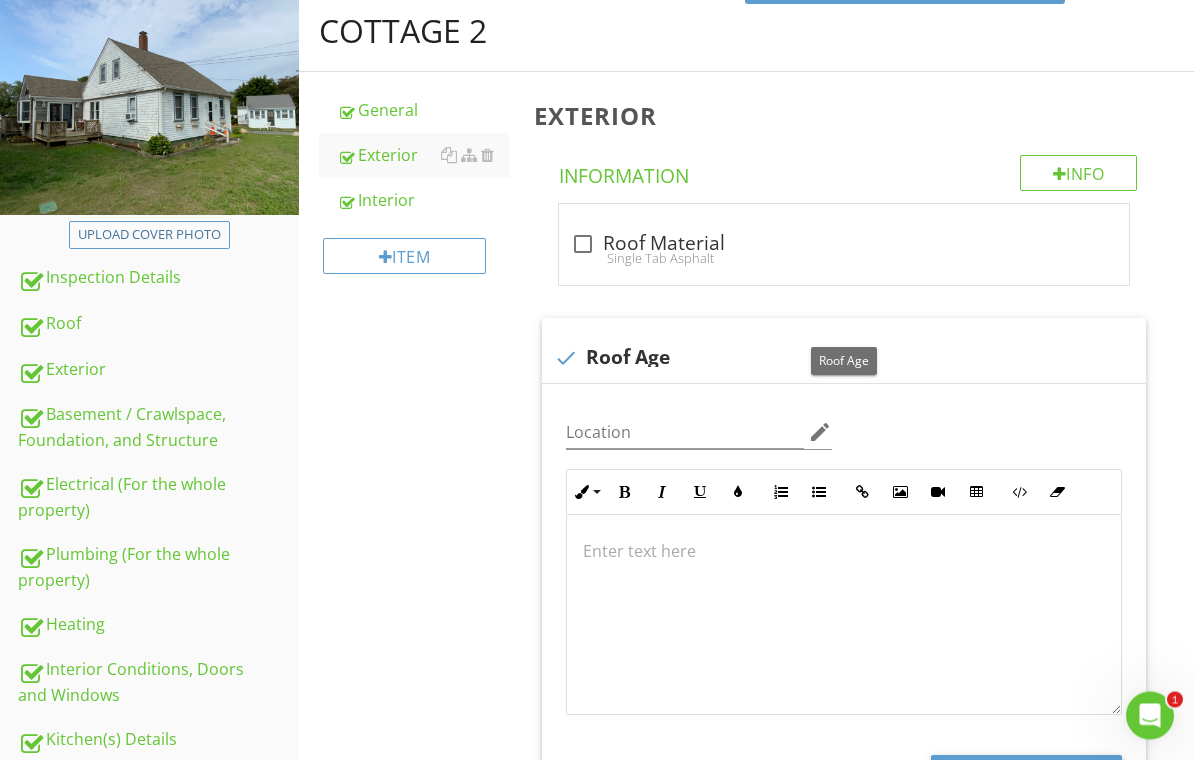 scroll, scrollTop: 209, scrollLeft: 0, axis: vertical 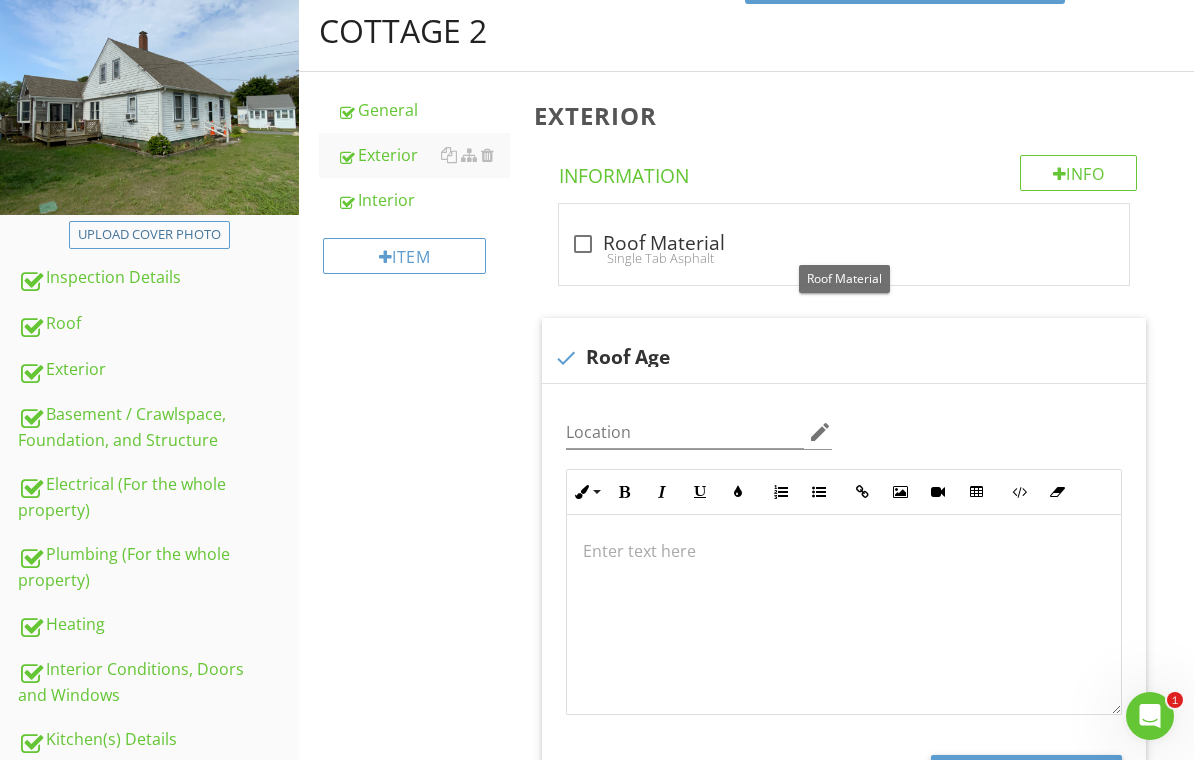 click at bounding box center (583, 244) 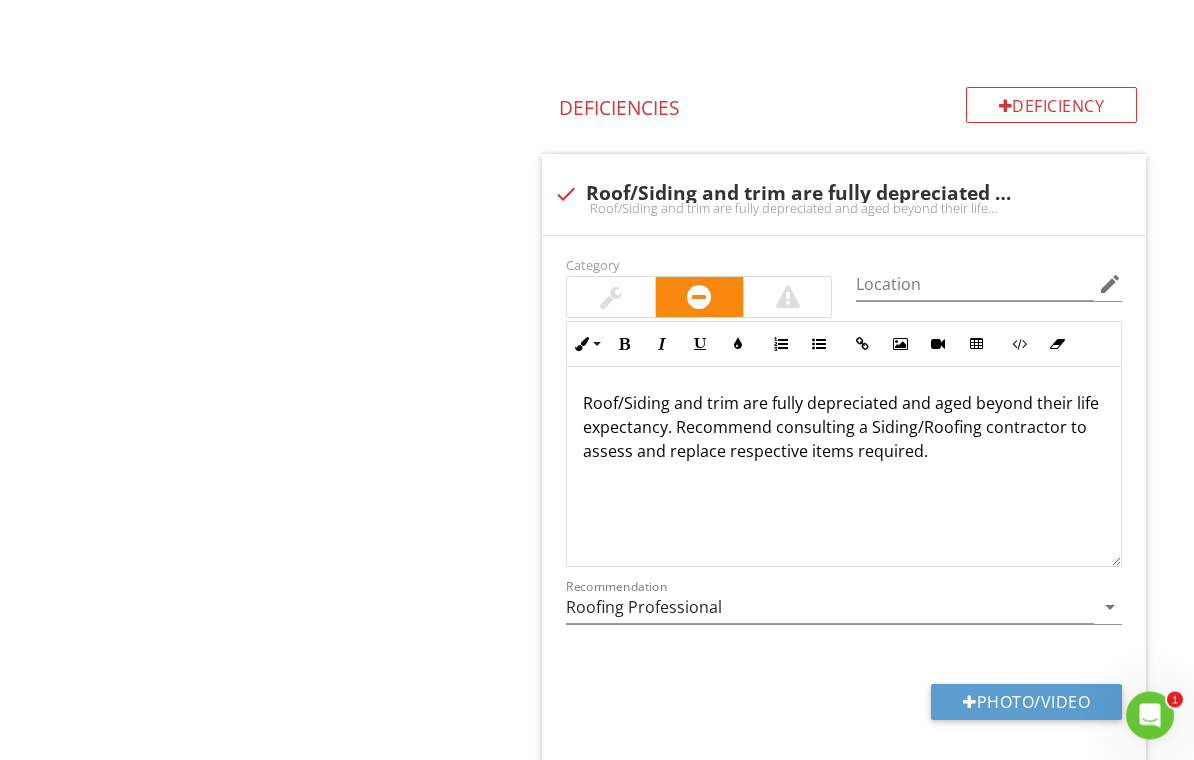 scroll, scrollTop: 3316, scrollLeft: 0, axis: vertical 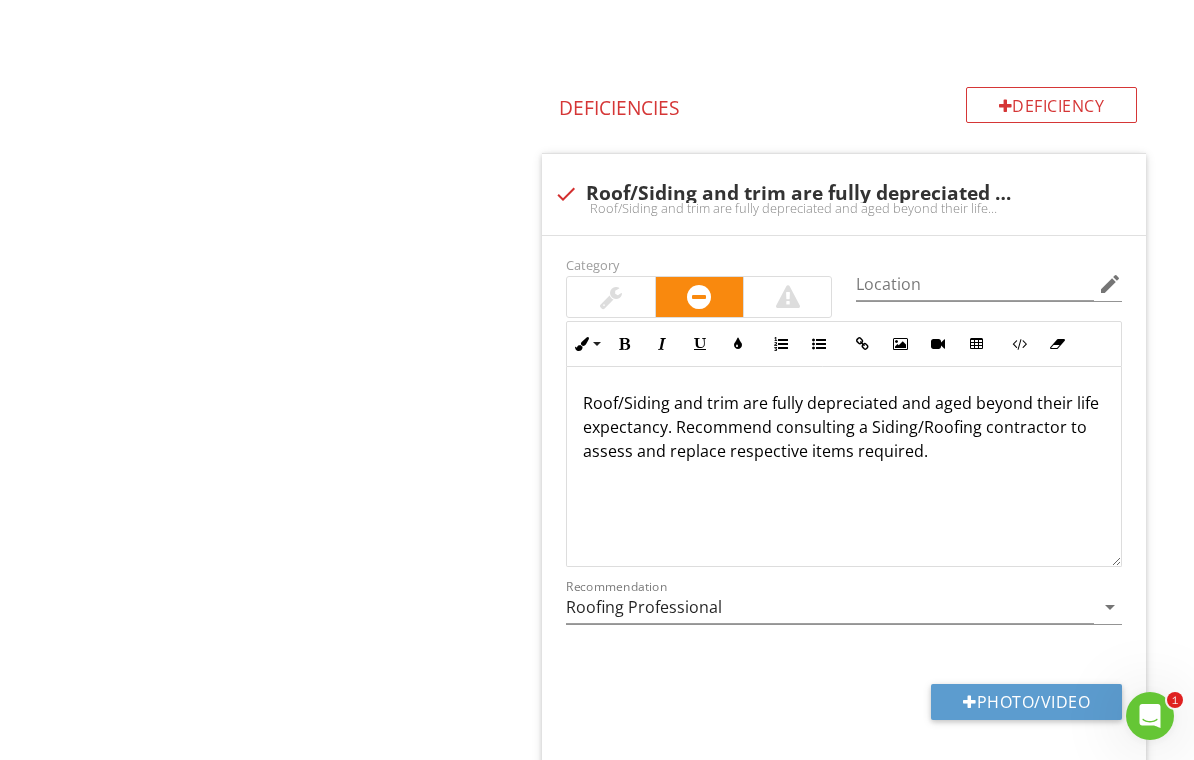 click on "Photo/Video" at bounding box center (1026, 702) 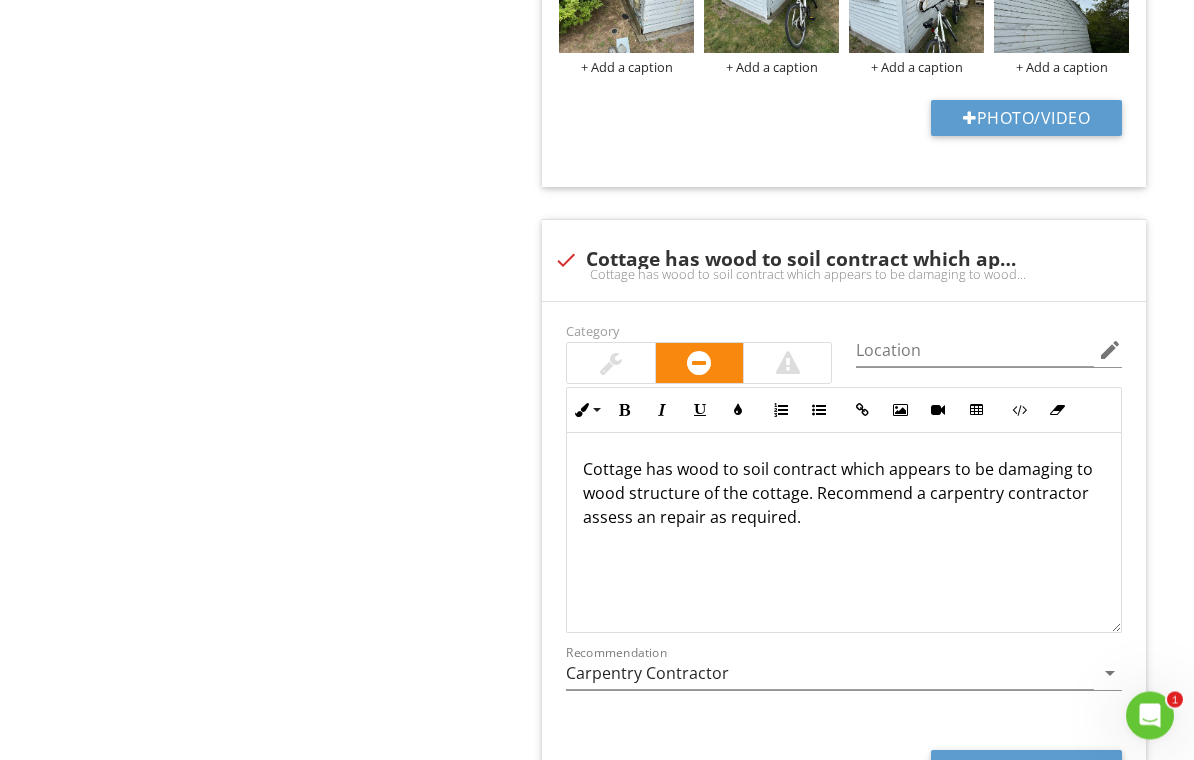 scroll, scrollTop: 4140, scrollLeft: 0, axis: vertical 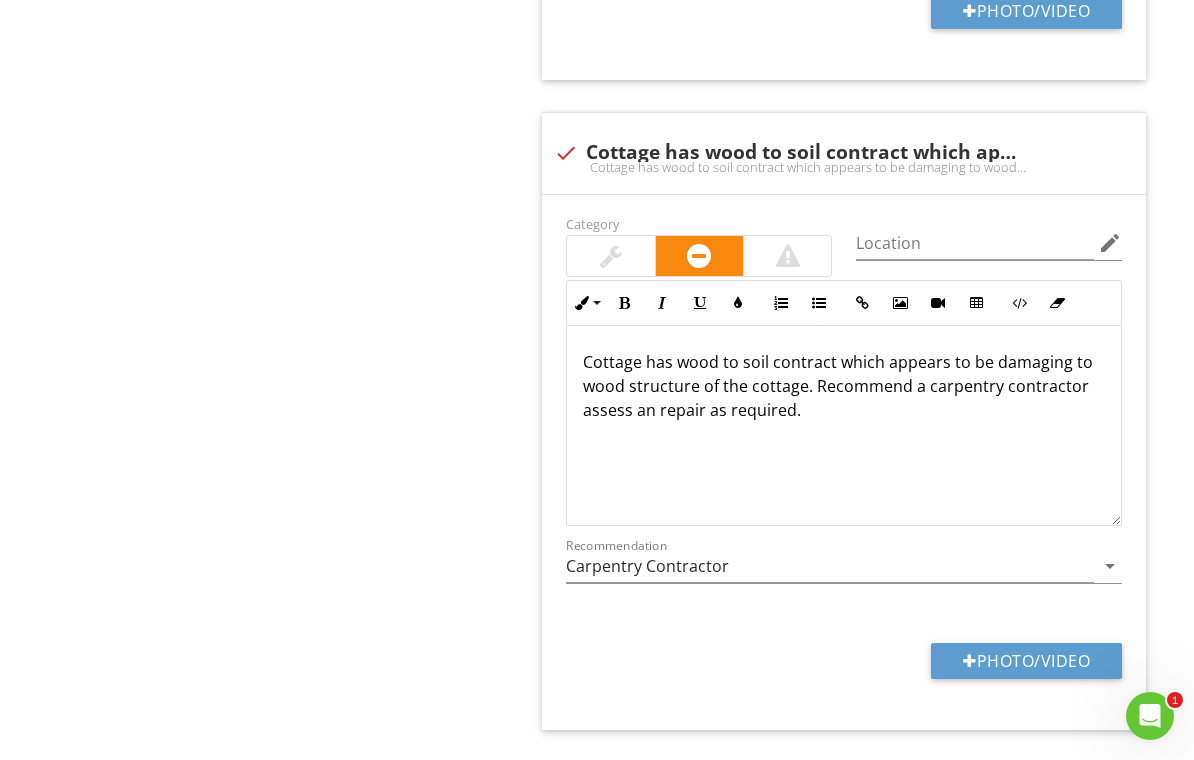 click on "Photo/Video" at bounding box center [1026, 661] 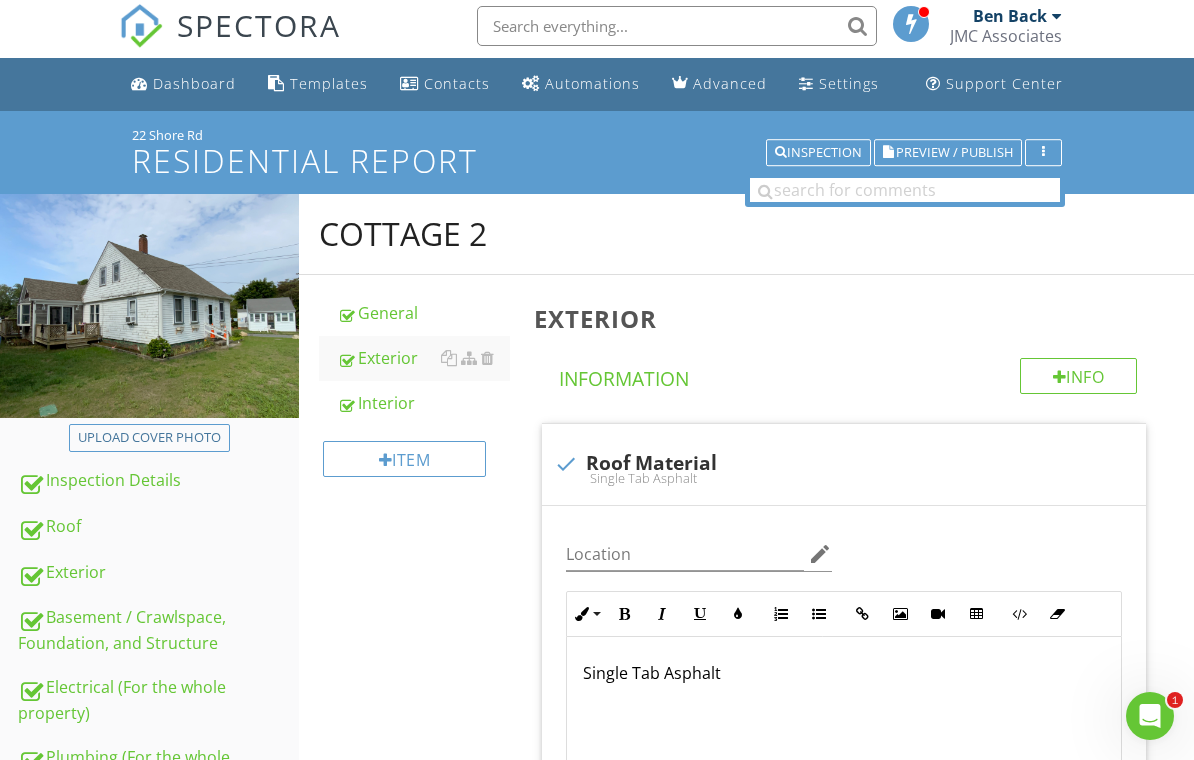 scroll, scrollTop: 0, scrollLeft: 0, axis: both 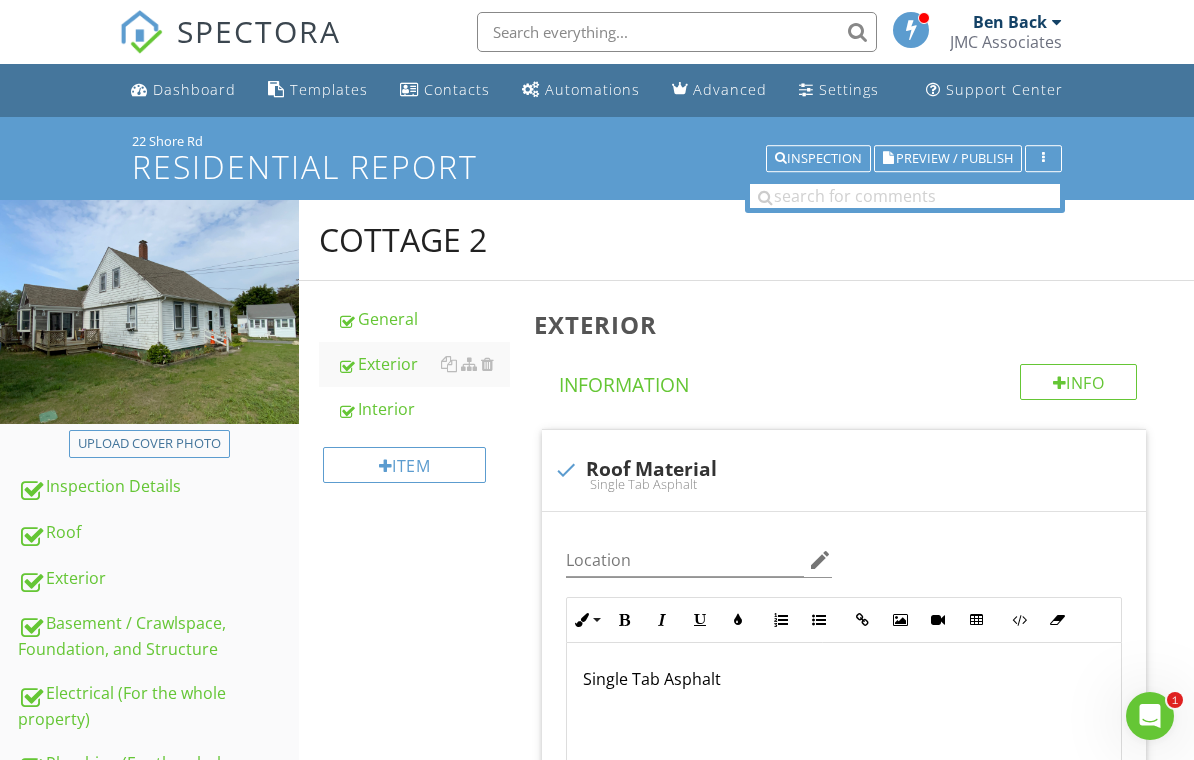 click on "Interior" at bounding box center (424, 409) 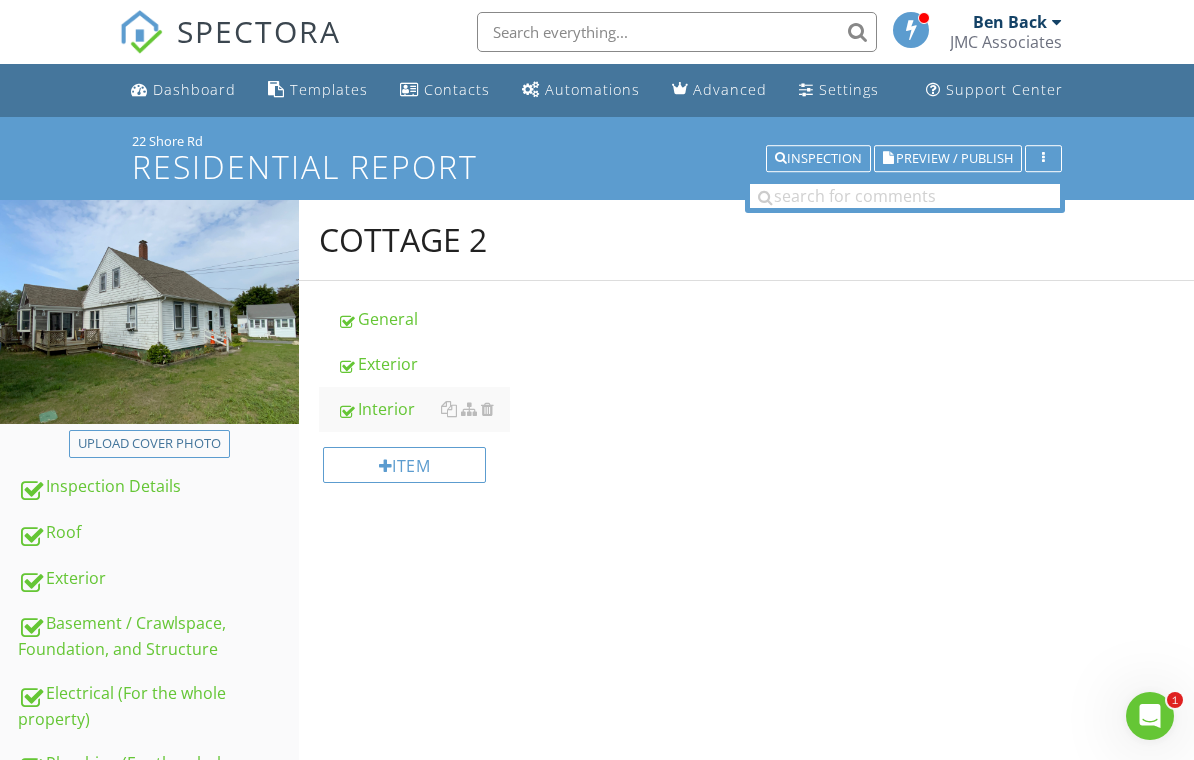 click on "Interior" at bounding box center (424, 409) 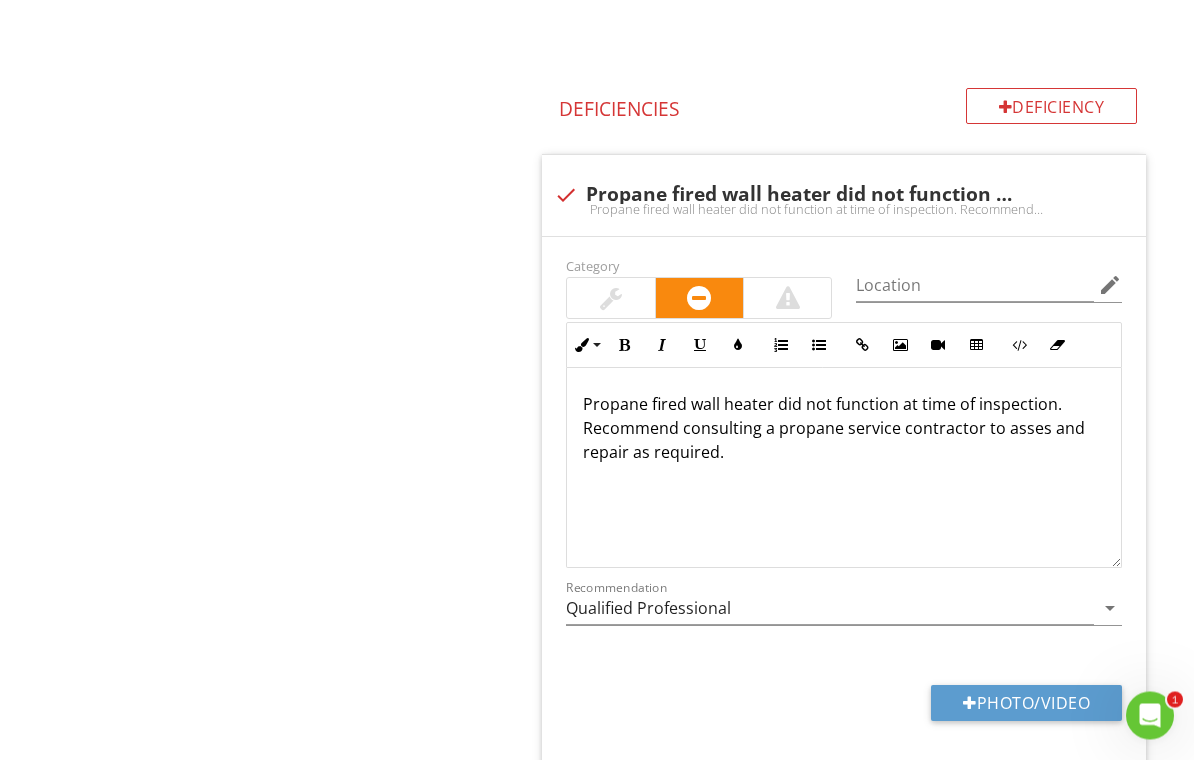 scroll, scrollTop: 2826, scrollLeft: 0, axis: vertical 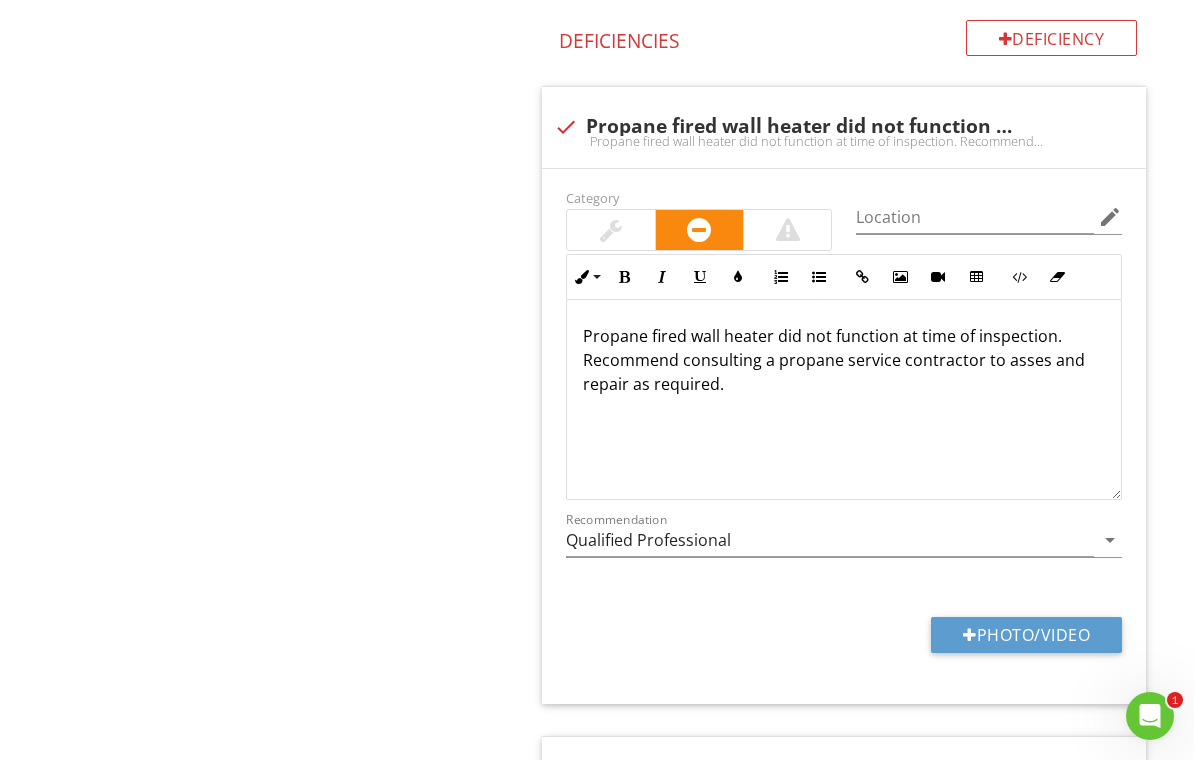 click on "Interior
Info
Information                       check
Plumbing
Location edit       Inline Style XLarge Large Normal Small Light Small/Light Bold Italic Underline Colors Ordered List Unordered List Insert Link Insert Image Insert Video Insert Table Code View Clear Formatting Enter text here
Photo/Video
check
Electrical
Location edit       Inline Style XLarge Large Normal Small Light Small/Light Bold Italic Underline Colors Ordered List Unordered List Insert Link Insert Image Insert Video Insert Table Code View Clear Formatting Enter text here
Photo/Video
check
Heating
Wall hung propane heater
Location edit" at bounding box center (858, -580) 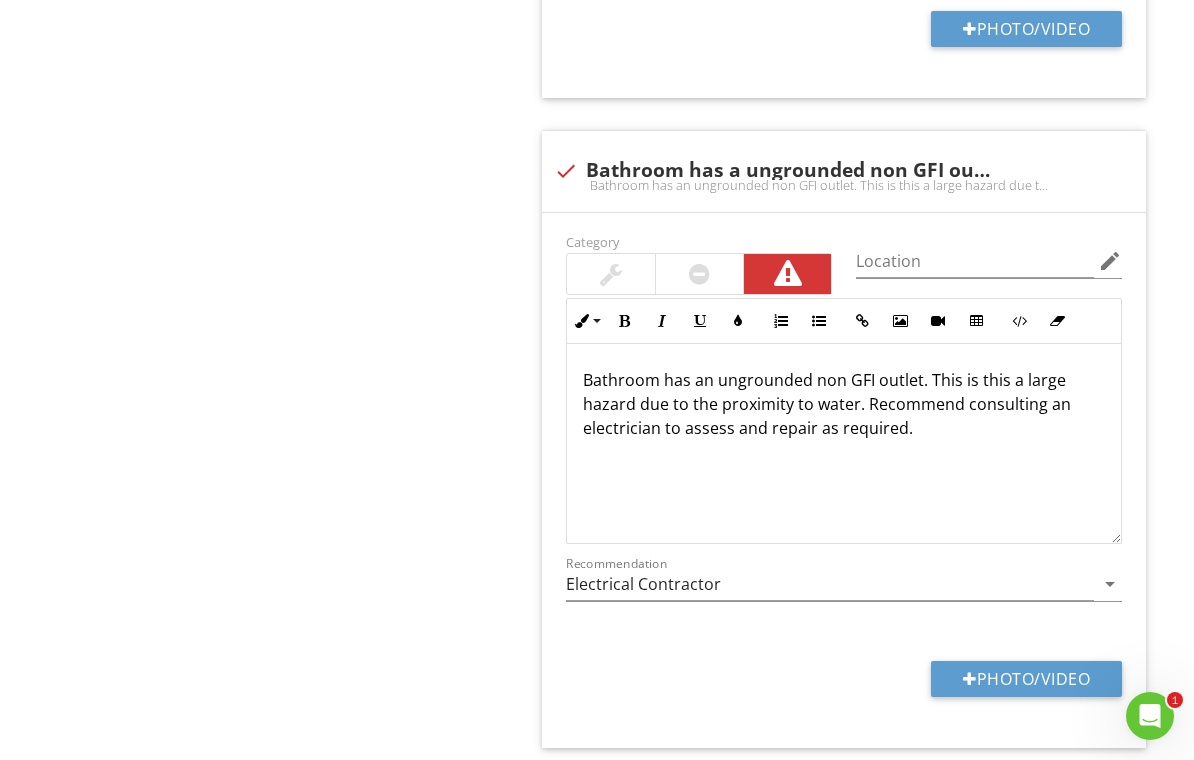 scroll, scrollTop: 3643, scrollLeft: 0, axis: vertical 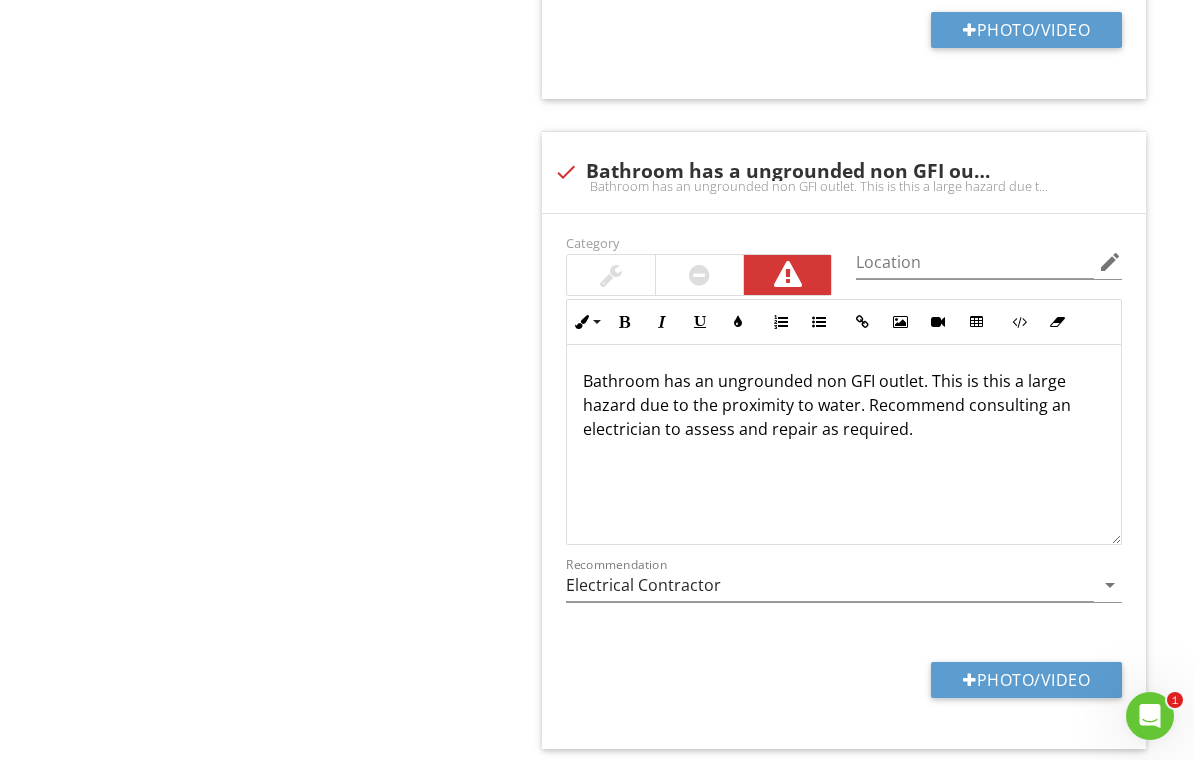 click on "Photo/Video" at bounding box center (1026, 680) 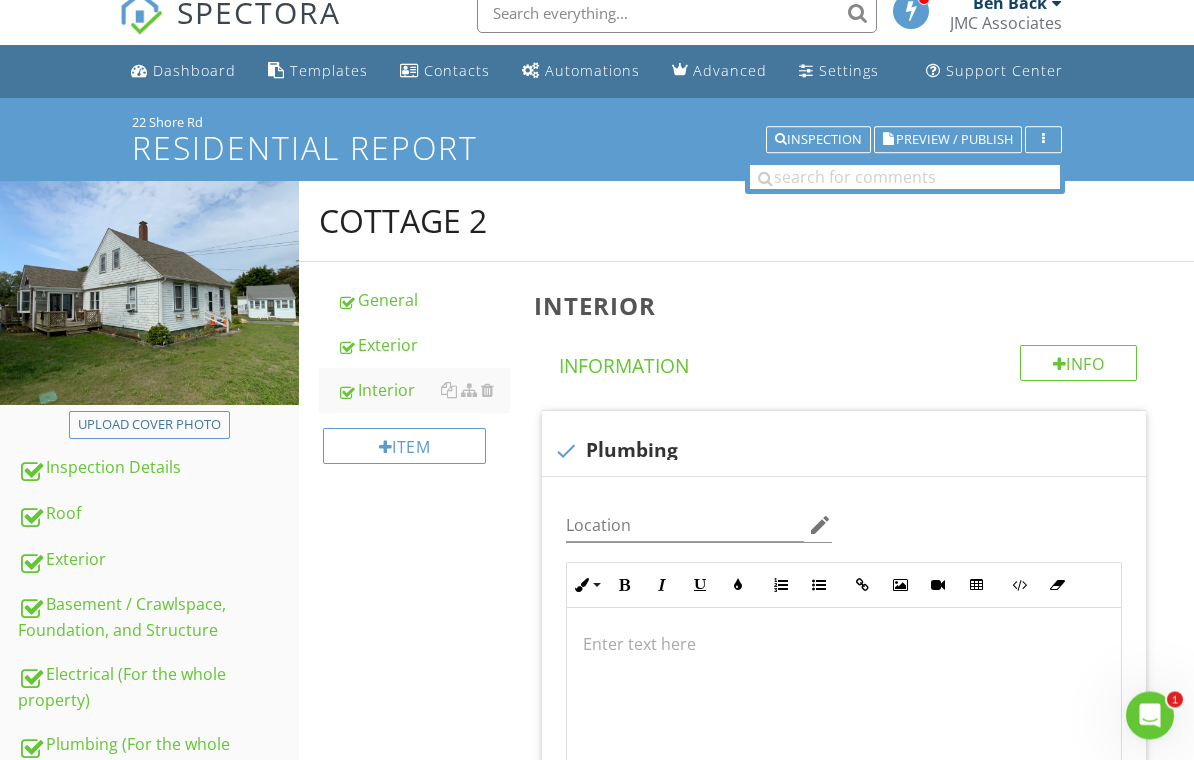 scroll, scrollTop: 0, scrollLeft: 0, axis: both 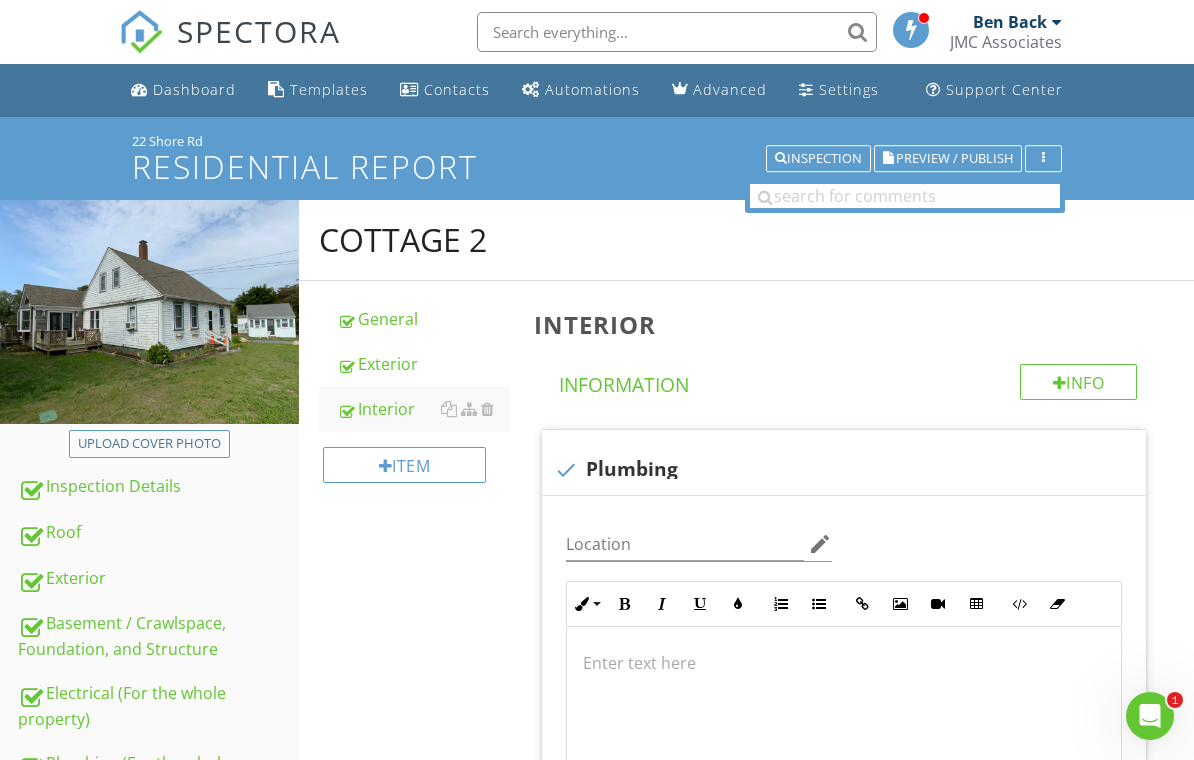 click on "Exterior" at bounding box center [424, 364] 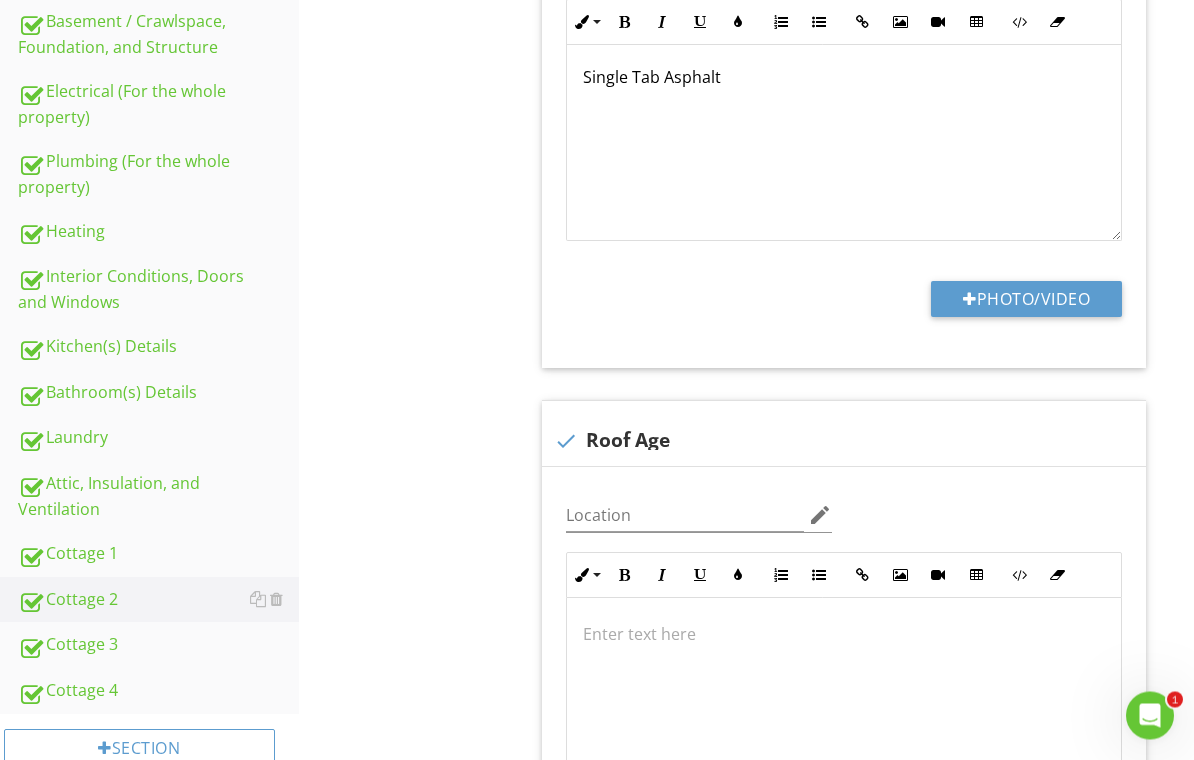 scroll, scrollTop: 602, scrollLeft: 0, axis: vertical 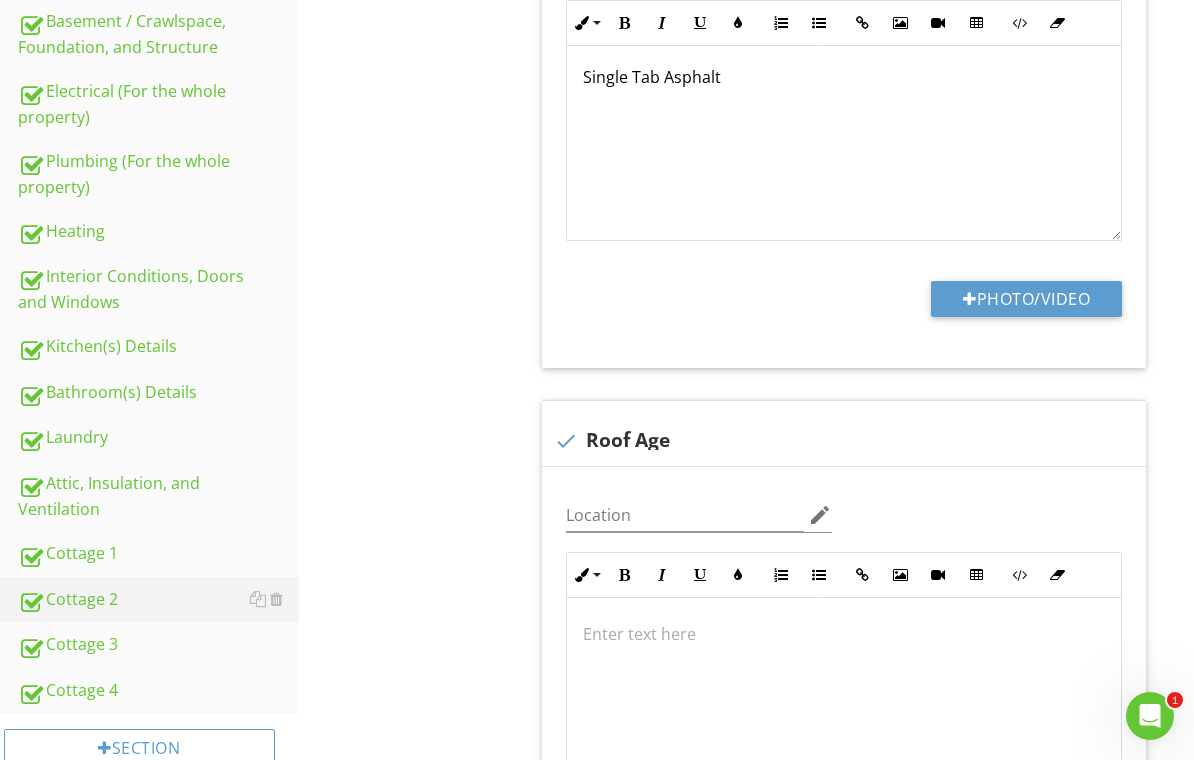 click on "Cottage 3" at bounding box center [158, 645] 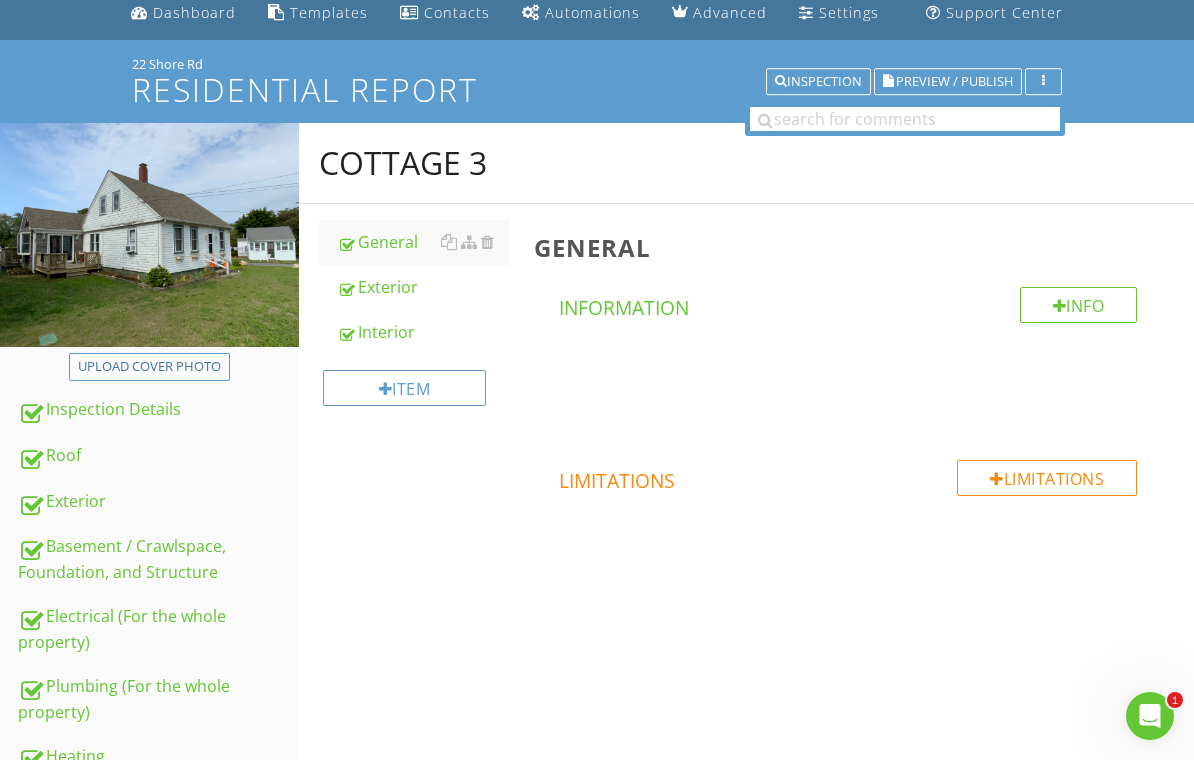 scroll, scrollTop: 0, scrollLeft: 0, axis: both 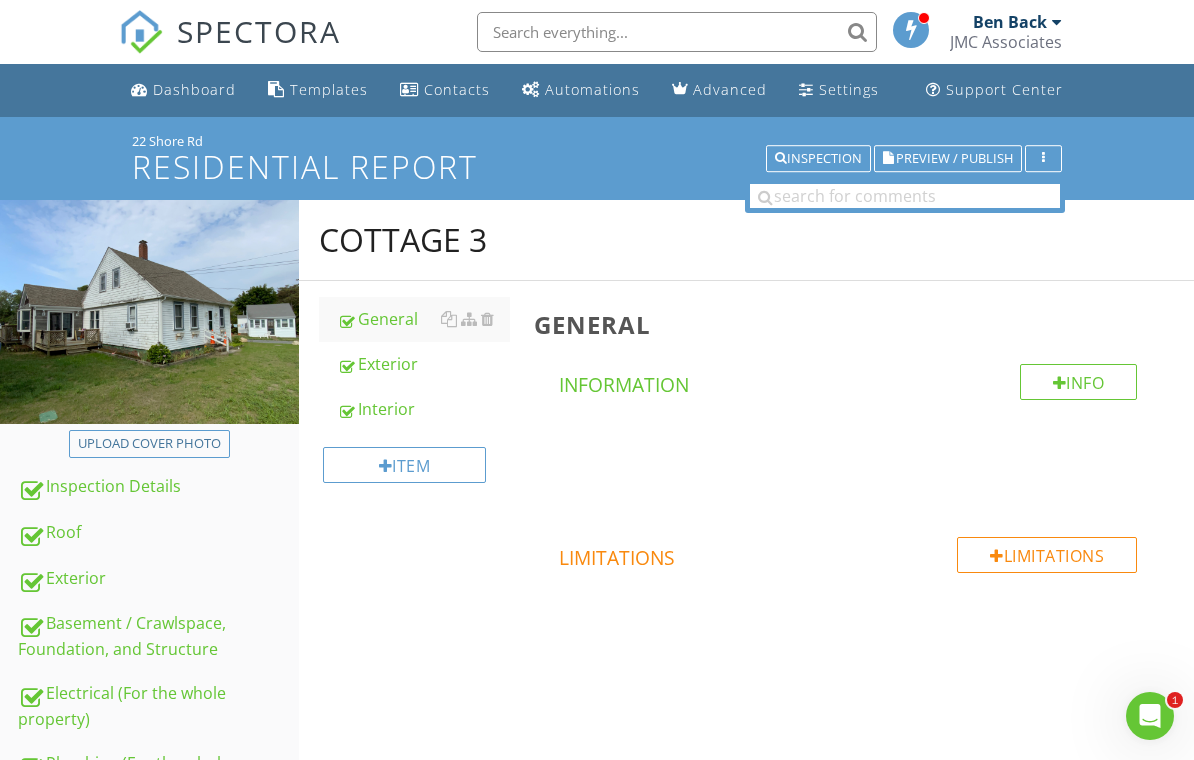 click on "Exterior" at bounding box center [424, 364] 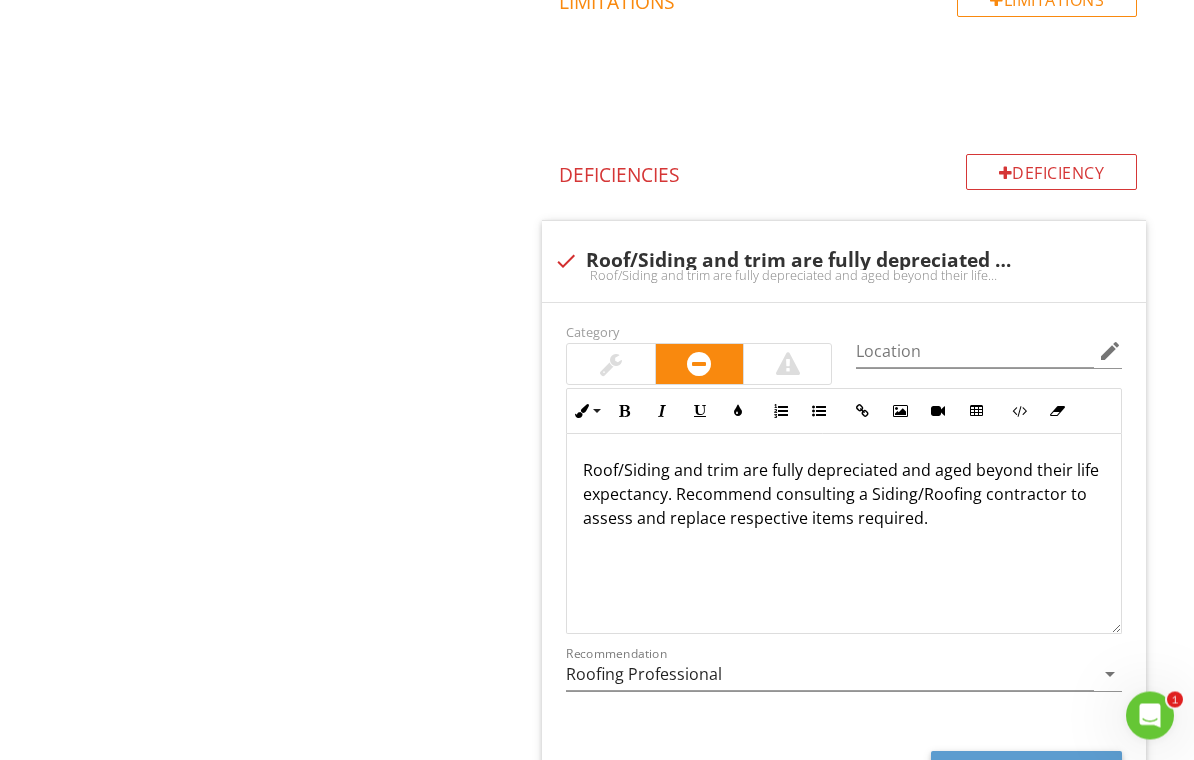 scroll, scrollTop: 3435, scrollLeft: 0, axis: vertical 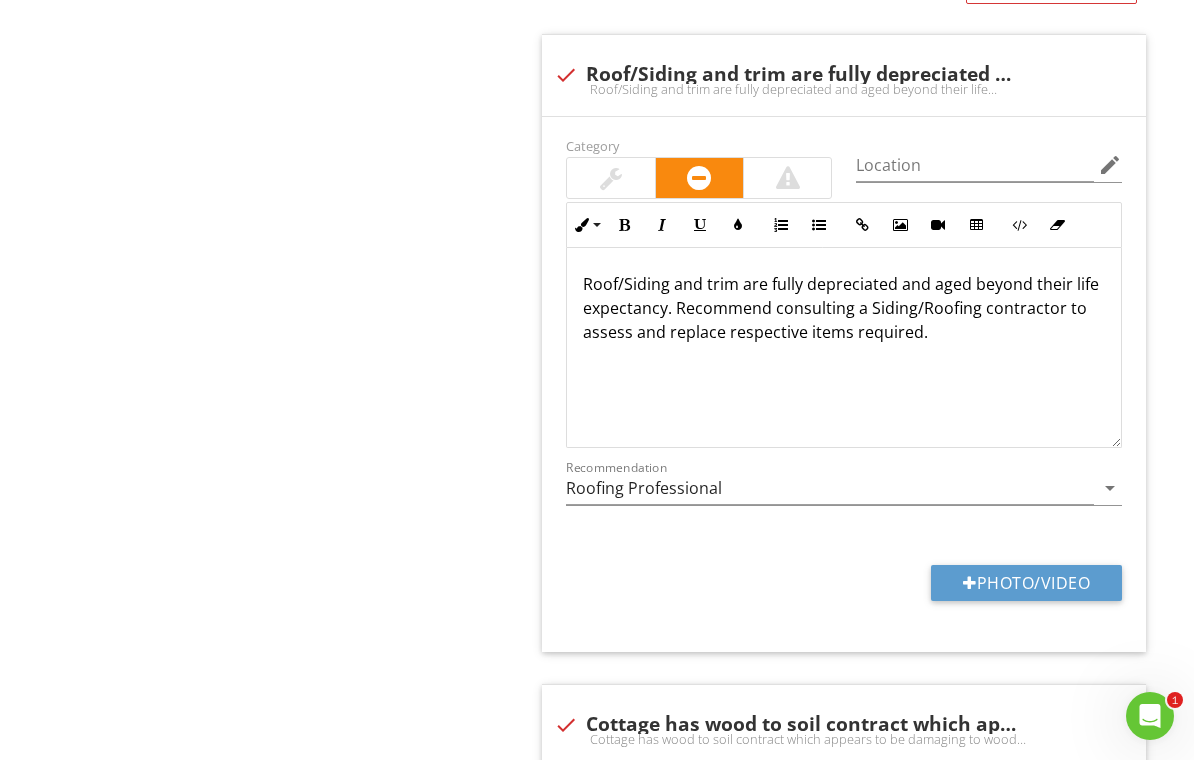 click on "Photo/Video" at bounding box center [1026, 583] 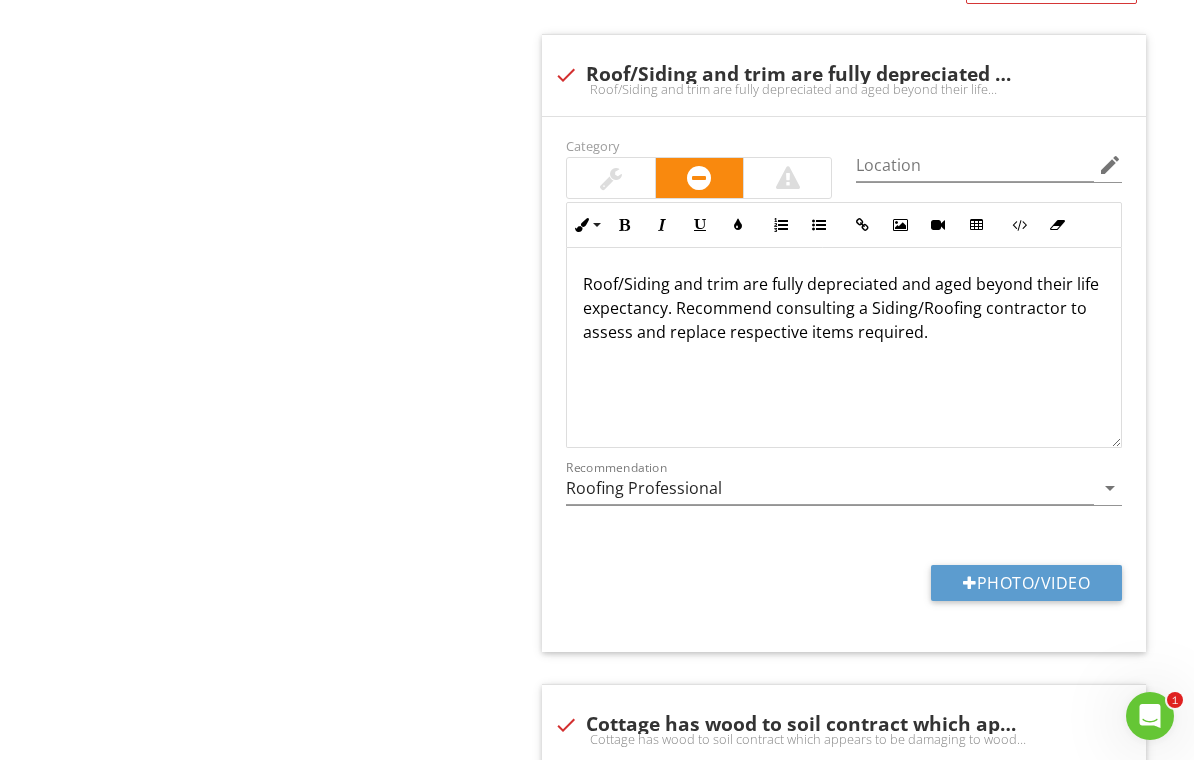 click on "Photo/Video" at bounding box center (844, 590) 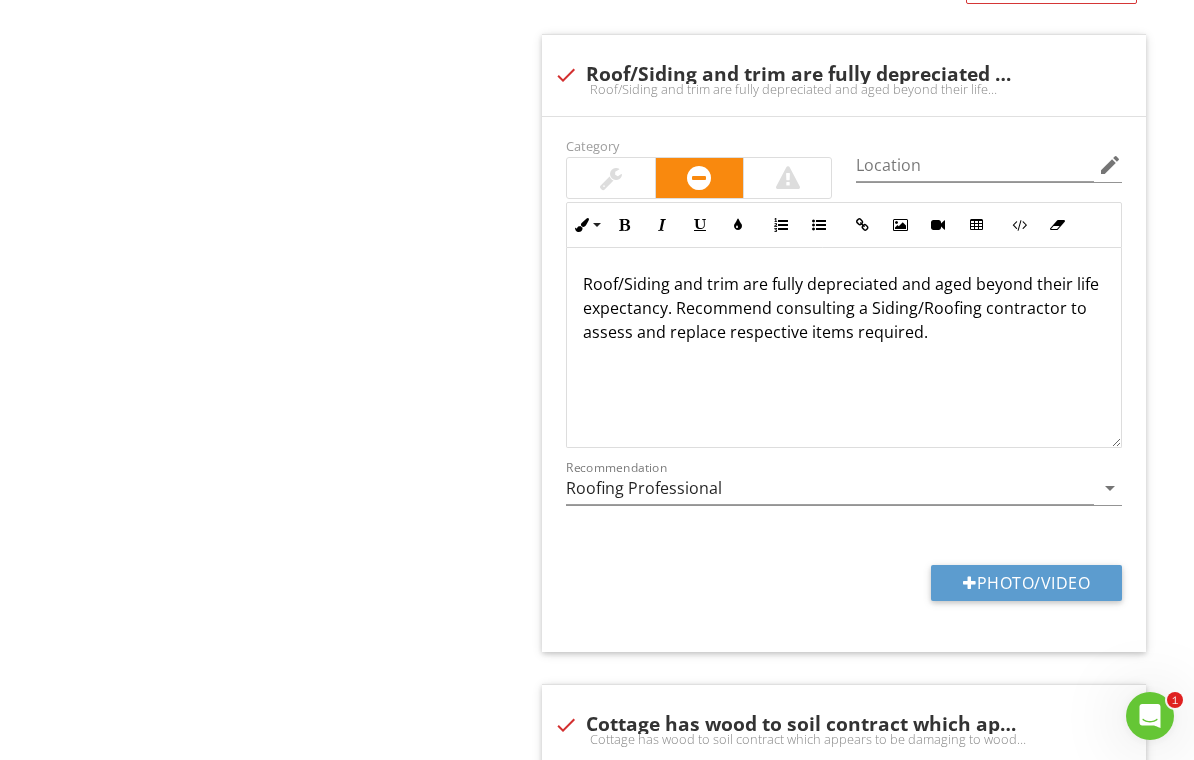 type on "C:\fakepath\IMG_5698.jpeg" 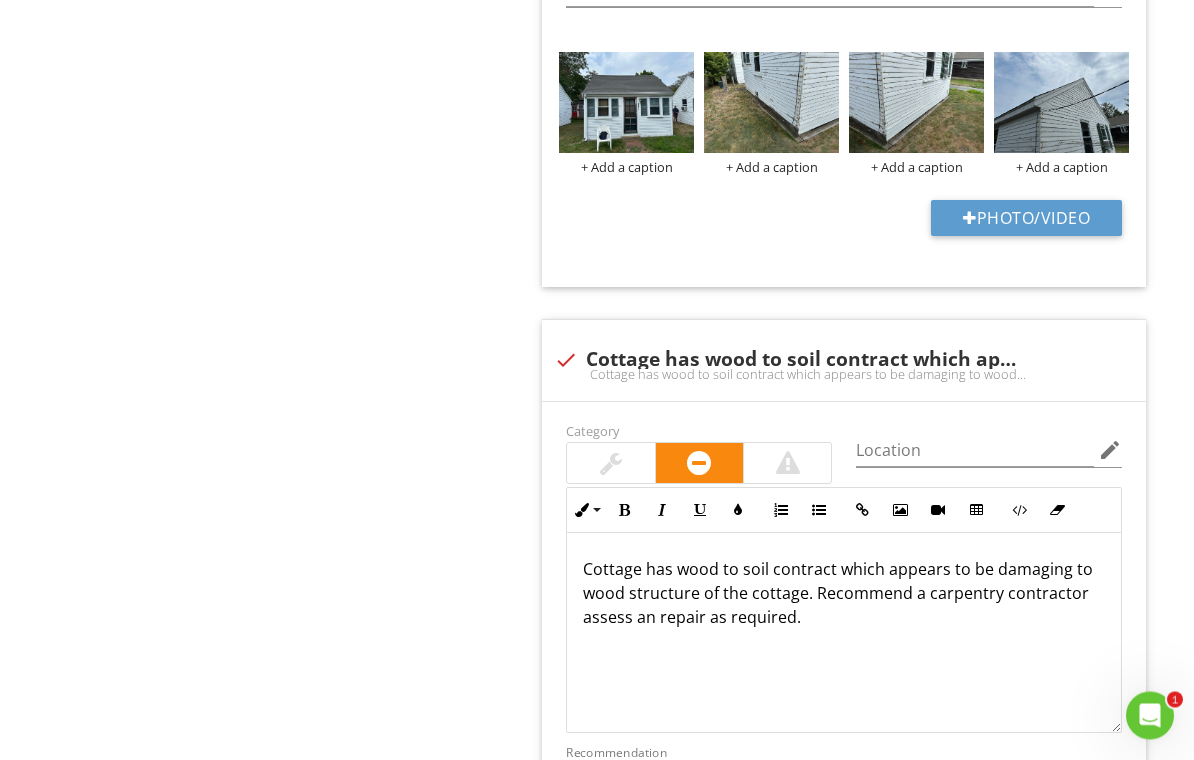 scroll, scrollTop: 3933, scrollLeft: 0, axis: vertical 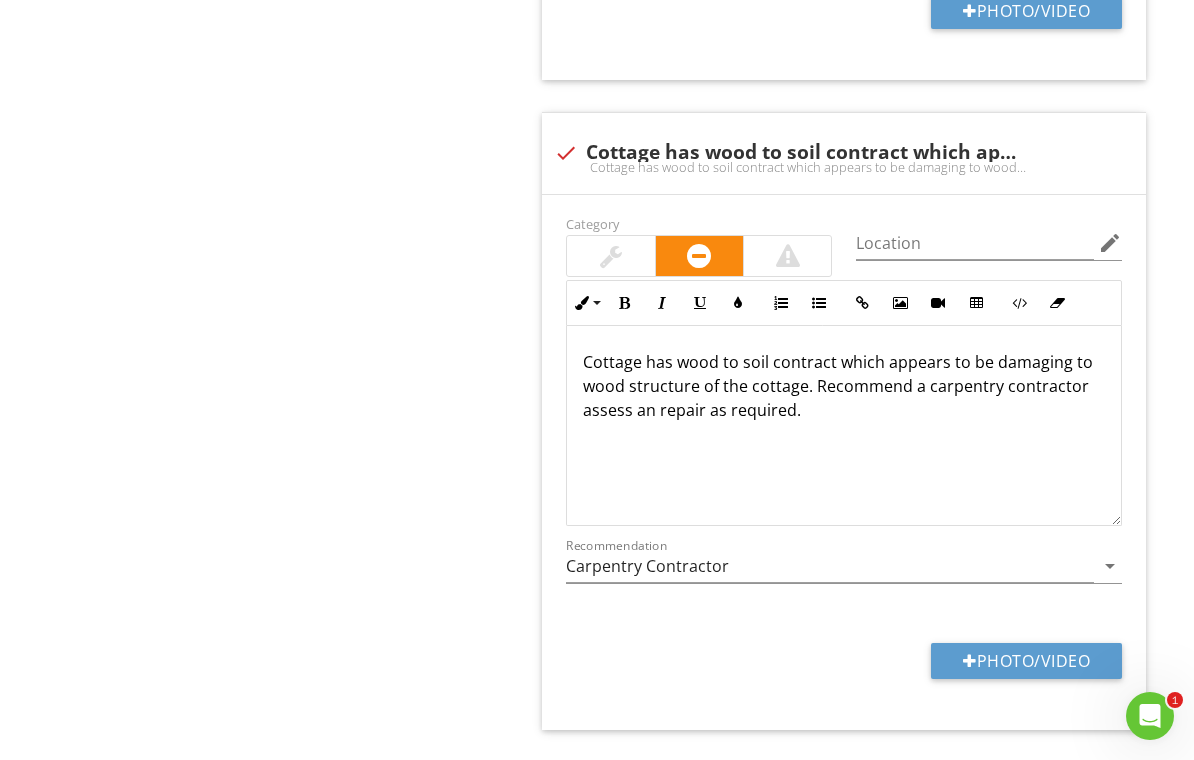click on "Photo/Video" at bounding box center [1026, 661] 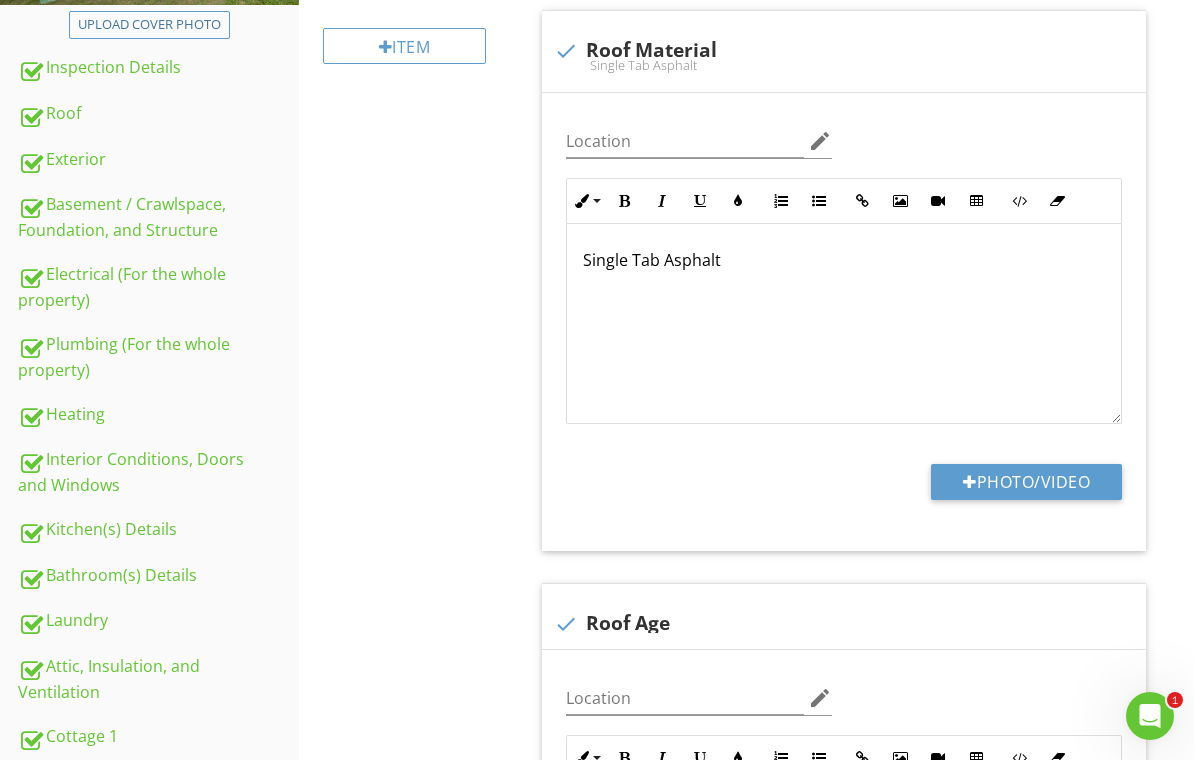 scroll, scrollTop: 0, scrollLeft: 0, axis: both 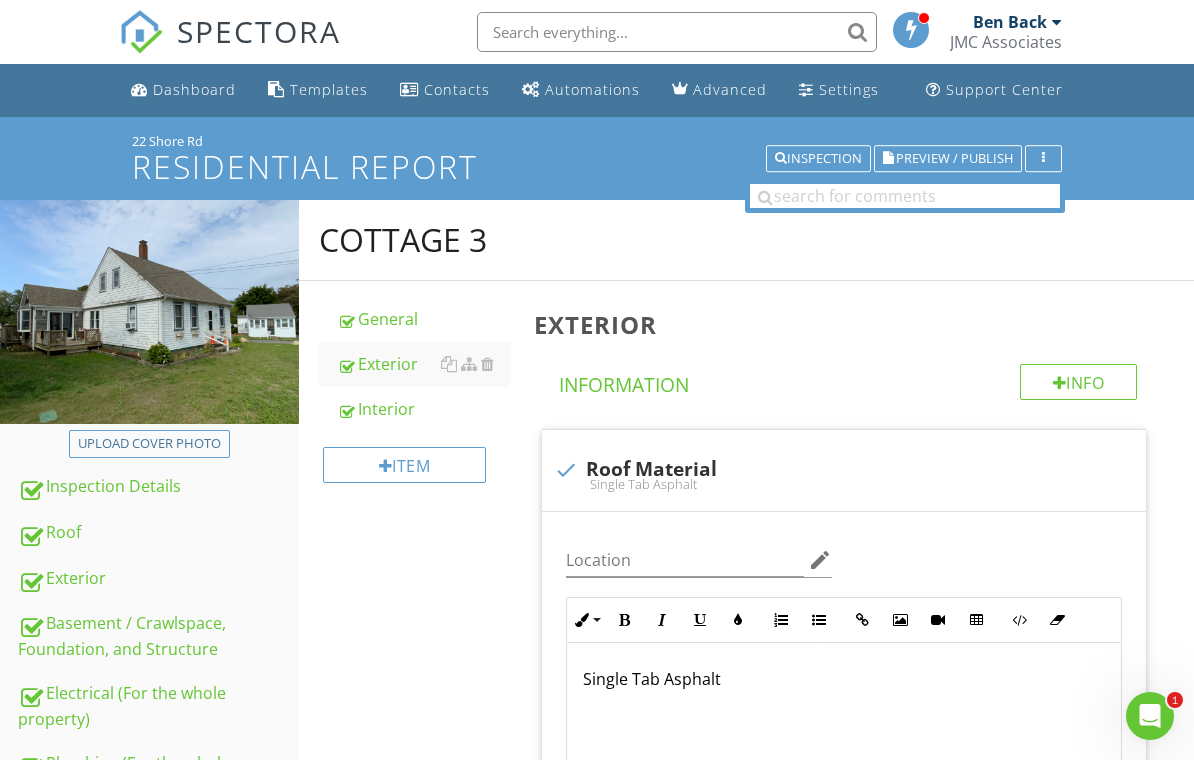 click on "Interior" at bounding box center [424, 409] 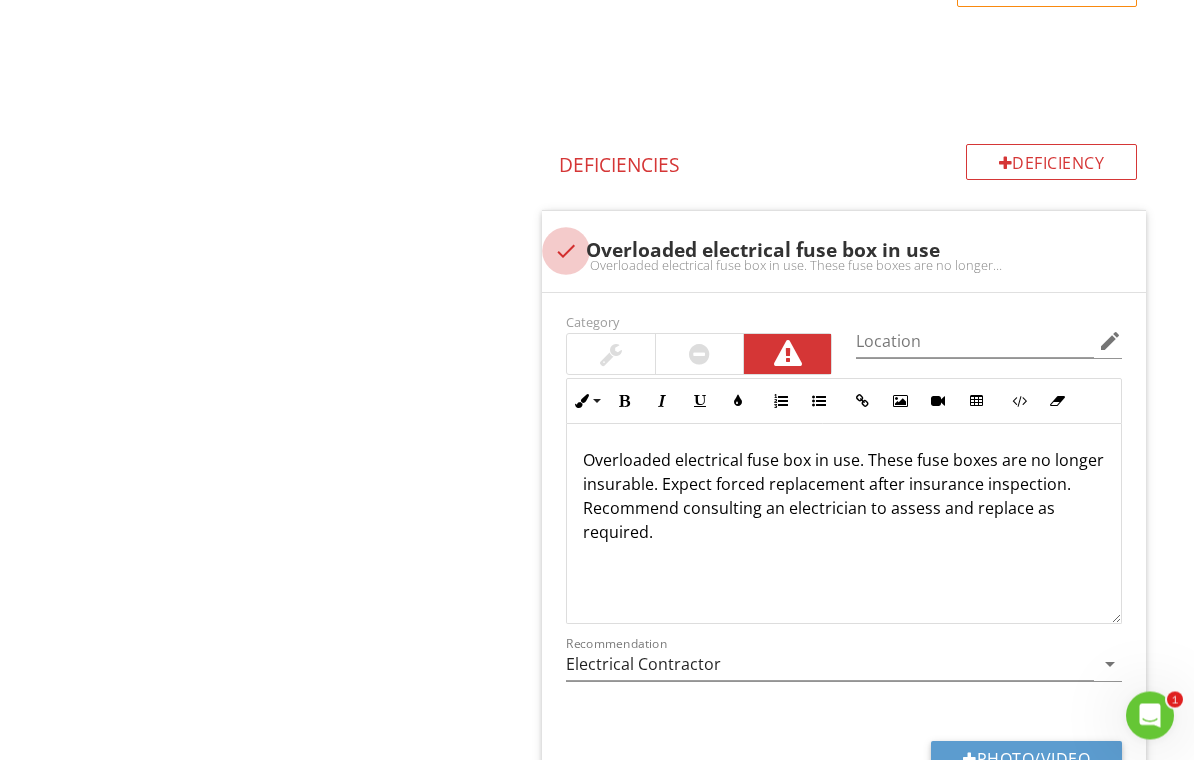 scroll, scrollTop: 2702, scrollLeft: 0, axis: vertical 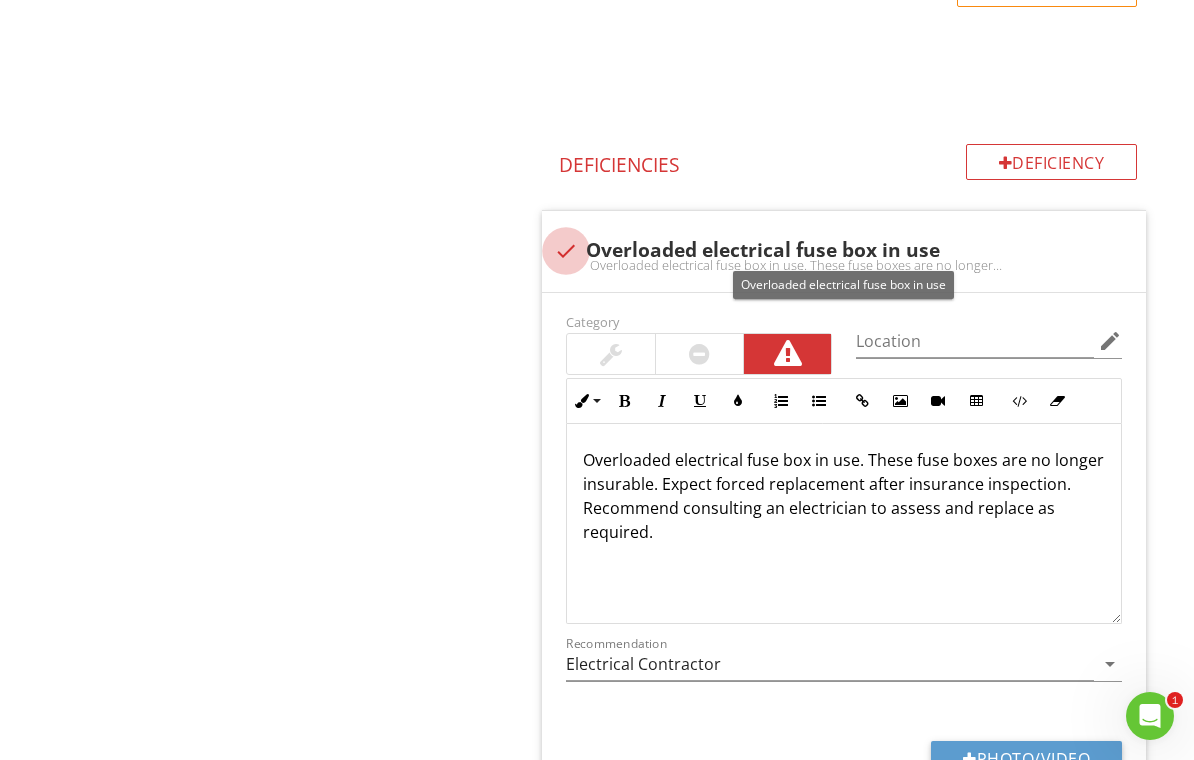 click at bounding box center [566, 251] 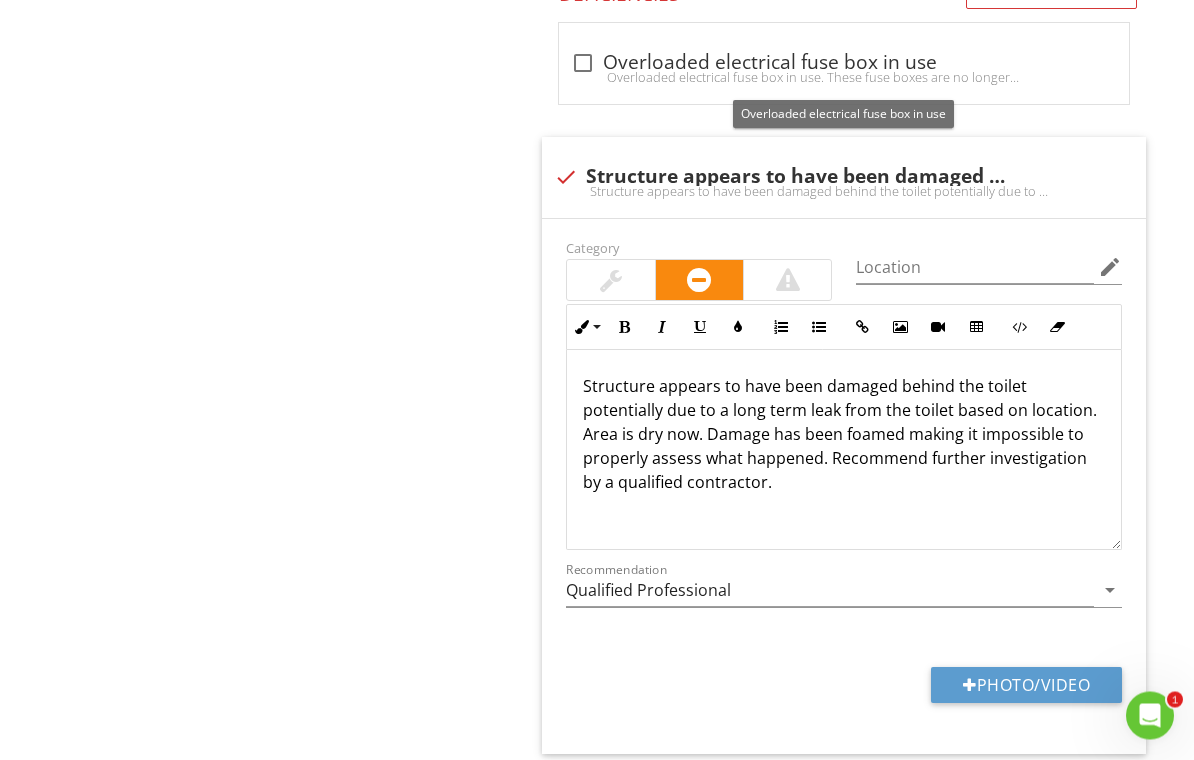 scroll, scrollTop: 2873, scrollLeft: 0, axis: vertical 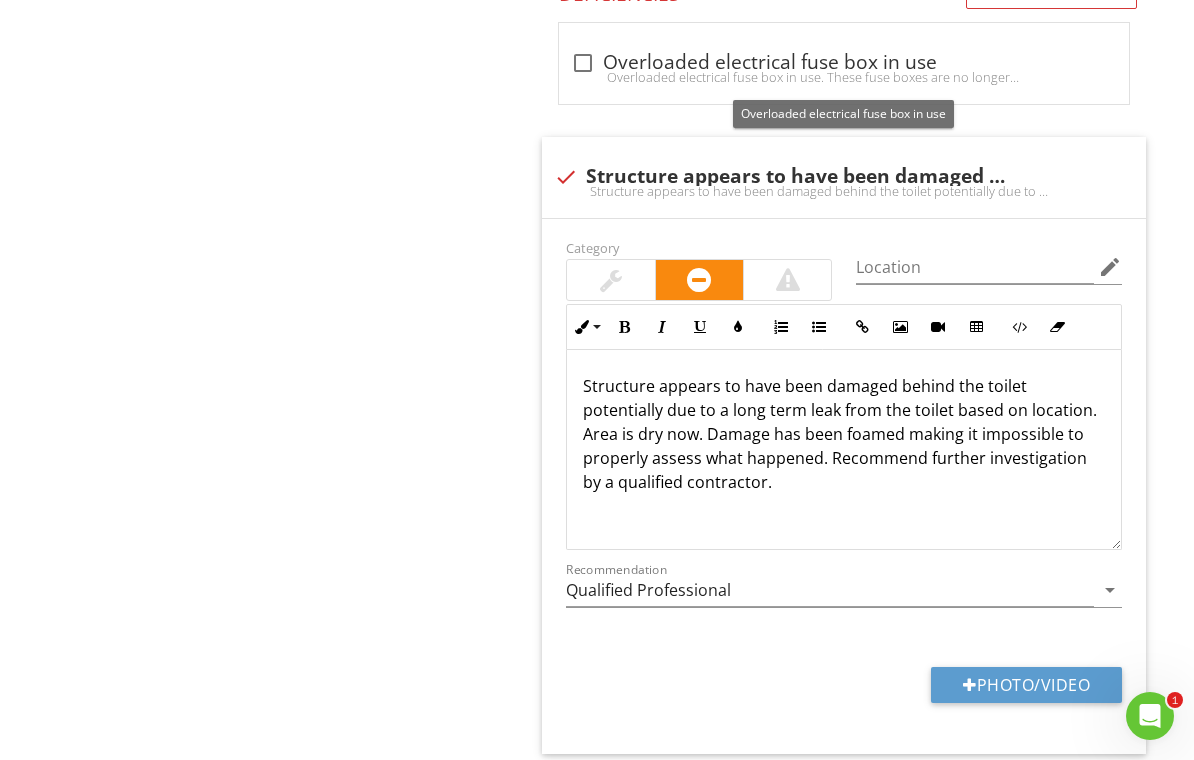 click on "Photo/Video" at bounding box center (1026, 685) 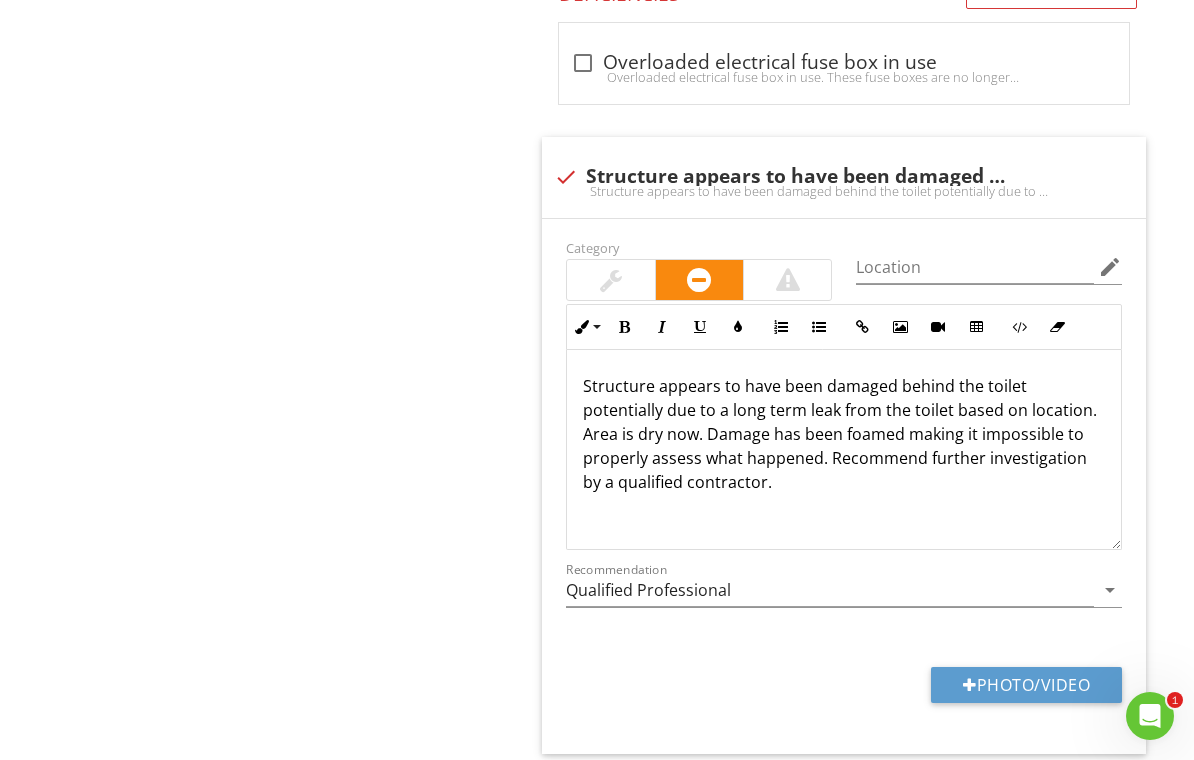 click on "Photo/Video" at bounding box center (1026, 685) 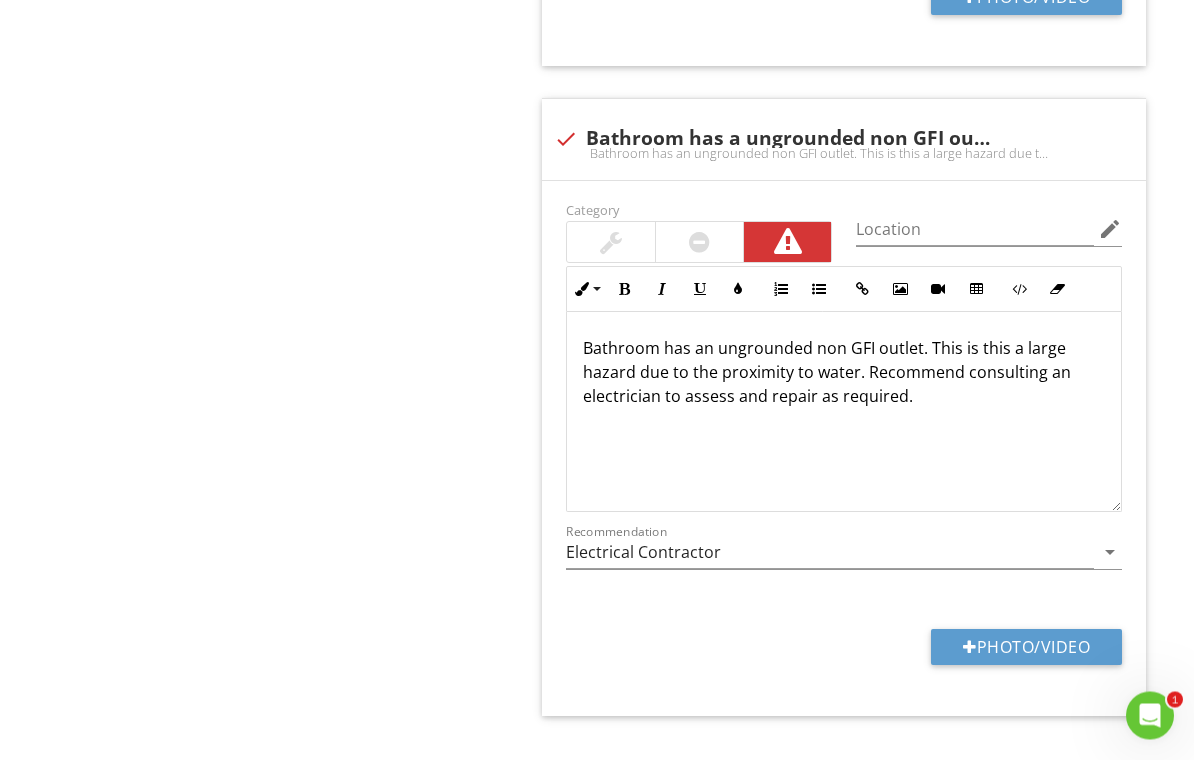 scroll, scrollTop: 3772, scrollLeft: 0, axis: vertical 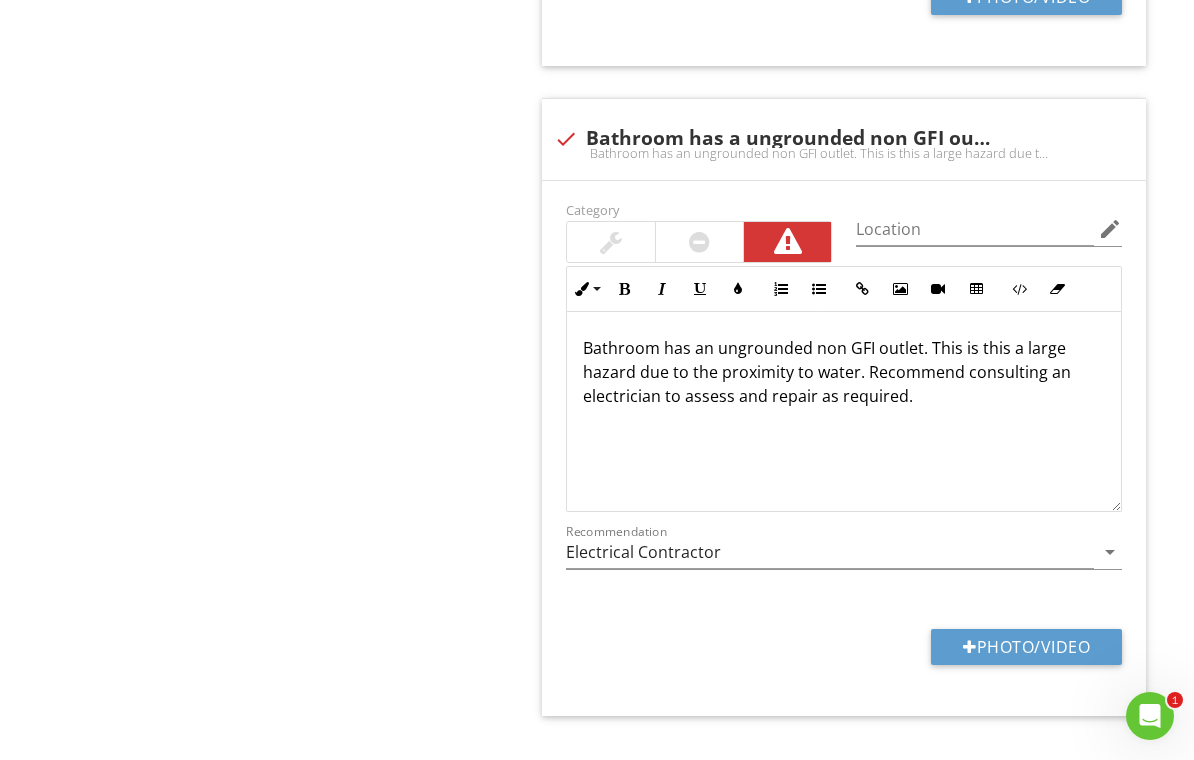 click on "Photo/Video" at bounding box center (1026, 647) 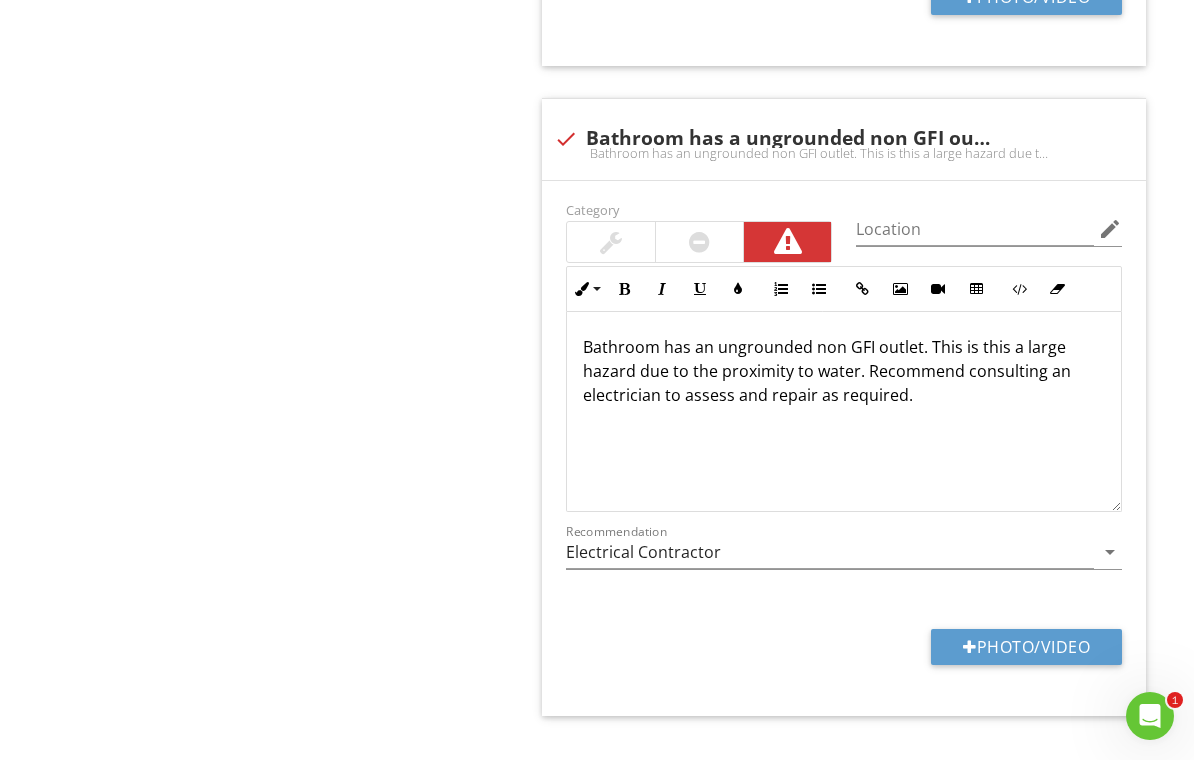 scroll, scrollTop: 5, scrollLeft: 0, axis: vertical 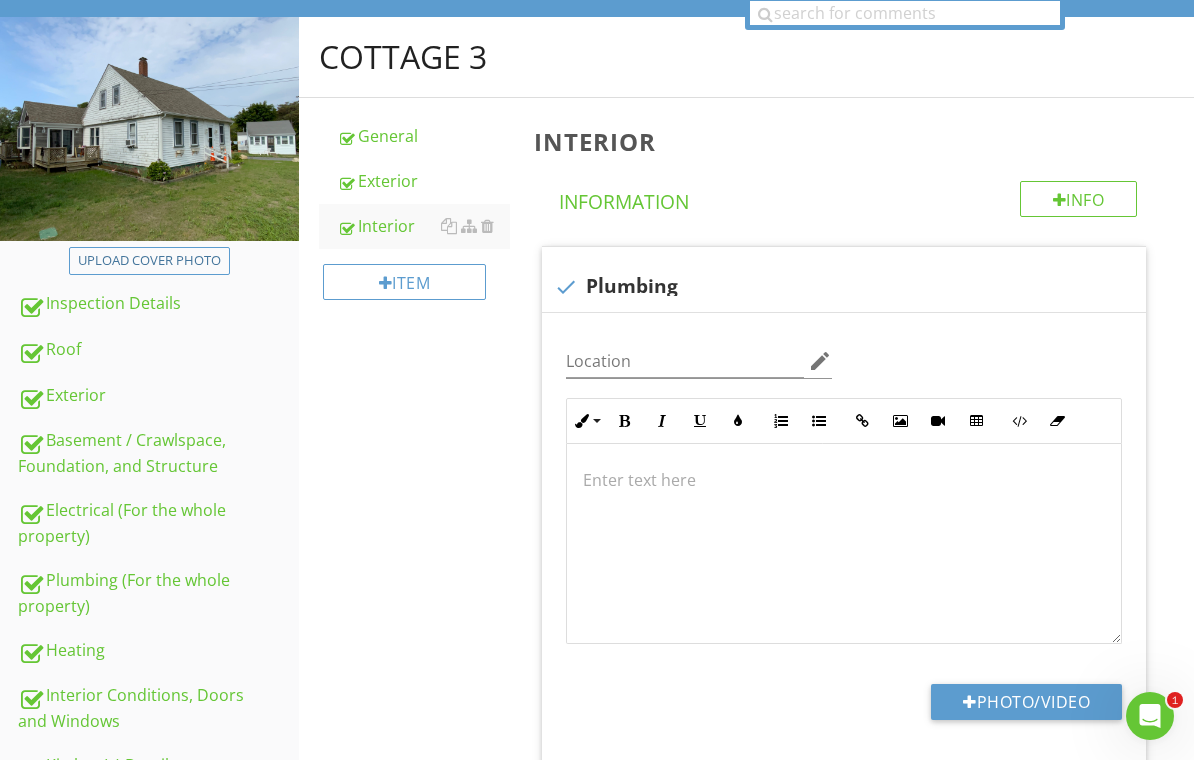 click on "Exterior" at bounding box center (424, 181) 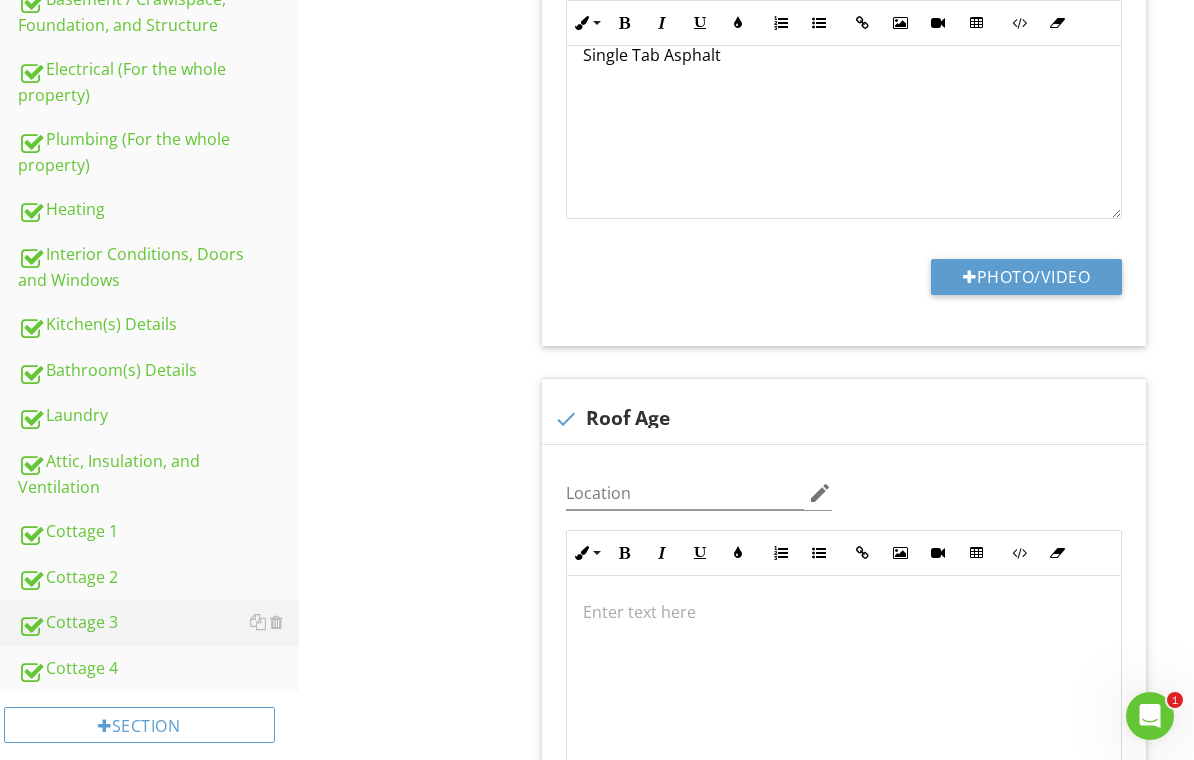 scroll, scrollTop: 614, scrollLeft: 0, axis: vertical 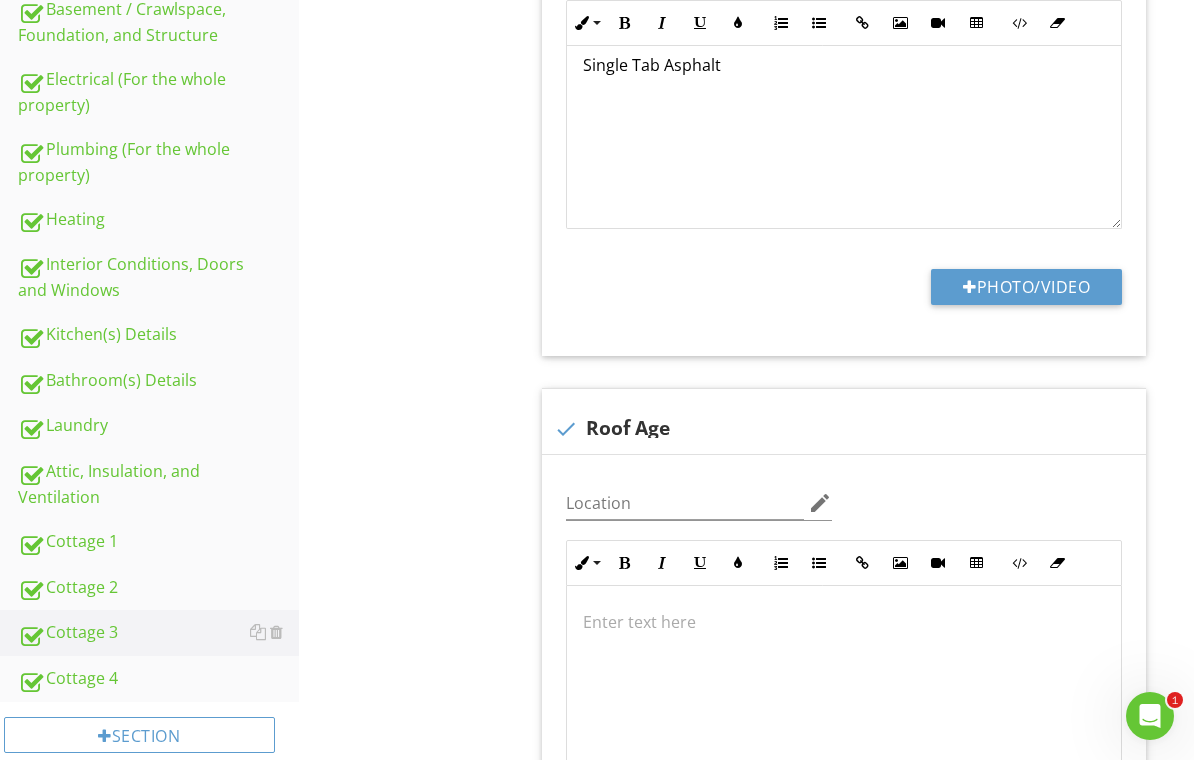 click on "Cottage 3
General
Exterior
Interior
Item
Exterior
Info
Information                       check
Roof Material
Single Tab Asphalt
Location edit       Inline Style XLarge Large Normal Small Light Small/Light Bold Italic Underline Colors Ordered List Unordered List Insert Link Insert Image Insert Video Insert Table Code View Clear Formatting Single Tab Asphalt Enter text here <p>Single Tab Asphalt</p>
Photo/Video
check
Roof Age
Location edit       Inline Style XLarge Large Normal Small Light Small/Light Bold Italic Underline Colors Ordered List Unordered List Insert Link" at bounding box center [747, 2028] 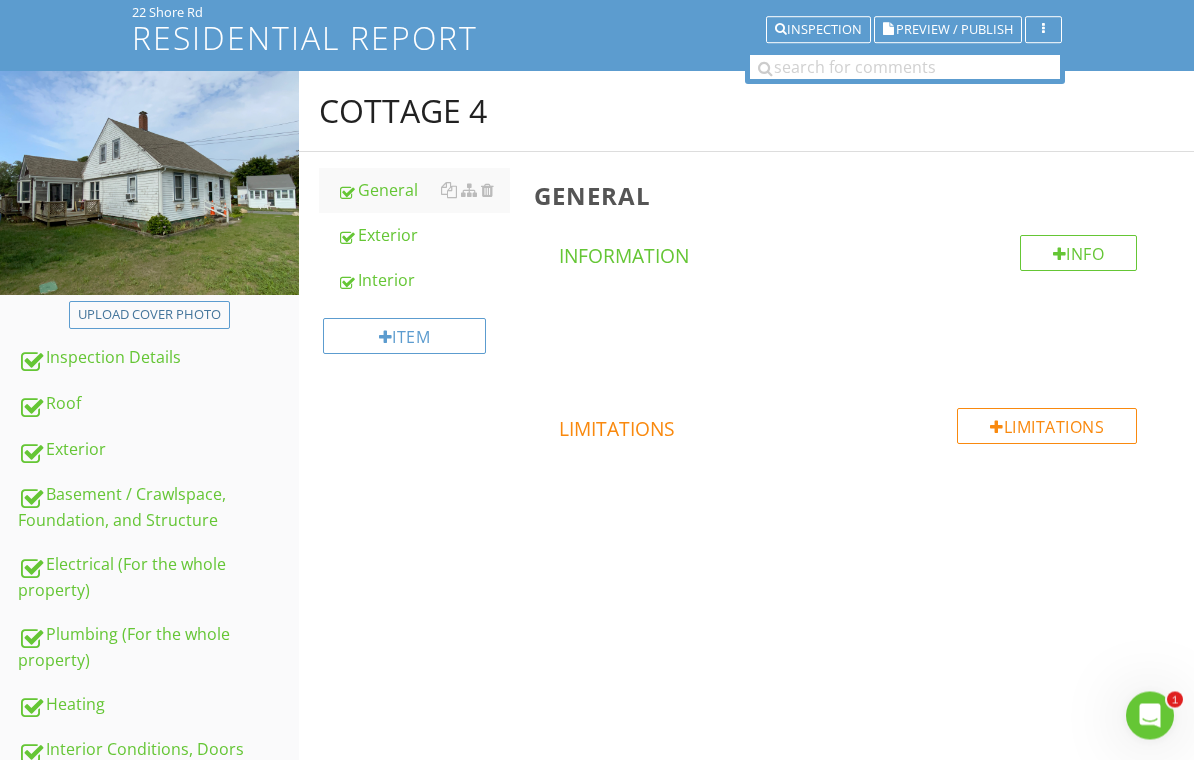 scroll, scrollTop: 129, scrollLeft: 0, axis: vertical 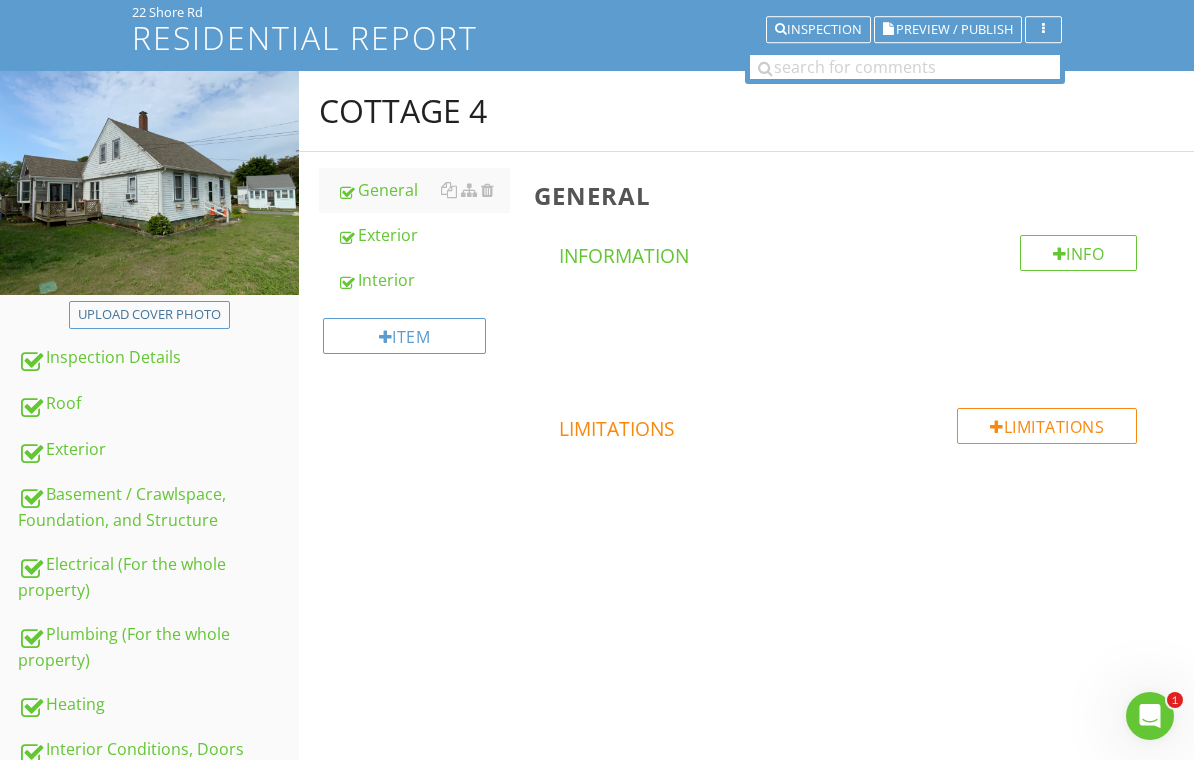 click on "Exterior" at bounding box center [424, 235] 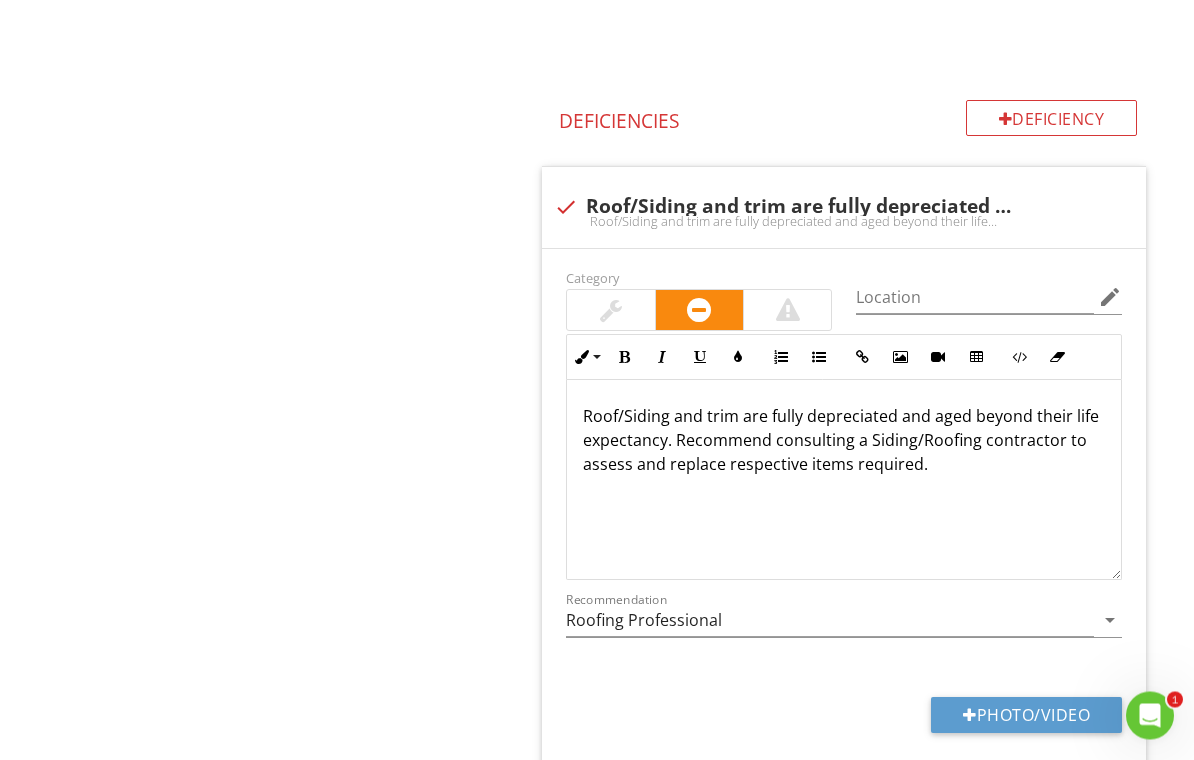scroll, scrollTop: 3303, scrollLeft: 0, axis: vertical 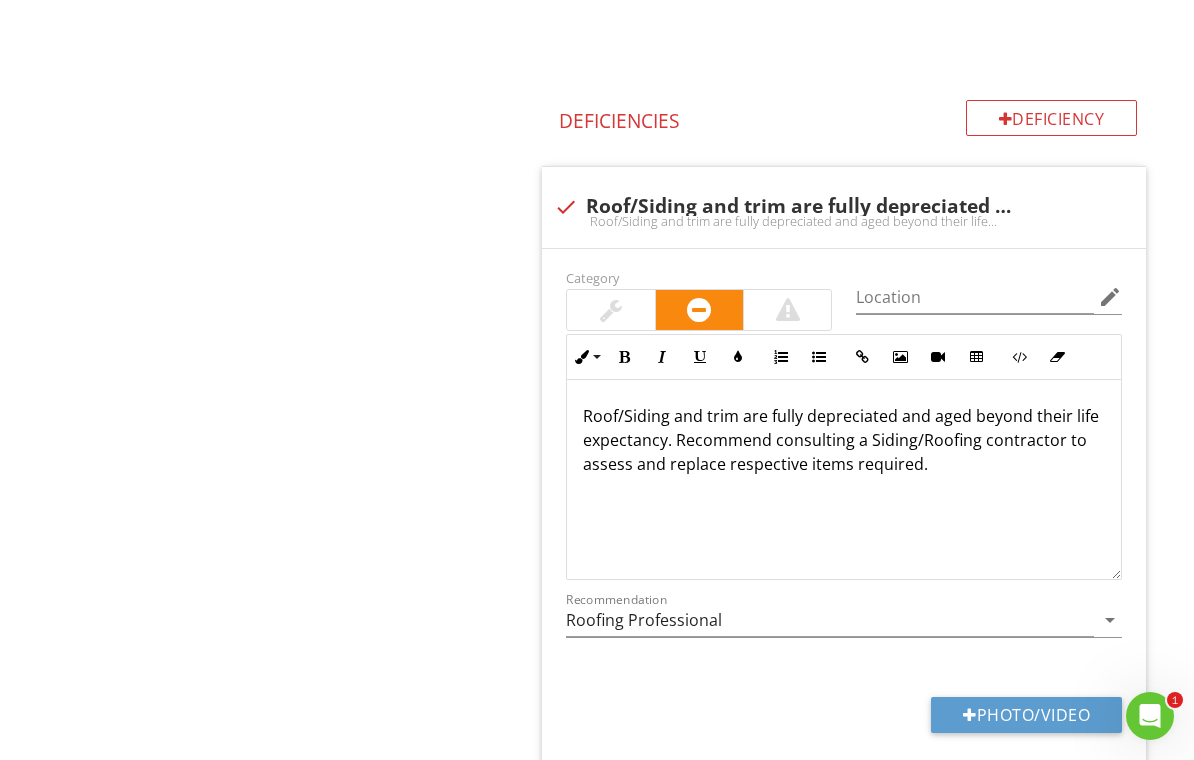 click on "Photo/Video" at bounding box center [1026, 715] 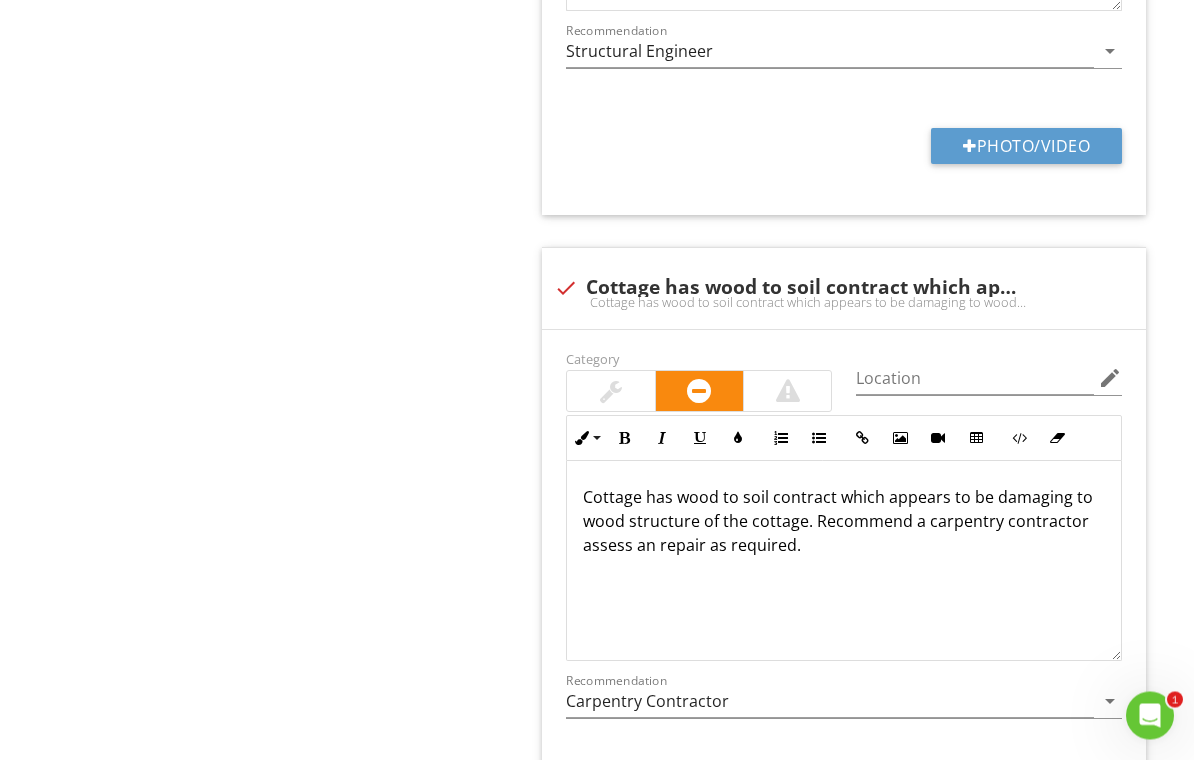 scroll, scrollTop: 4938, scrollLeft: 0, axis: vertical 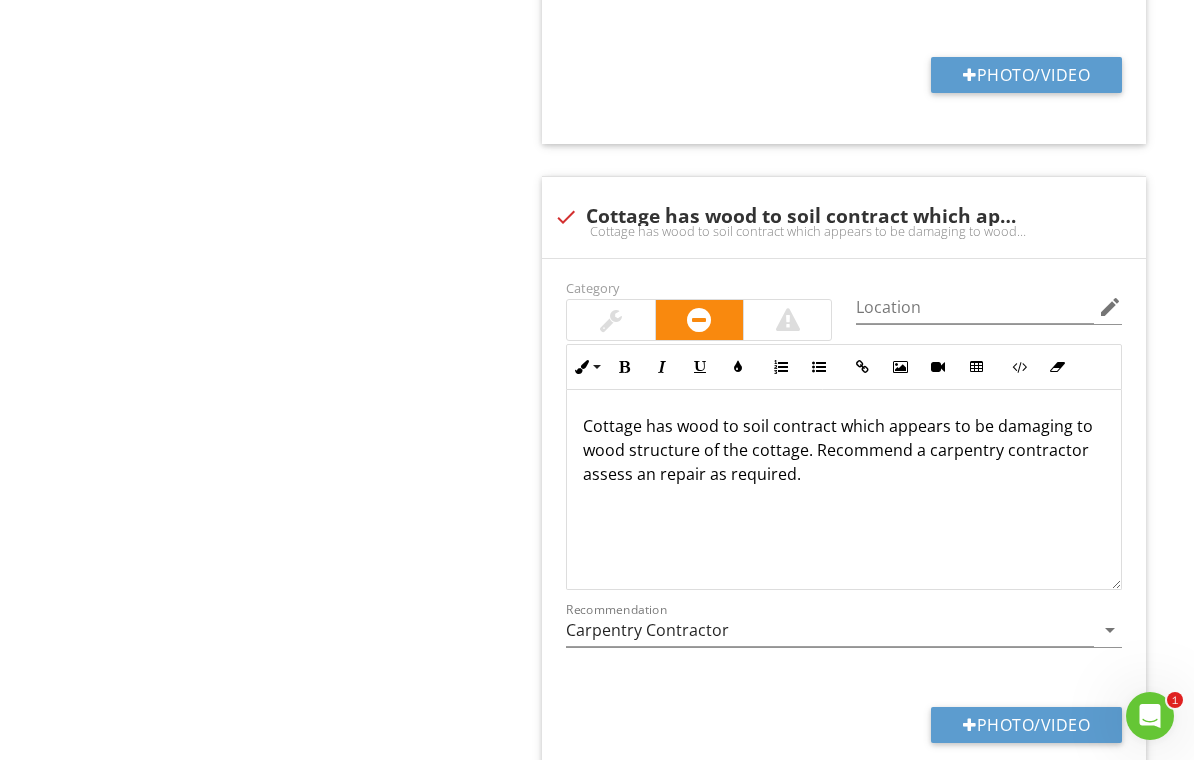 click on "Category                 Location edit       Inline Style XLarge Large Normal Small Light Small/Light Bold Italic Underline Colors Ordered List Unordered List Insert Link Insert Image Insert Video Insert Table Code View Clear Formatting Cottage has wood to soil contract which appears to be damaging to wood structure of the cottage. Recommend a carpentry contractor assess an repair as required. Enter text here <p>Cottage has wood to soil contract which appears to be damaging to wood structure of the cottage. Recommend a carpentry contractor assess an repair as required.</p>   Recommendation Carpentry Contractor arrow_drop_down
Photo/Video" at bounding box center (844, 526) 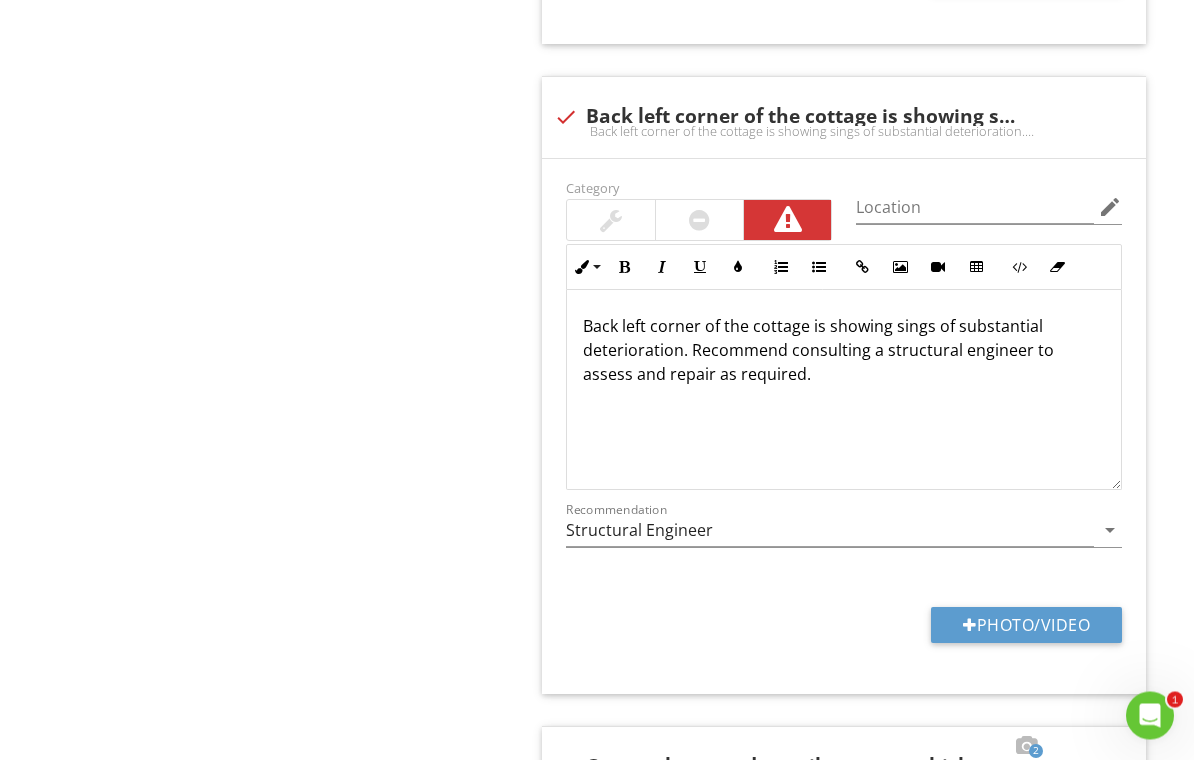 scroll, scrollTop: 4388, scrollLeft: 0, axis: vertical 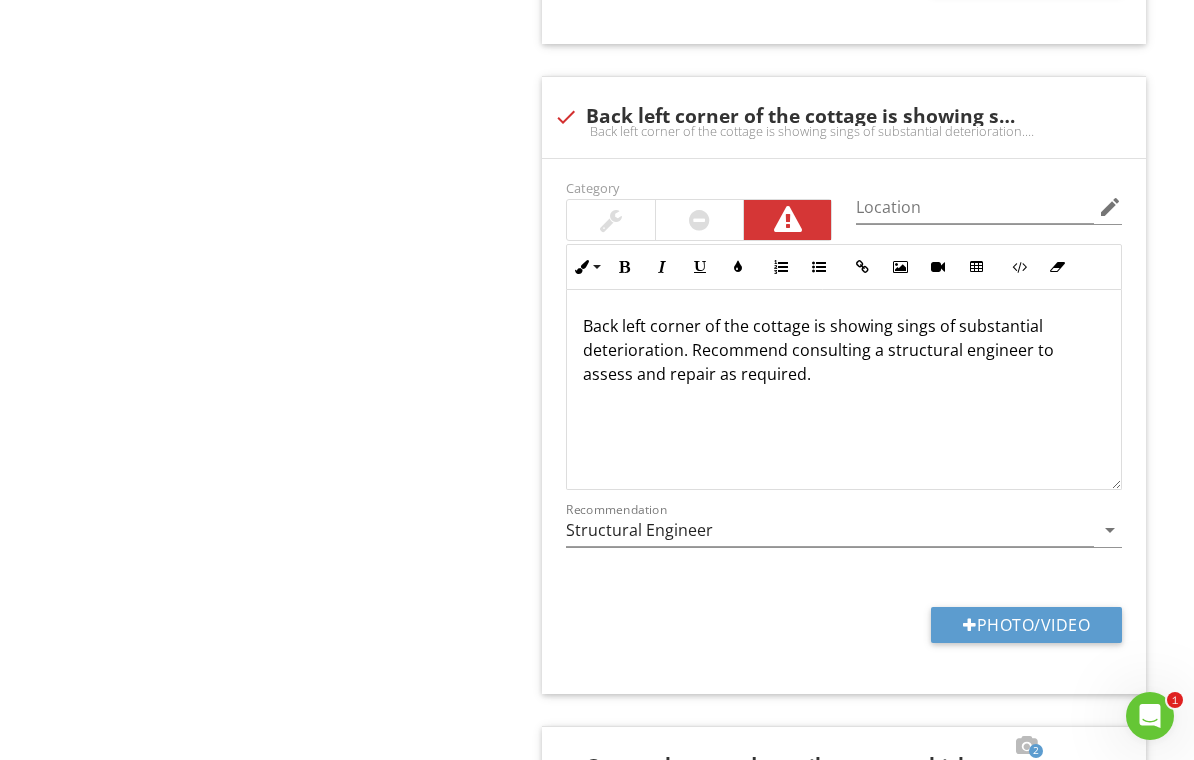 click on "Photo/Video" at bounding box center (1026, 625) 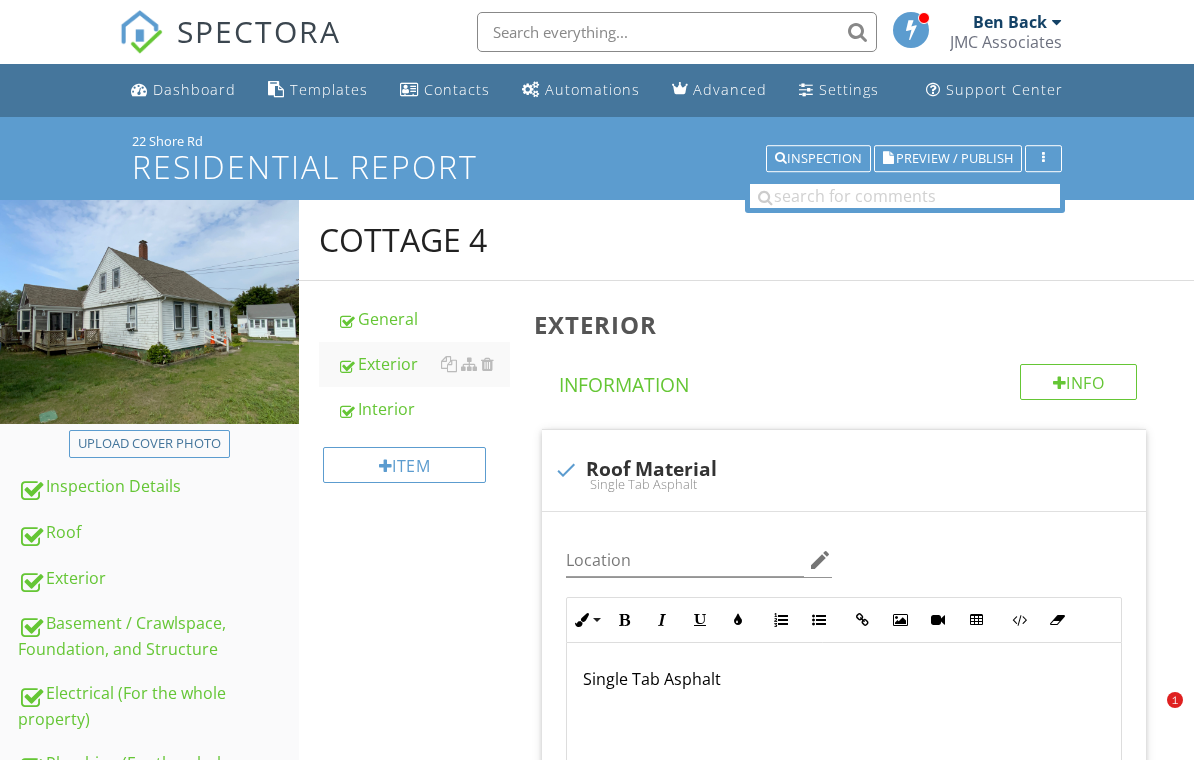 scroll, scrollTop: 4388, scrollLeft: 0, axis: vertical 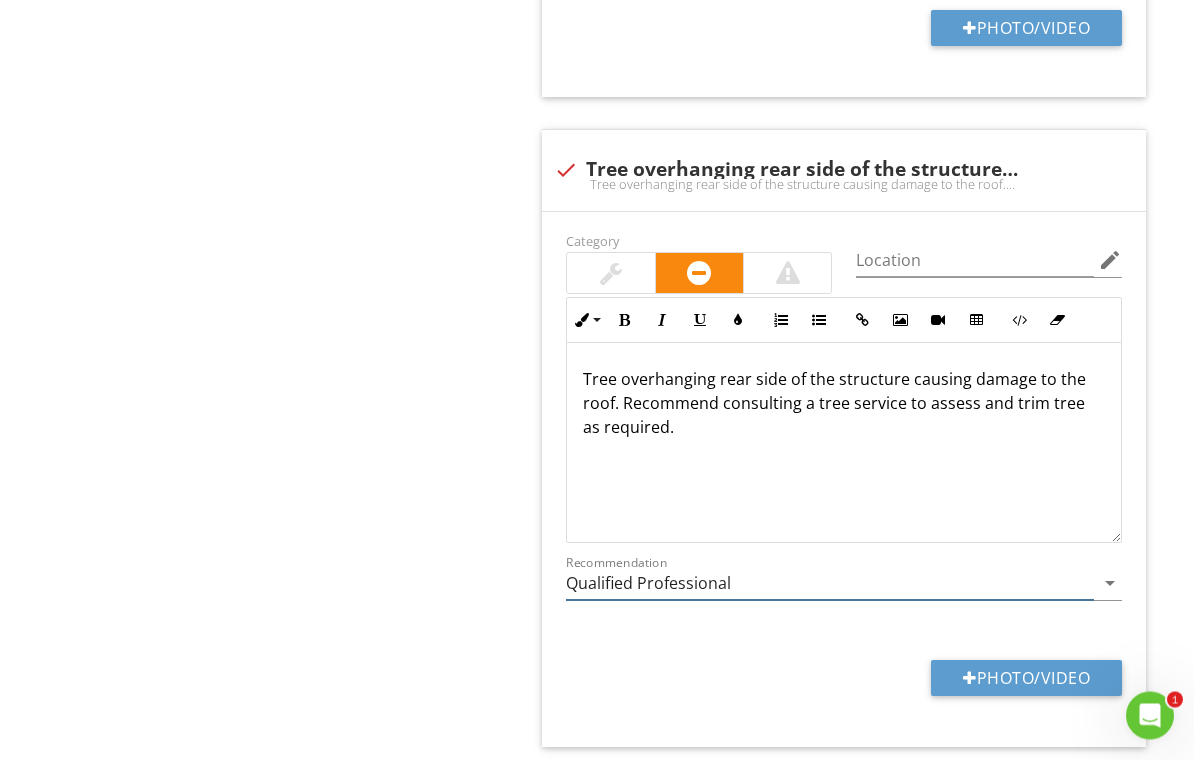 click on "Qualified Professional" at bounding box center [830, 584] 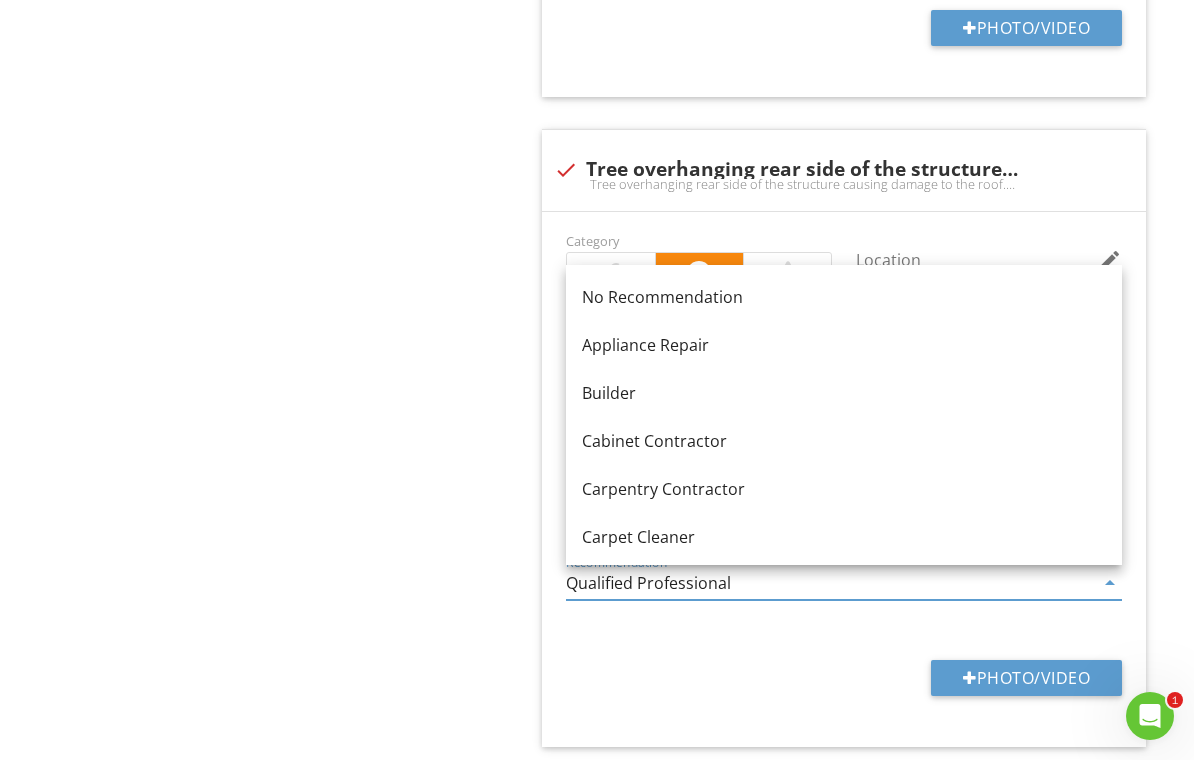 scroll, scrollTop: 5979, scrollLeft: 0, axis: vertical 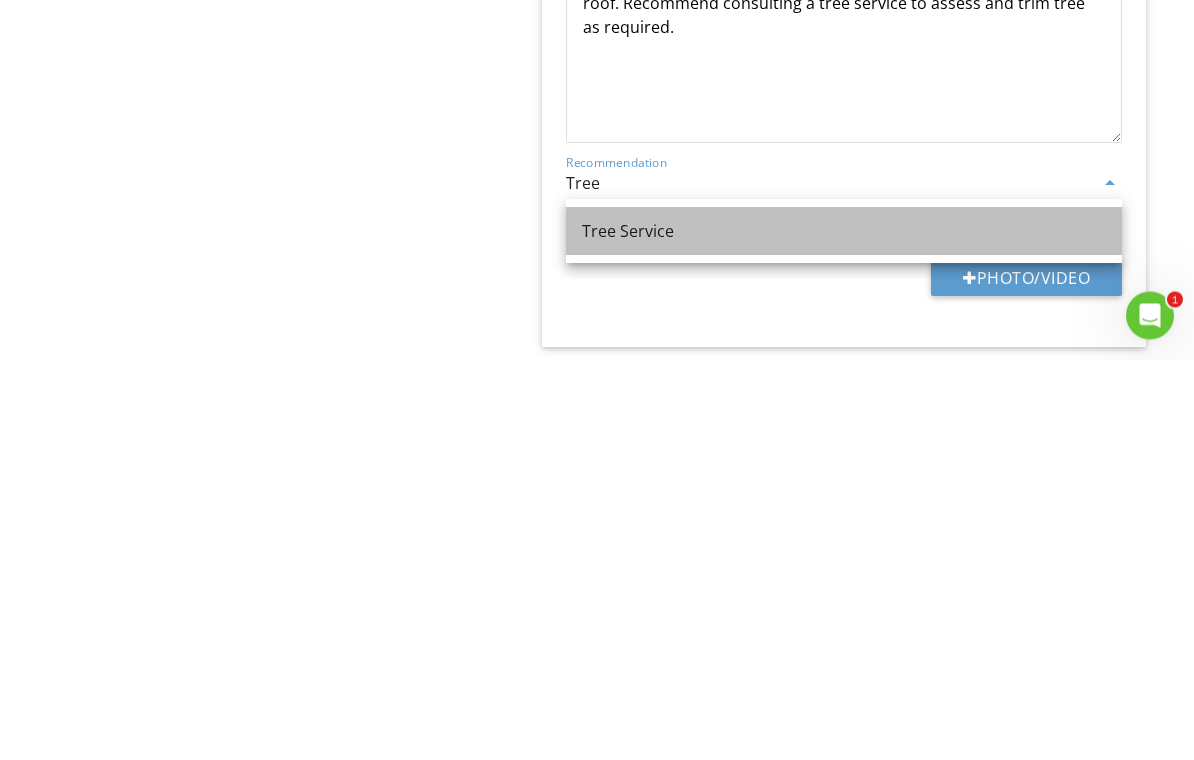 click on "Tree Service" at bounding box center (844, 632) 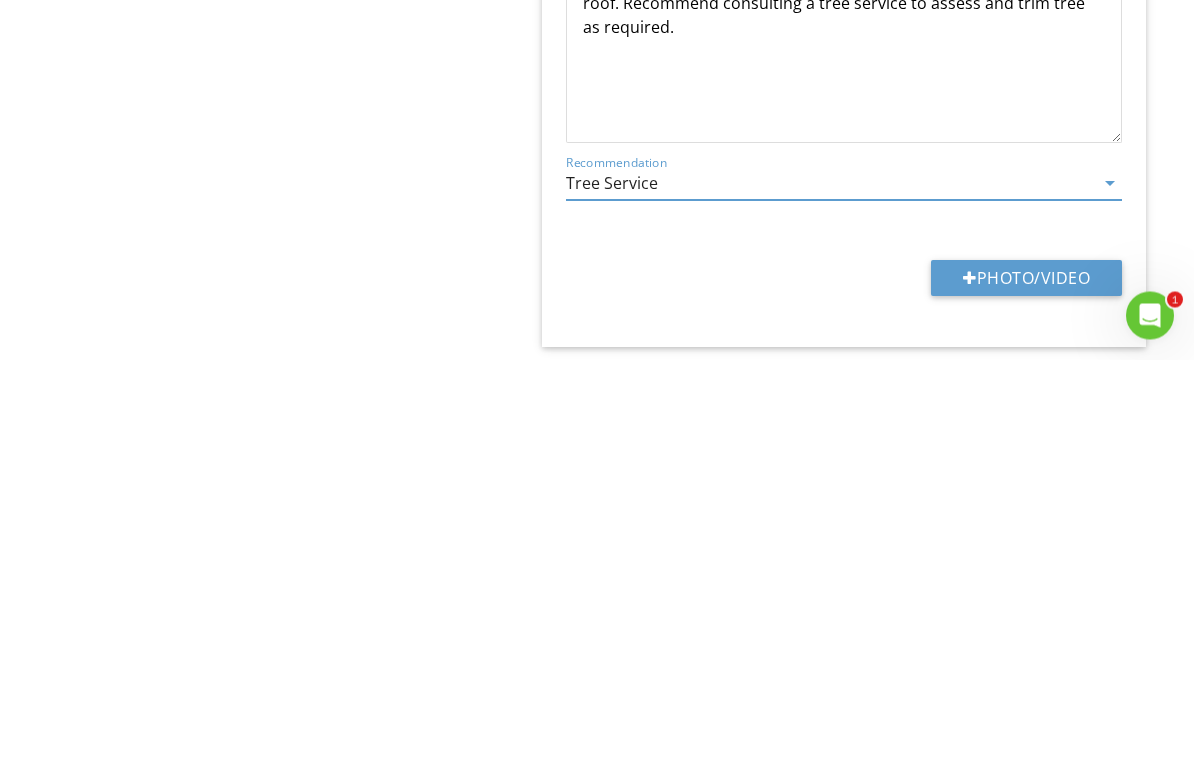 click on "Photo/Video" at bounding box center [1026, 679] 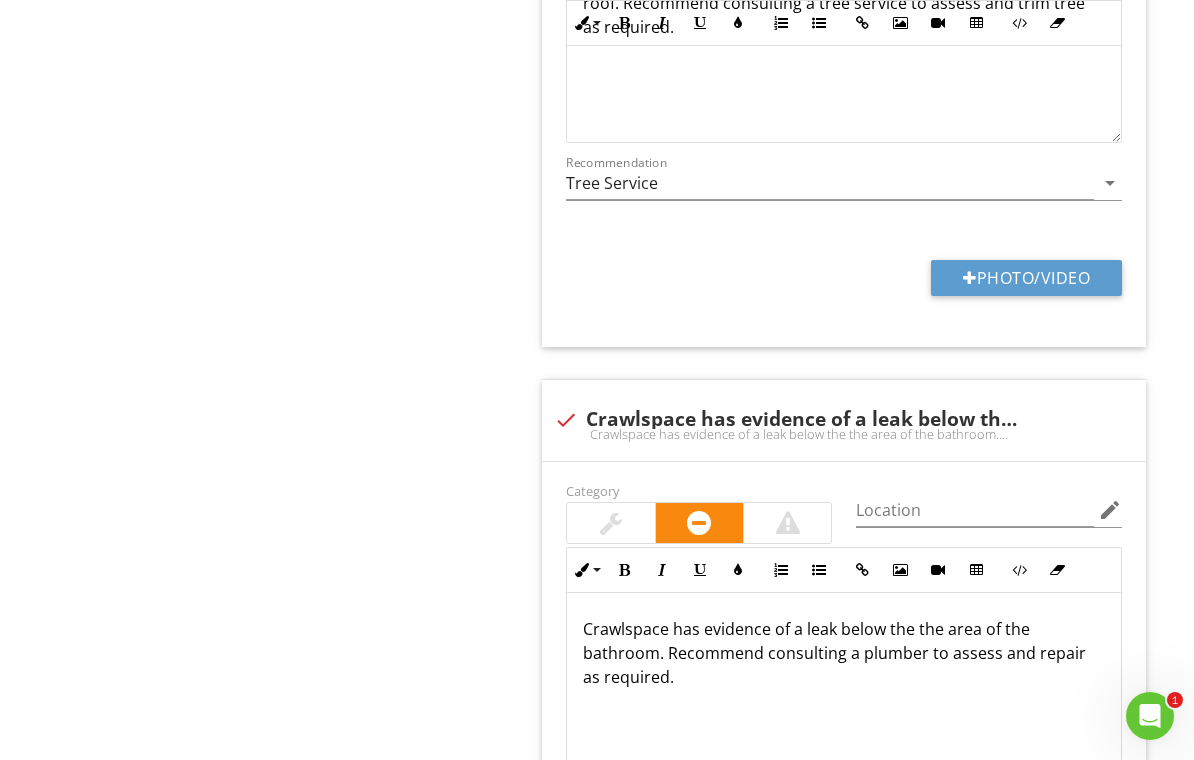 type on "[FILEPATH]" 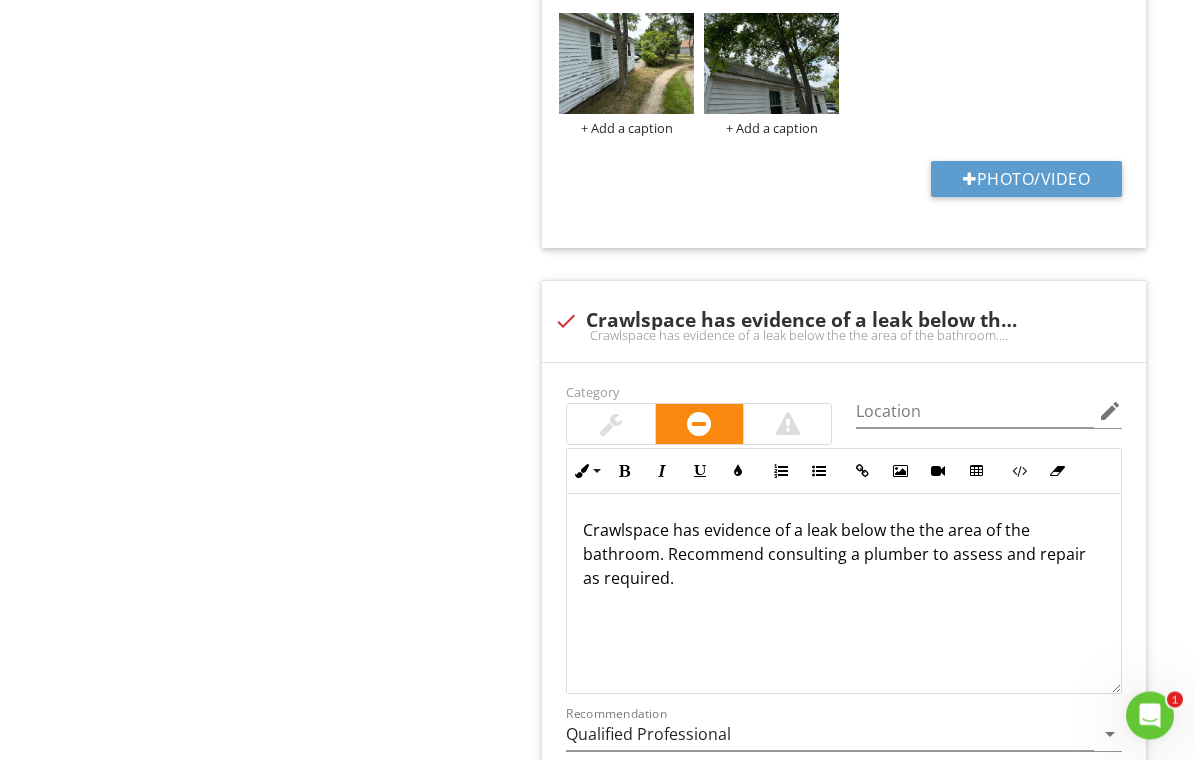 scroll, scrollTop: 6732, scrollLeft: 0, axis: vertical 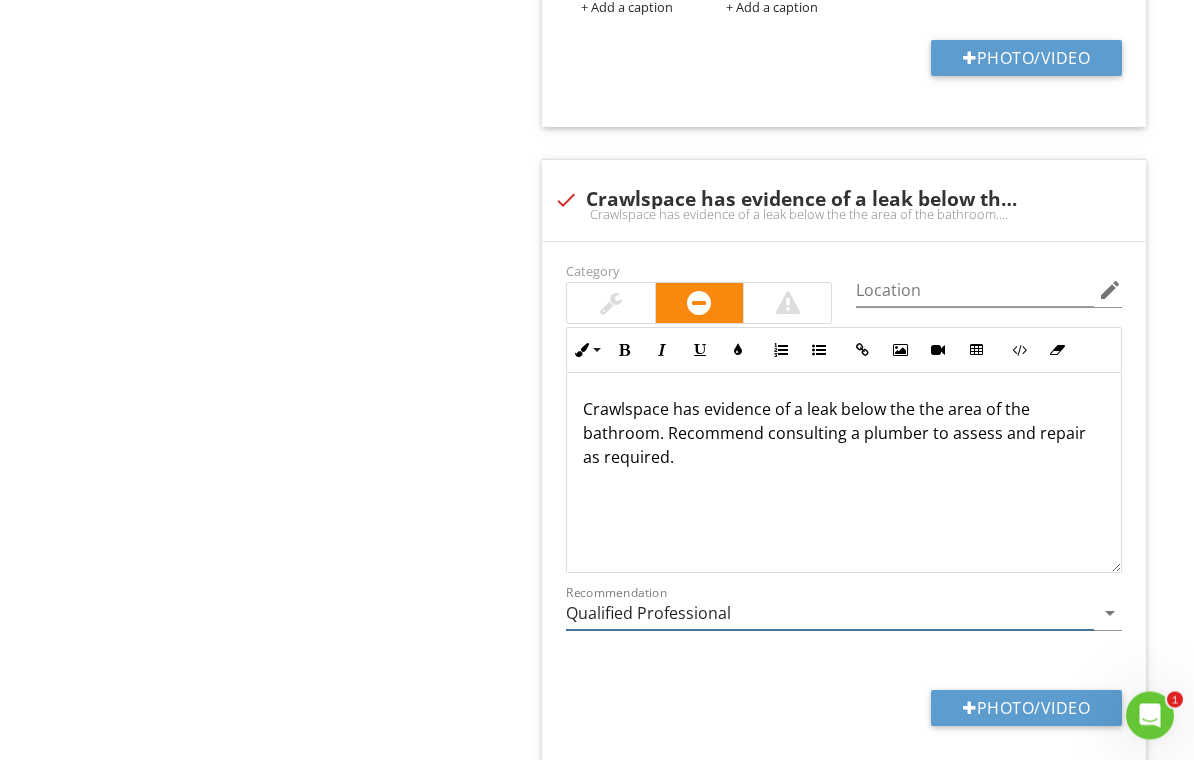 click on "Qualified Professional" at bounding box center (830, 614) 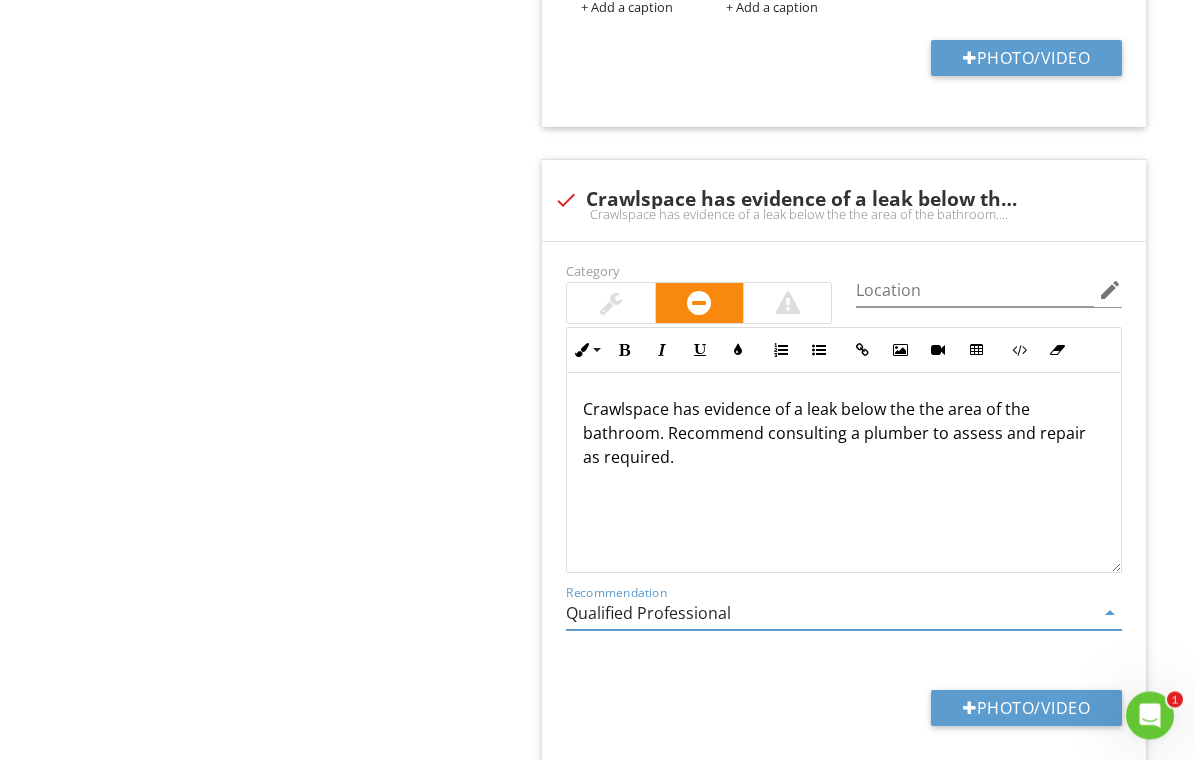 click on "Qualified Professional" at bounding box center [830, 614] 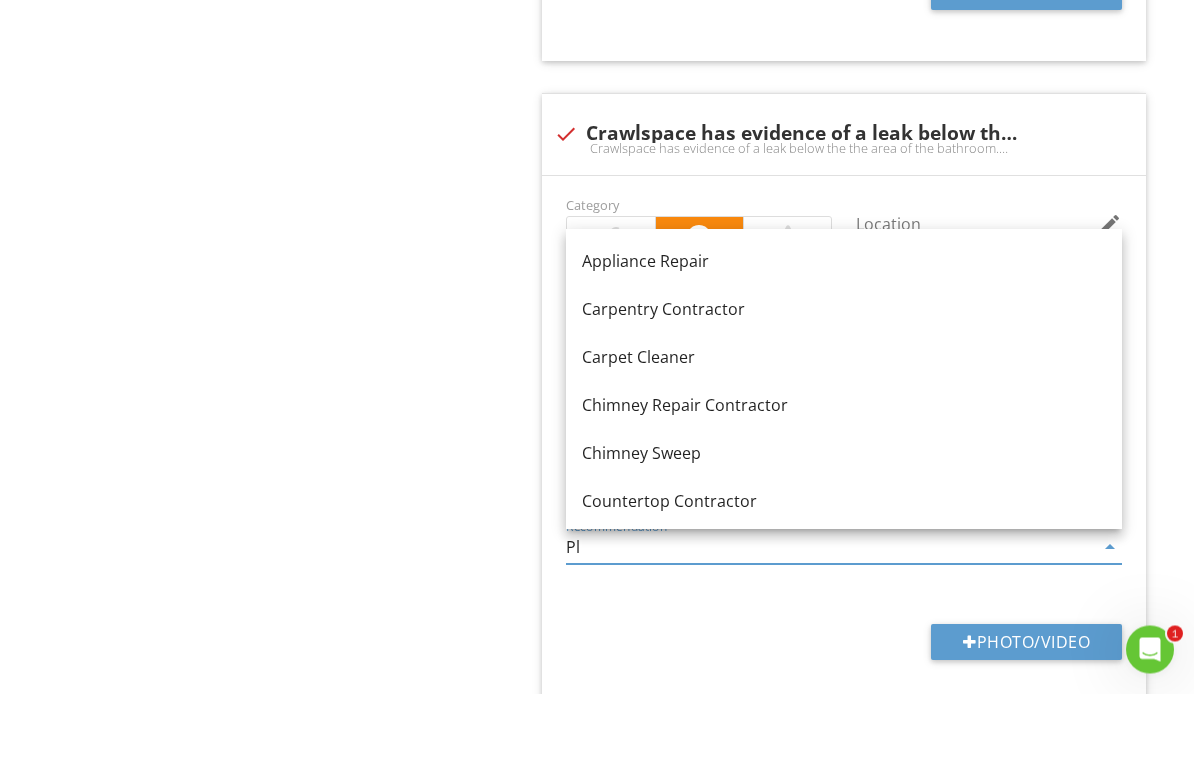 scroll, scrollTop: 6766, scrollLeft: 0, axis: vertical 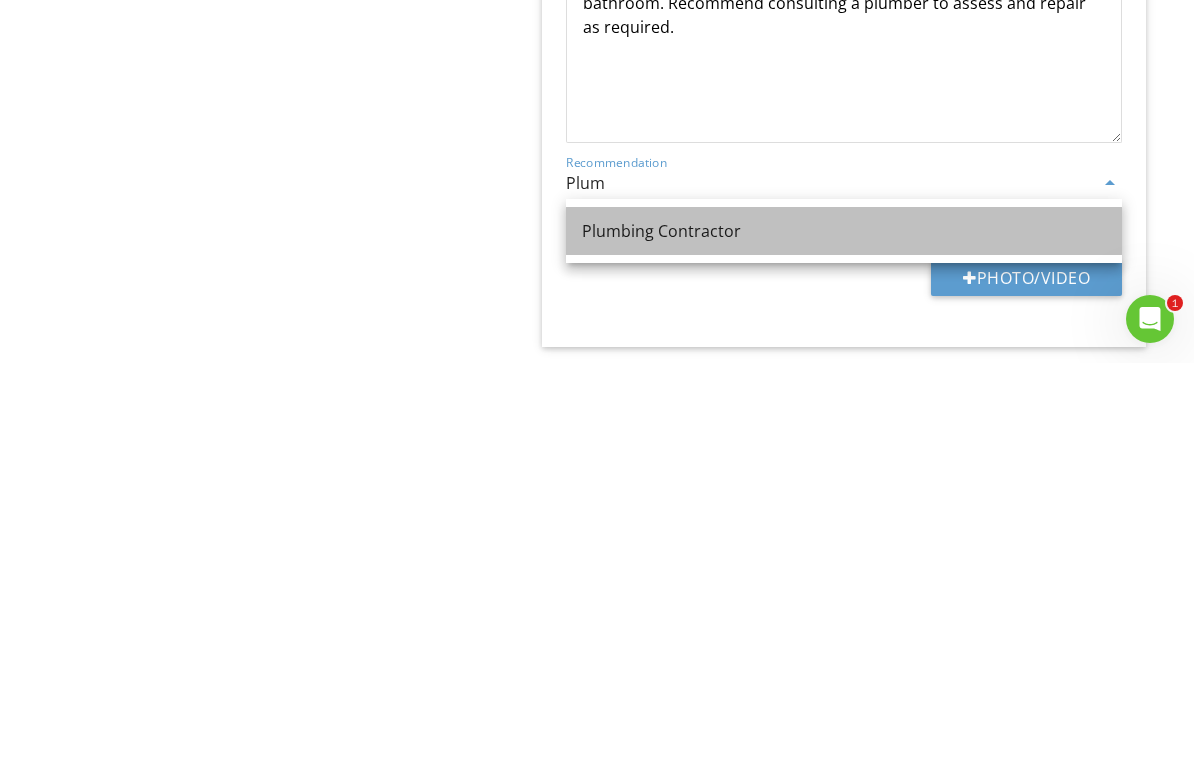click on "Plumbing Contractor" at bounding box center (844, 628) 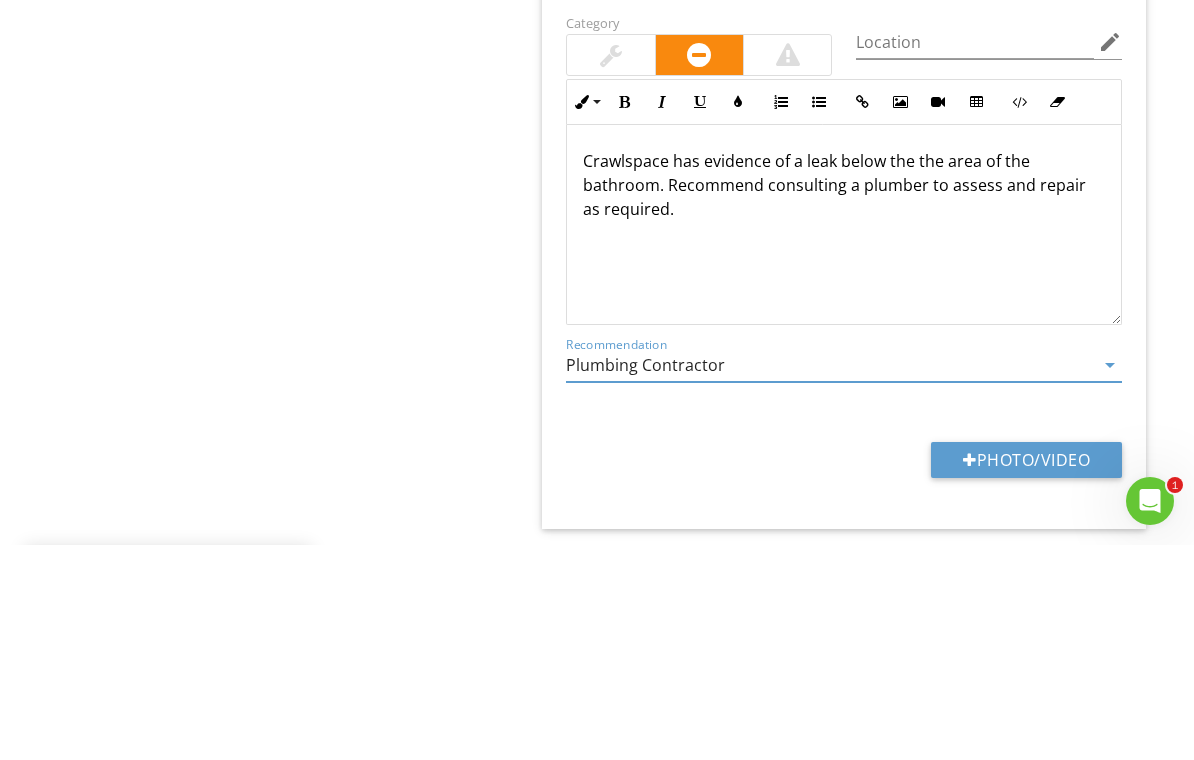 click at bounding box center [787, 270] 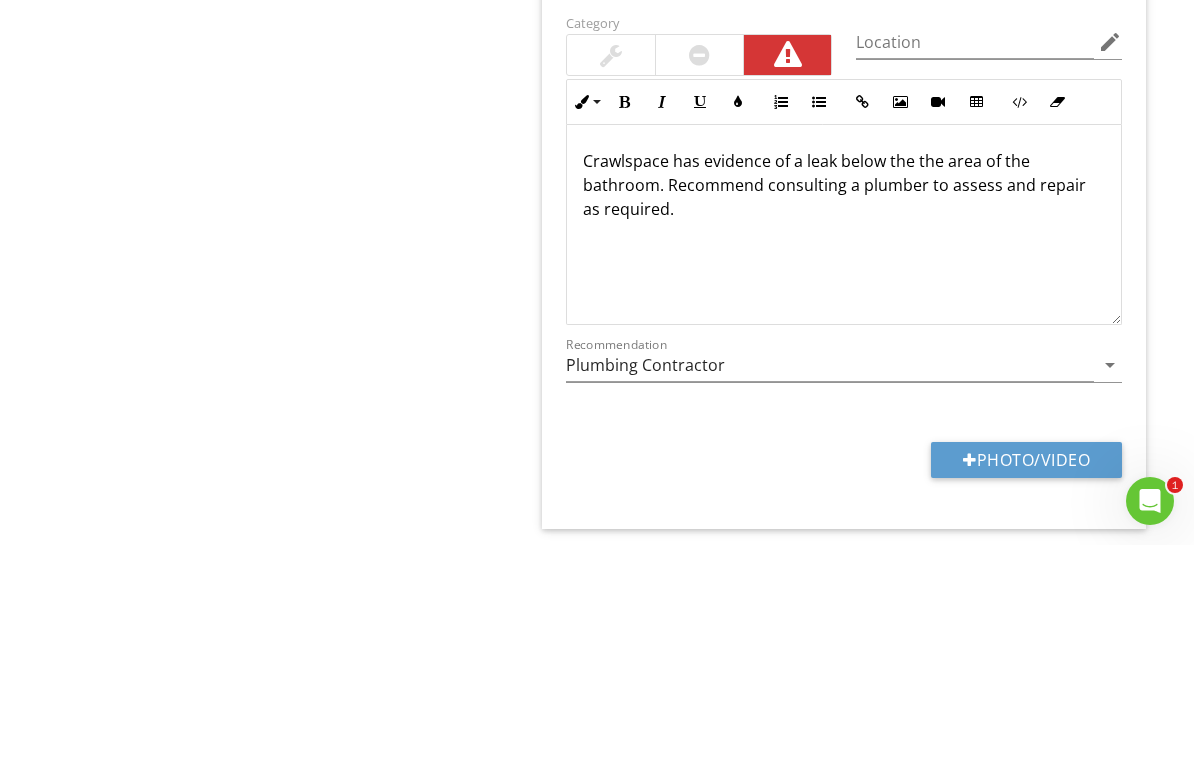 scroll, scrollTop: 6799, scrollLeft: 0, axis: vertical 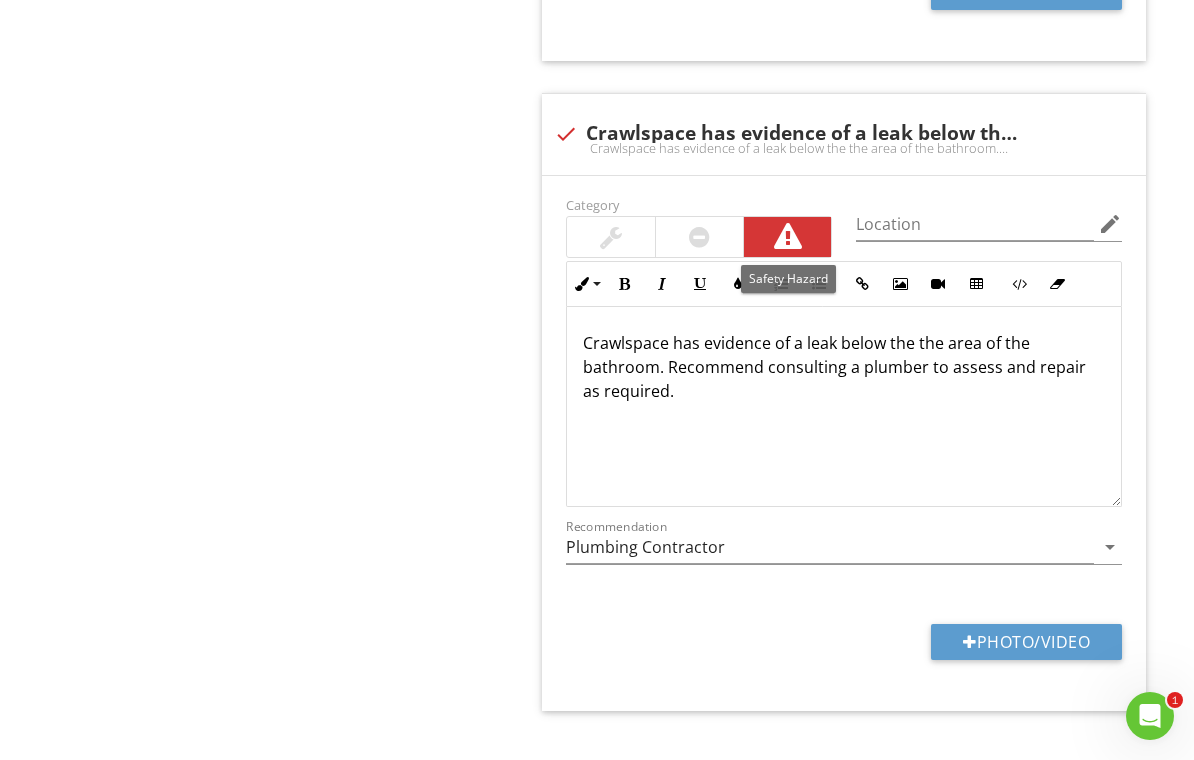 click on "Photo/Video" at bounding box center (1026, 642) 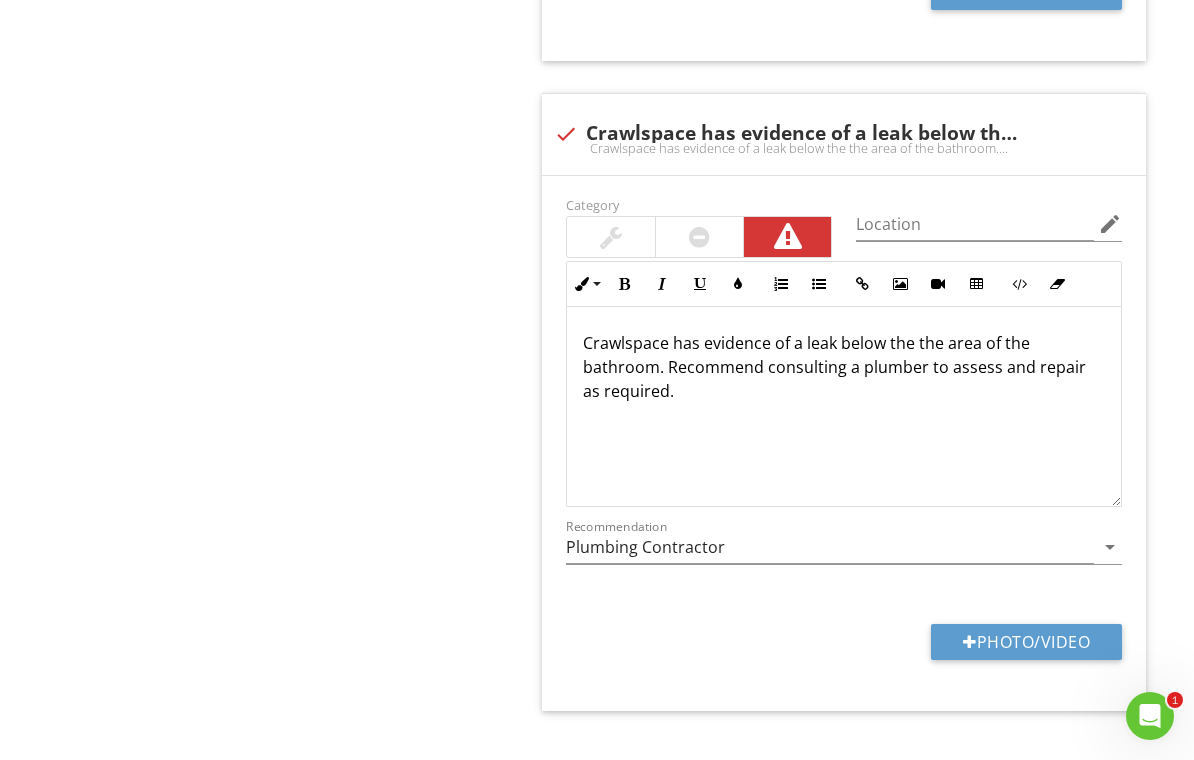click on "Photo/Video" at bounding box center (1026, 642) 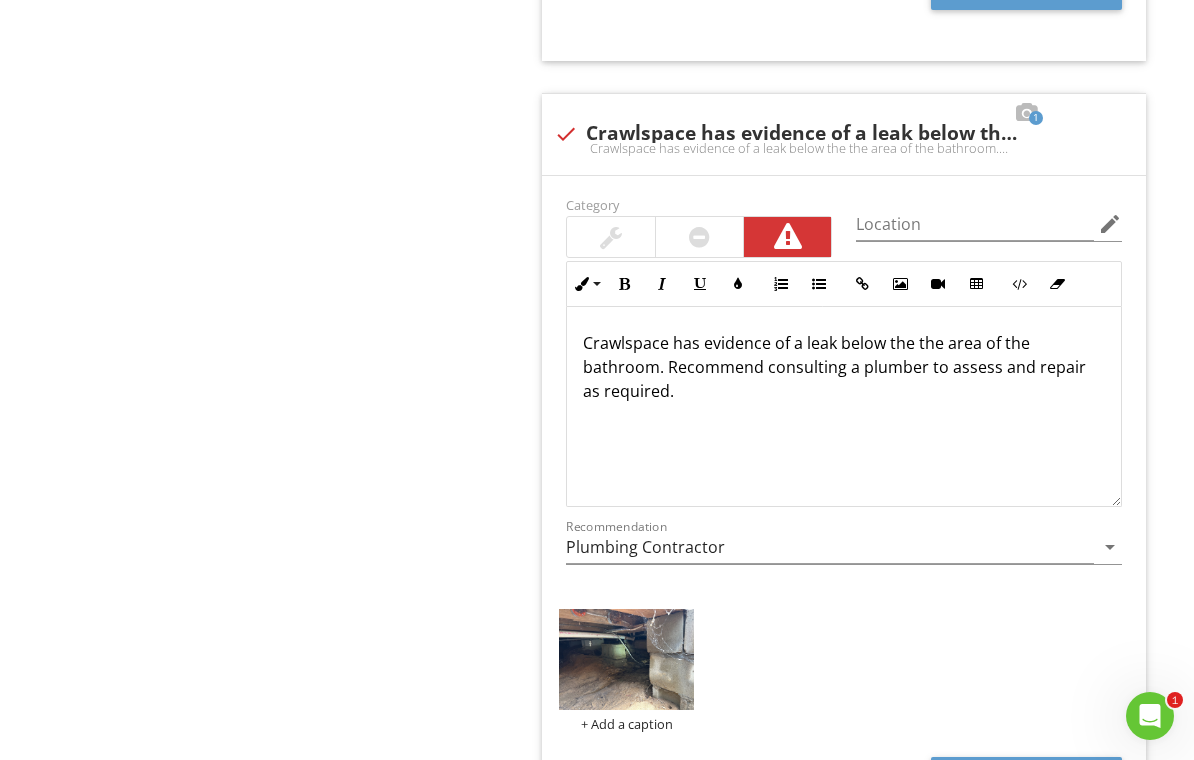 click at bounding box center (626, 659) 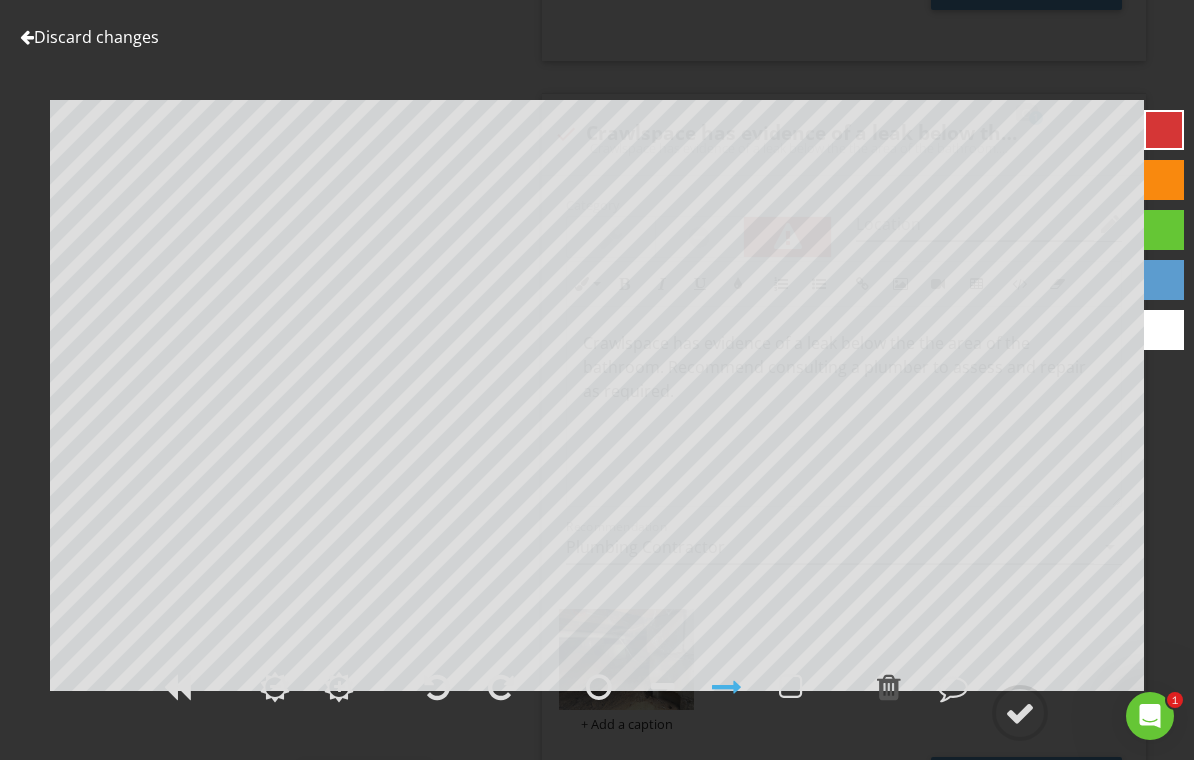click on "Discard changes
Add Location" at bounding box center [597, 380] 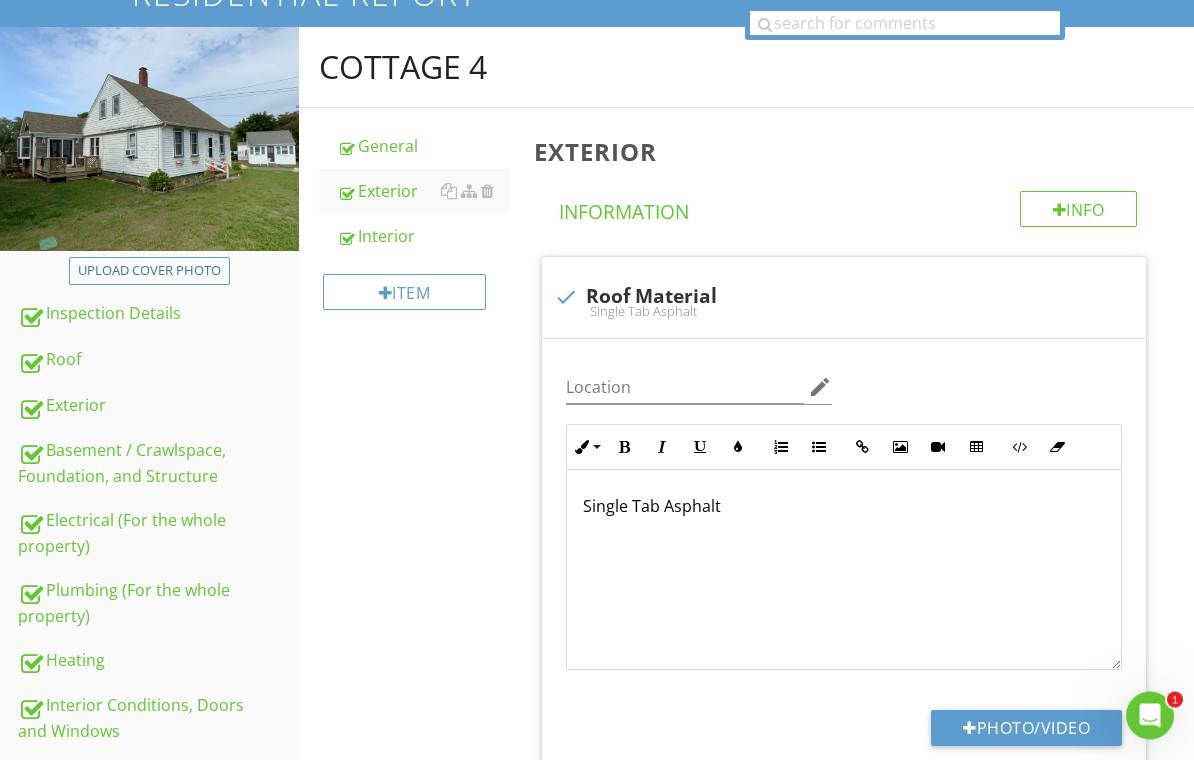 scroll, scrollTop: 0, scrollLeft: 0, axis: both 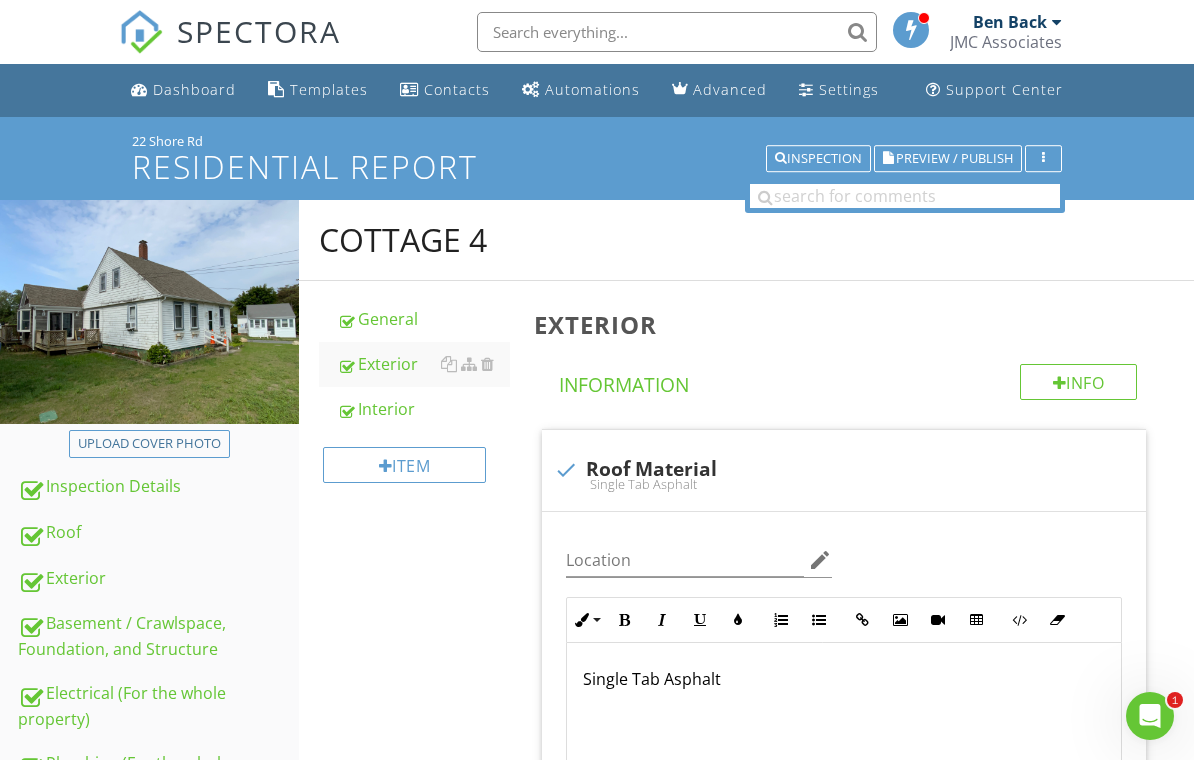 click on "Interior" at bounding box center [424, 409] 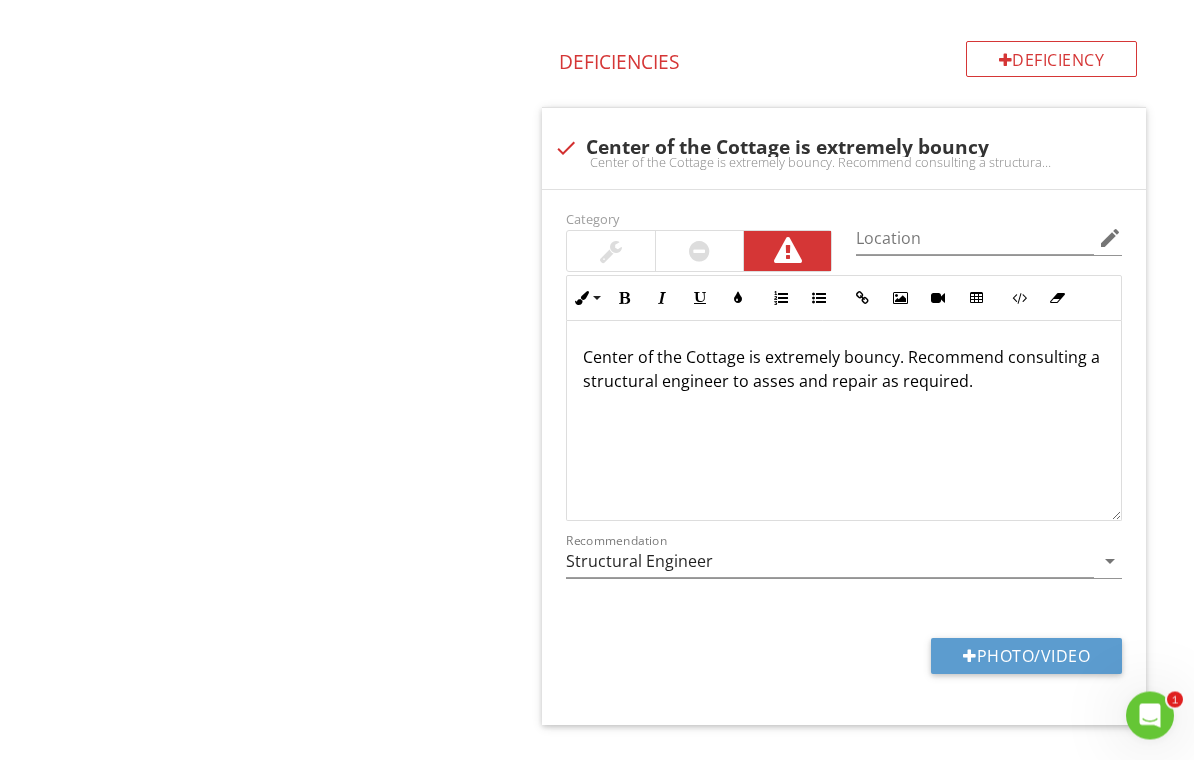 scroll, scrollTop: 2804, scrollLeft: 0, axis: vertical 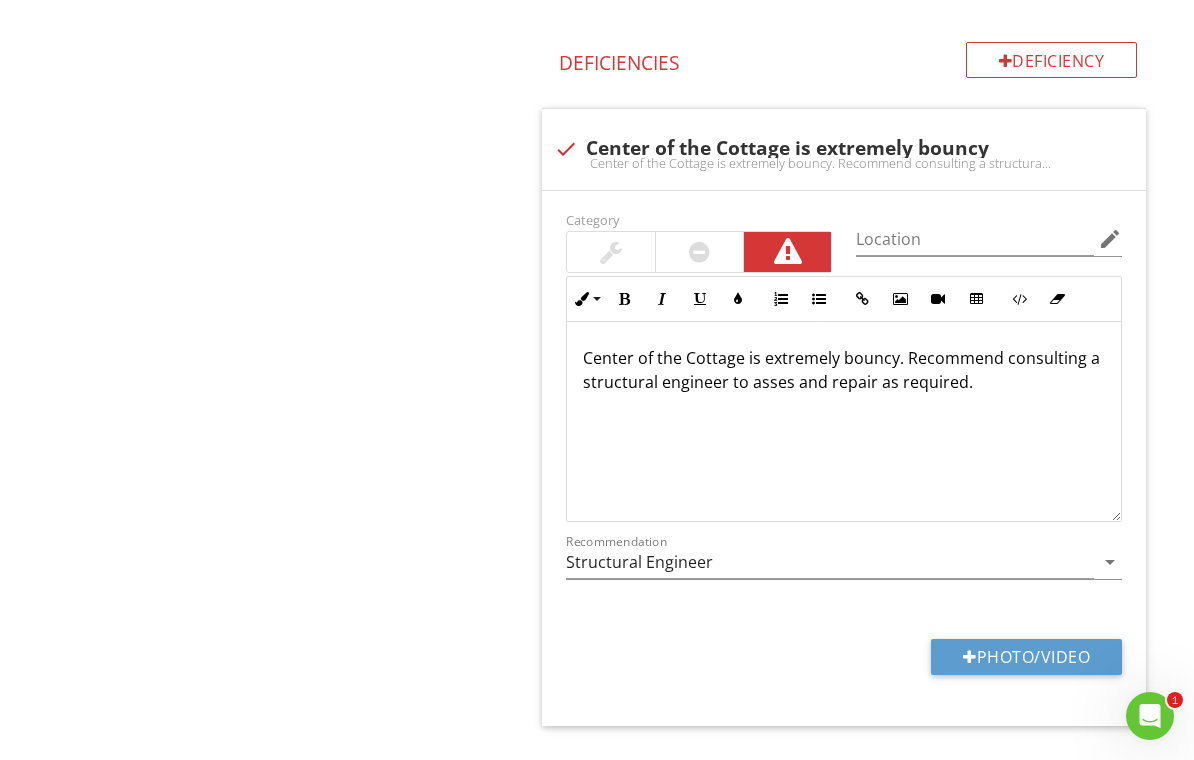 click on "Center of the Cottage is extremely bouncy. Recommend consulting a structural engineer to asses and repair as required." at bounding box center (844, 370) 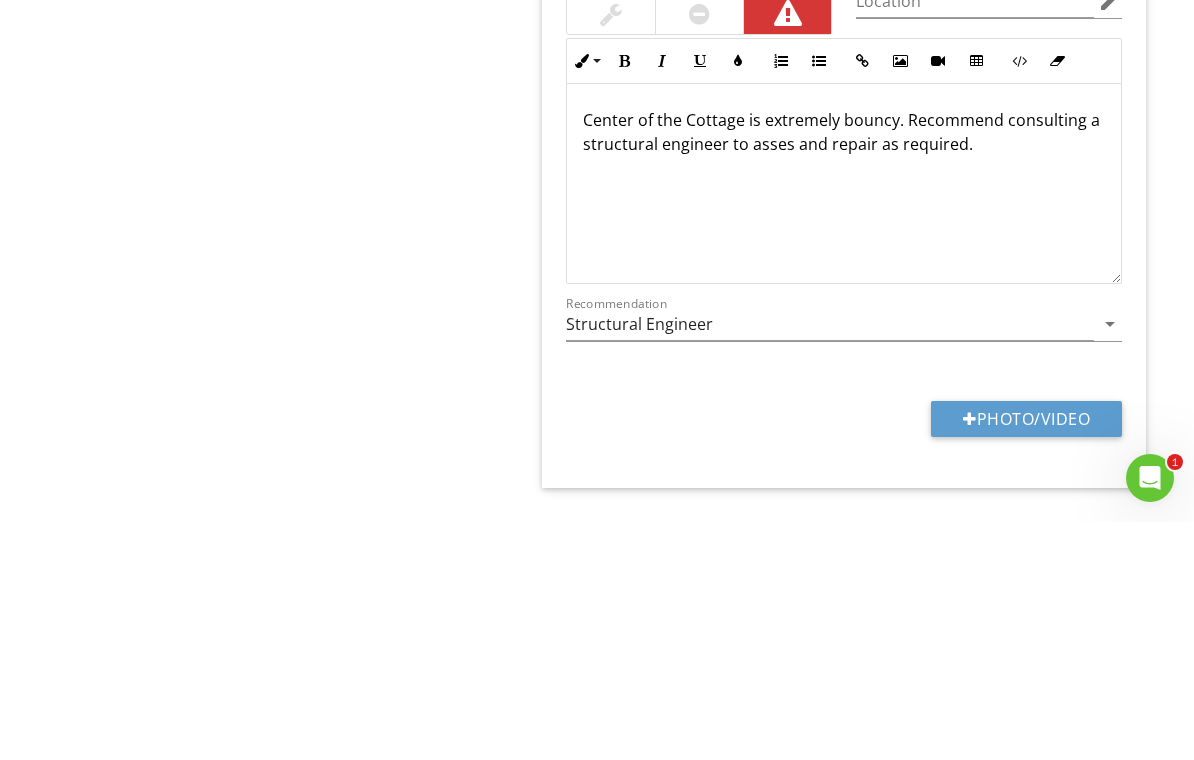 type 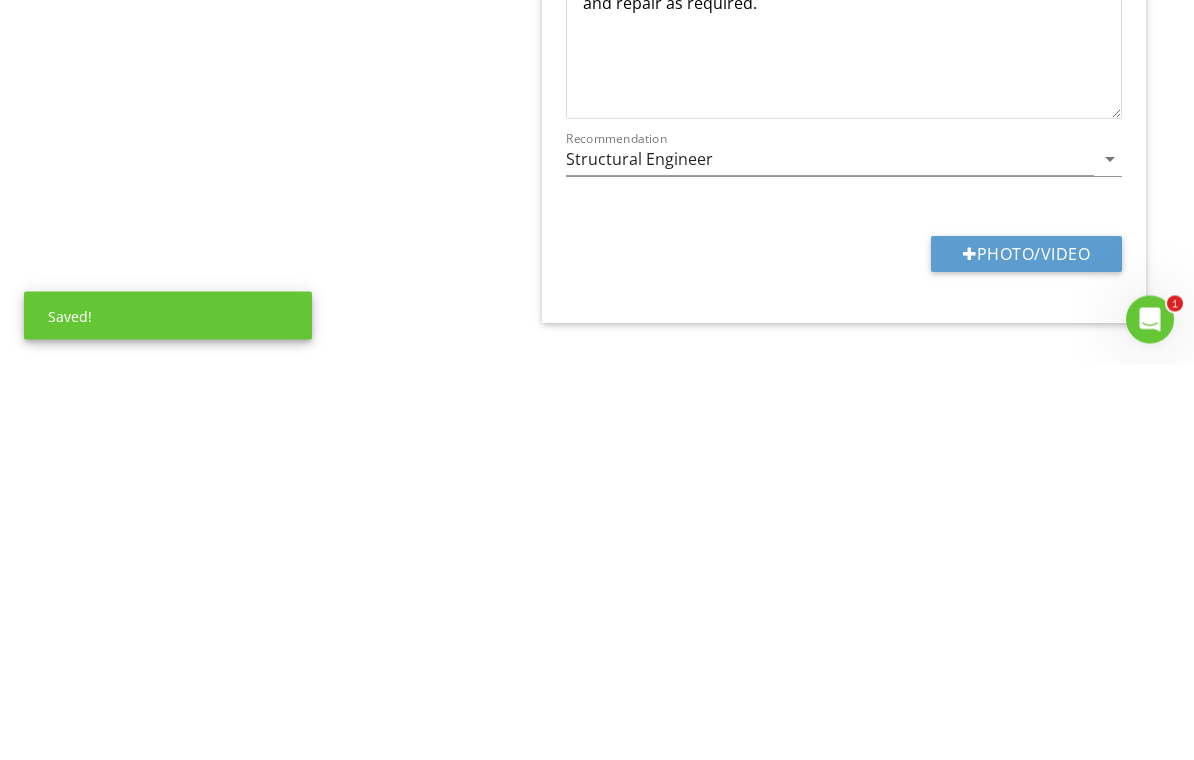 click on "Photo/Video" at bounding box center [1026, 651] 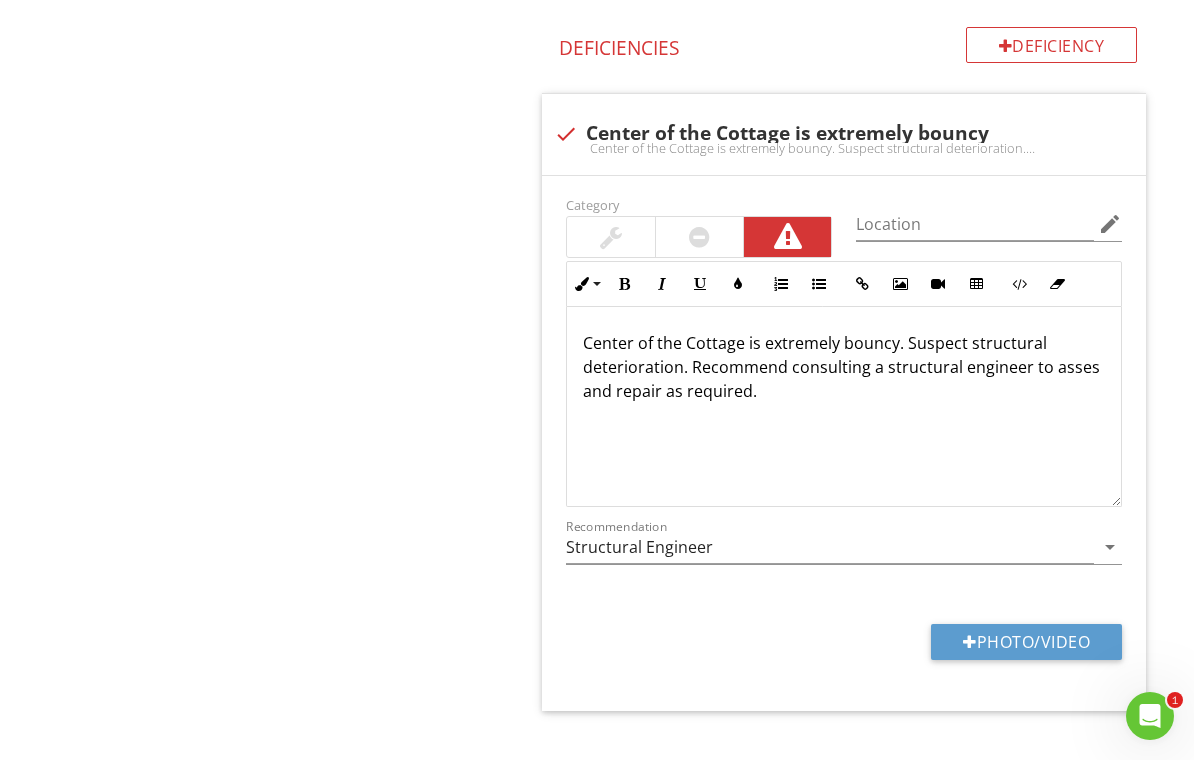 type on "[FILEPATH]" 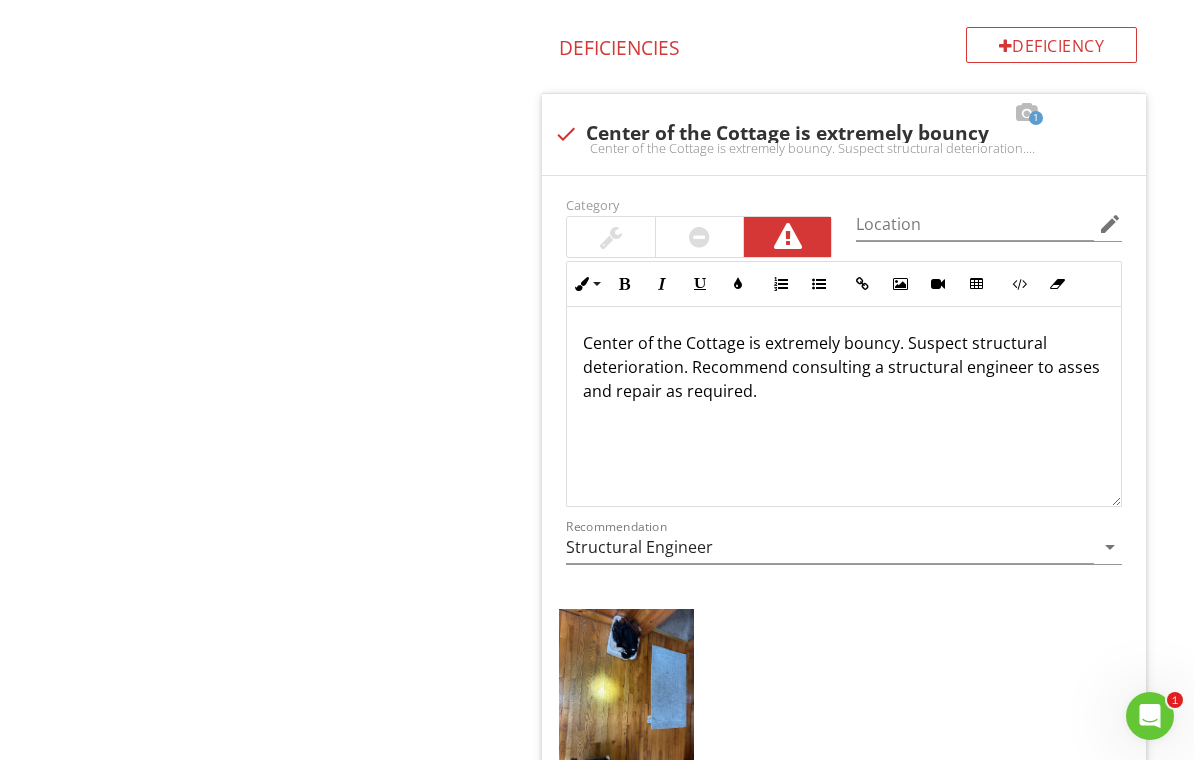 click at bounding box center [626, 699] 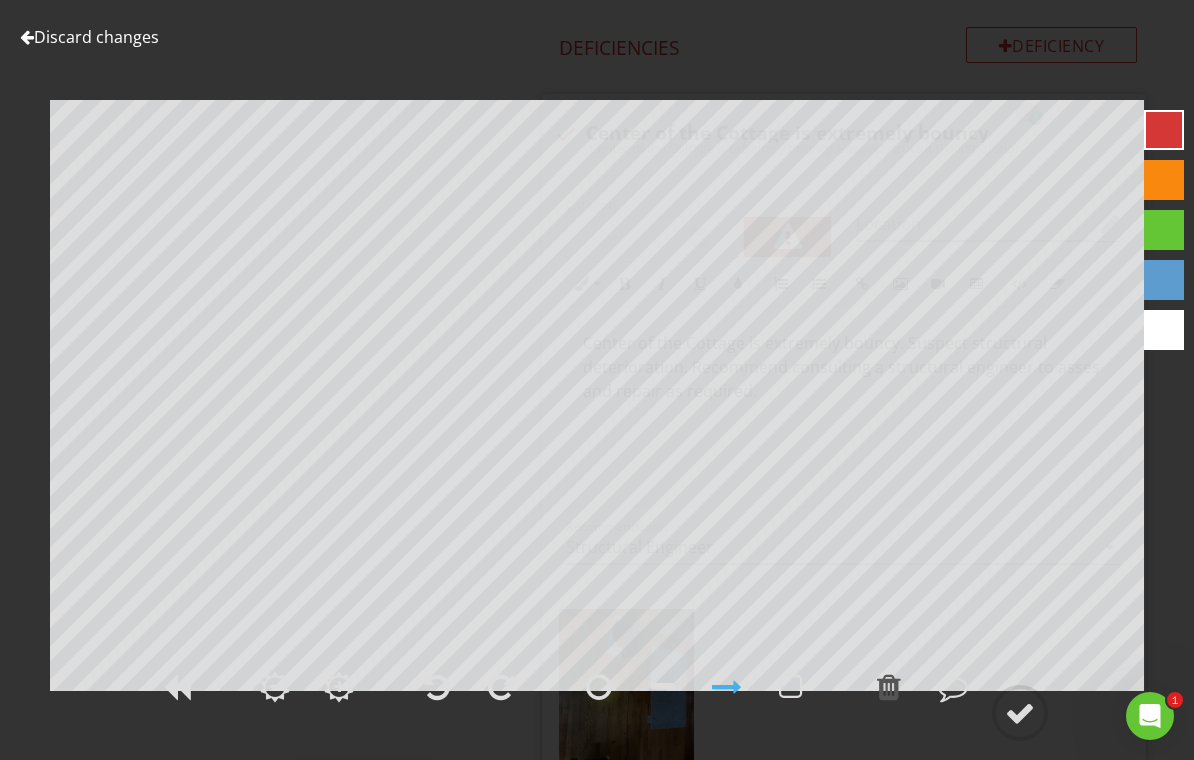 click at bounding box center (437, 687) 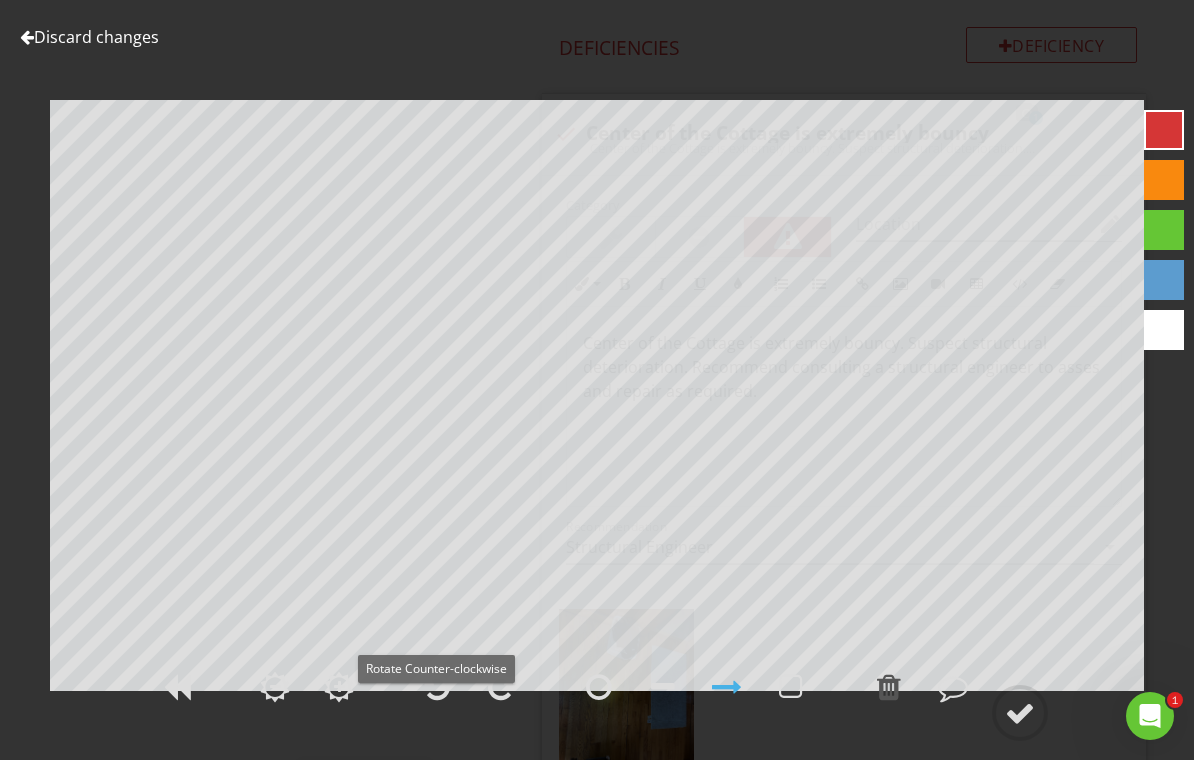 click at bounding box center (1020, 713) 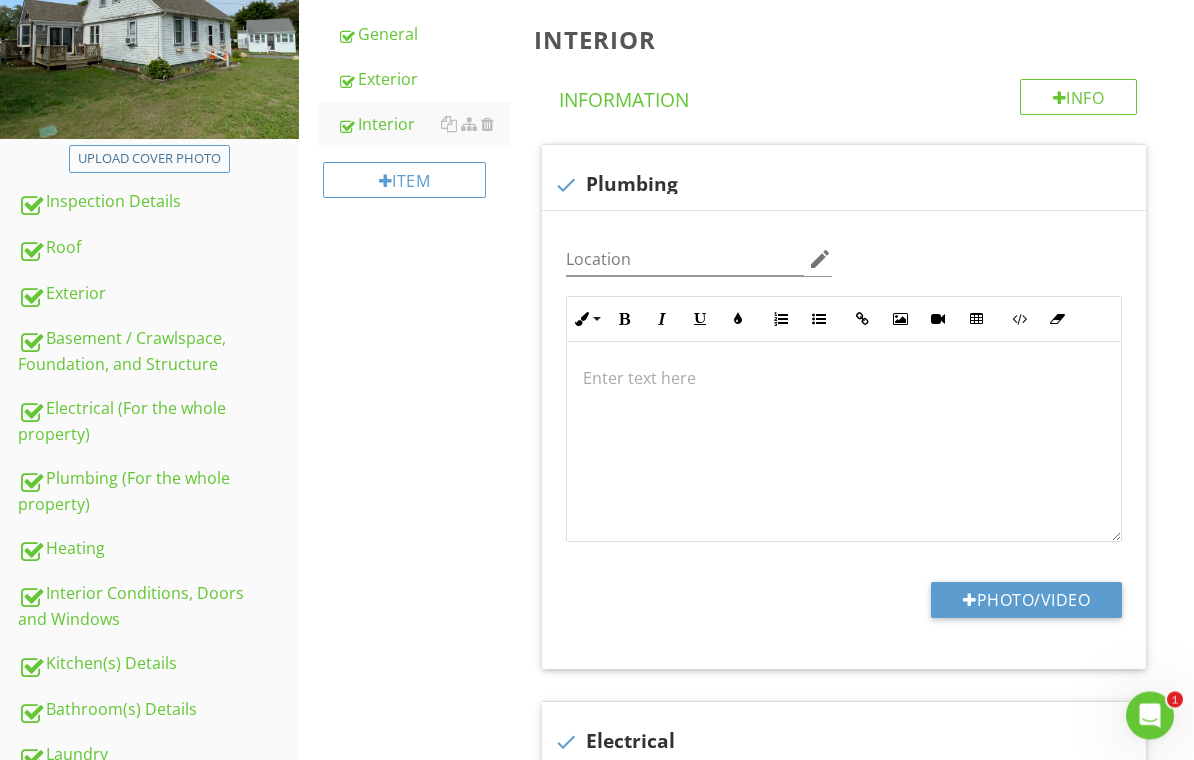 scroll, scrollTop: 285, scrollLeft: 0, axis: vertical 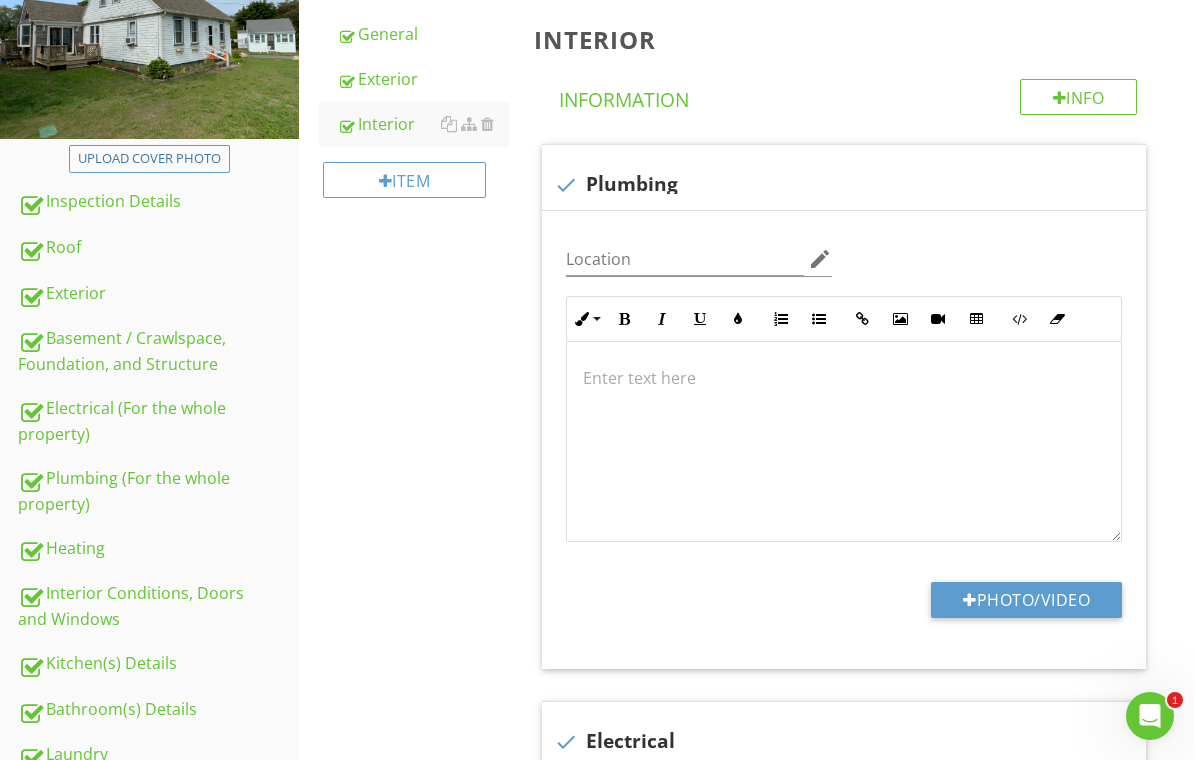 click on "Electrical (For the whole property)" at bounding box center (158, 421) 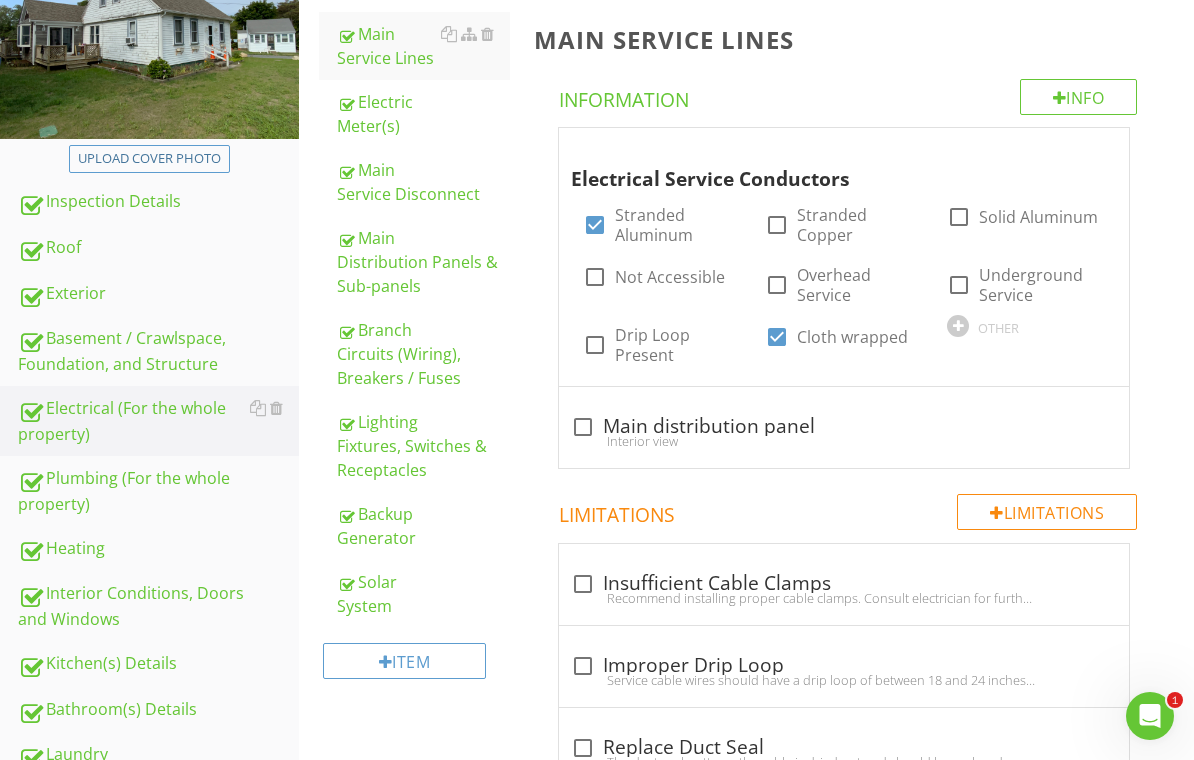 click on "Lighting Fixtures, Switches & Receptacles" at bounding box center [424, 446] 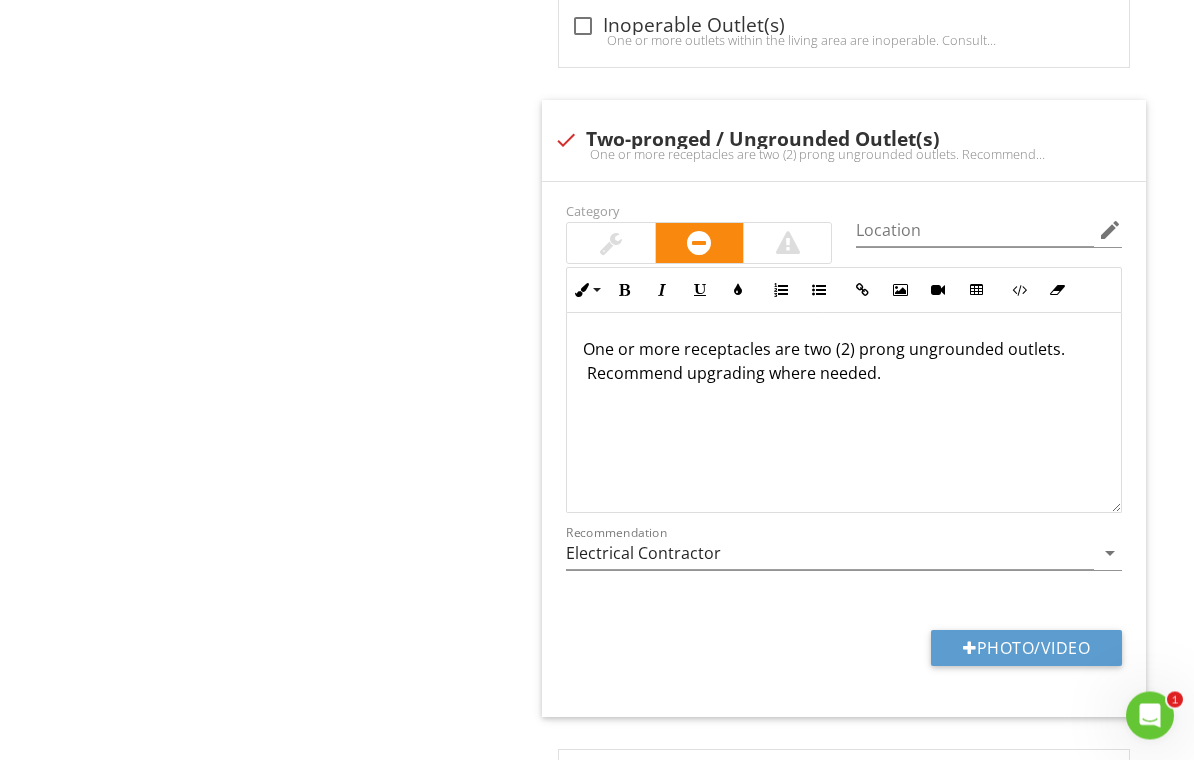 scroll, scrollTop: 2184, scrollLeft: 0, axis: vertical 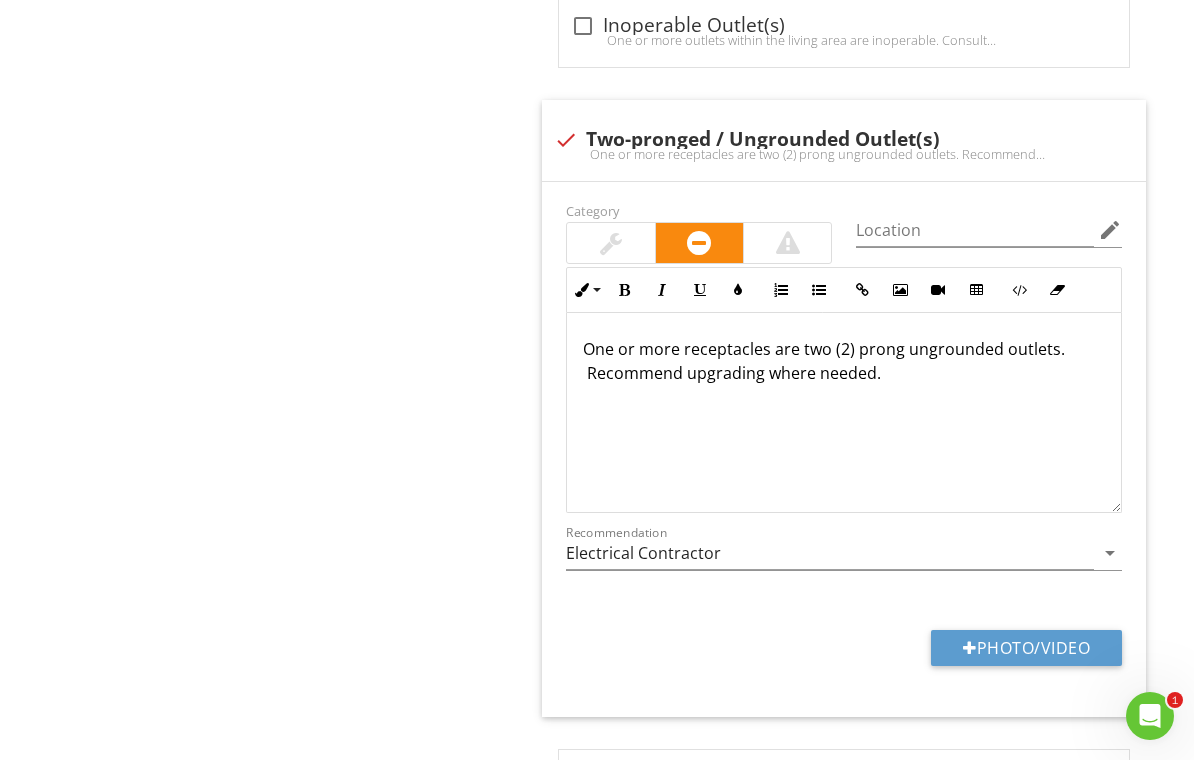 click on "Photo/Video" at bounding box center (1026, 648) 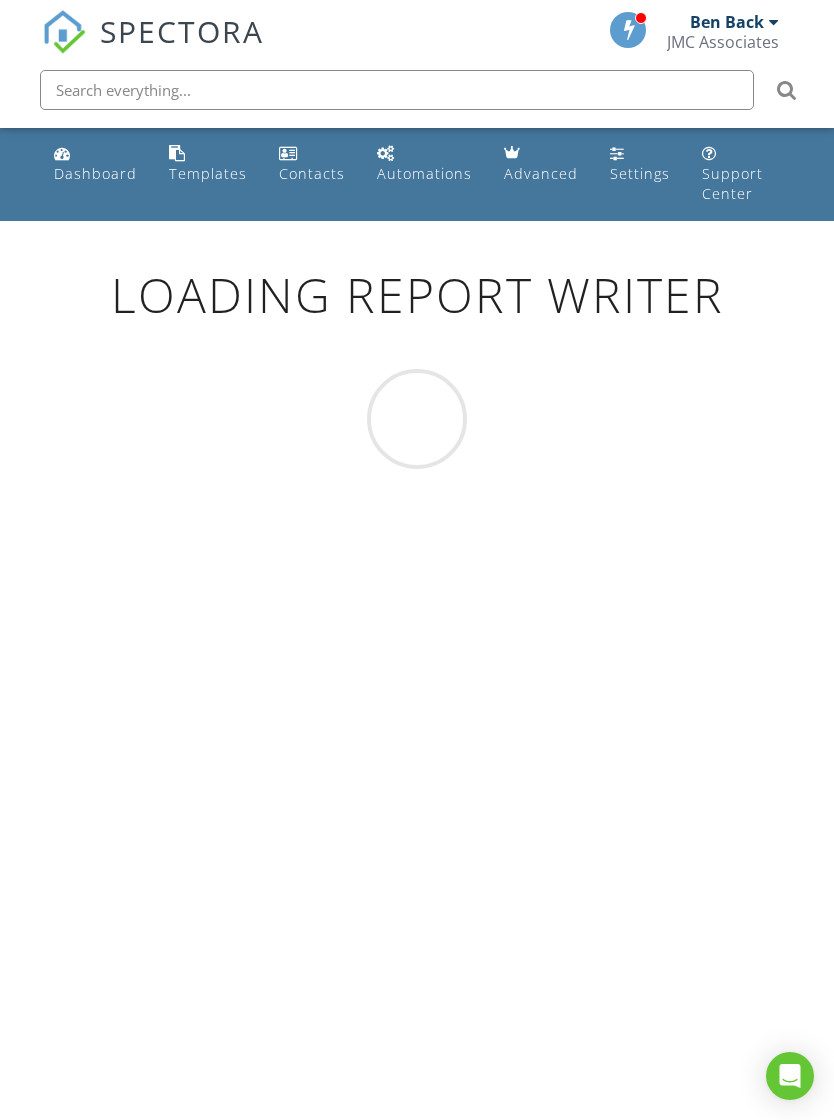 scroll, scrollTop: 140, scrollLeft: 0, axis: vertical 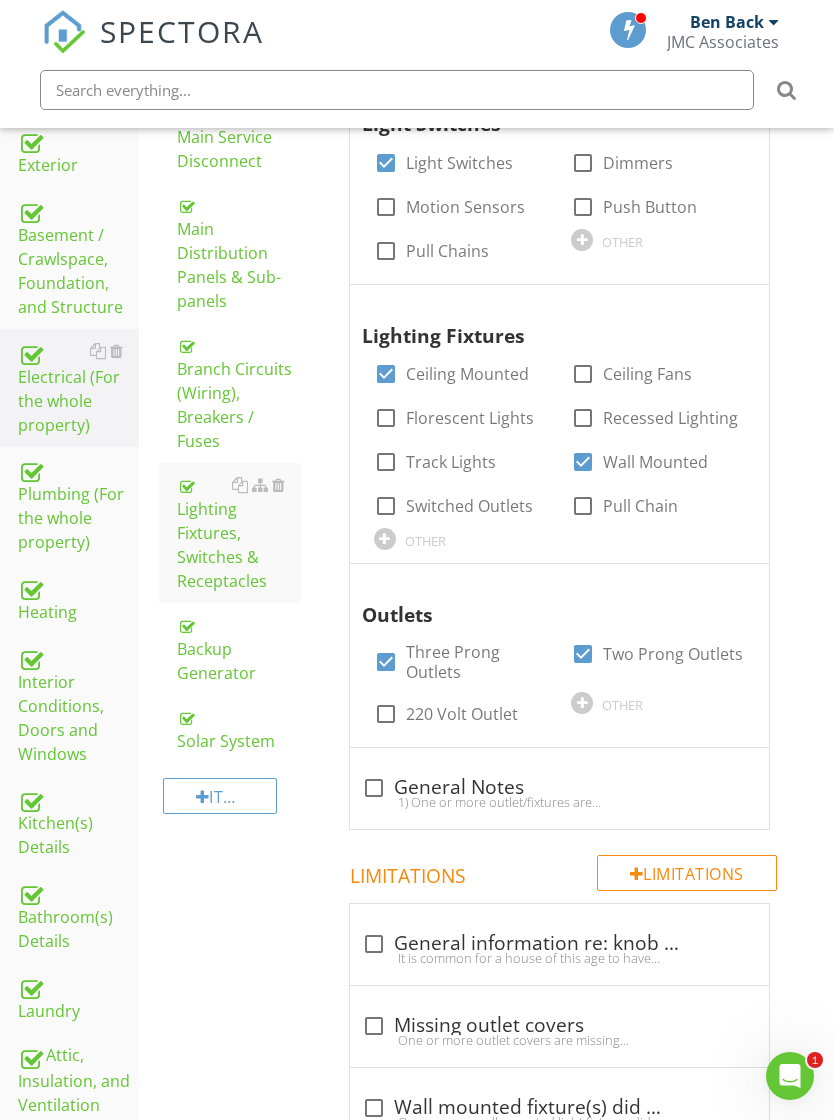 click on "Plumbing (For the whole property)" at bounding box center (78, 506) 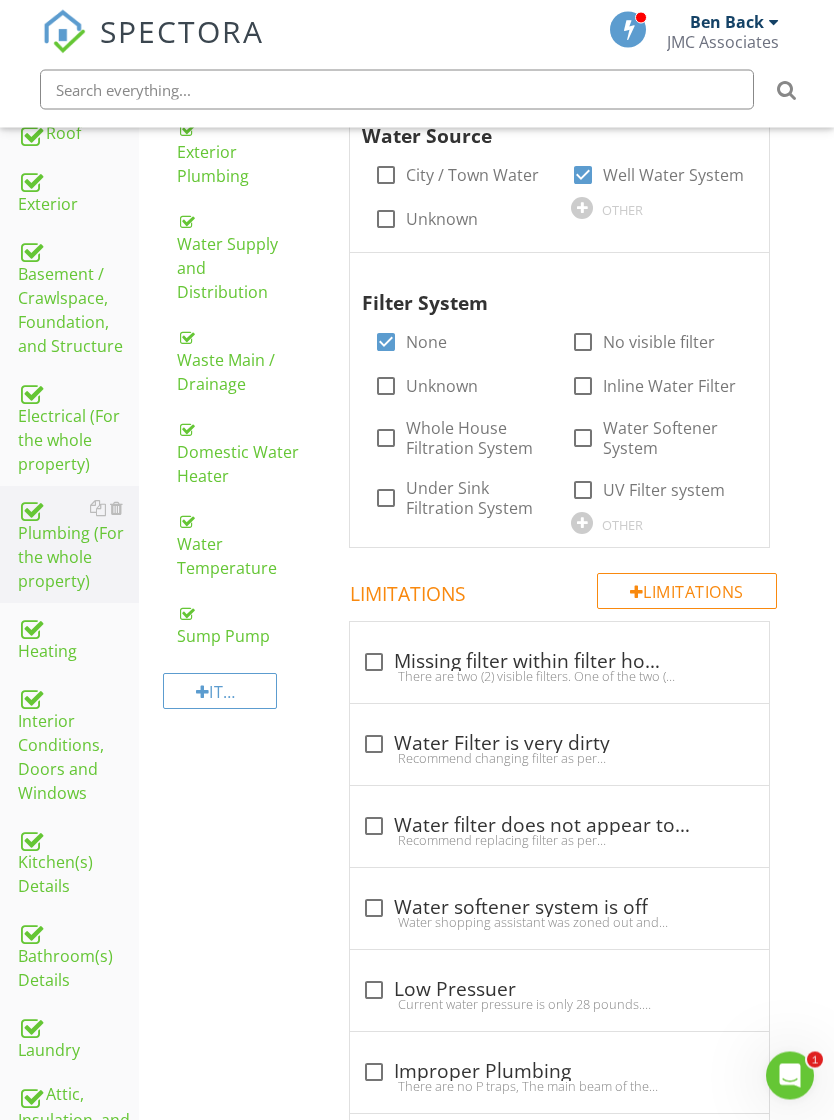 scroll, scrollTop: 432, scrollLeft: 0, axis: vertical 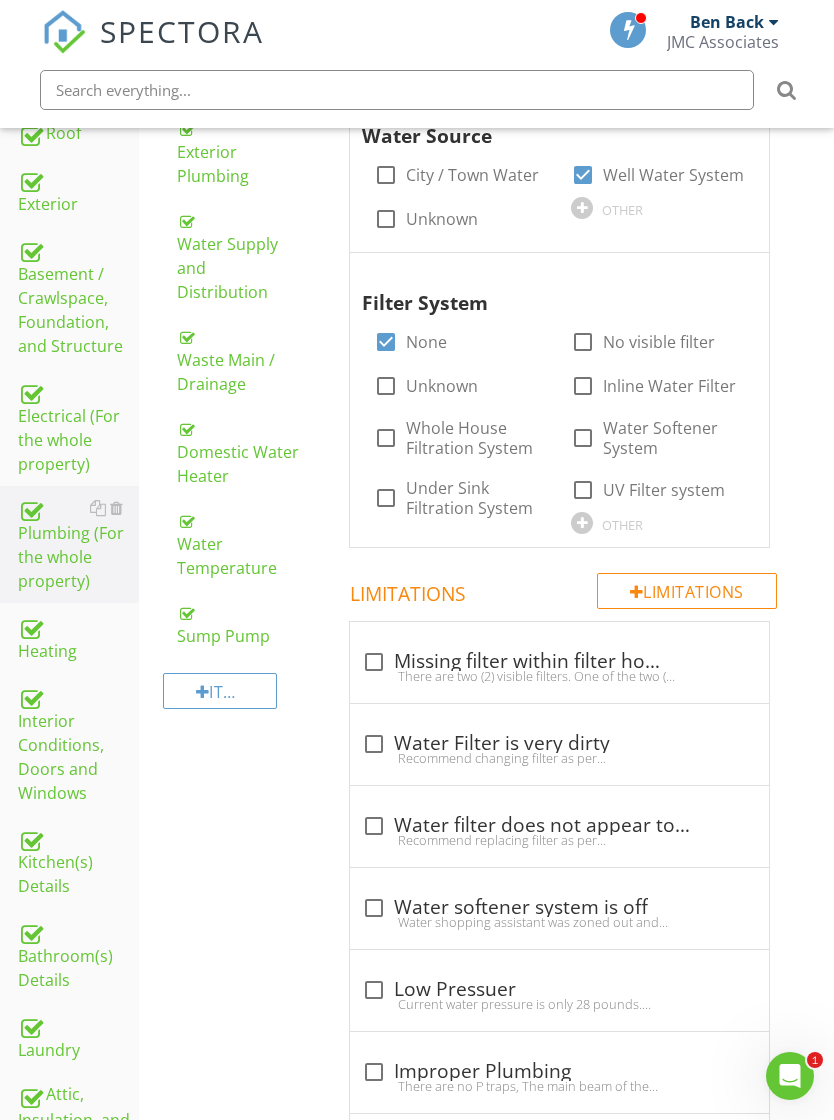 click on "Waste Main / Drainage" at bounding box center (239, 360) 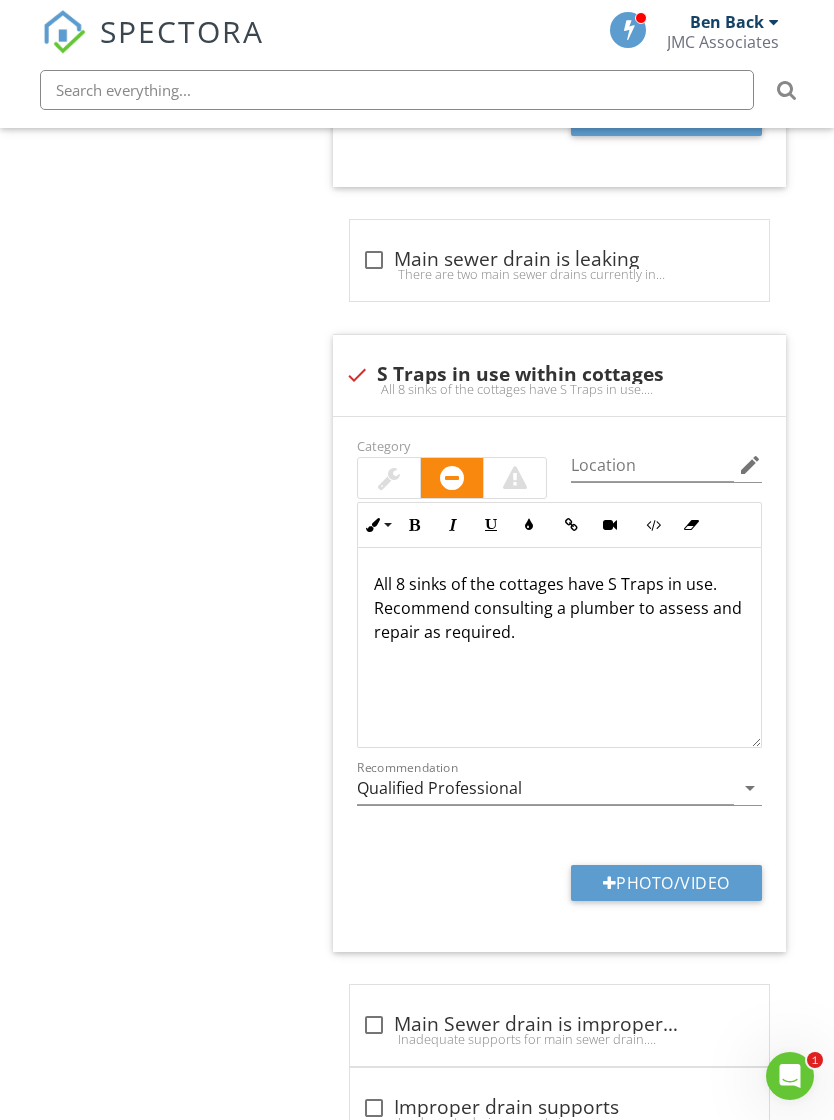 scroll, scrollTop: 3974, scrollLeft: 0, axis: vertical 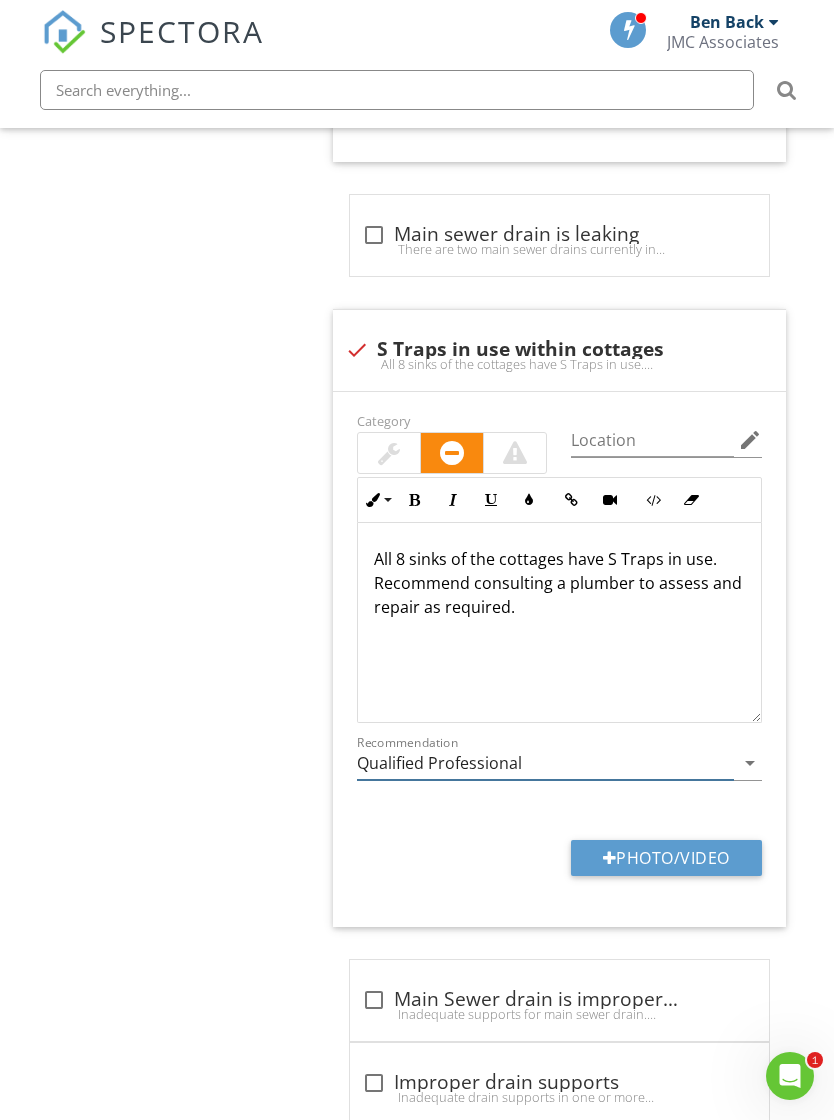 click on "Qualified Professional" at bounding box center [545, 763] 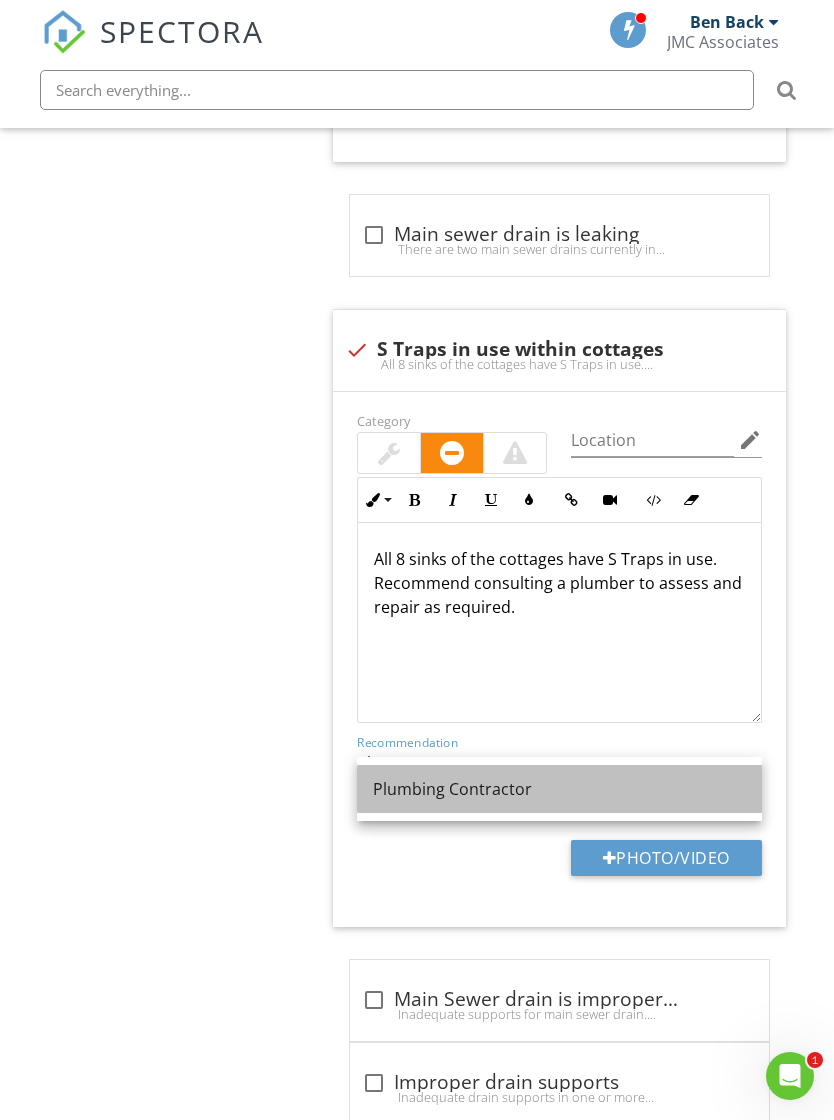 click on "Plumbing Contractor" at bounding box center (559, 789) 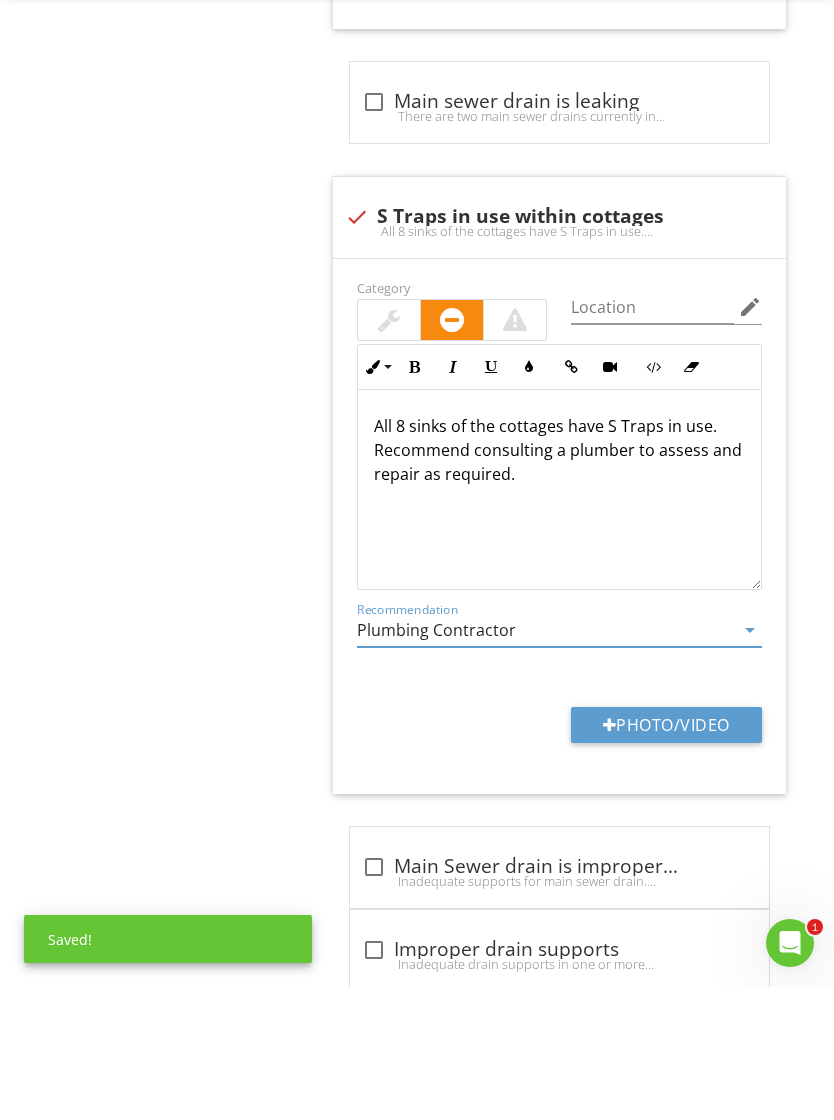 click on "Photo/Video" at bounding box center [666, 858] 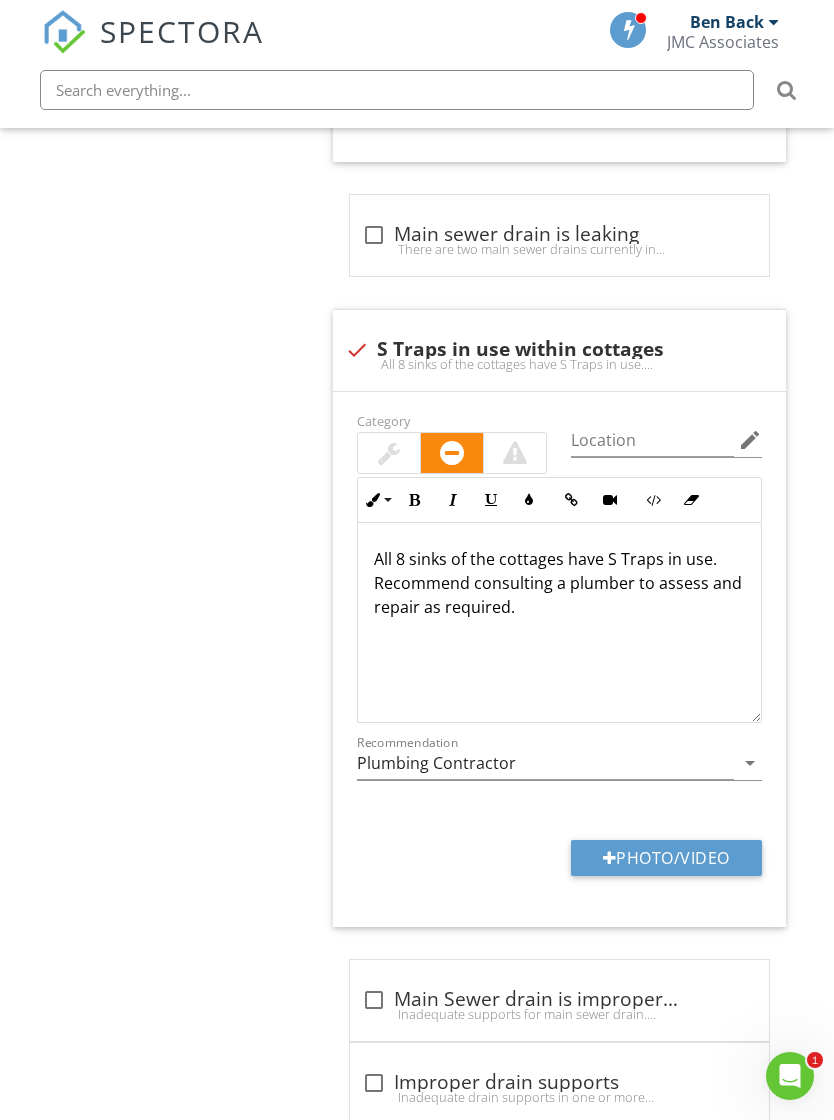 type on "C:\fakepath\IMG_5768.jpeg" 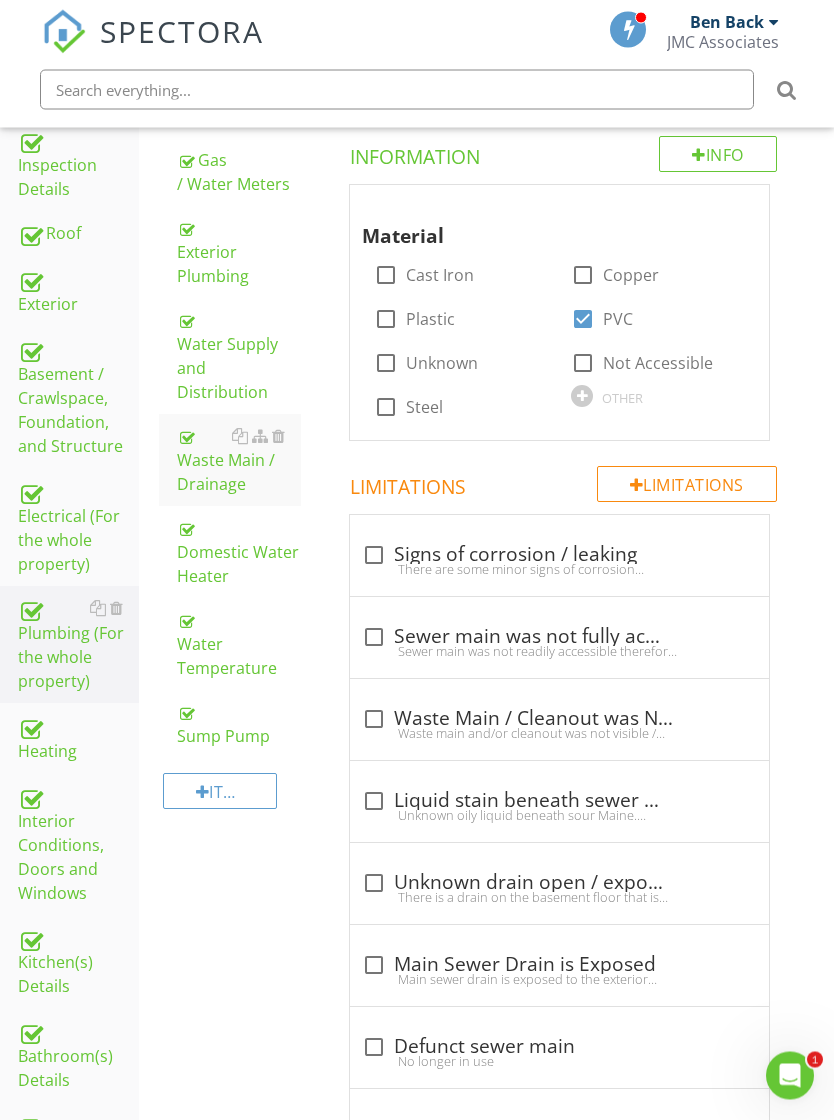scroll, scrollTop: 0, scrollLeft: 0, axis: both 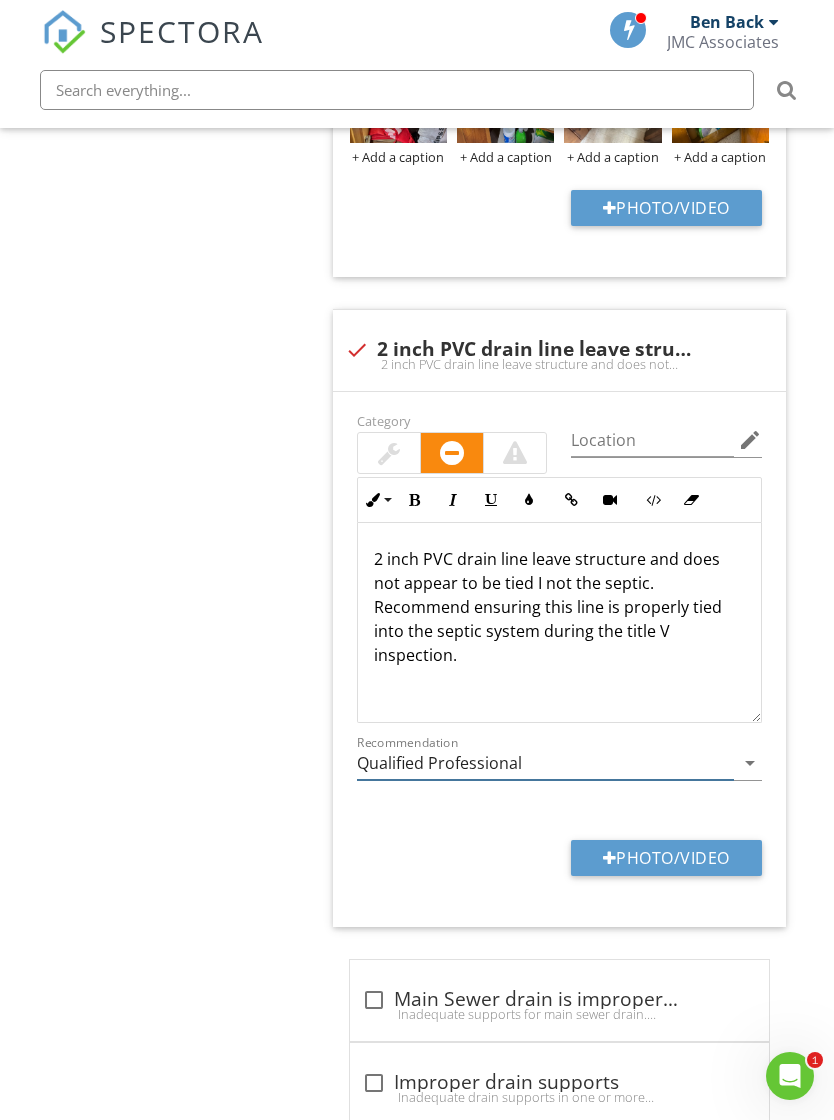 click on "Qualified Professional" at bounding box center [545, 763] 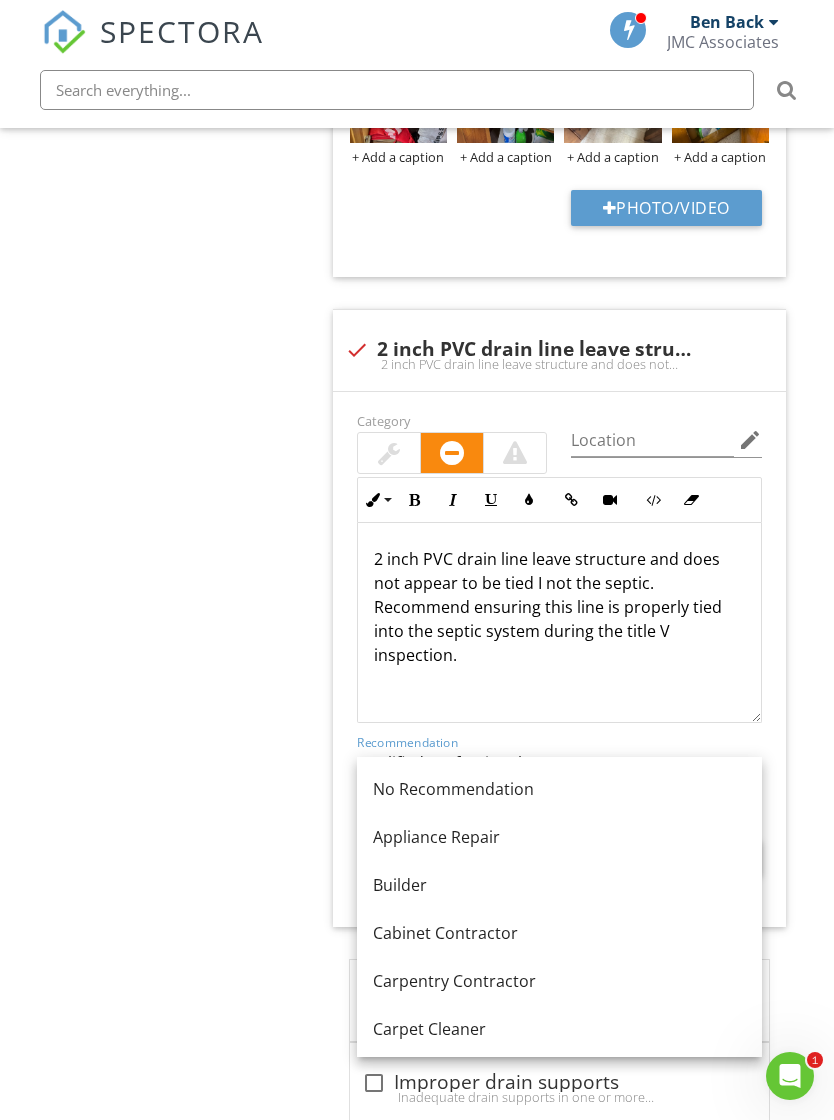 click on "Waste Main / Drainage Info Information Material check_box_outline_blank Cast Iron check_box_outline_blank Copper check_box_outline_blank Plastic check_box PVC check_box_outline_blank Unknown check_box_outline_blank Not Accessible check_box_outline_blank Steel OTHER Limitations Limitations check_box_outline_blank Signs of corrosion / leaking There are some minor signs of corrosion (Rusting) on the main drain which could lead to possible leaking. Drains are not inspected for blockage and are beyond our area of our expertise. Interior inspection of all drains are outside the scope of this inspection. Consult plumber for review / recommendations, check_box_outline_blank" at bounding box center (573, -1638) 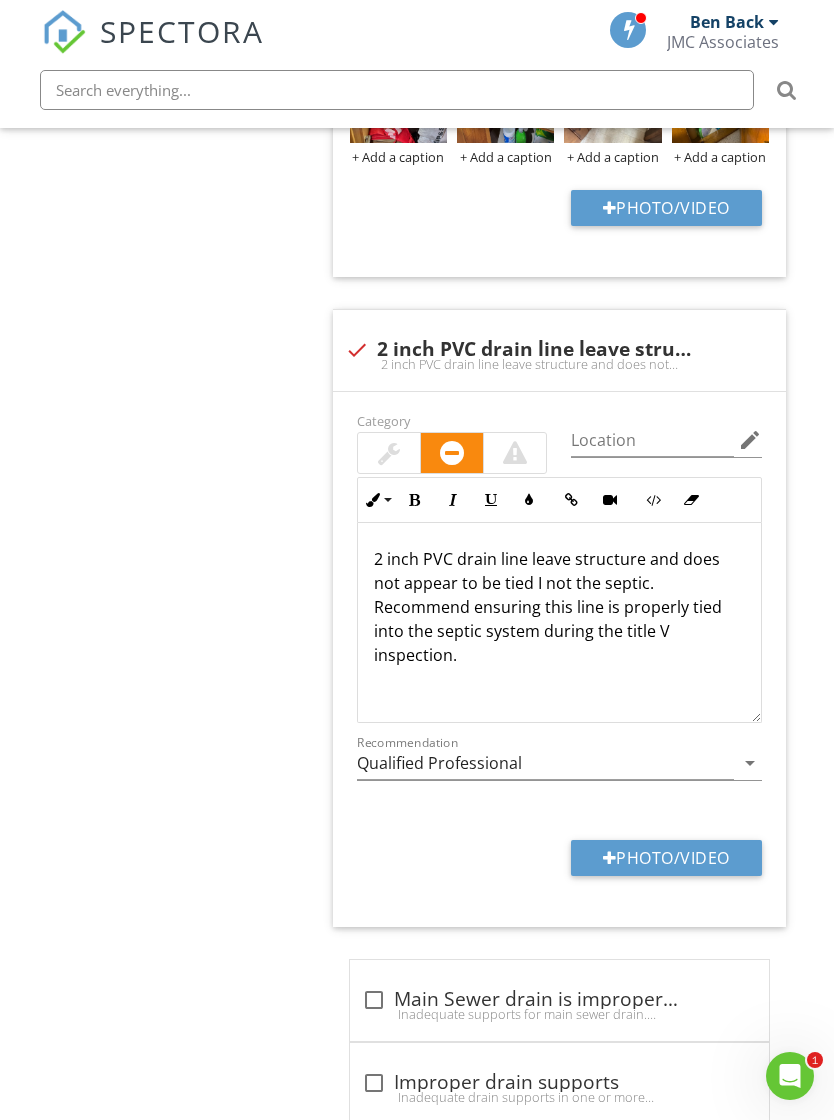 click on "2 inch PVC drain line leave structure and does not appear to be tied I not the septic. Recommend ensuring this line is properly tied into the septic system during the title V inspection." at bounding box center (559, 607) 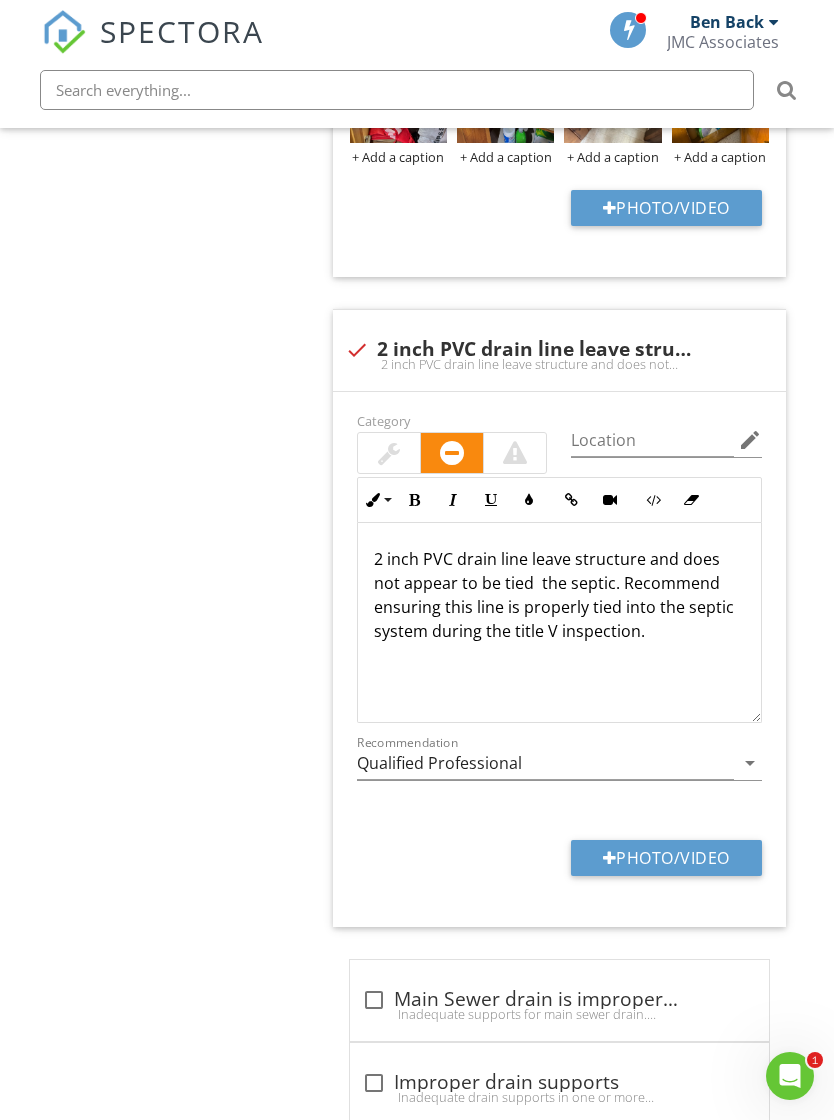 type 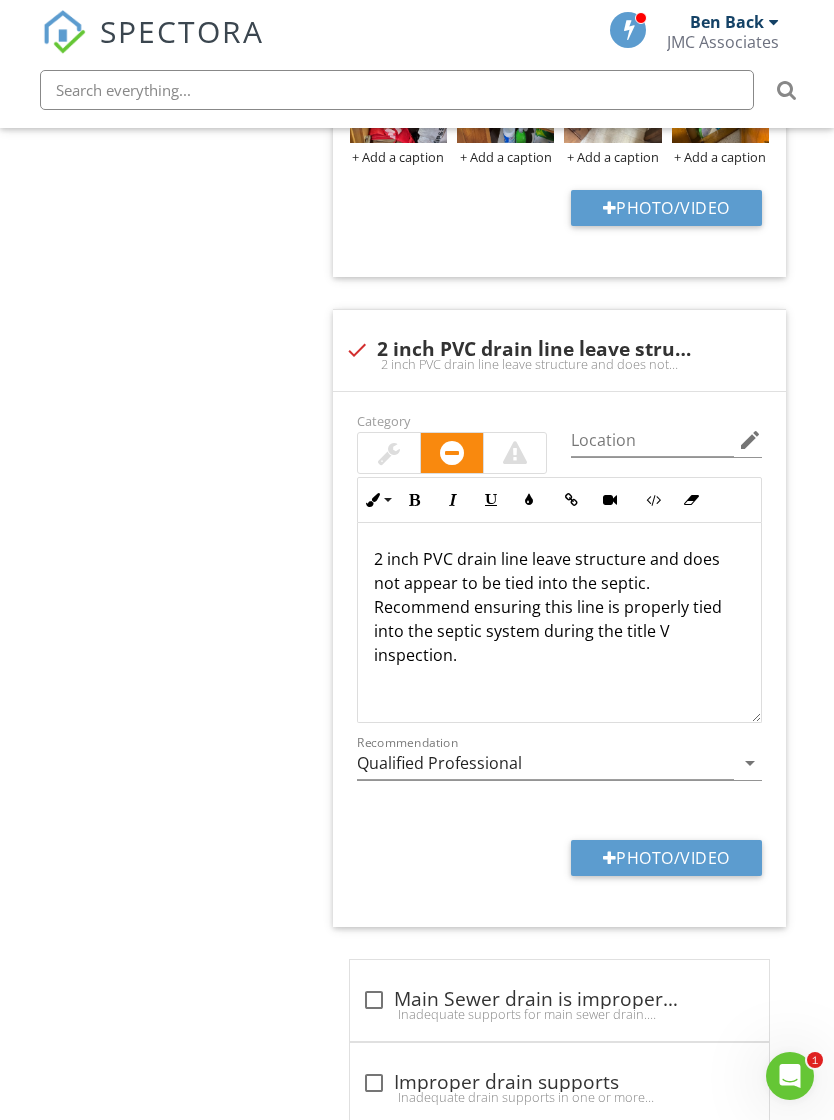 click on "2 inch PVC drain line leave structure and does not appear to be tied into the septic. Recommend ensuring this line is properly tied into the septic system during the title V inspection." at bounding box center (559, 607) 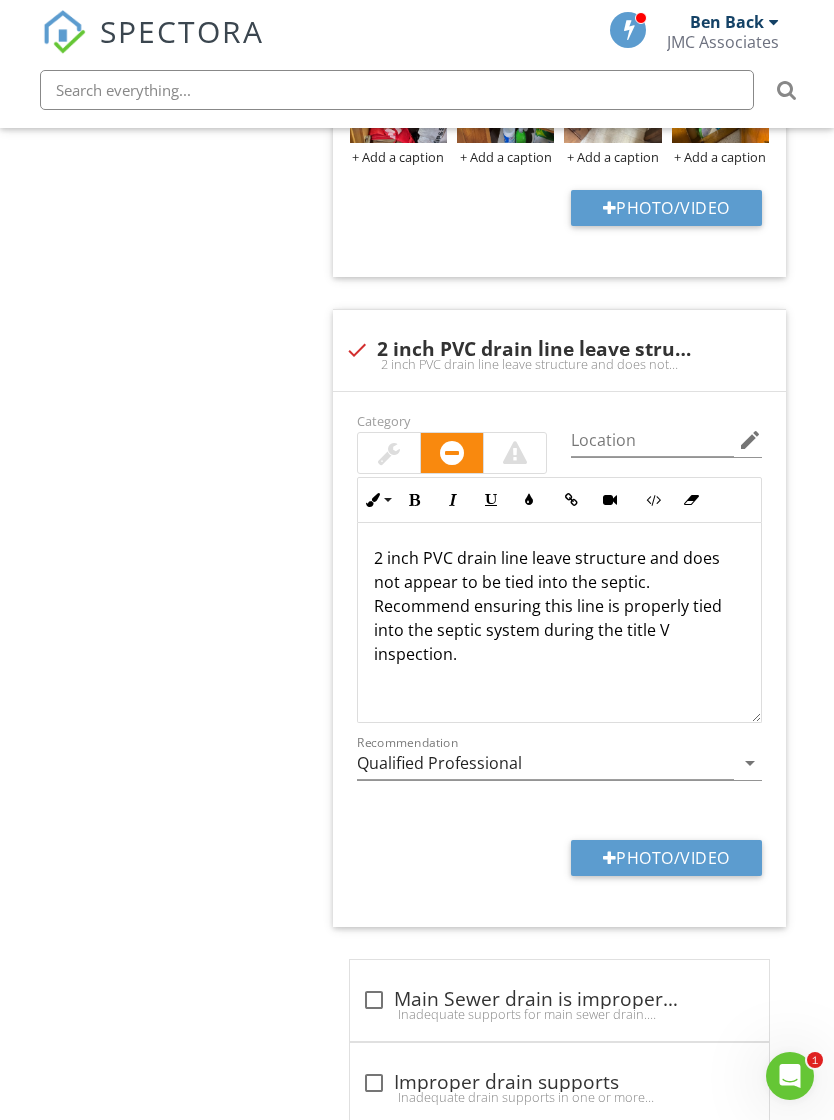 scroll, scrollTop: 1, scrollLeft: 0, axis: vertical 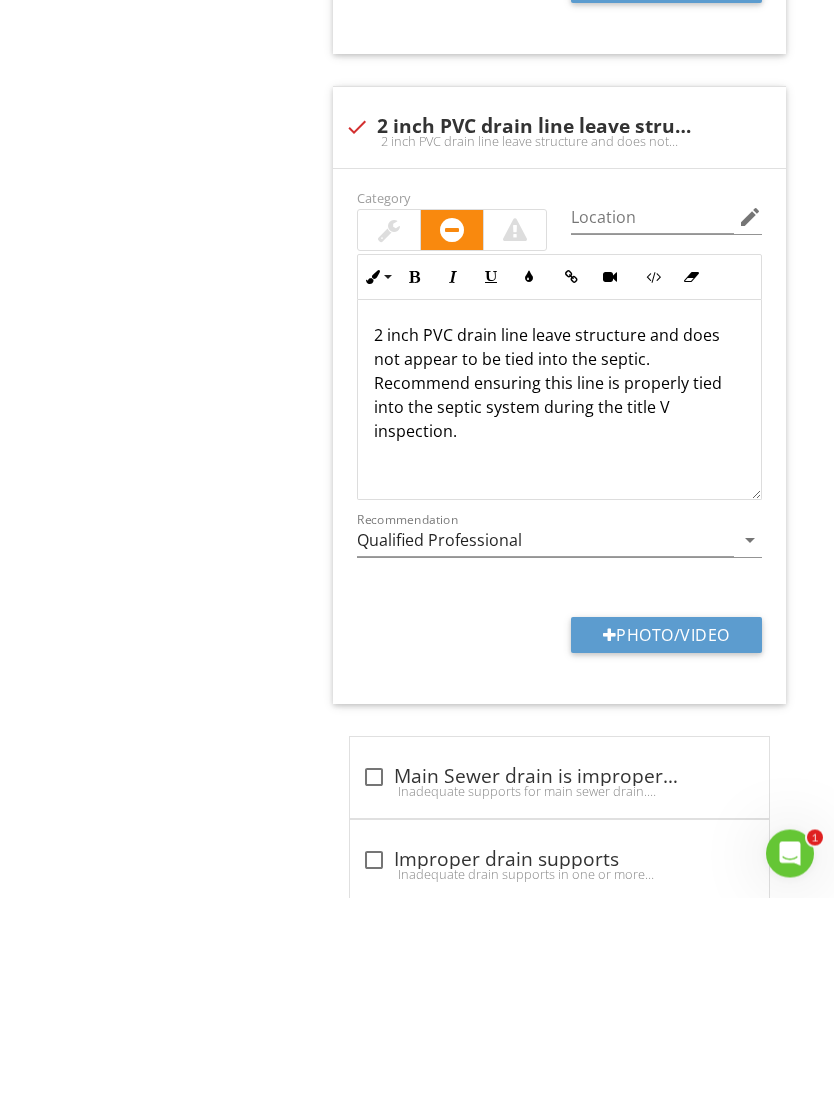 click on "Photo/Video" at bounding box center [666, 858] 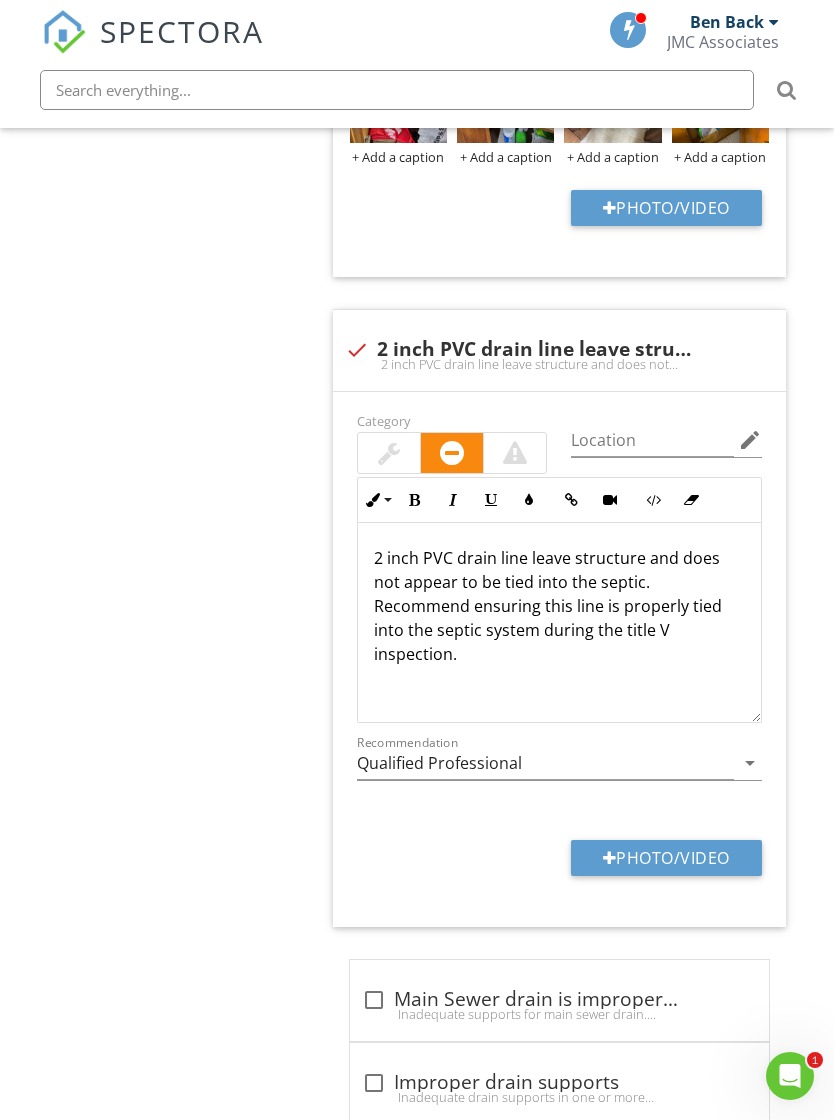 type on "C:\fakepath\IMG_5476.jpeg" 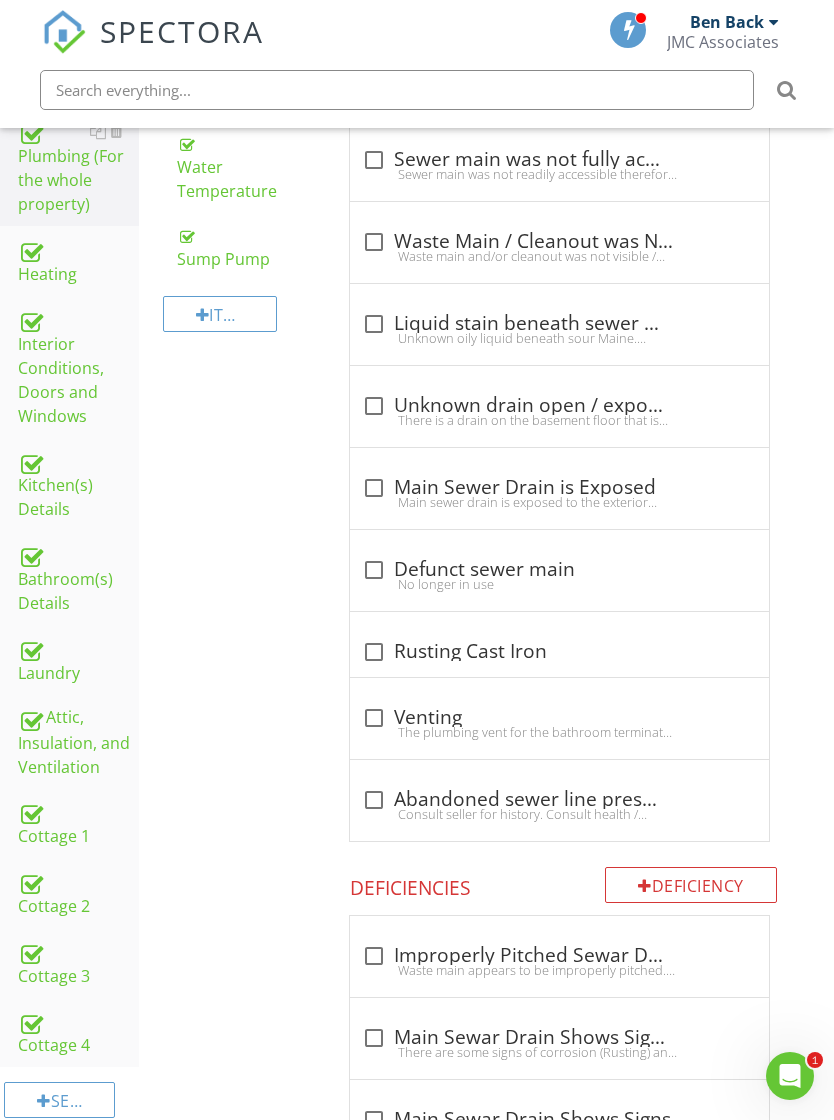scroll, scrollTop: 741, scrollLeft: 0, axis: vertical 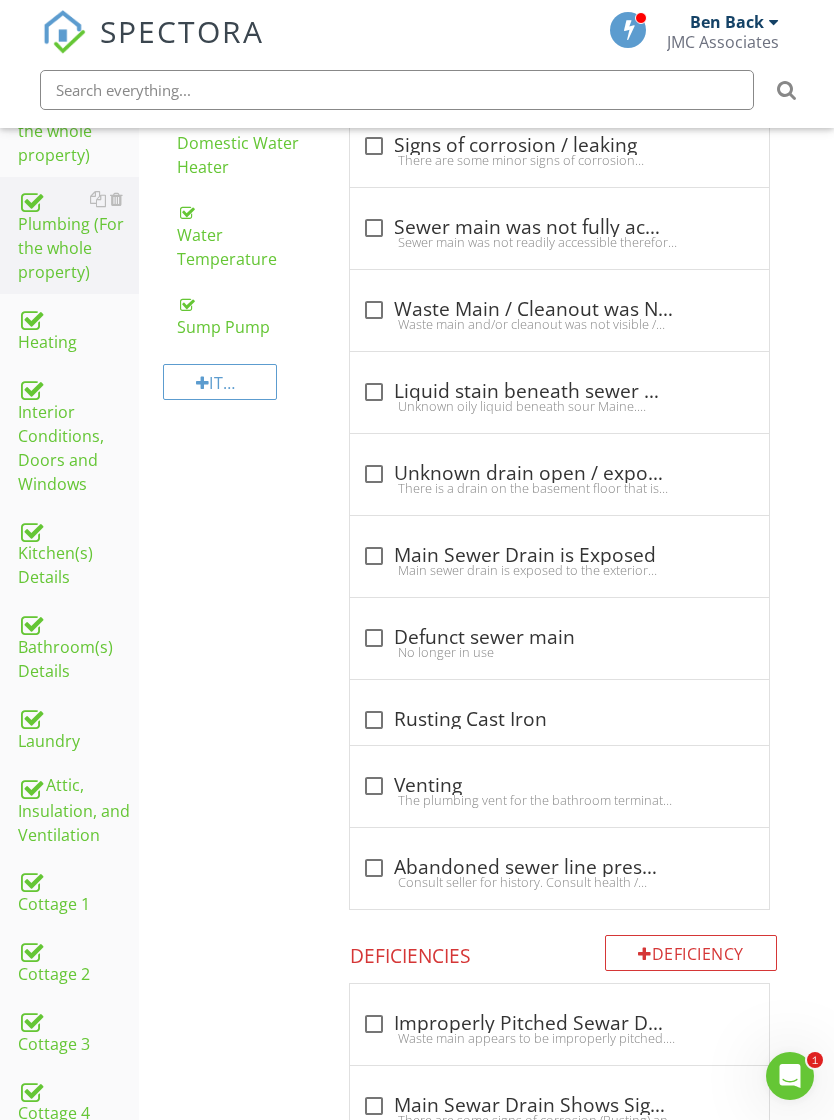 click on "Kitchen(s) Details" at bounding box center (78, 553) 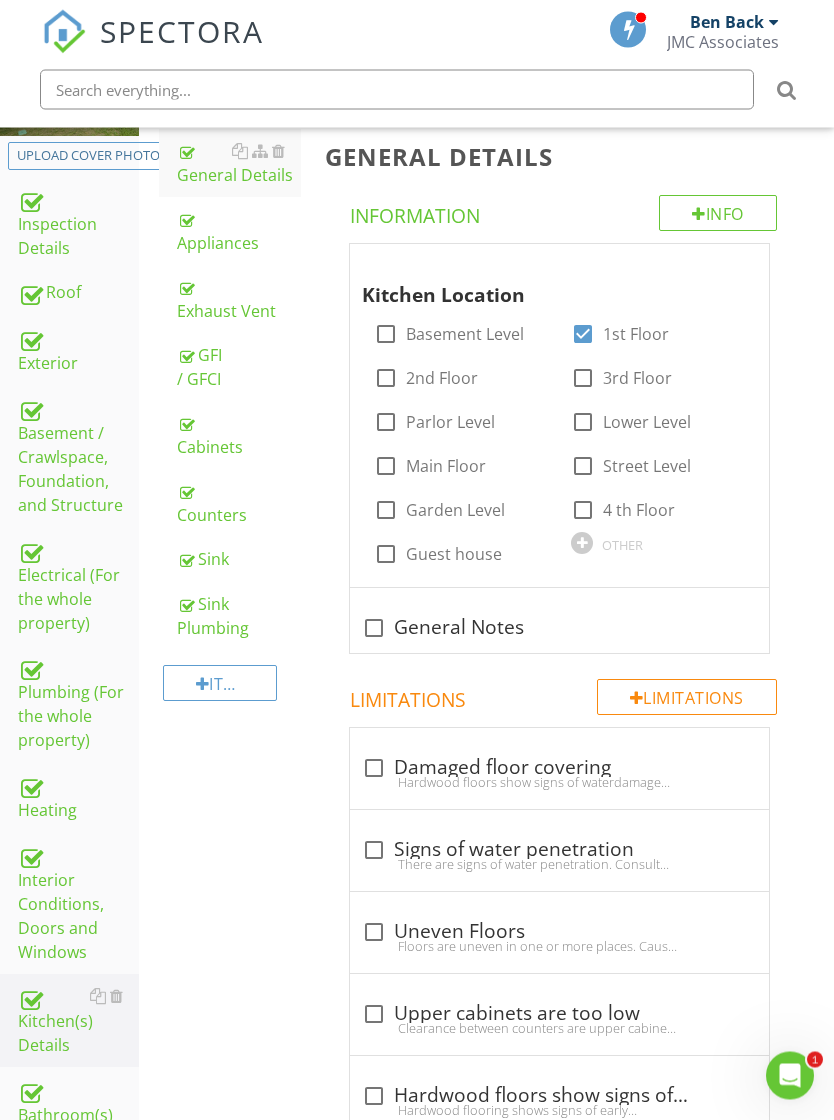 scroll, scrollTop: 273, scrollLeft: 0, axis: vertical 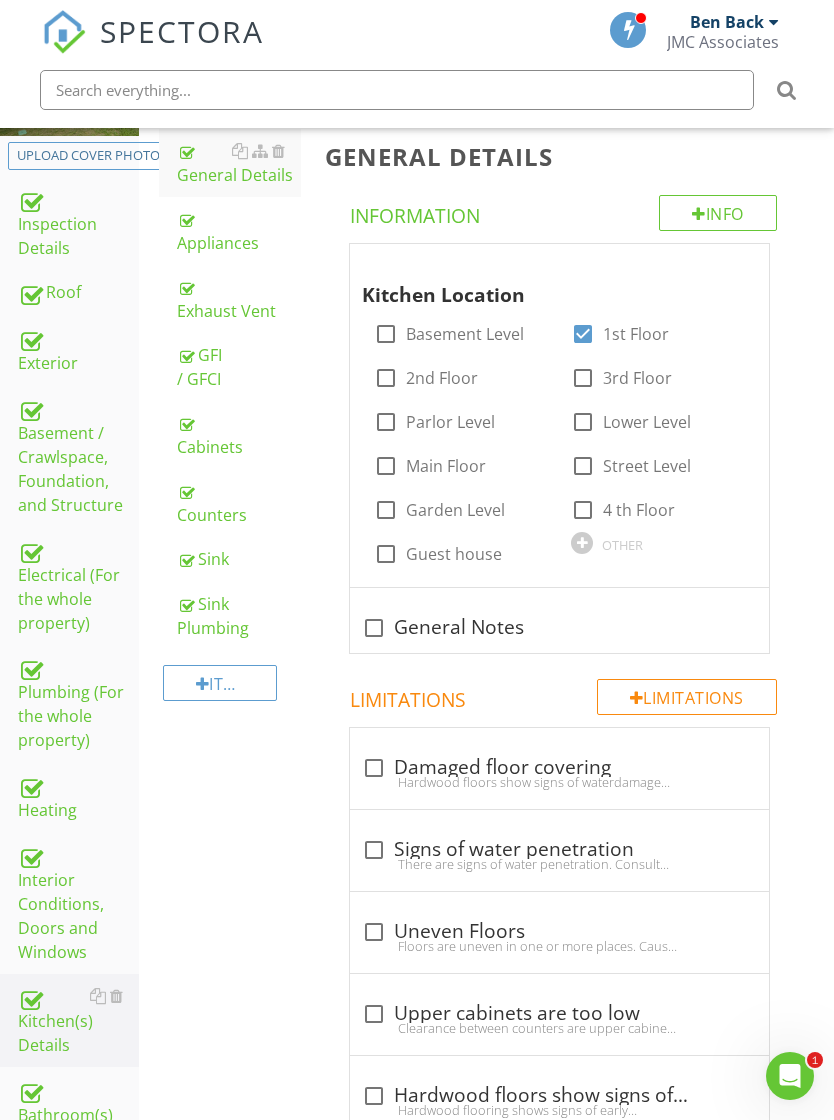 click on "GFI / GFCI" at bounding box center [239, 367] 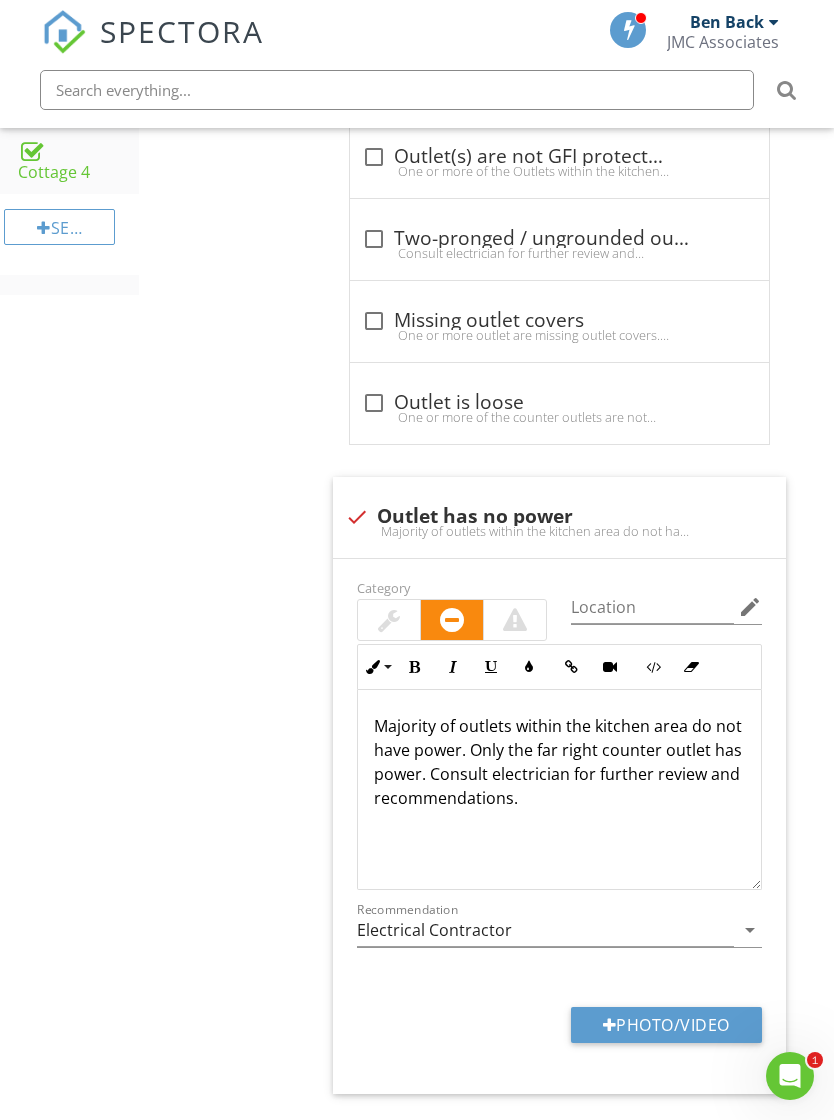scroll, scrollTop: 1684, scrollLeft: 0, axis: vertical 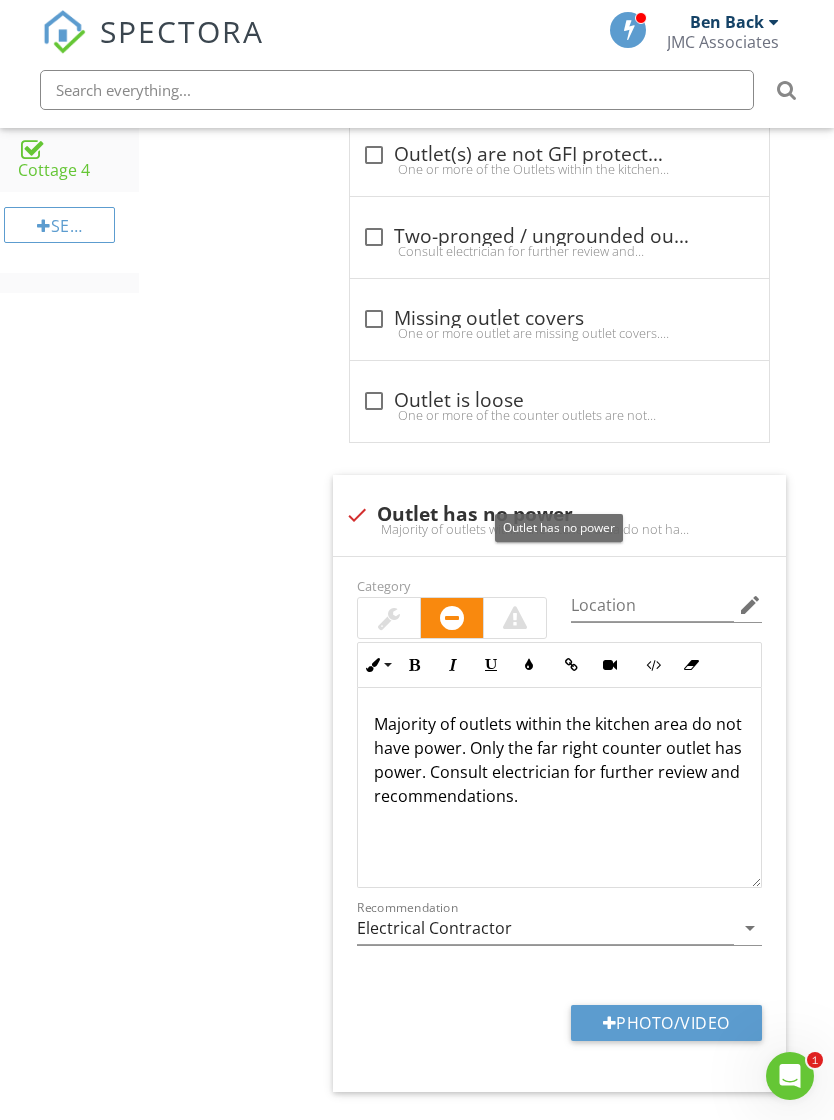 click at bounding box center (554, 494) 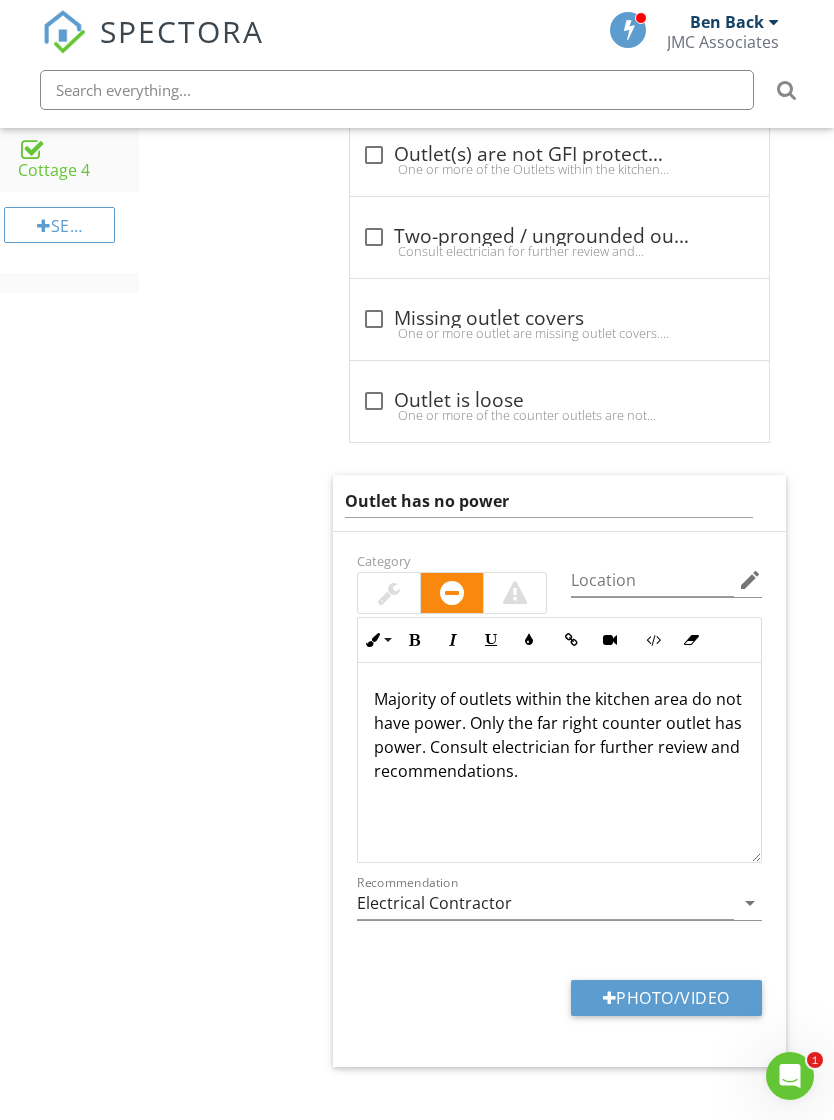 scroll, scrollTop: 1659, scrollLeft: 0, axis: vertical 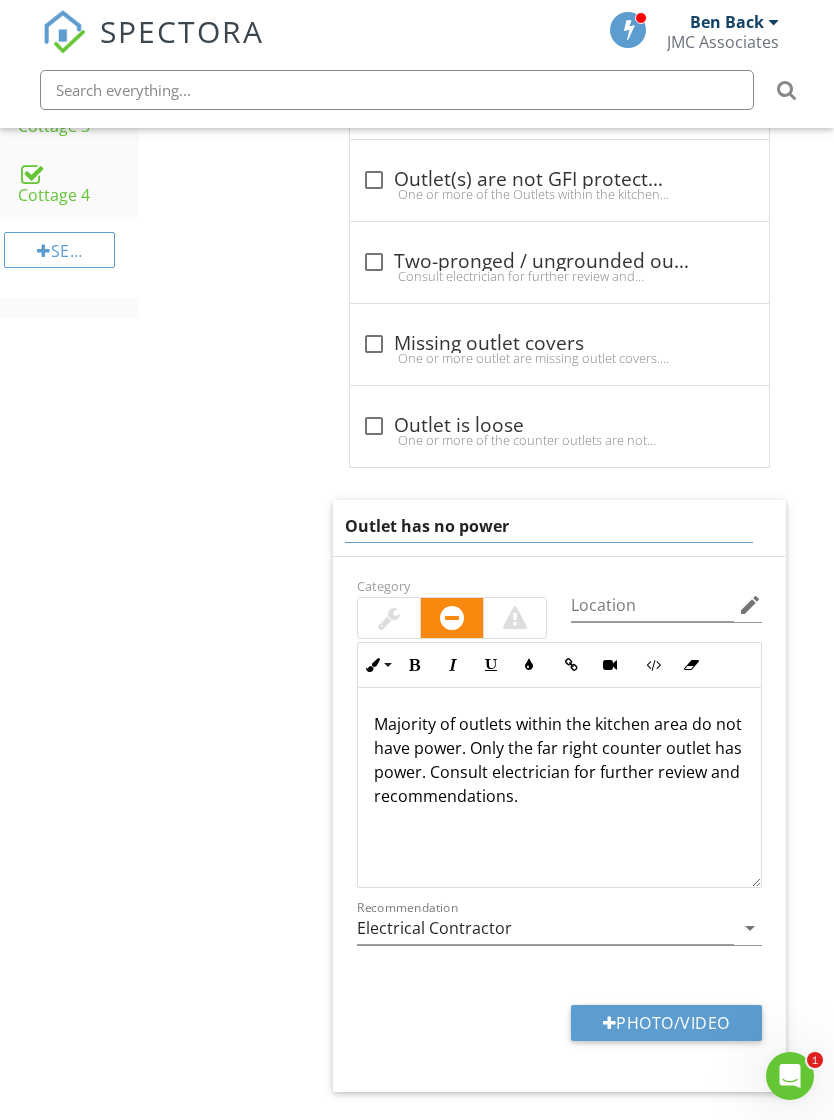 click on "Outlet has no power" at bounding box center (549, 526) 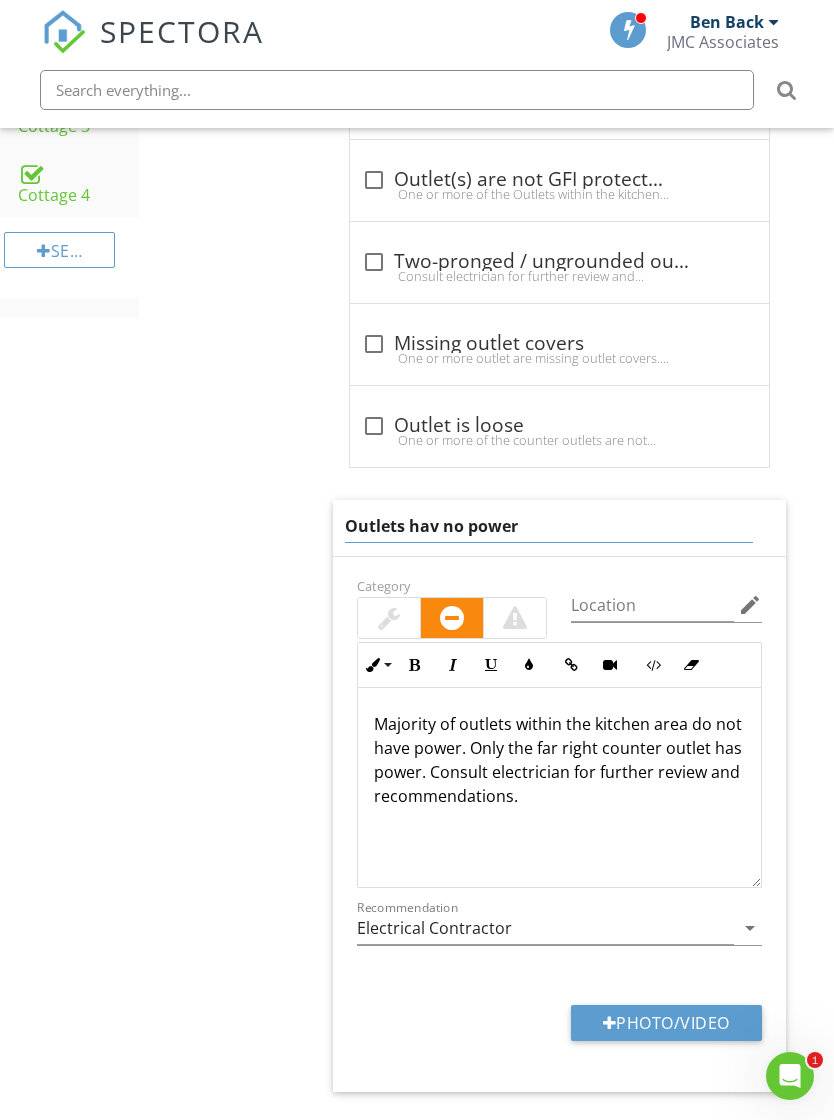 type on "Outlets have no power" 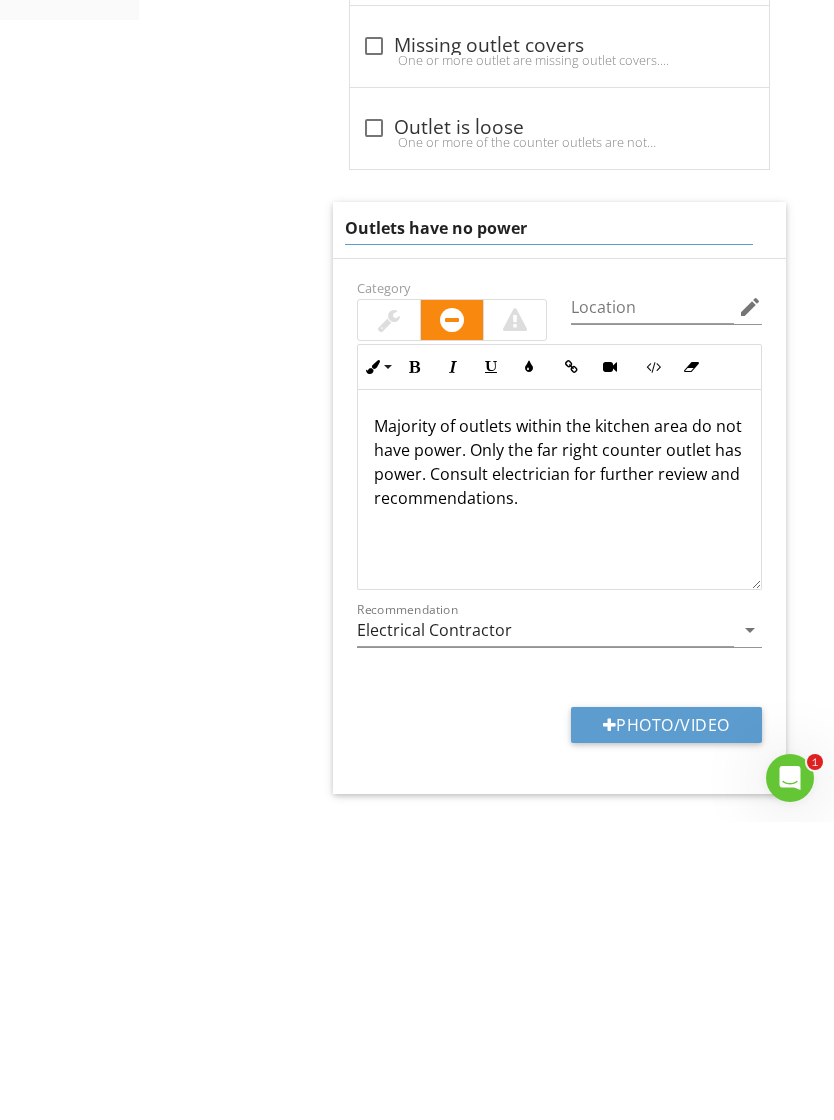 click on "Category                 Location edit       Ordered List Unordered List Insert Image Insert Table Inline Style XLarge Large Normal Small Light Small/Light Bold Italic Underline Colors Insert Link Insert Video Code View Clear Formatting Majority of outlets within the kitchen area do not have power. Only the far right counter outlet has power. Consult electrician for further review and recommendations. Enter text here <p>Majority of outlets within the kitchen area do not have power. Only the far right counter outlet has power. Consult electrician for further review and recommendations.</p>   Recommendation Electrical Contractor arrow_drop_down
Photo/Video" at bounding box center [559, 824] 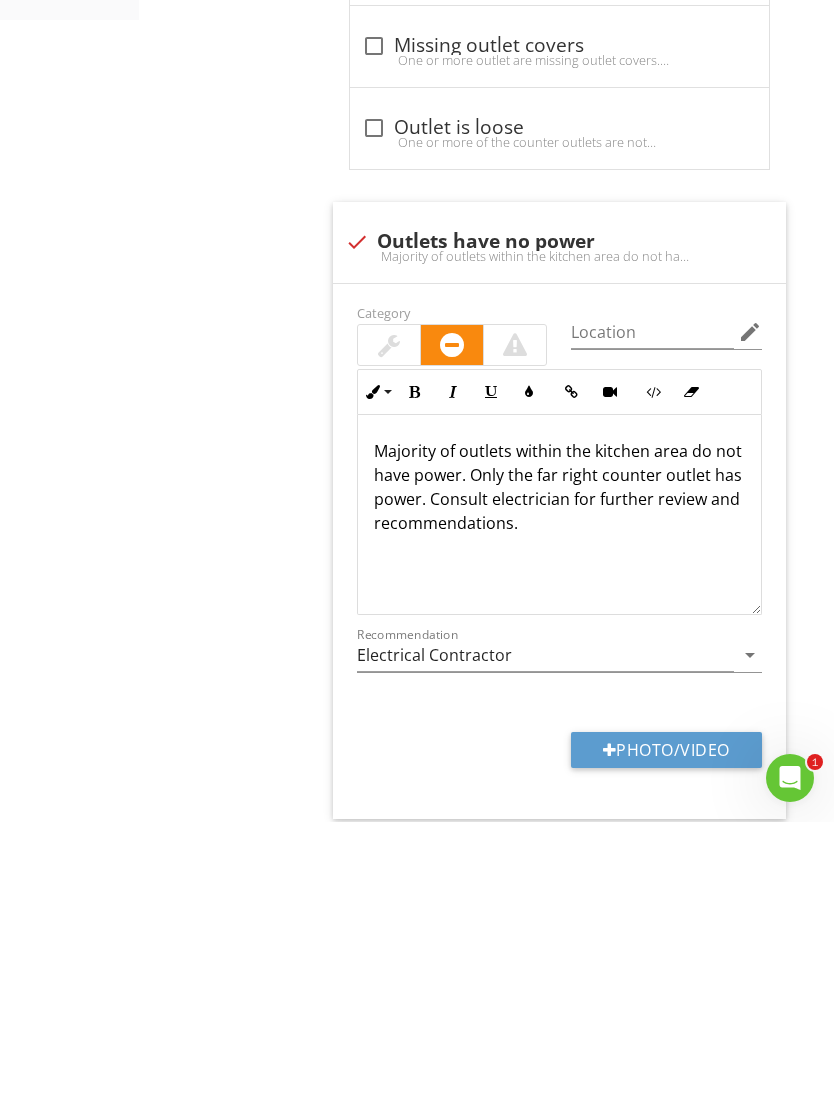 scroll, scrollTop: 1684, scrollLeft: 0, axis: vertical 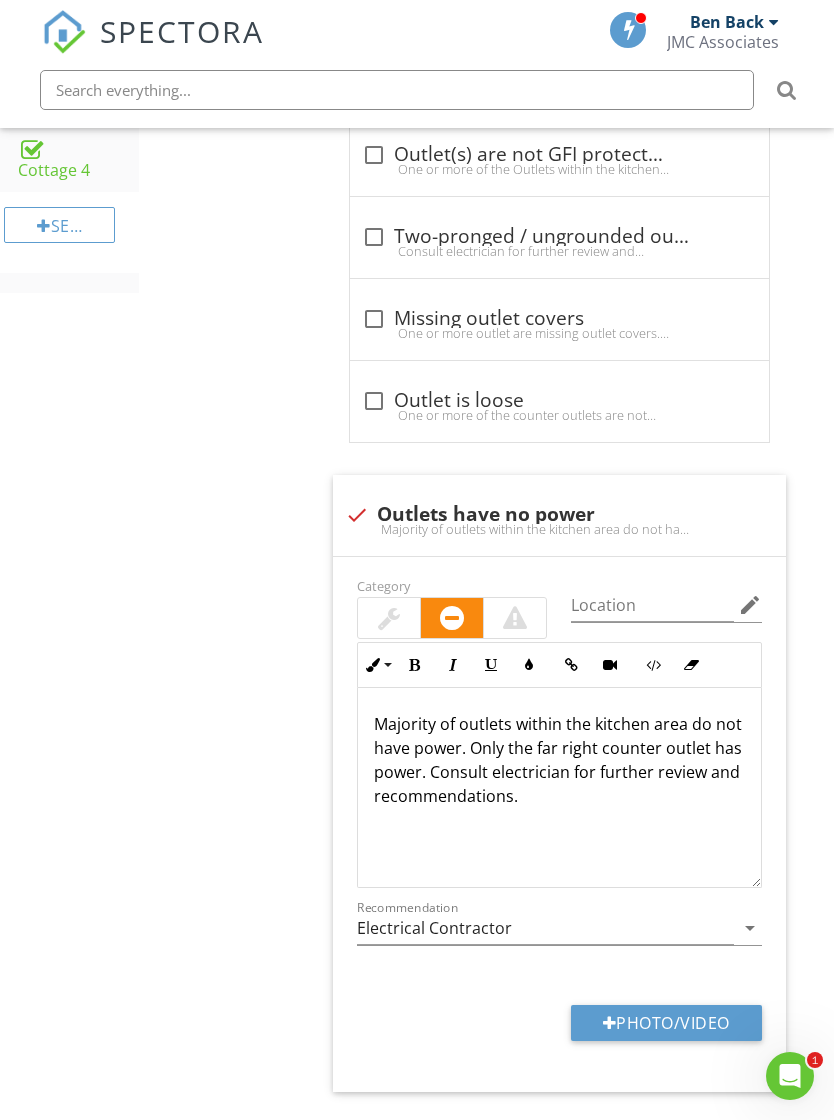 click on "Photo/Video" at bounding box center [666, 1023] 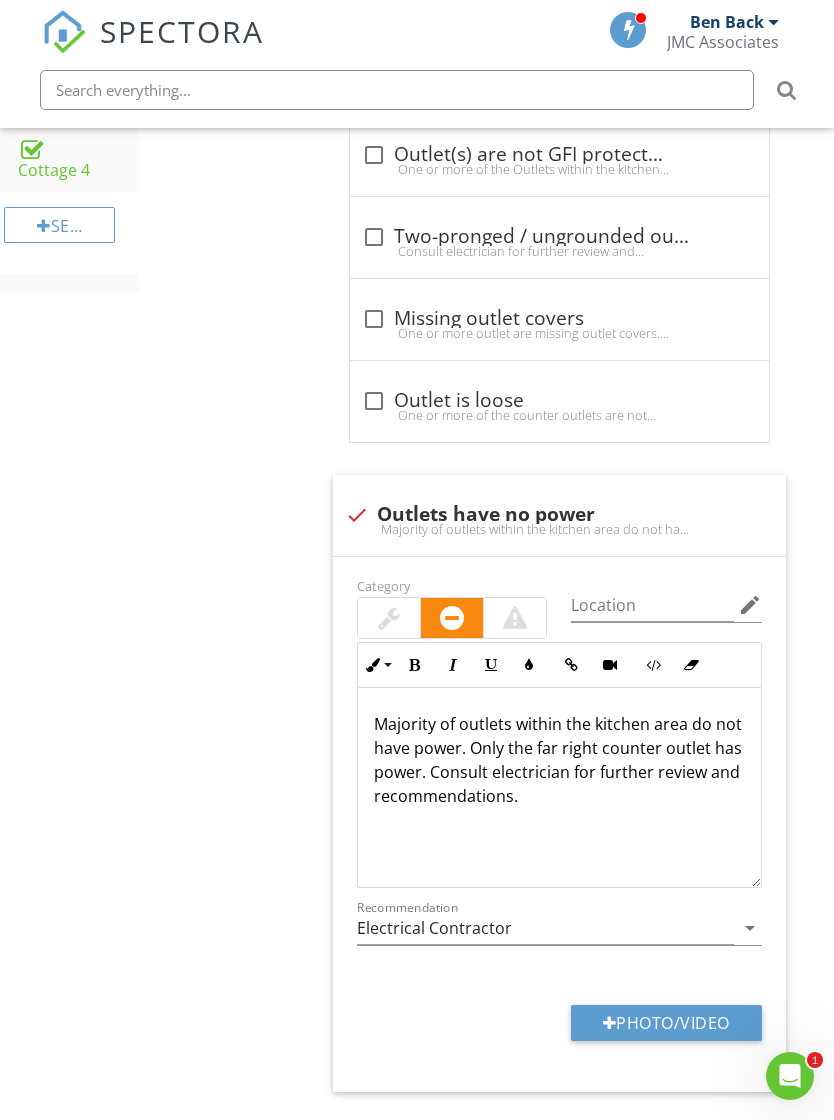 type on "C:\fakepath\IMG_5508.jpeg" 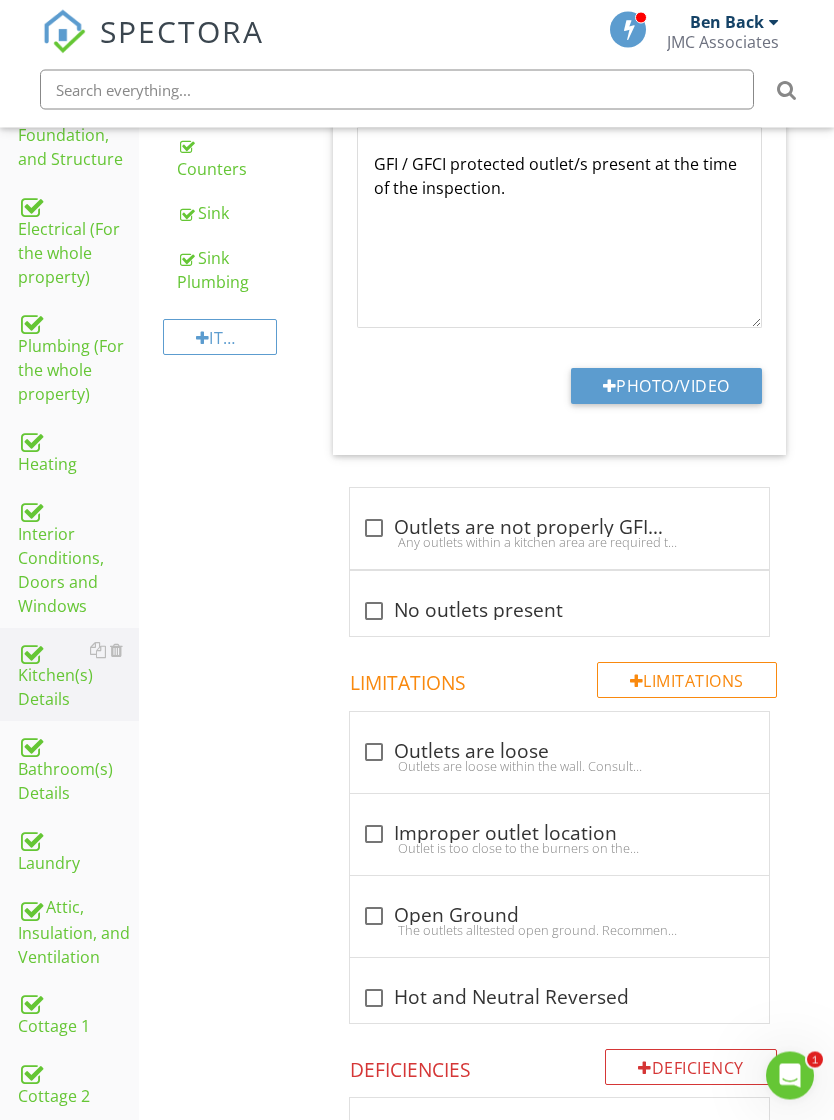 scroll, scrollTop: 619, scrollLeft: 0, axis: vertical 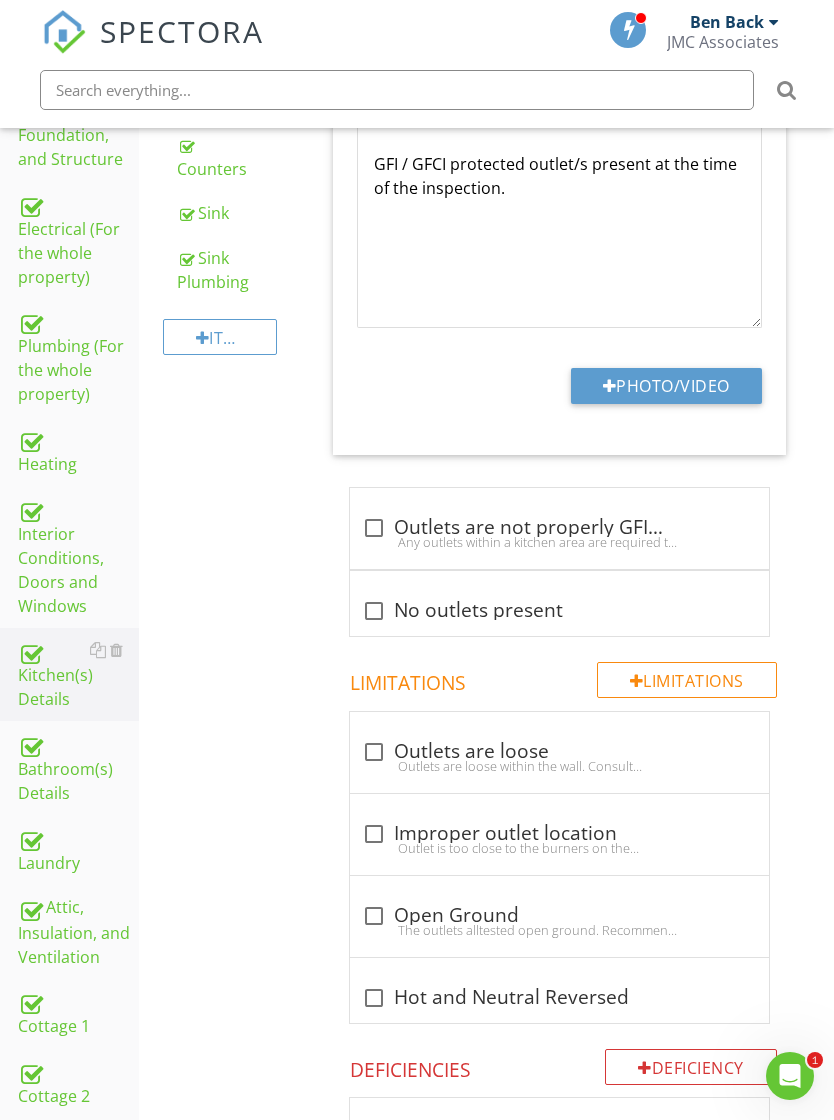 click on "Plumbing (For the whole property)" at bounding box center (78, 358) 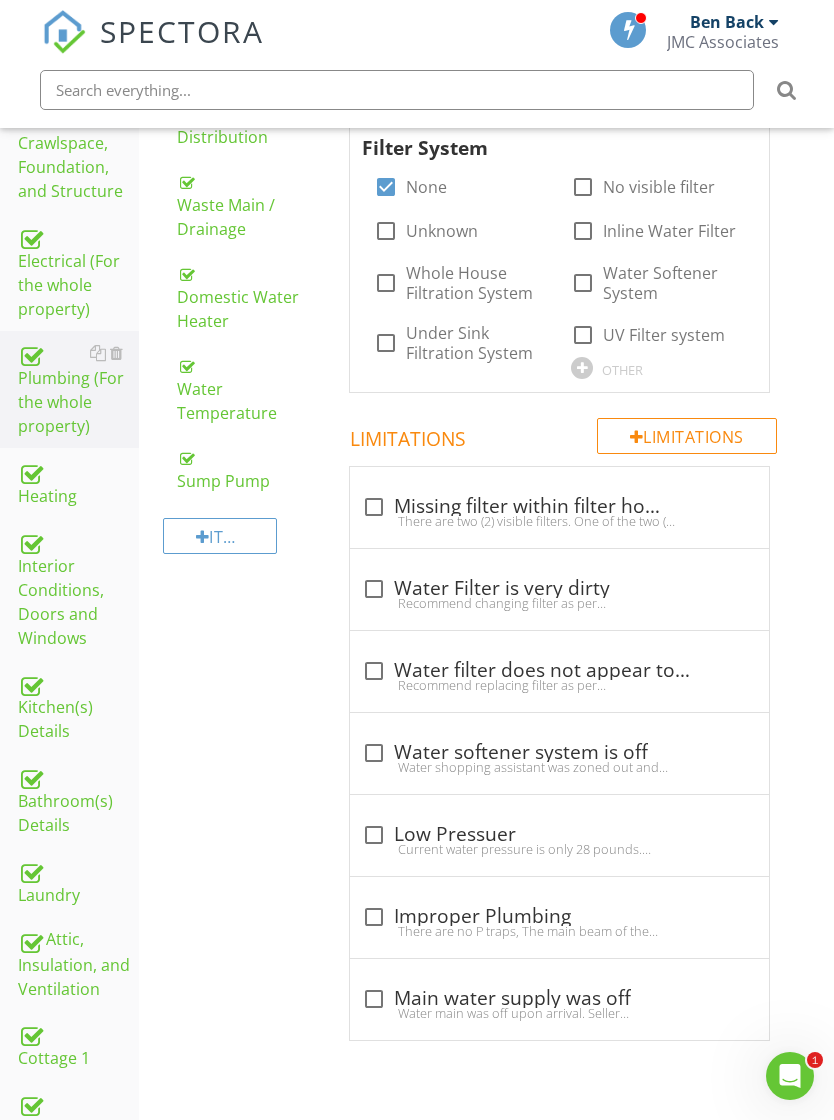 scroll, scrollTop: 455, scrollLeft: 0, axis: vertical 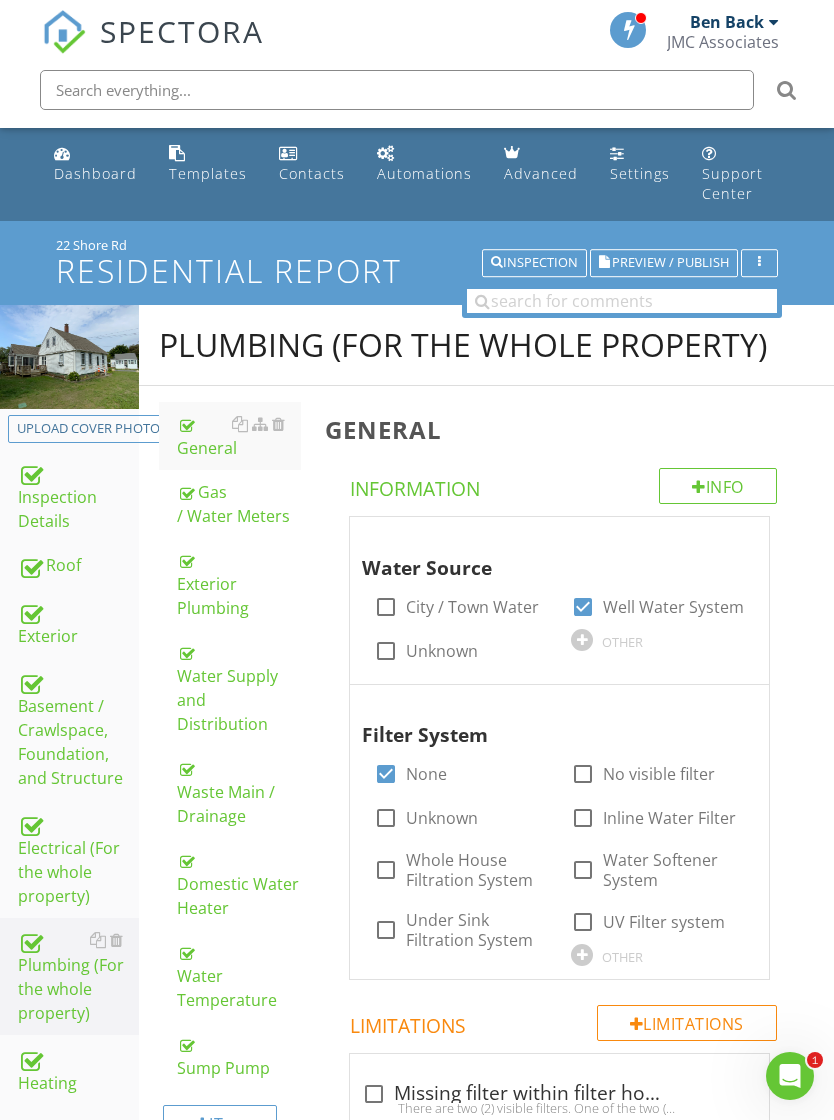 click on "Gas / Water Meters" at bounding box center (239, 504) 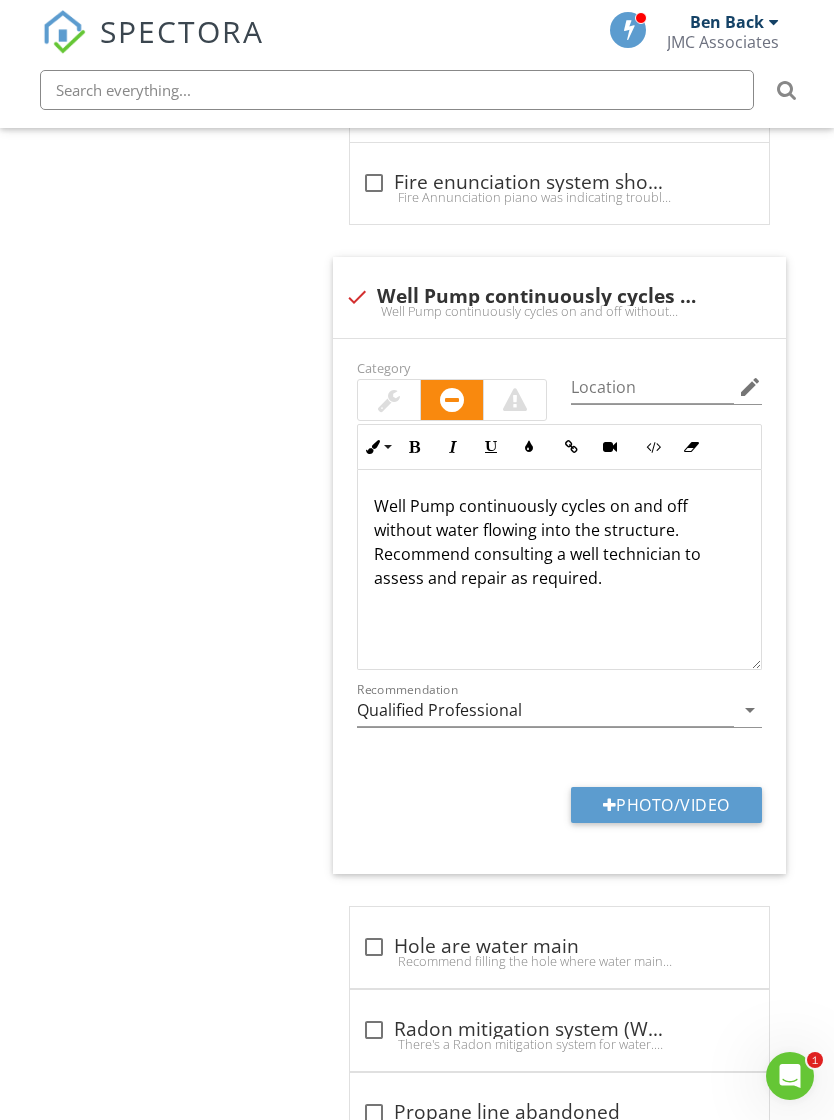 scroll, scrollTop: 3933, scrollLeft: 0, axis: vertical 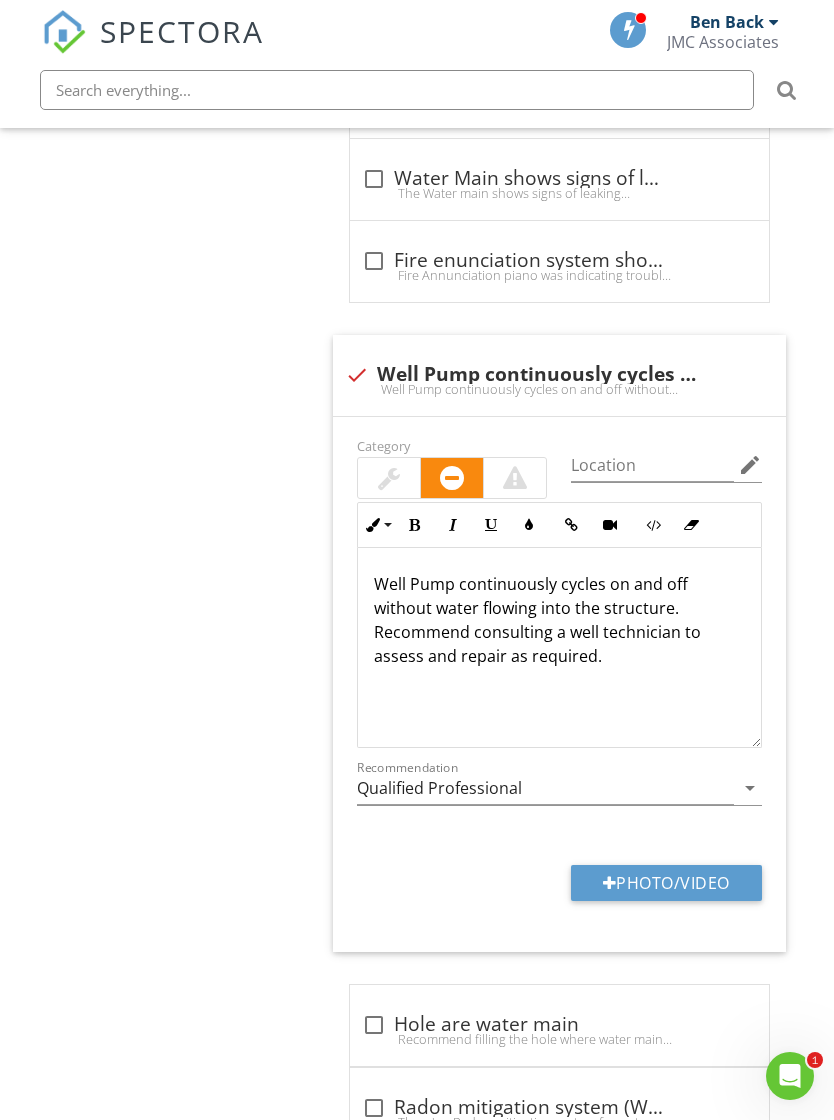click on "Photo/Video" at bounding box center [666, 883] 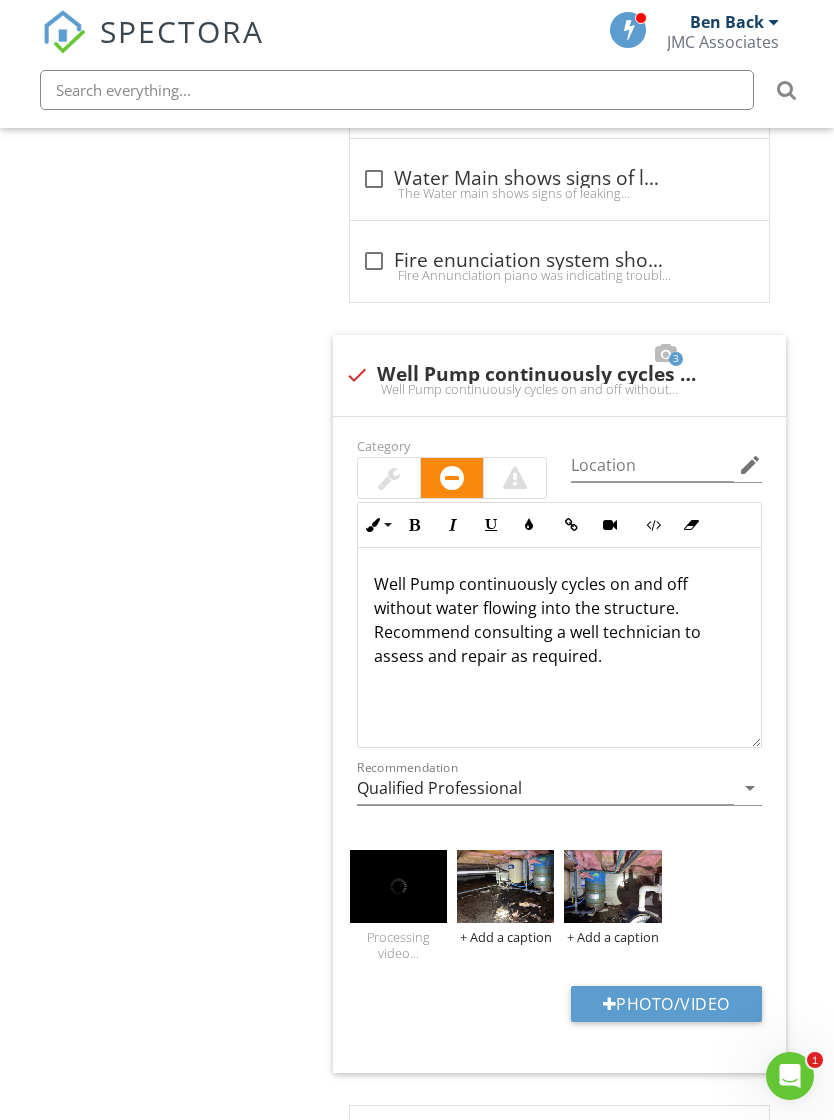 click on "SPECTORA" at bounding box center [182, 31] 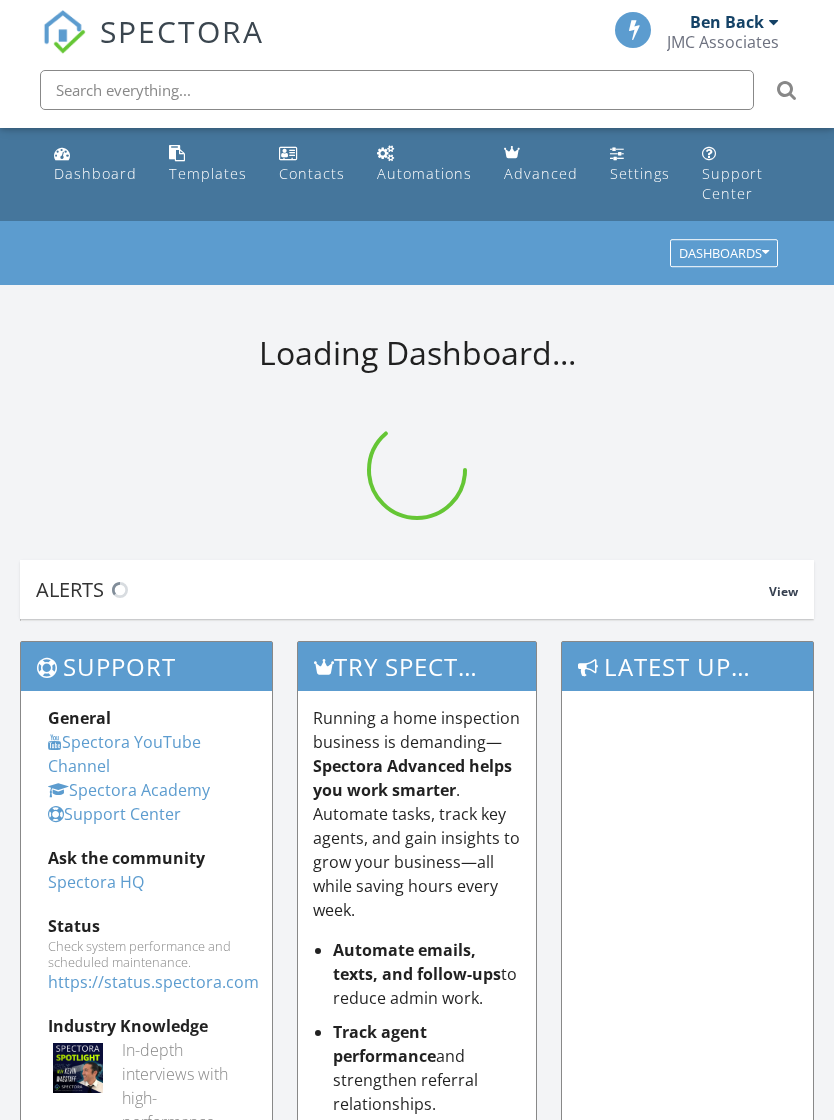 scroll, scrollTop: 0, scrollLeft: 0, axis: both 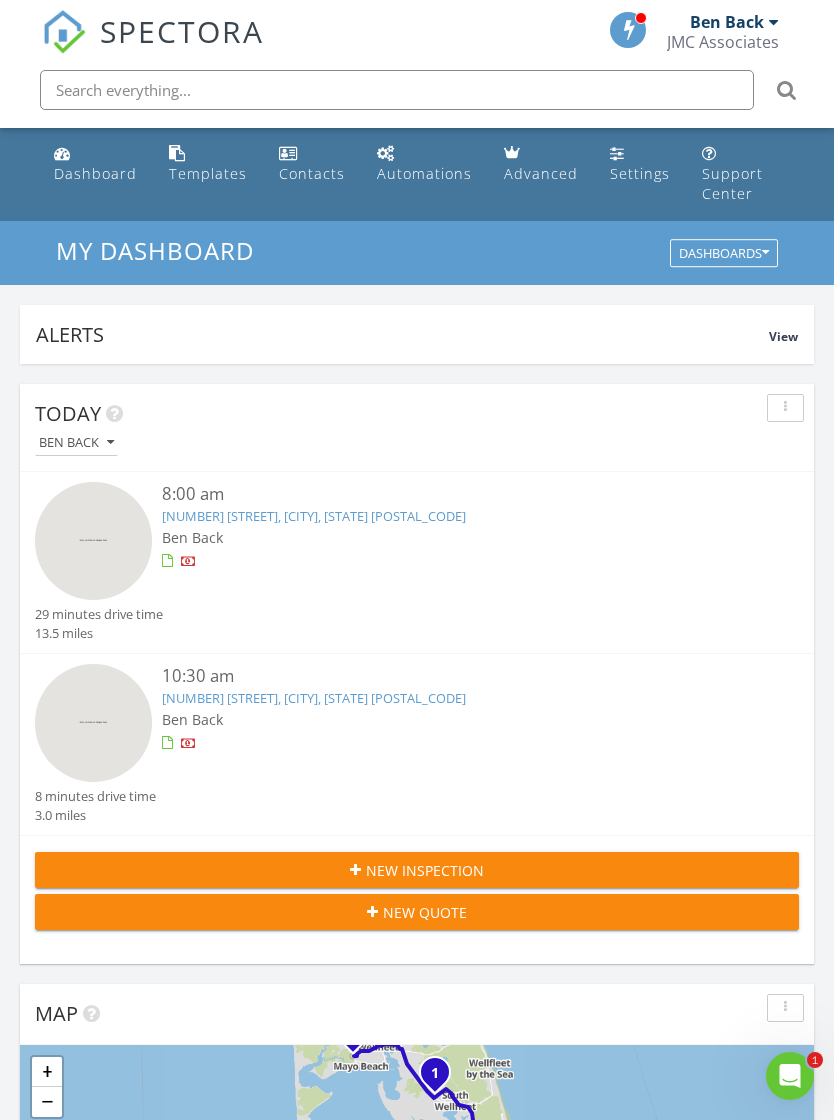 click at bounding box center (397, 90) 